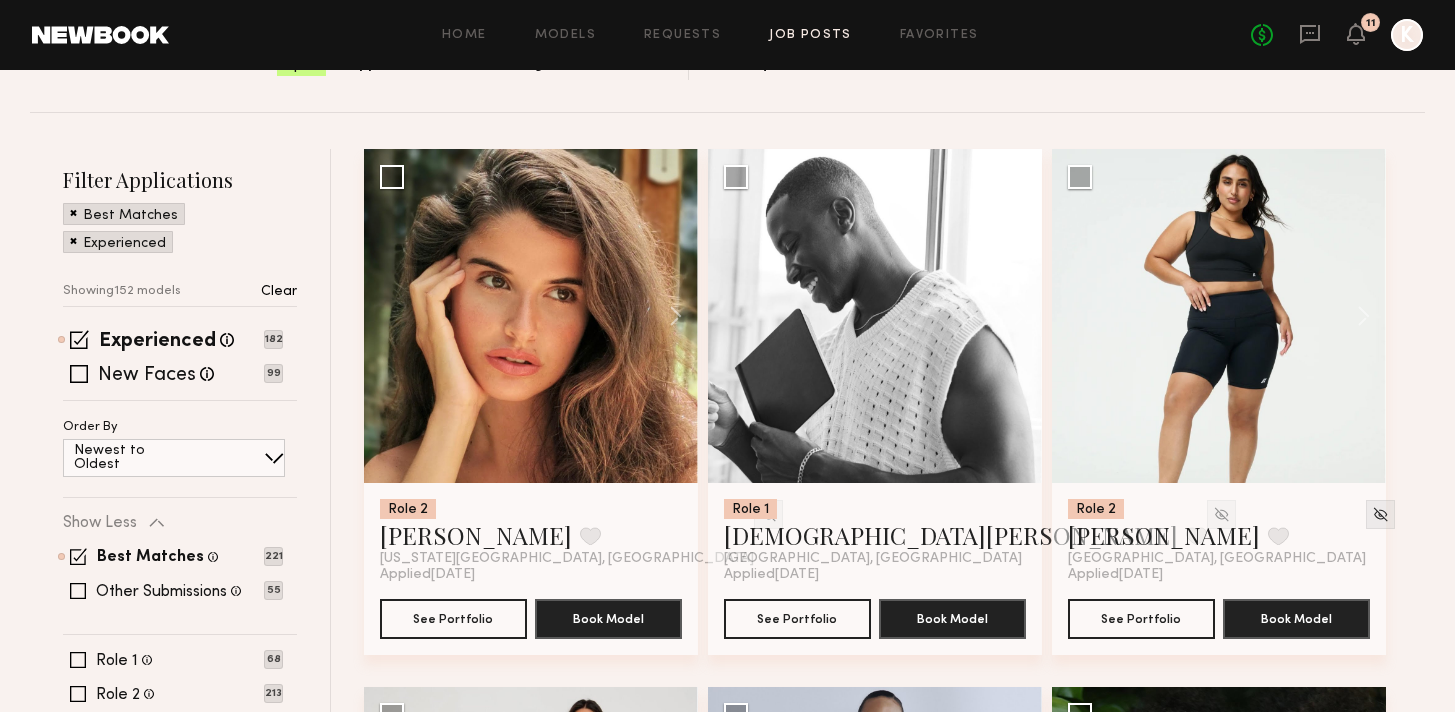 scroll, scrollTop: 324, scrollLeft: 0, axis: vertical 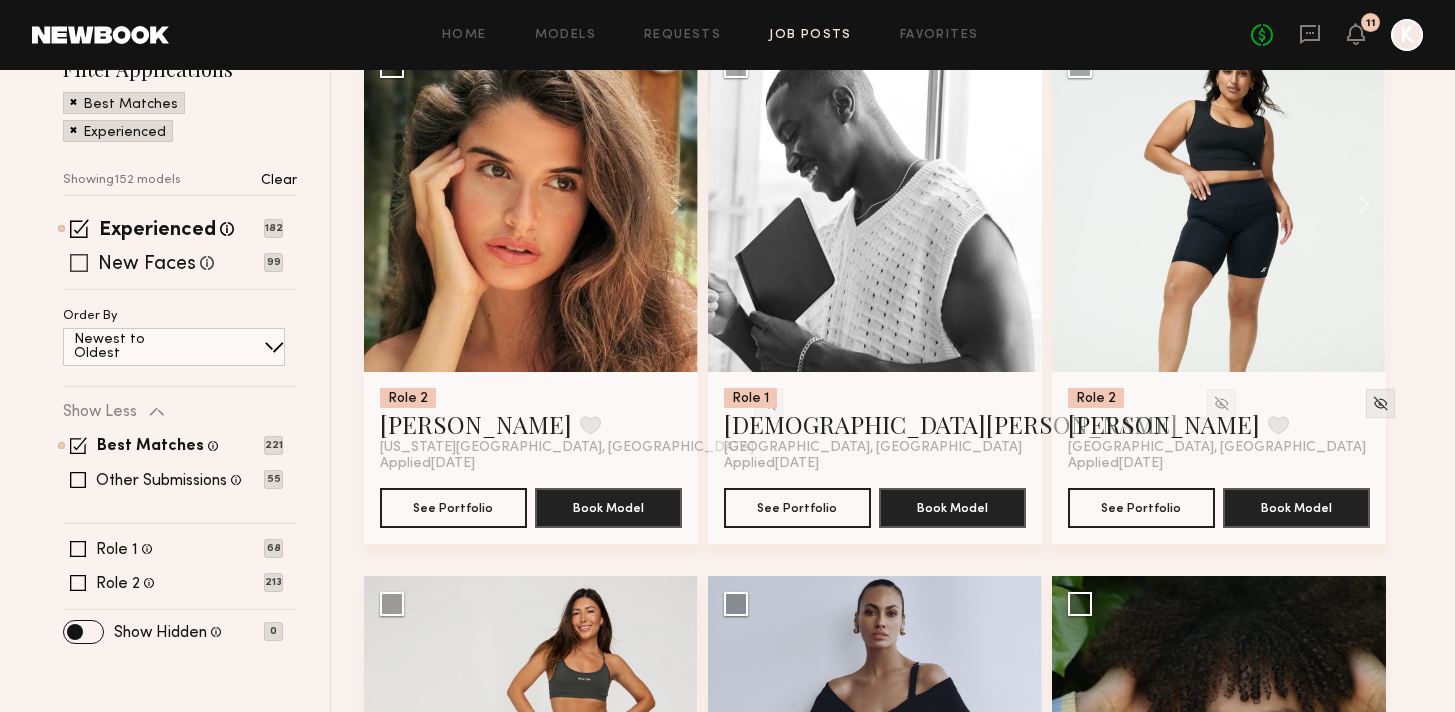 click 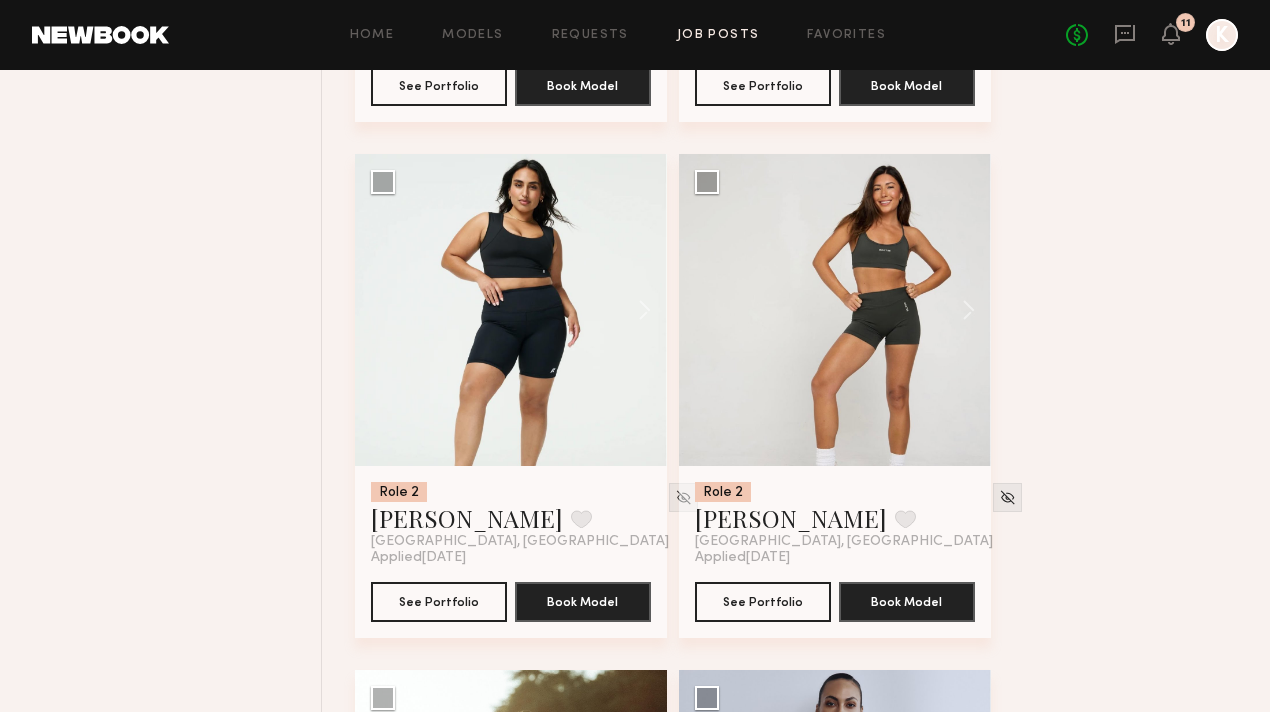 scroll, scrollTop: 1789, scrollLeft: 0, axis: vertical 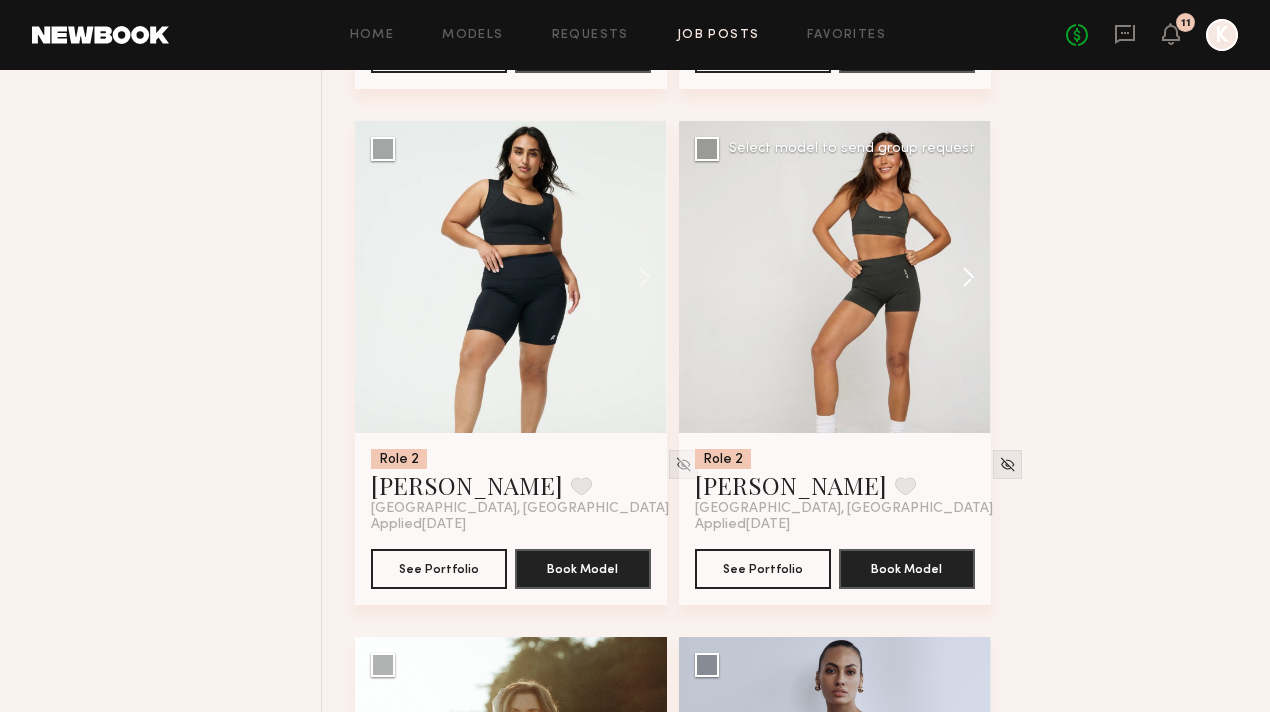 click 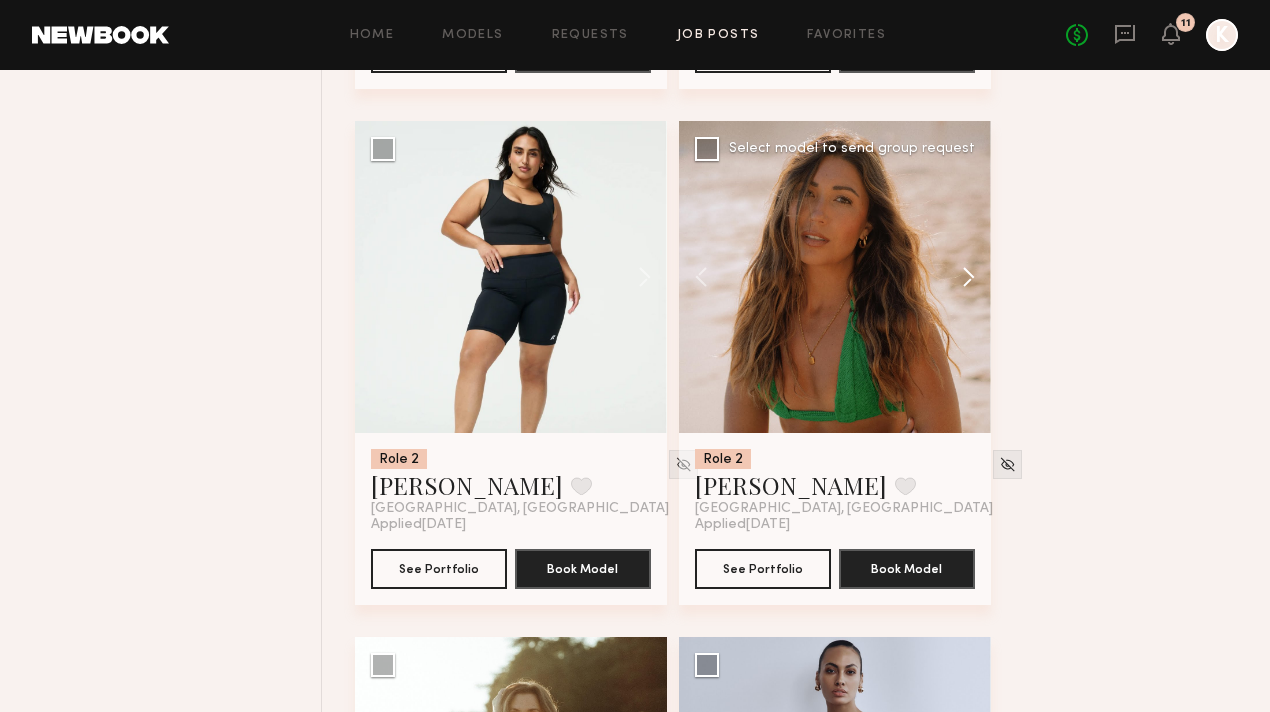 click 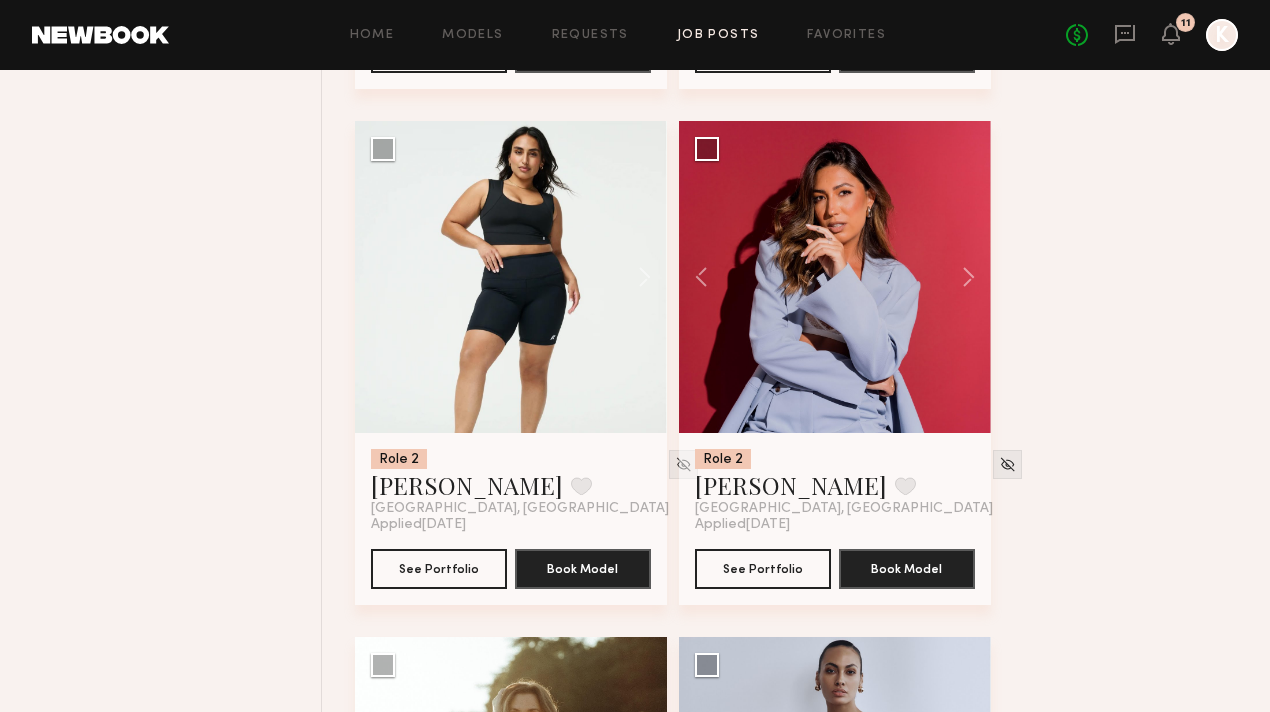 scroll, scrollTop: 1894, scrollLeft: 0, axis: vertical 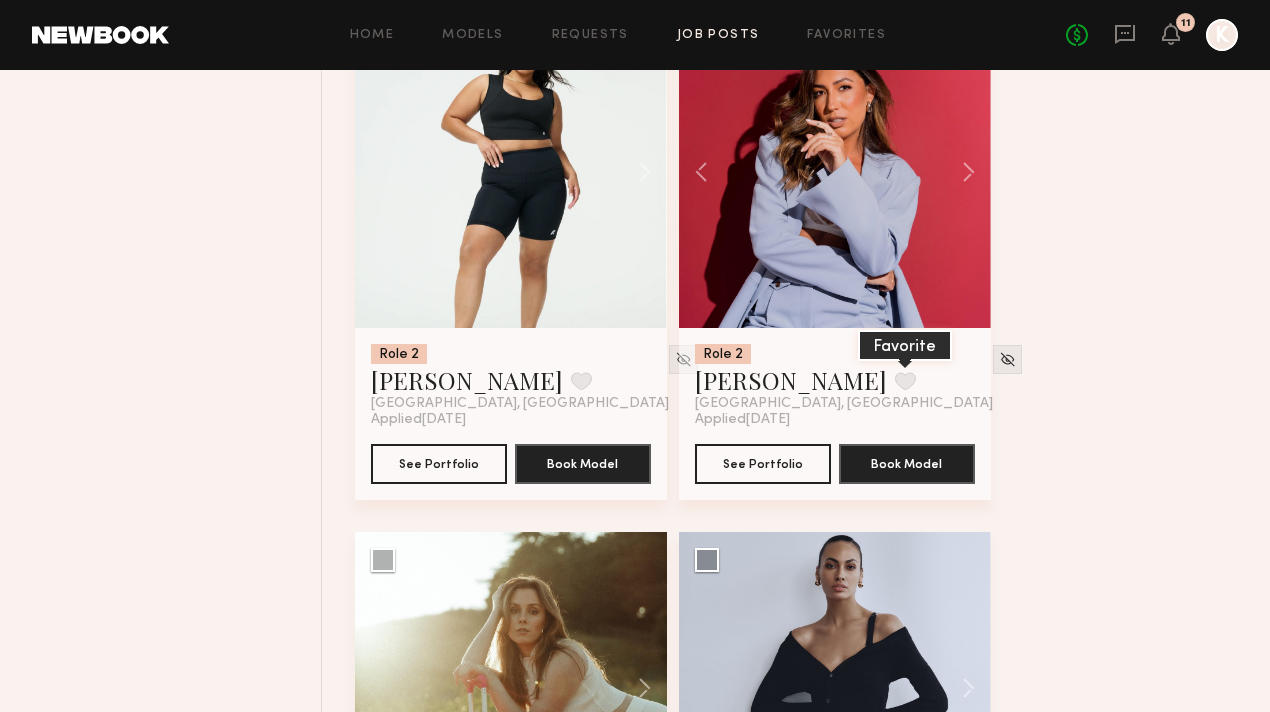 click 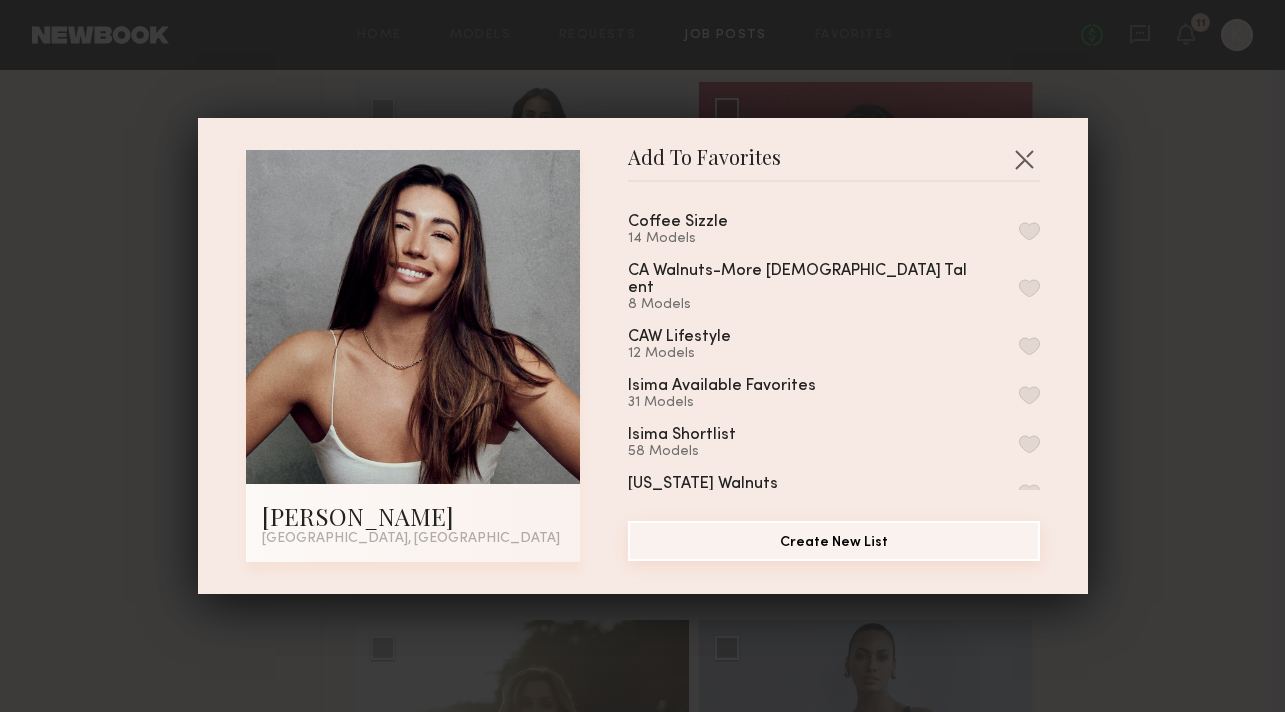 click on "Create New List" at bounding box center [834, 541] 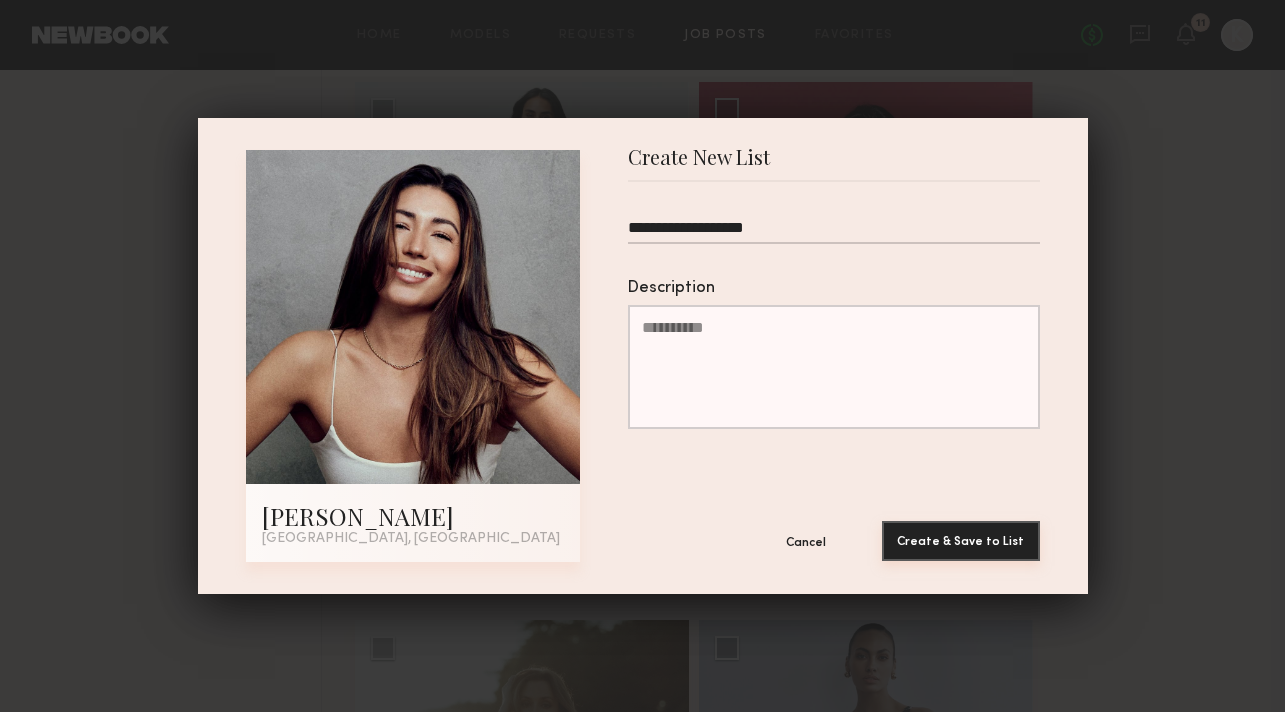 type on "**********" 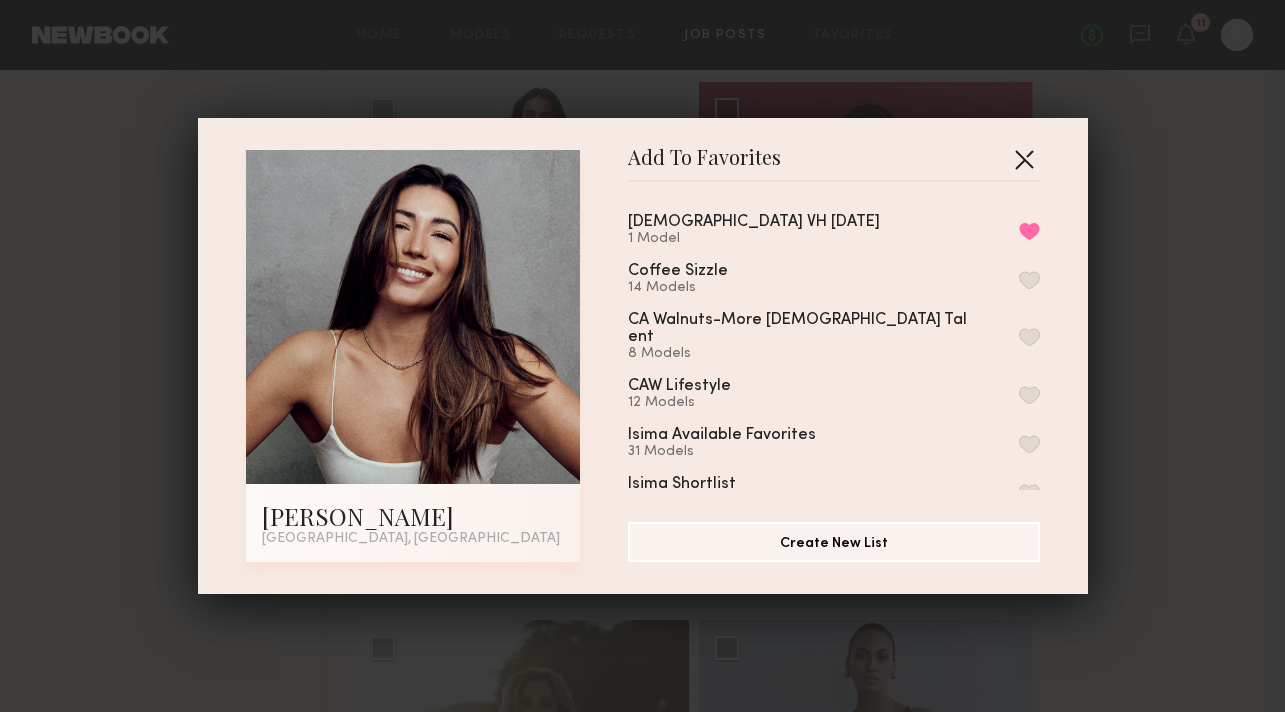 click at bounding box center (1024, 159) 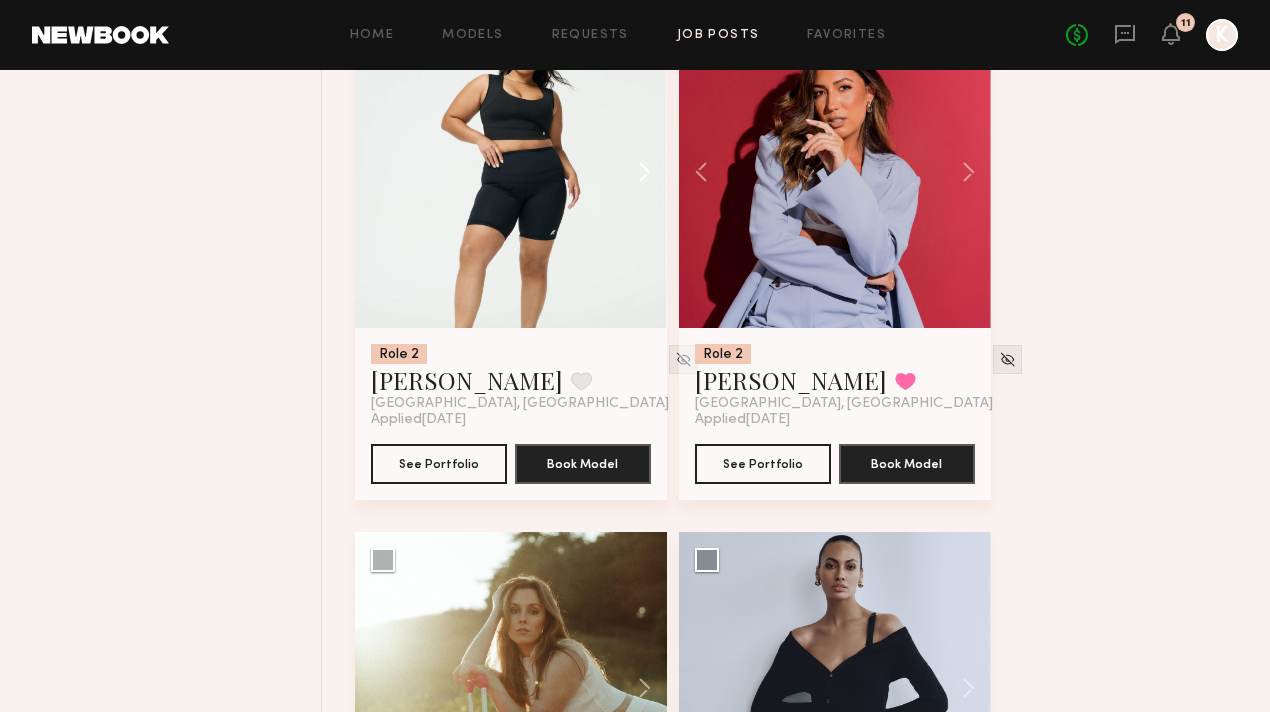 click 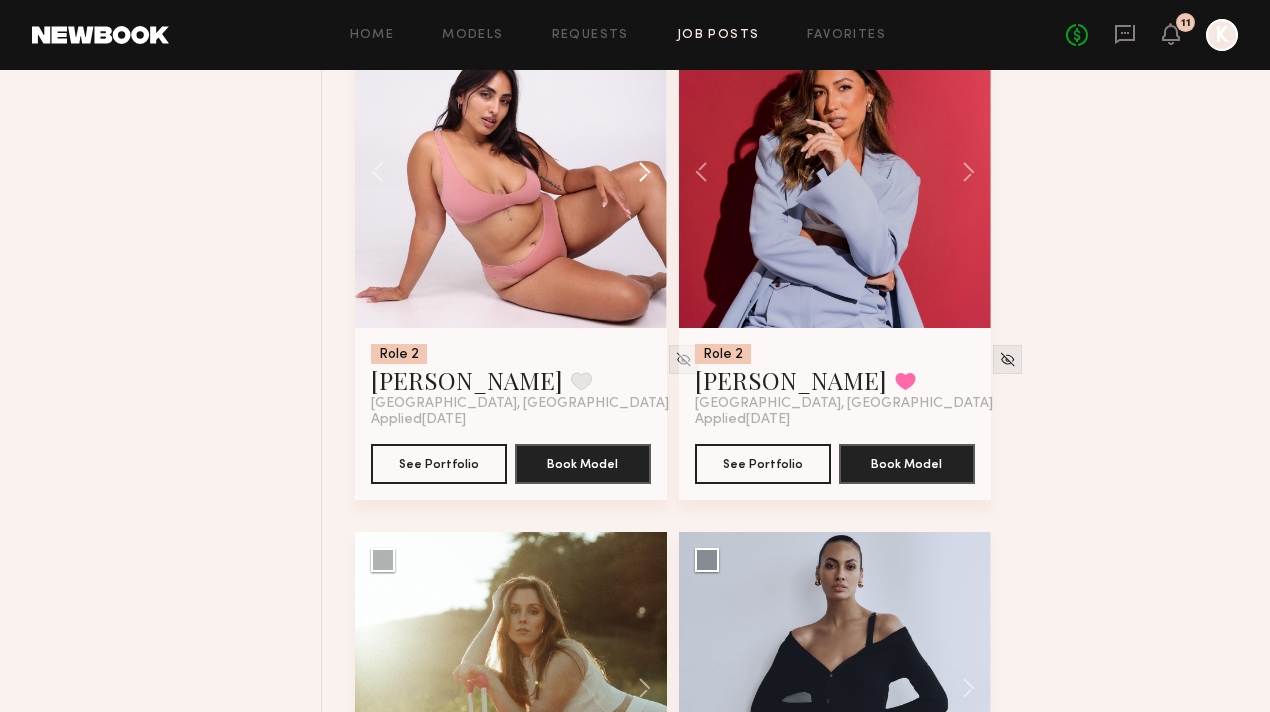 click 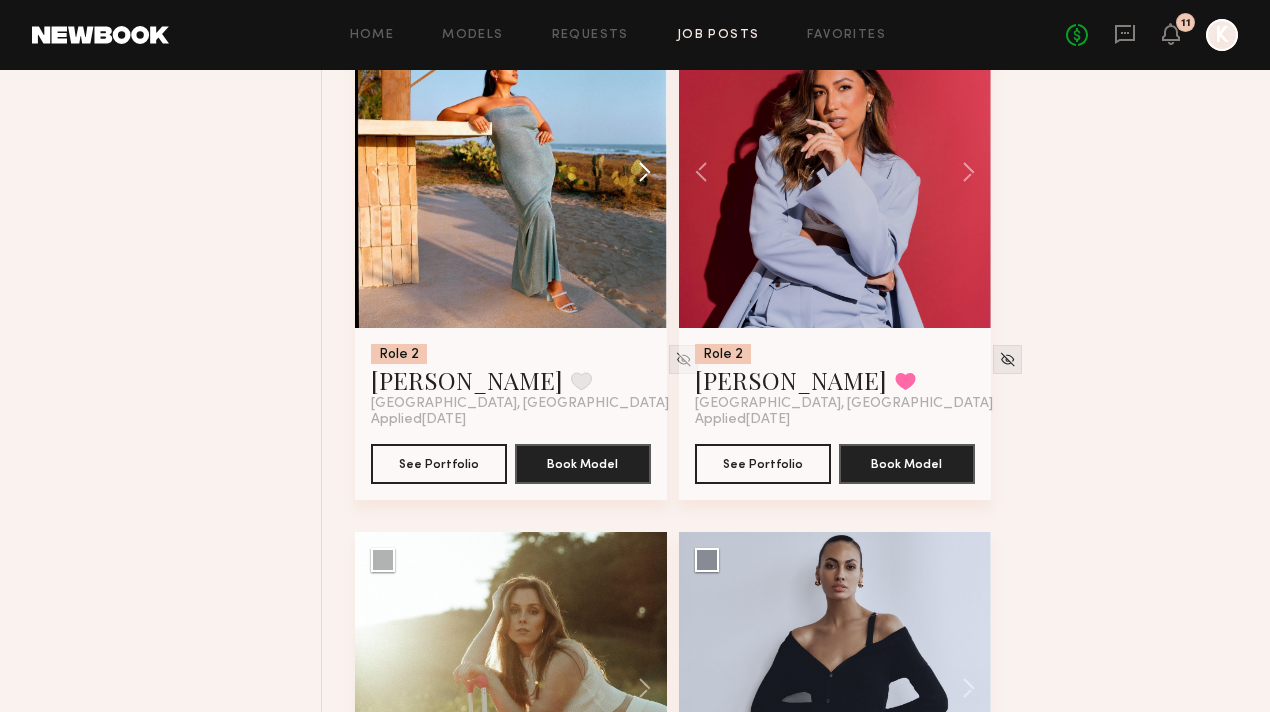 click 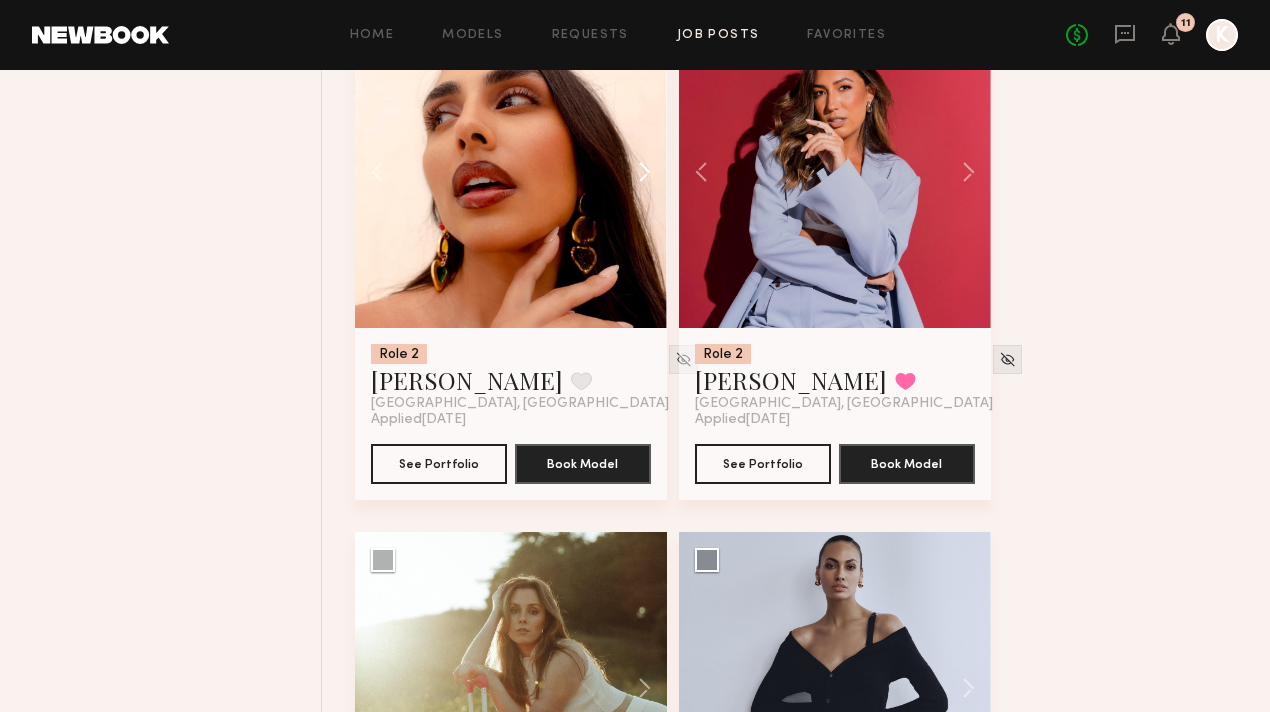 click 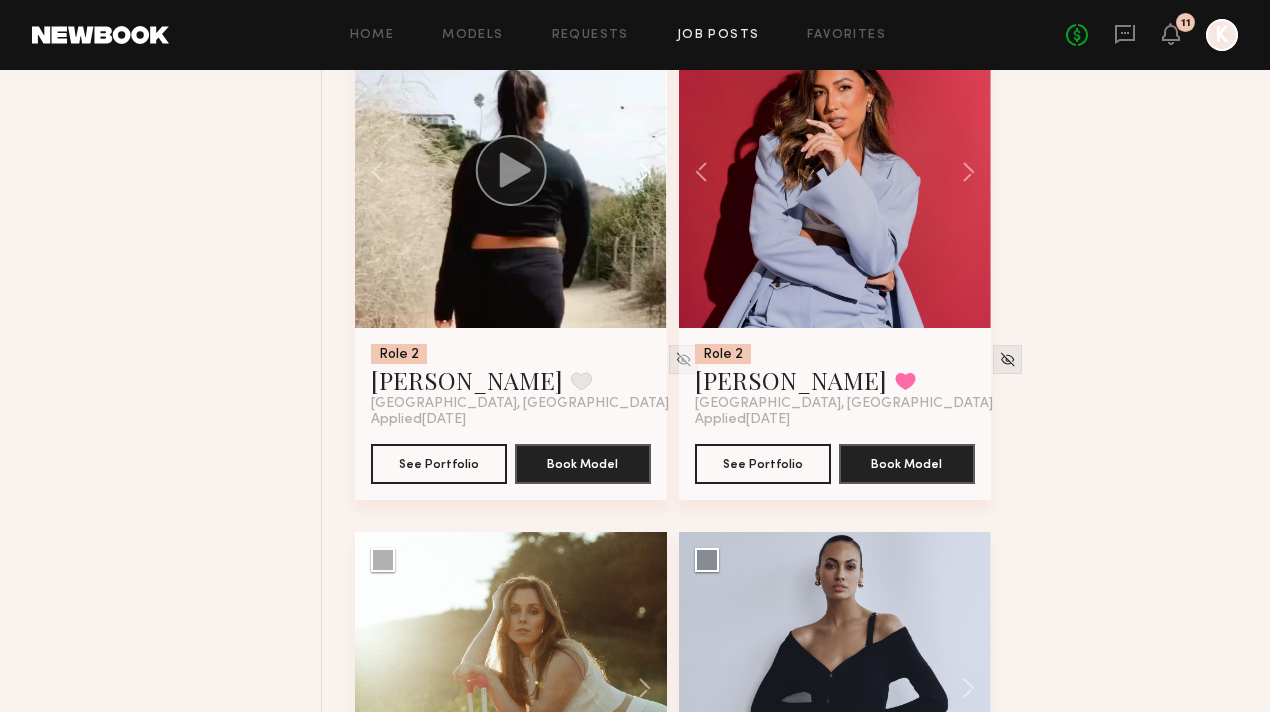 click 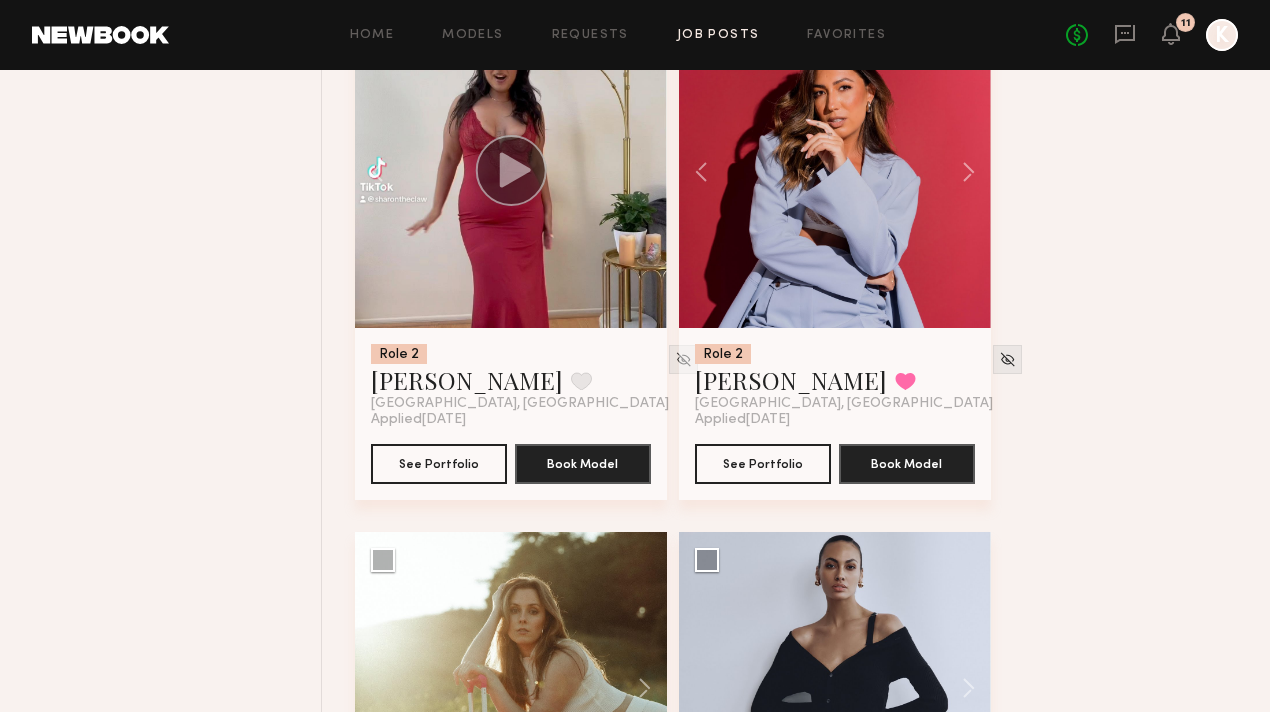click 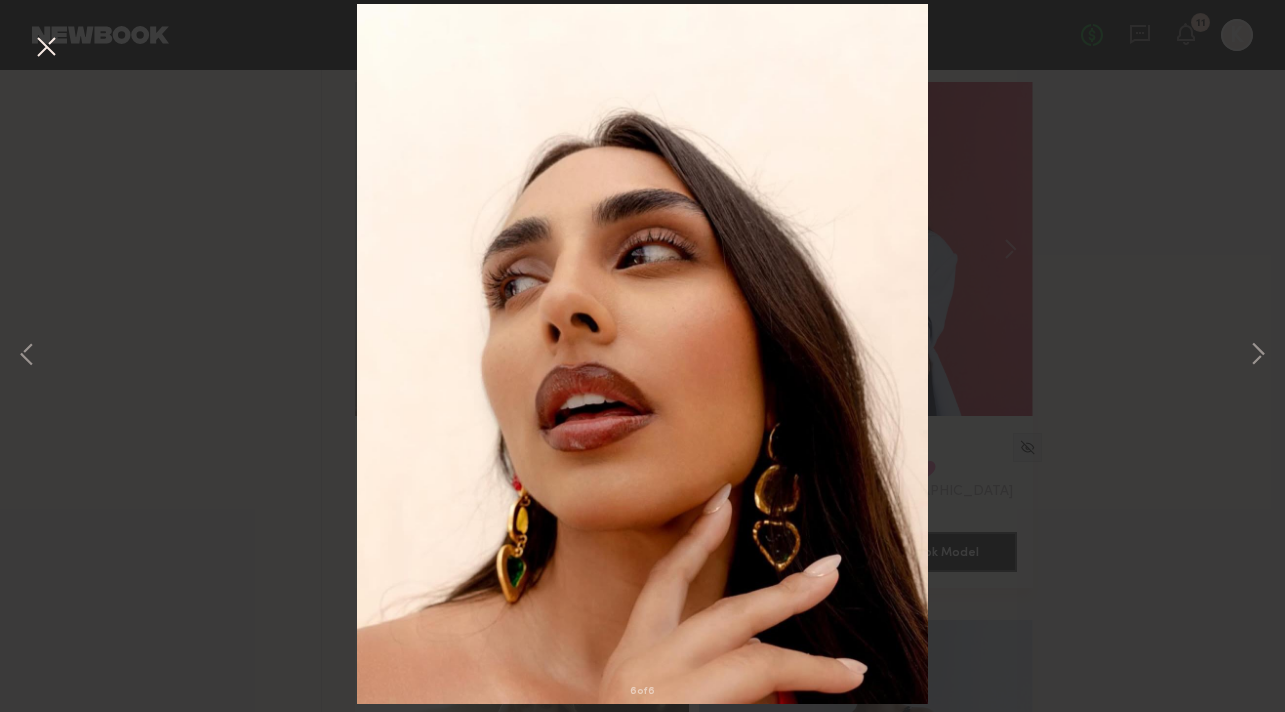 click at bounding box center [46, 48] 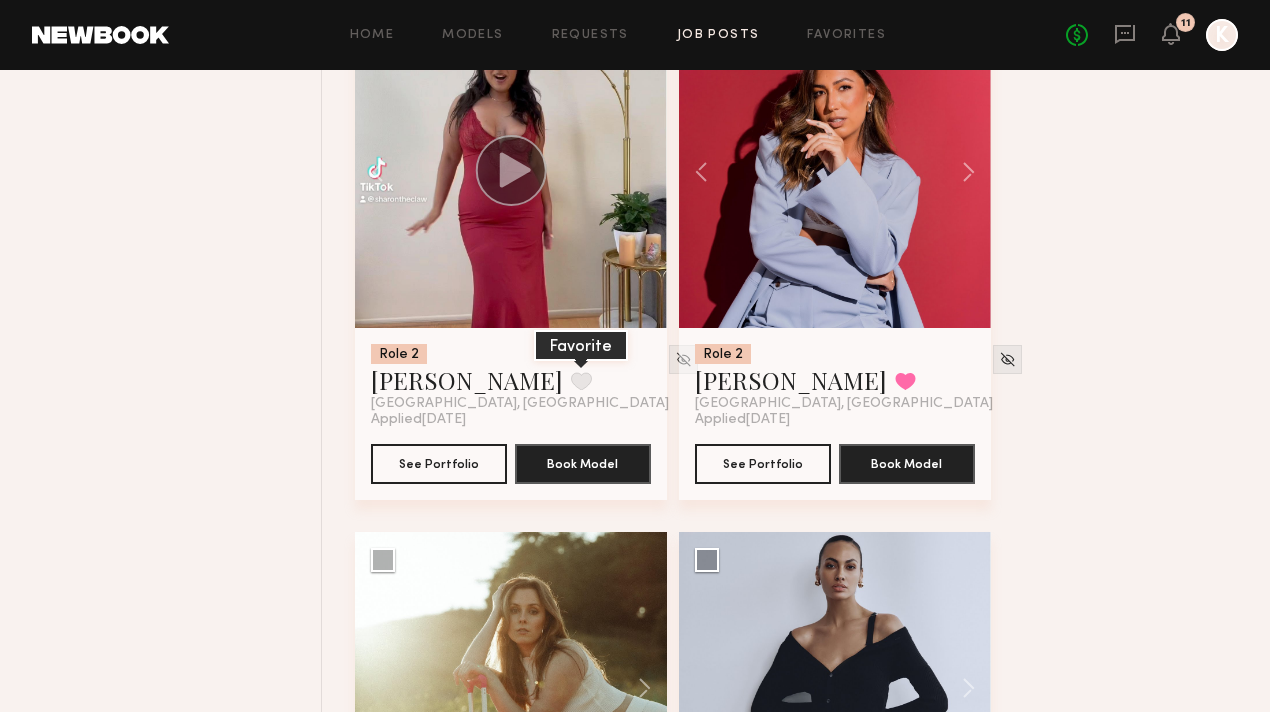click 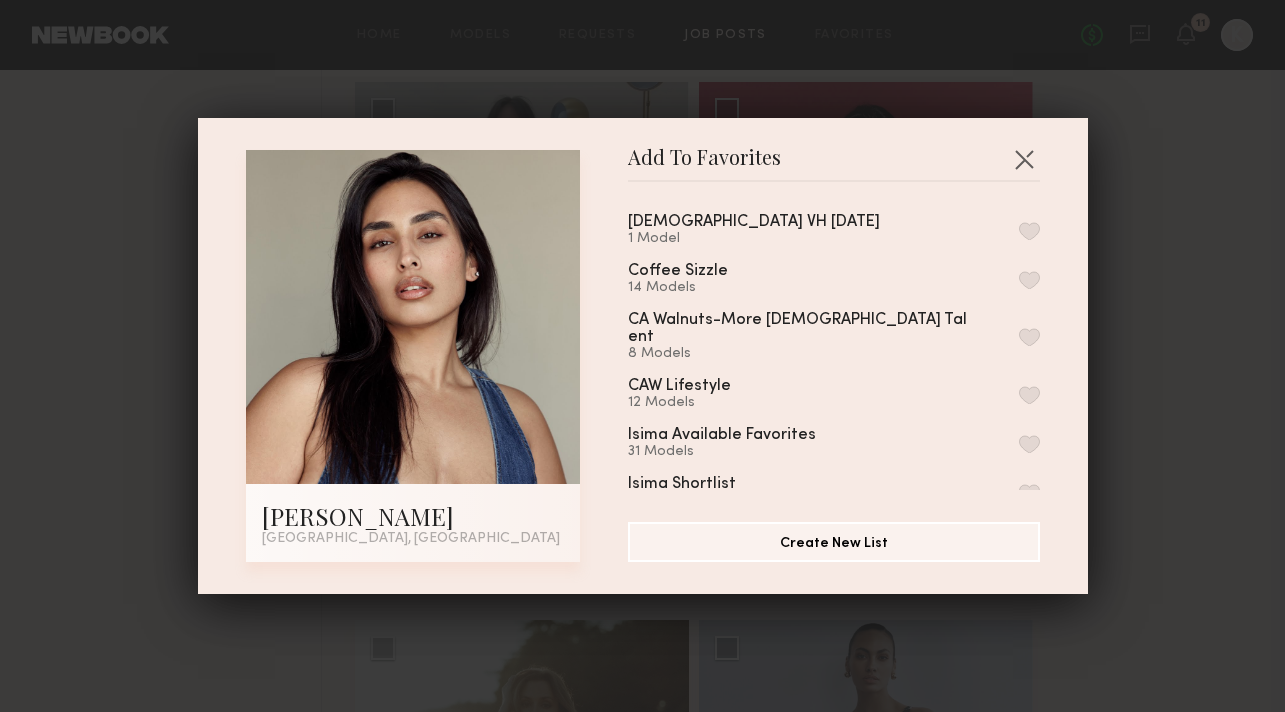 click on "[DEMOGRAPHIC_DATA] VH [DATE] 1   Model Coffee Sizzle 14   Models CA Walnuts-More [DEMOGRAPHIC_DATA] Talent 8   Models CAW Lifestyle 12   Models Isima Available Favorites 31   Models Isima Shortlist 58   Models [US_STATE] Walnuts 24   Models Lifeguard 4   Models Vitahustle 34   Models Pizza Oven 6   Models Silent Wake Up 10   Models My Favorites 0   Models" at bounding box center (844, 344) 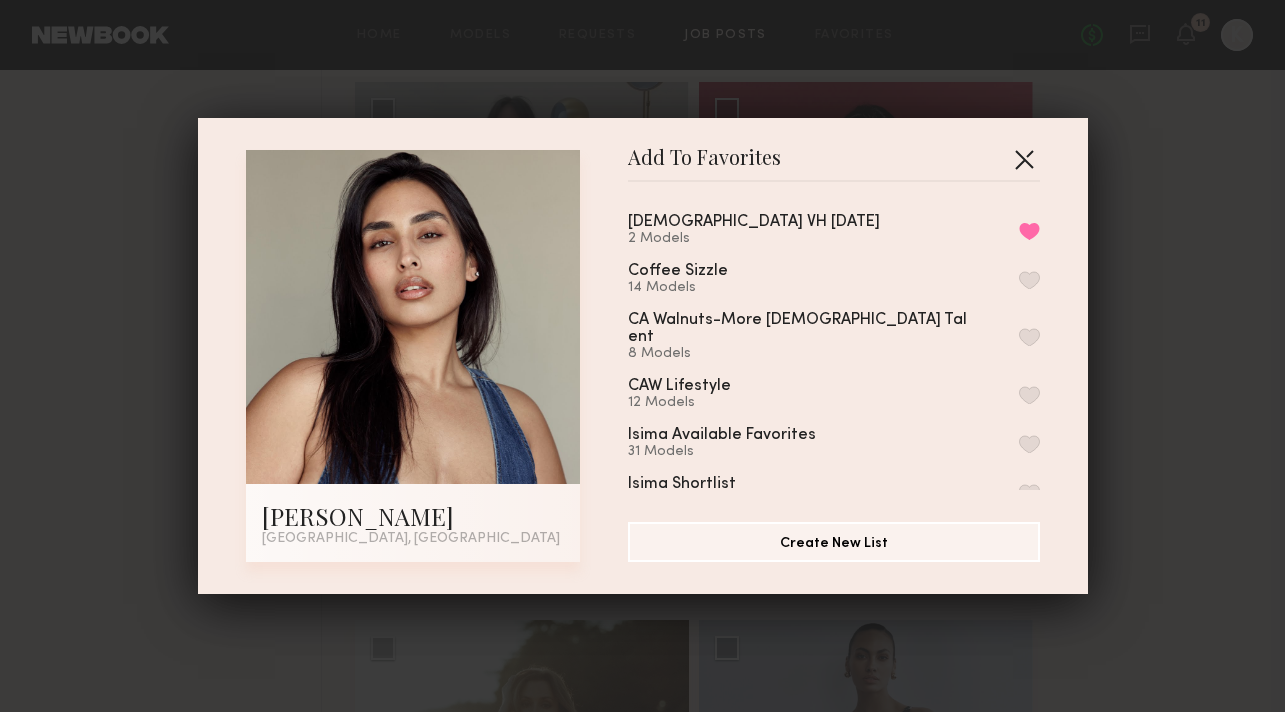 click at bounding box center (1024, 159) 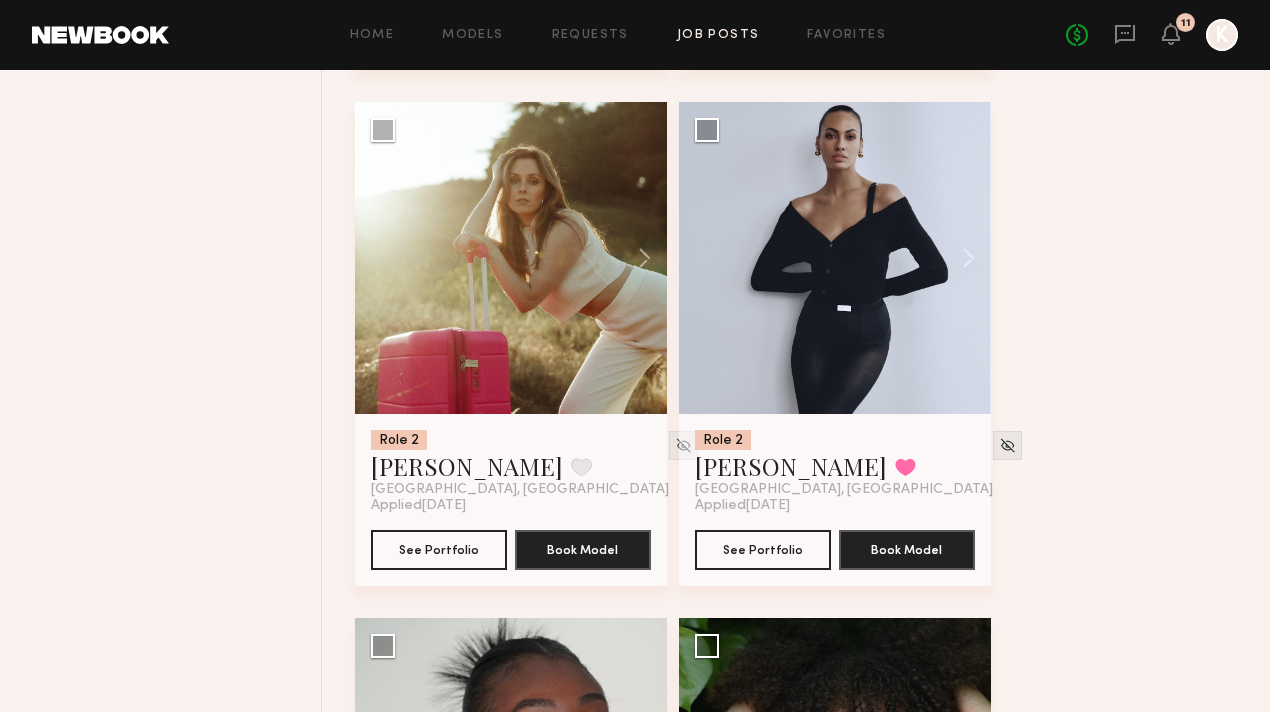 scroll, scrollTop: 2434, scrollLeft: 0, axis: vertical 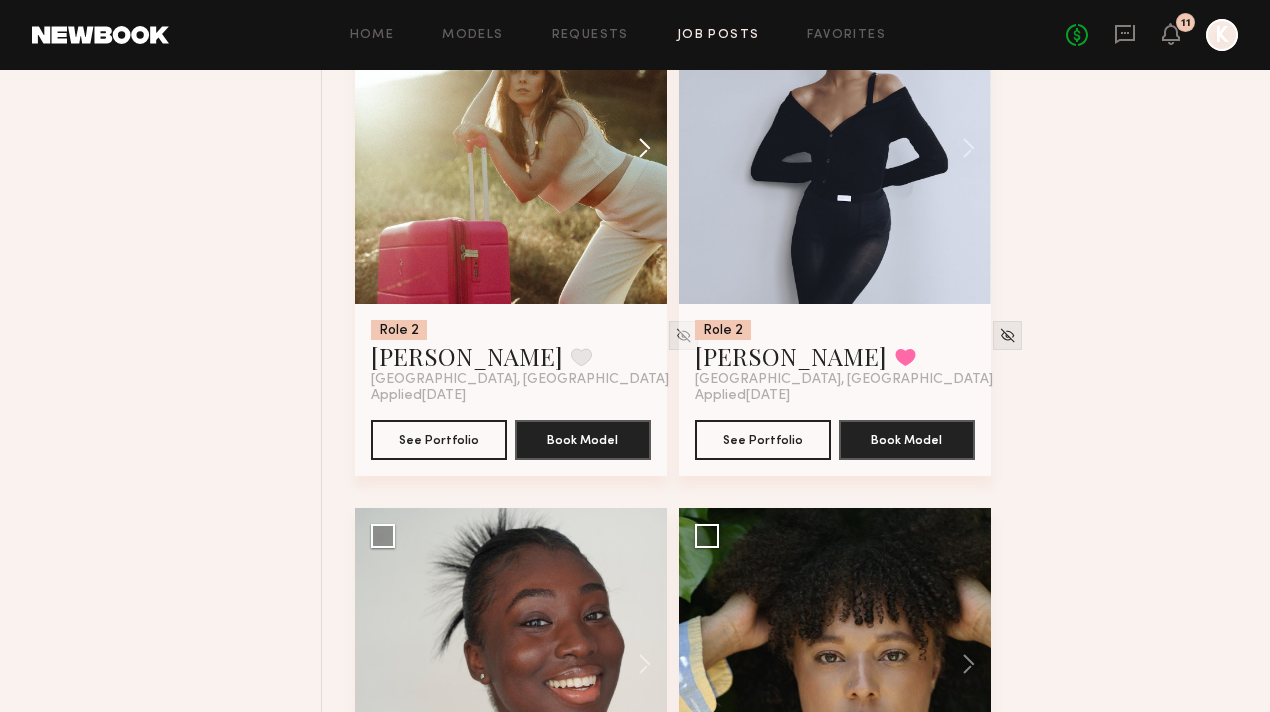 click 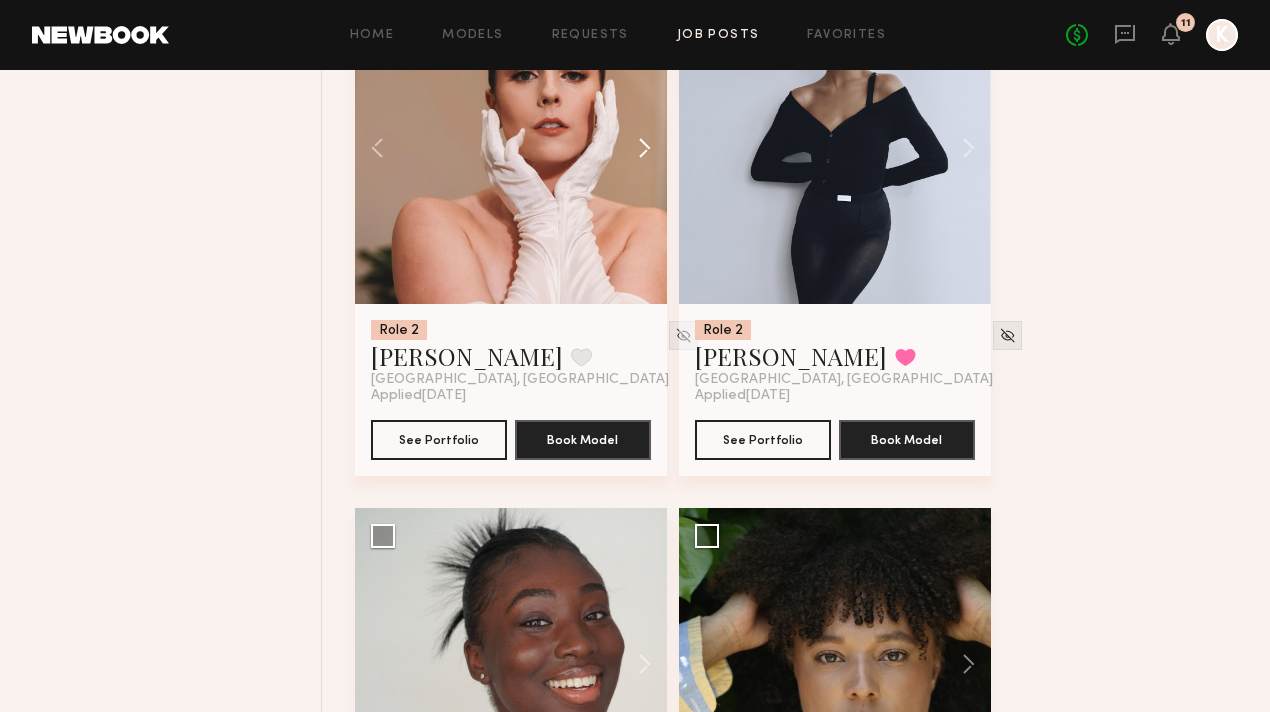 click 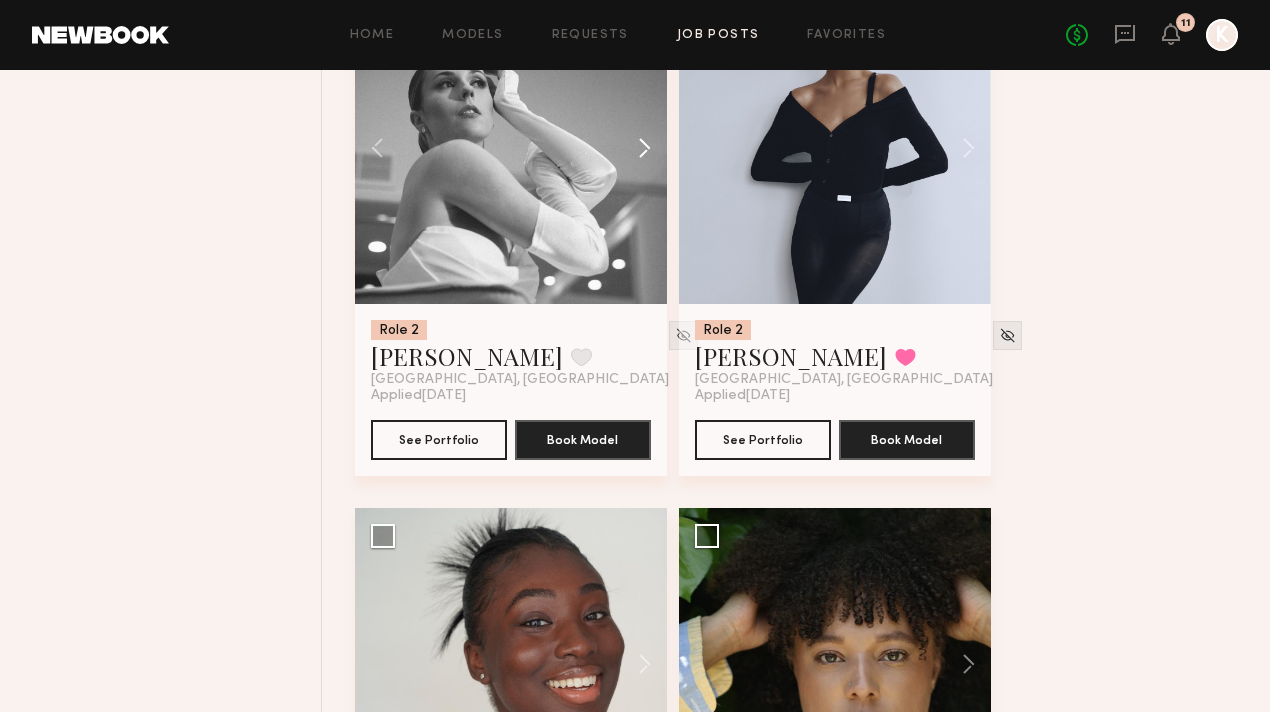 click 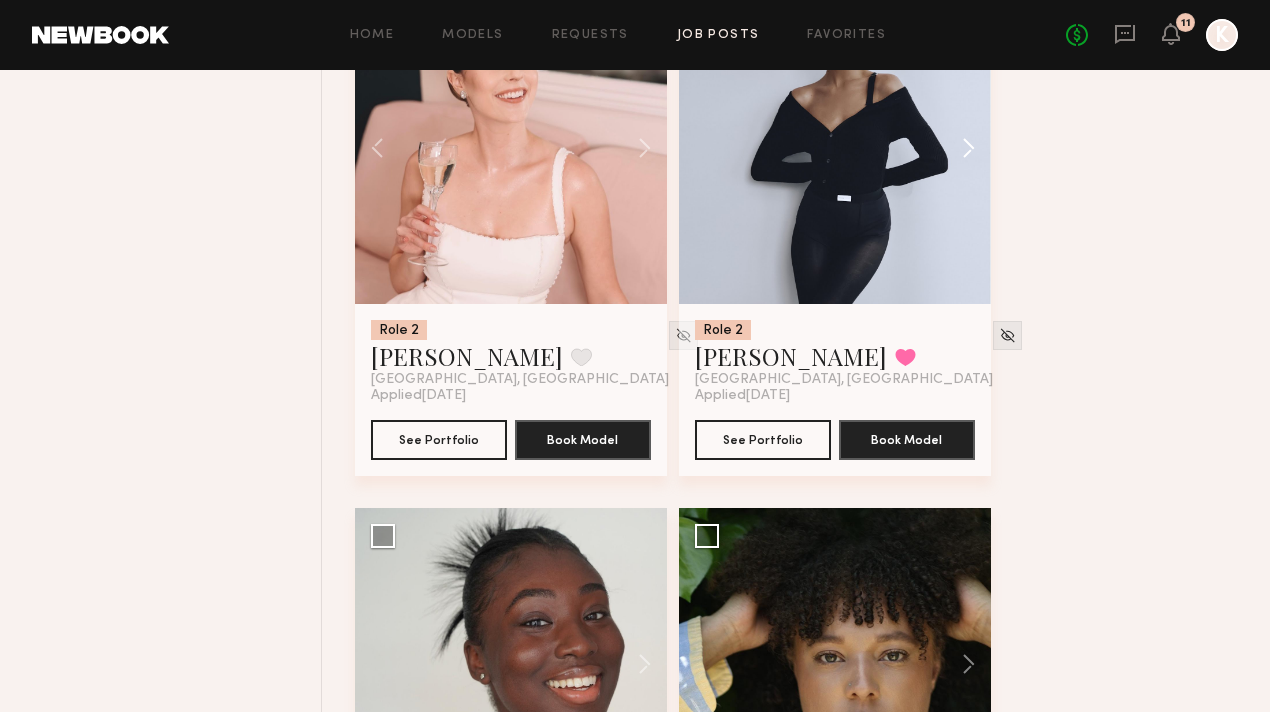 click 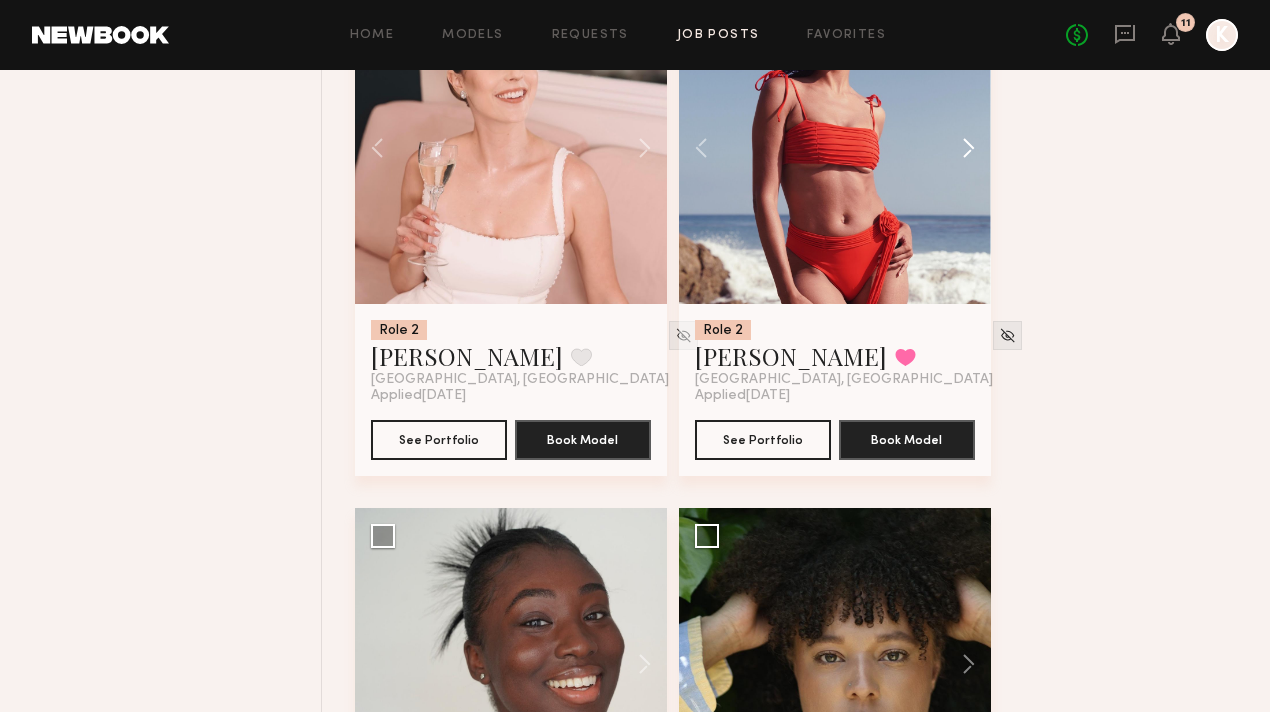 click 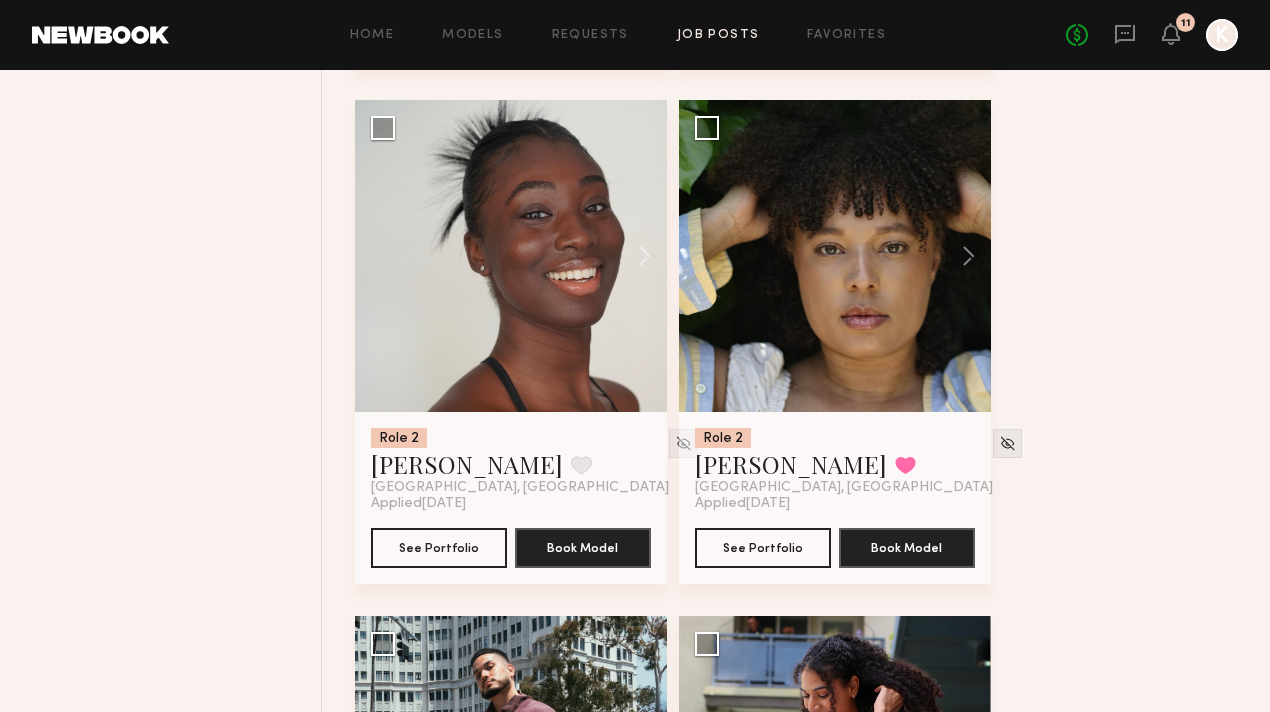 scroll, scrollTop: 2843, scrollLeft: 0, axis: vertical 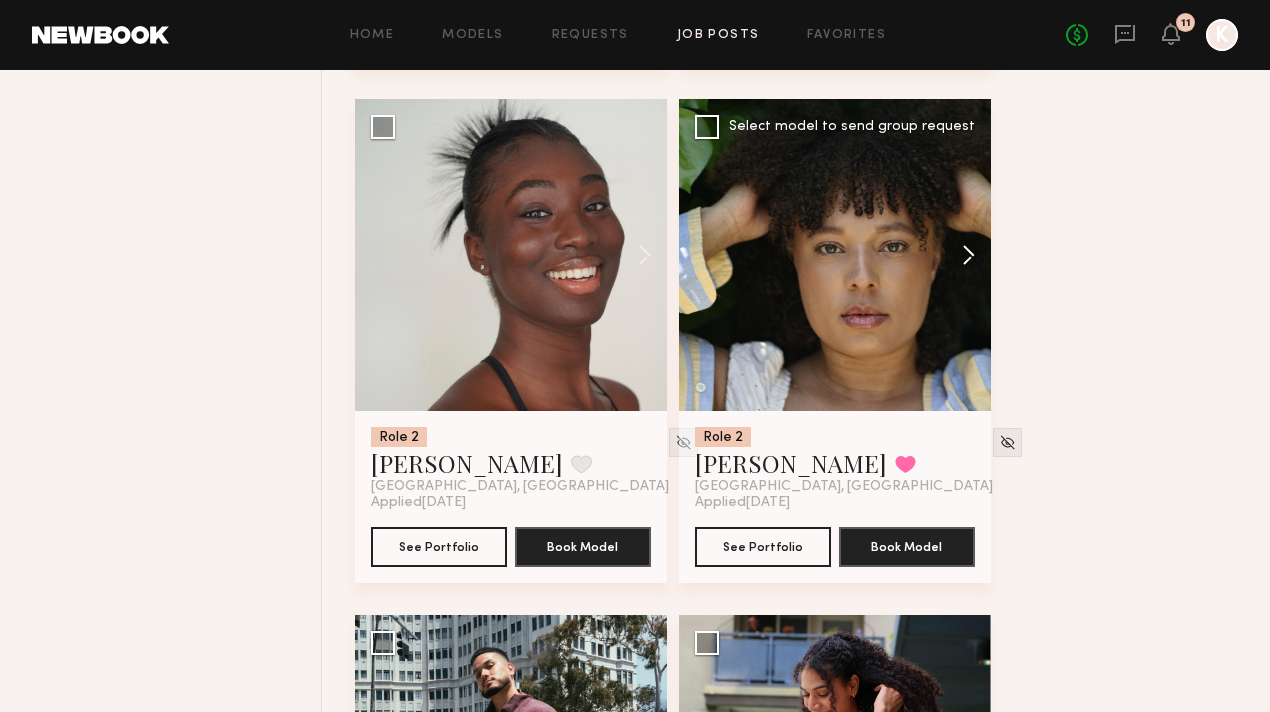 click 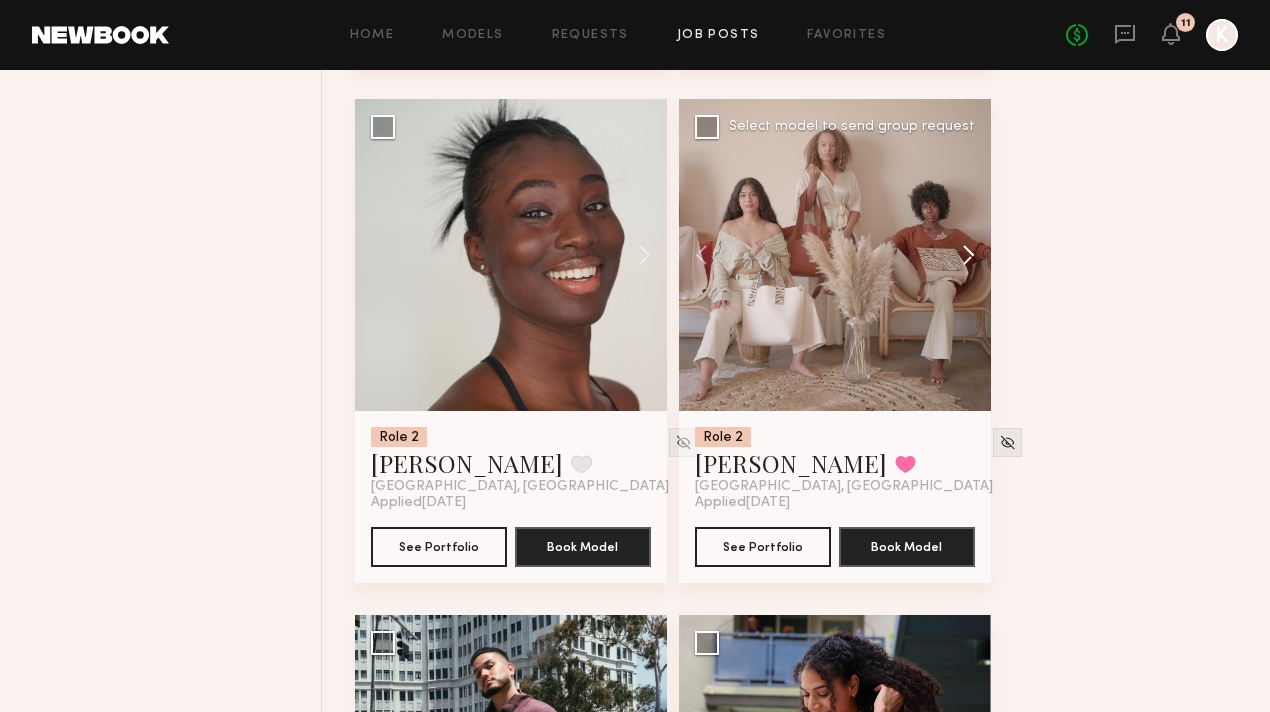 click 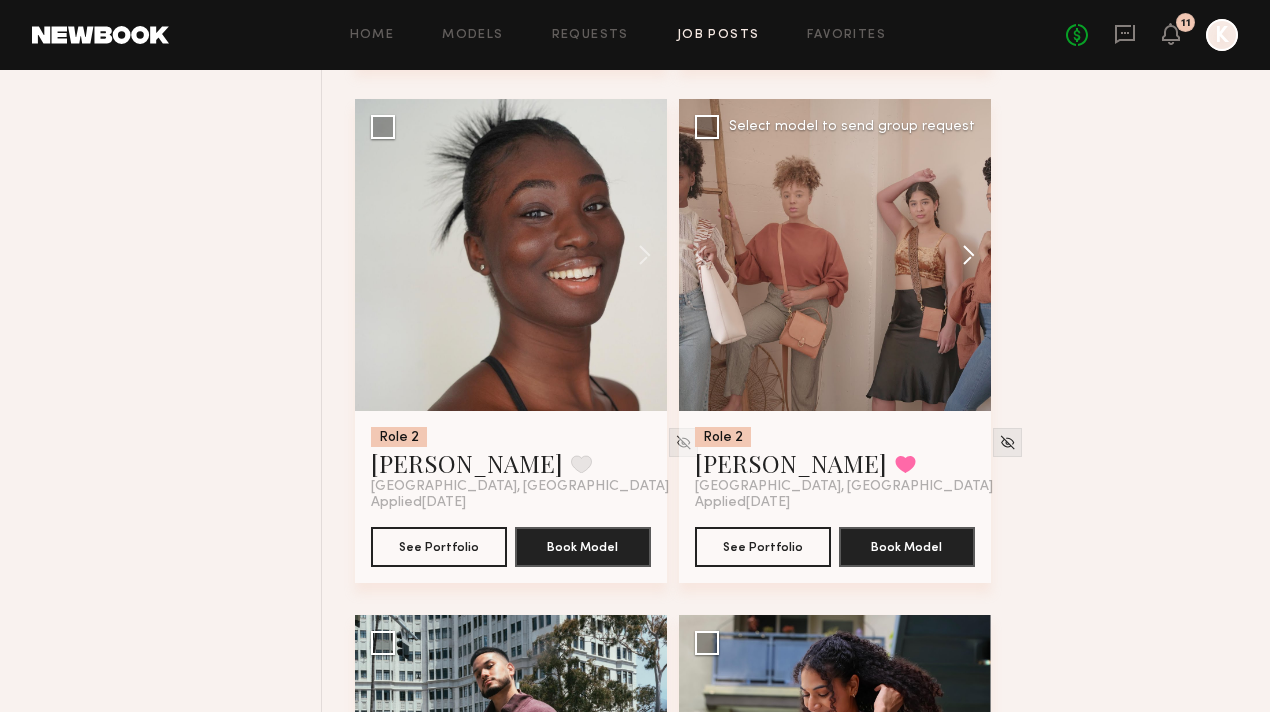 click 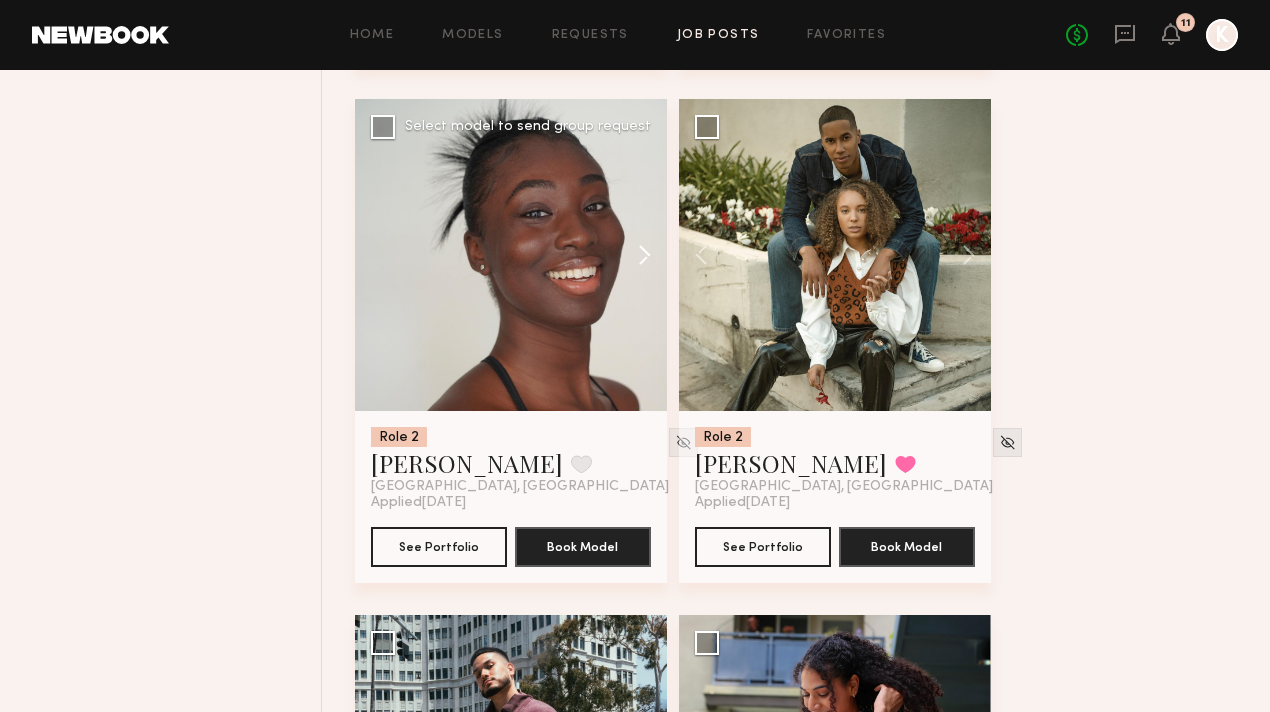 click 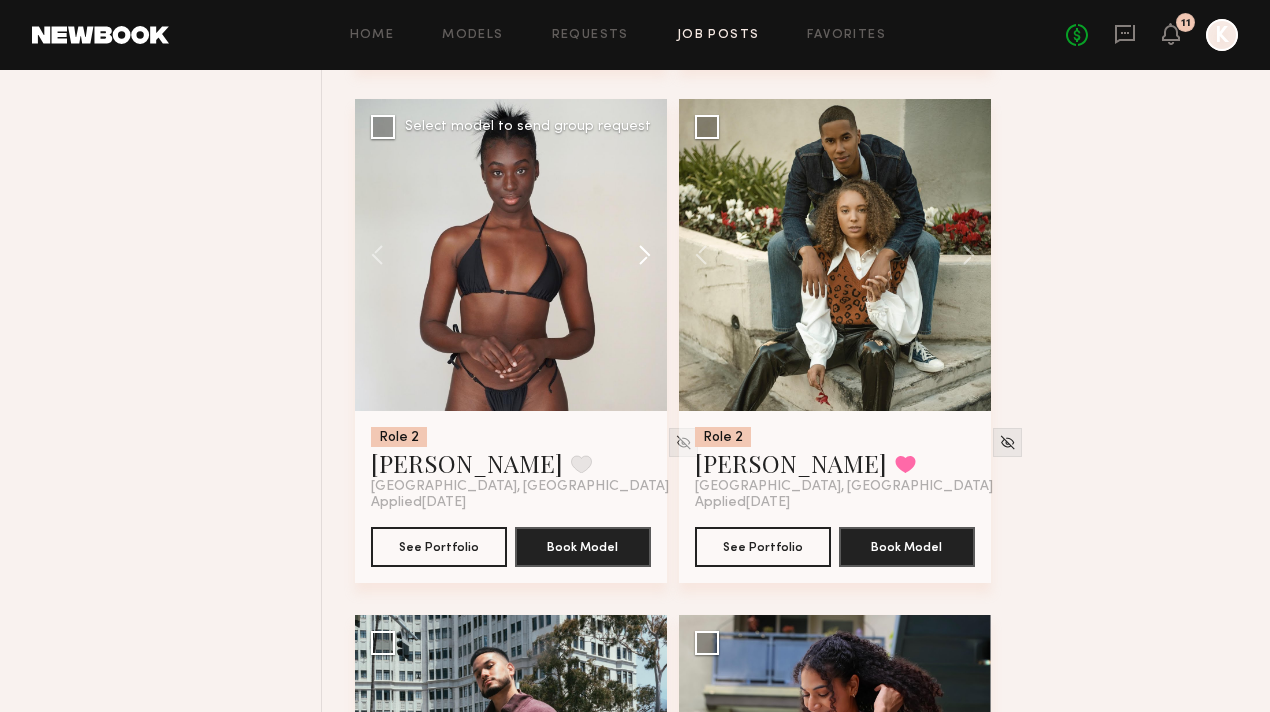 click 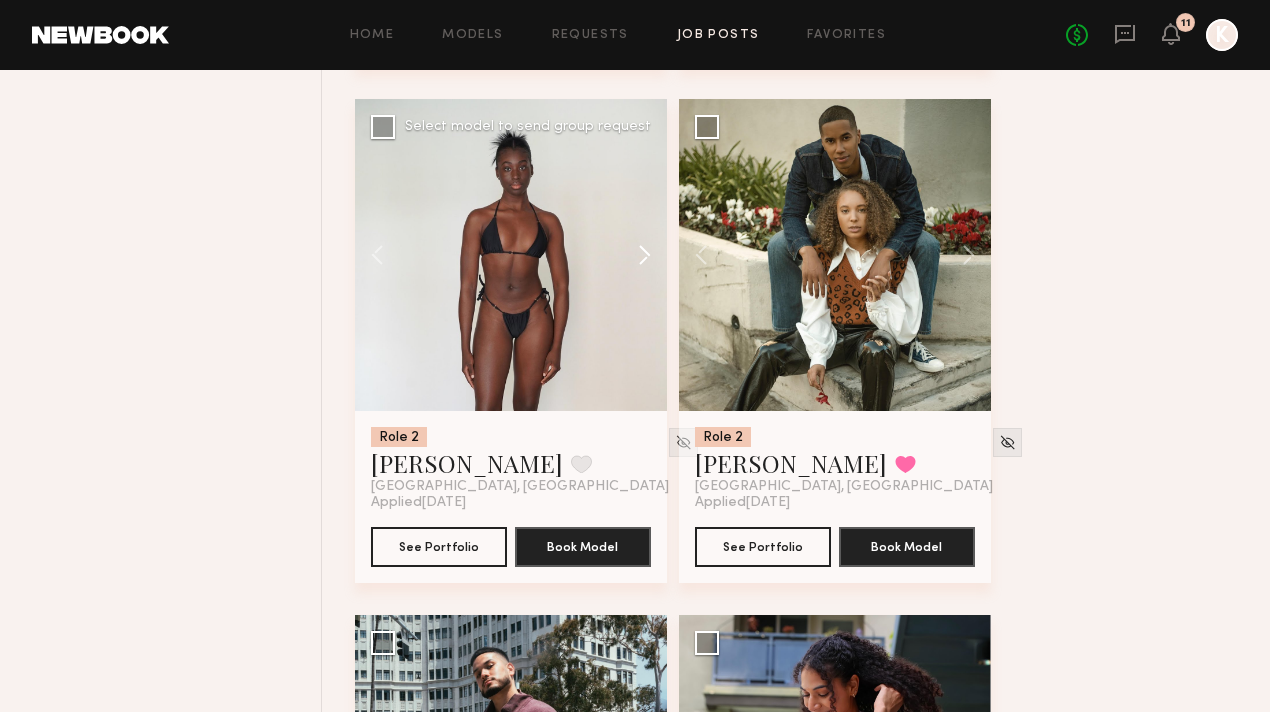 click 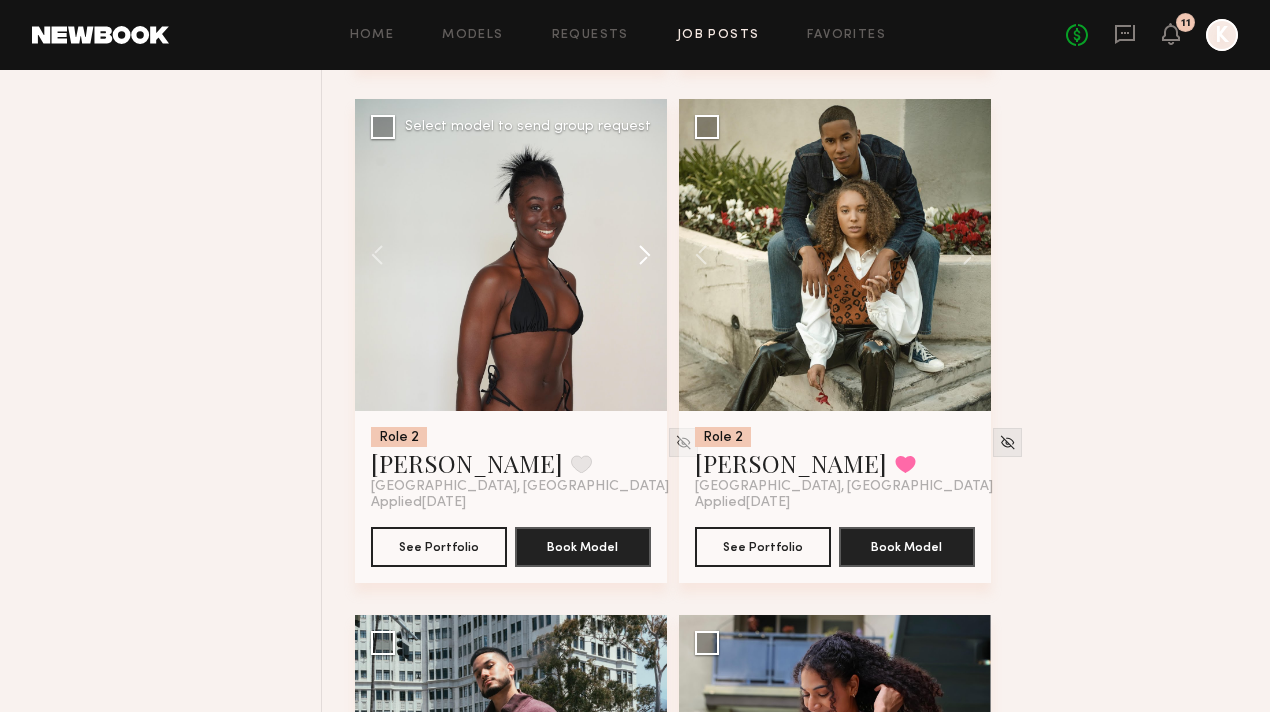 click 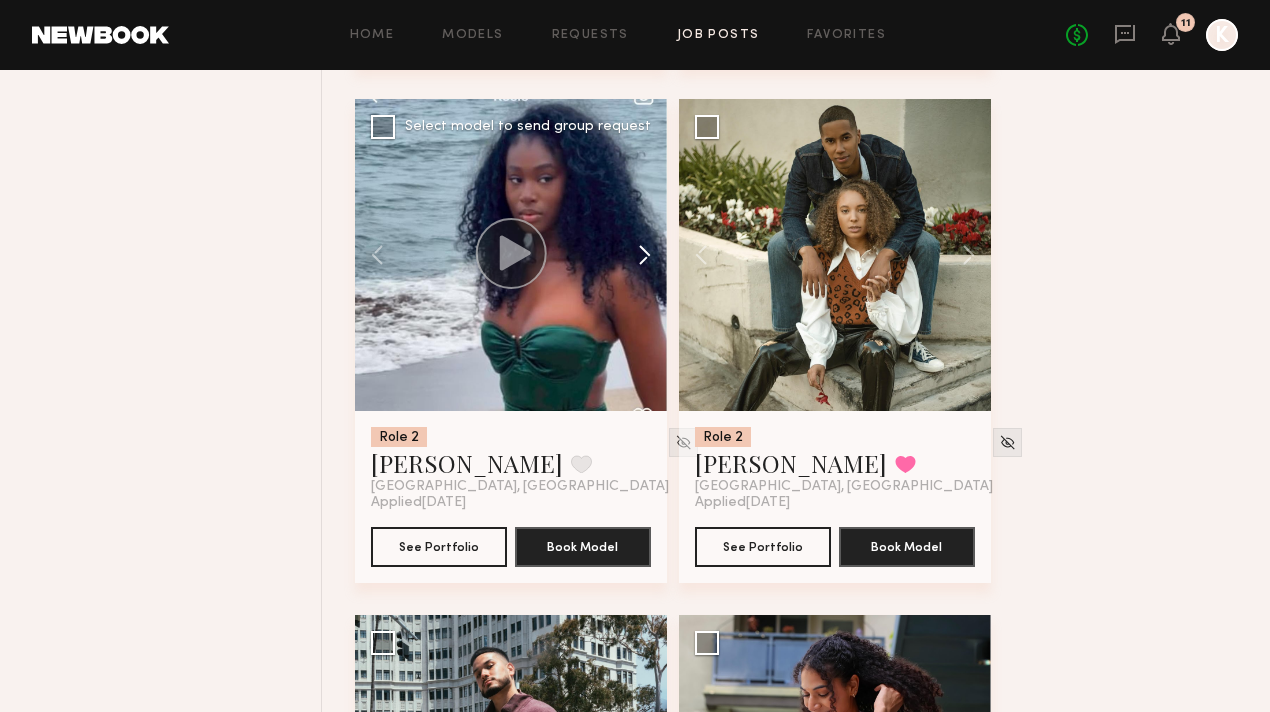 click 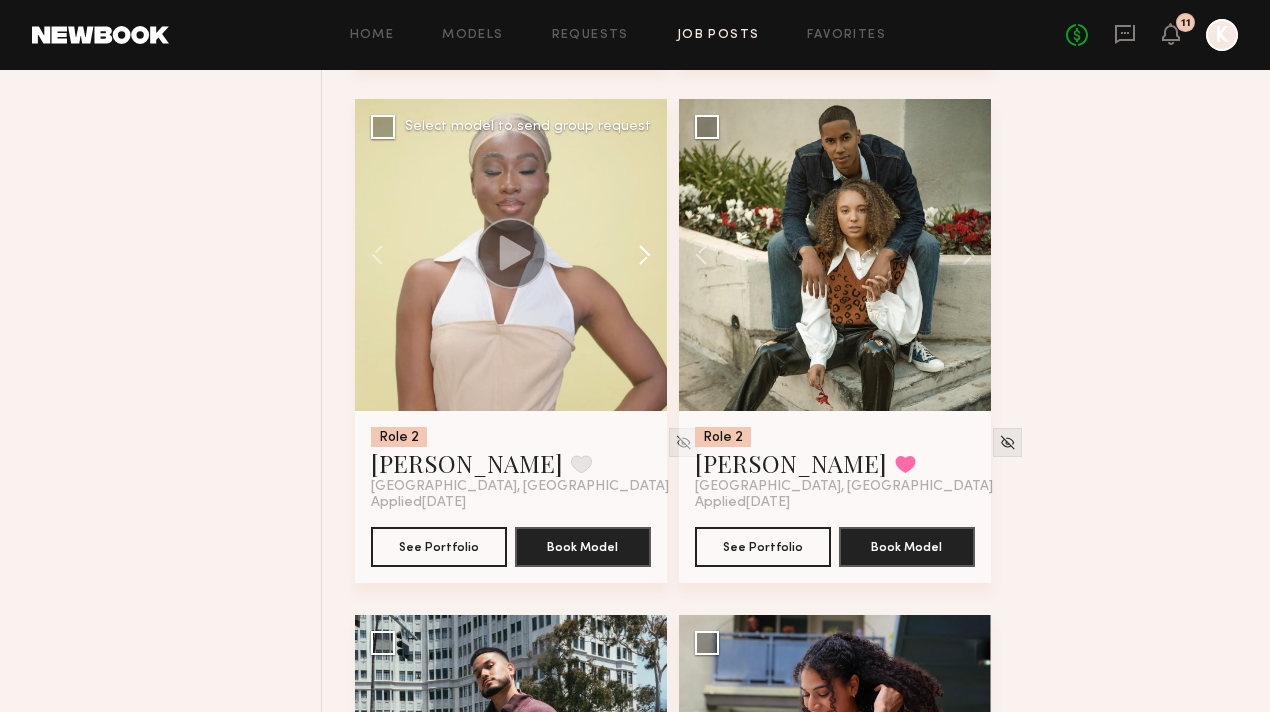 click 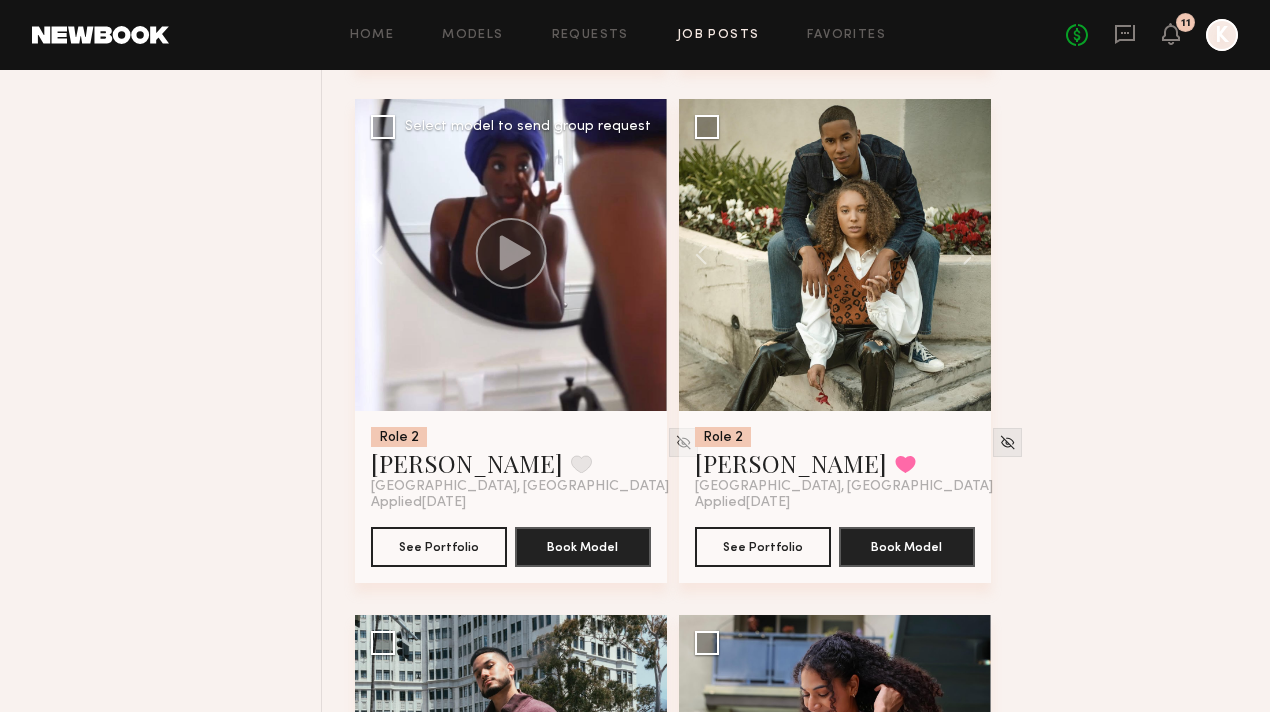 click 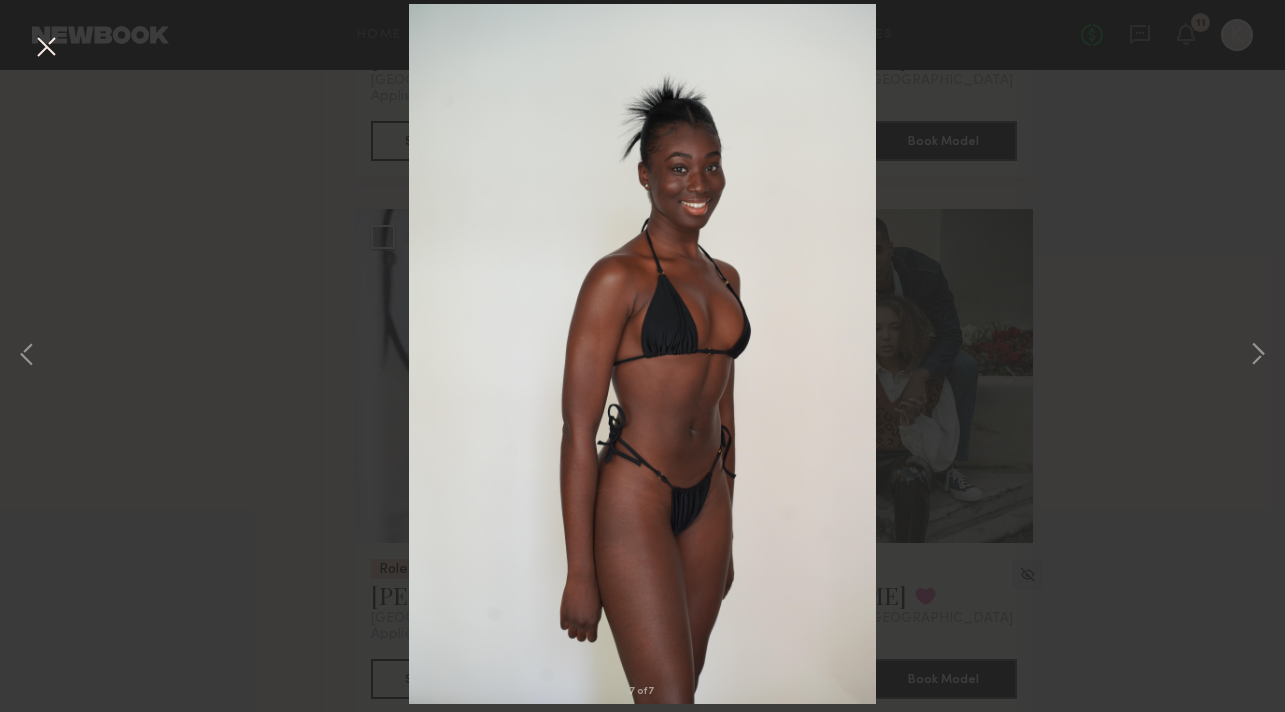 click at bounding box center (46, 48) 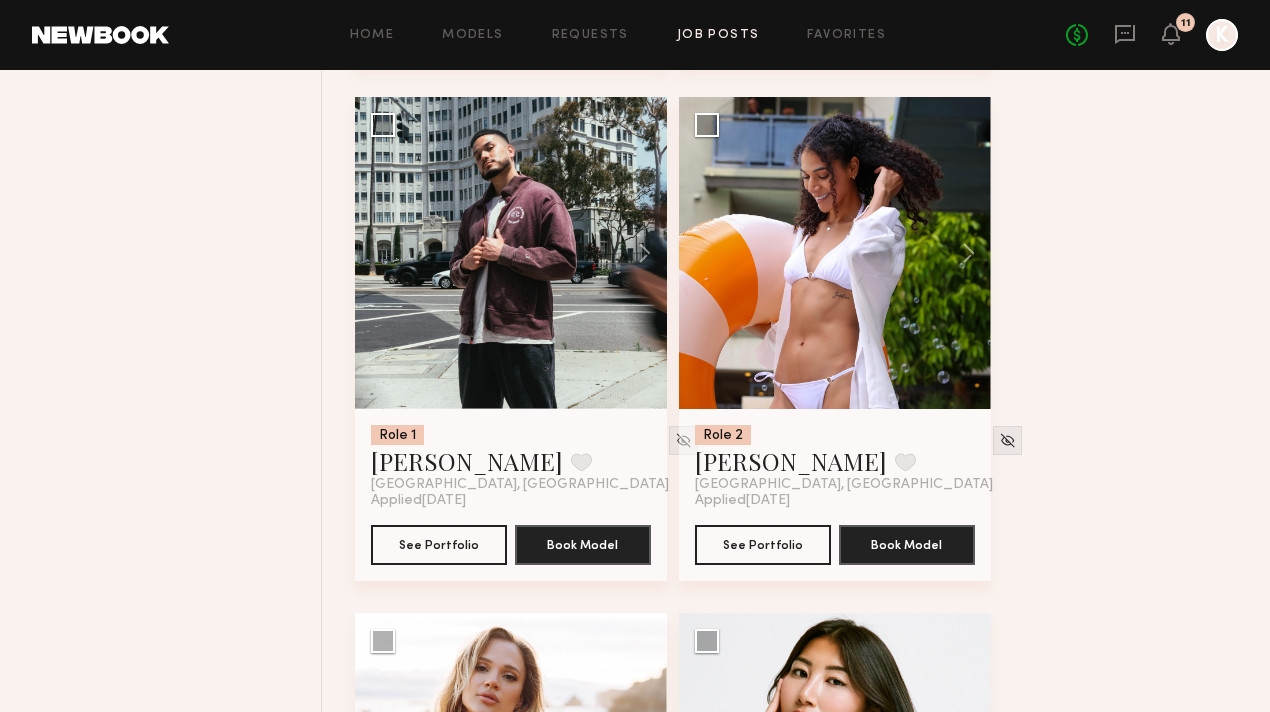 scroll, scrollTop: 3474, scrollLeft: 0, axis: vertical 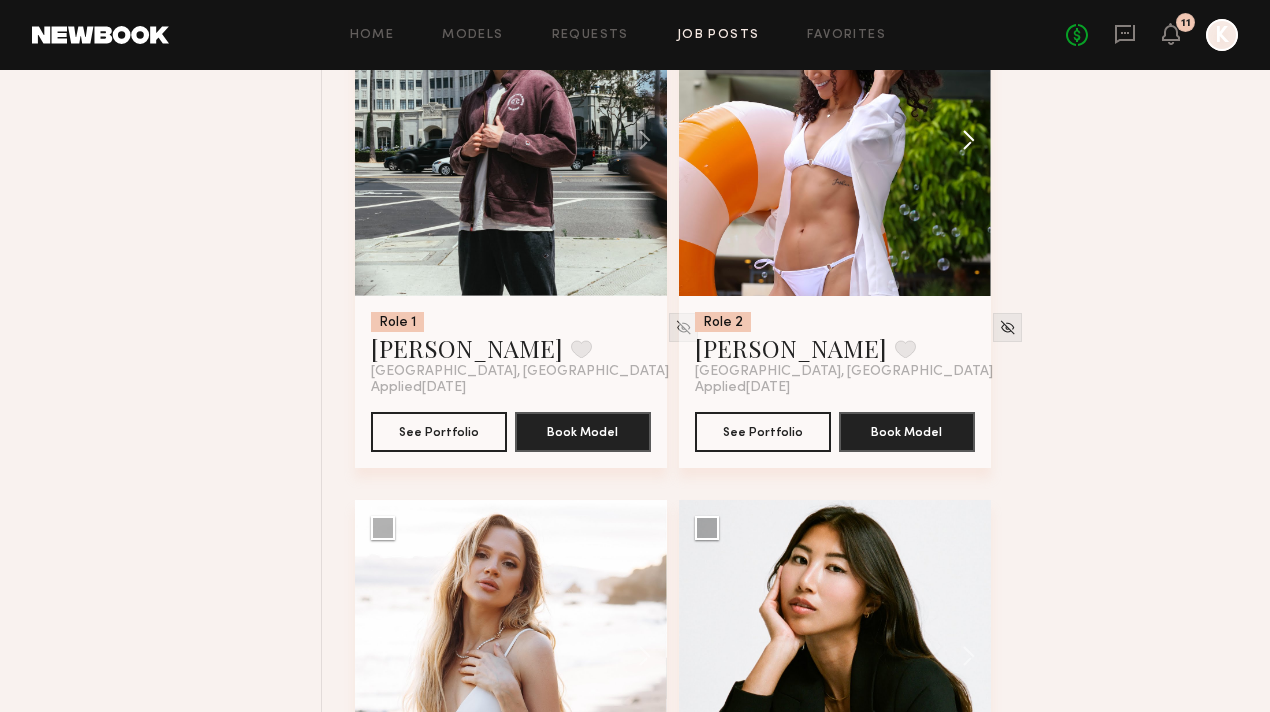 click 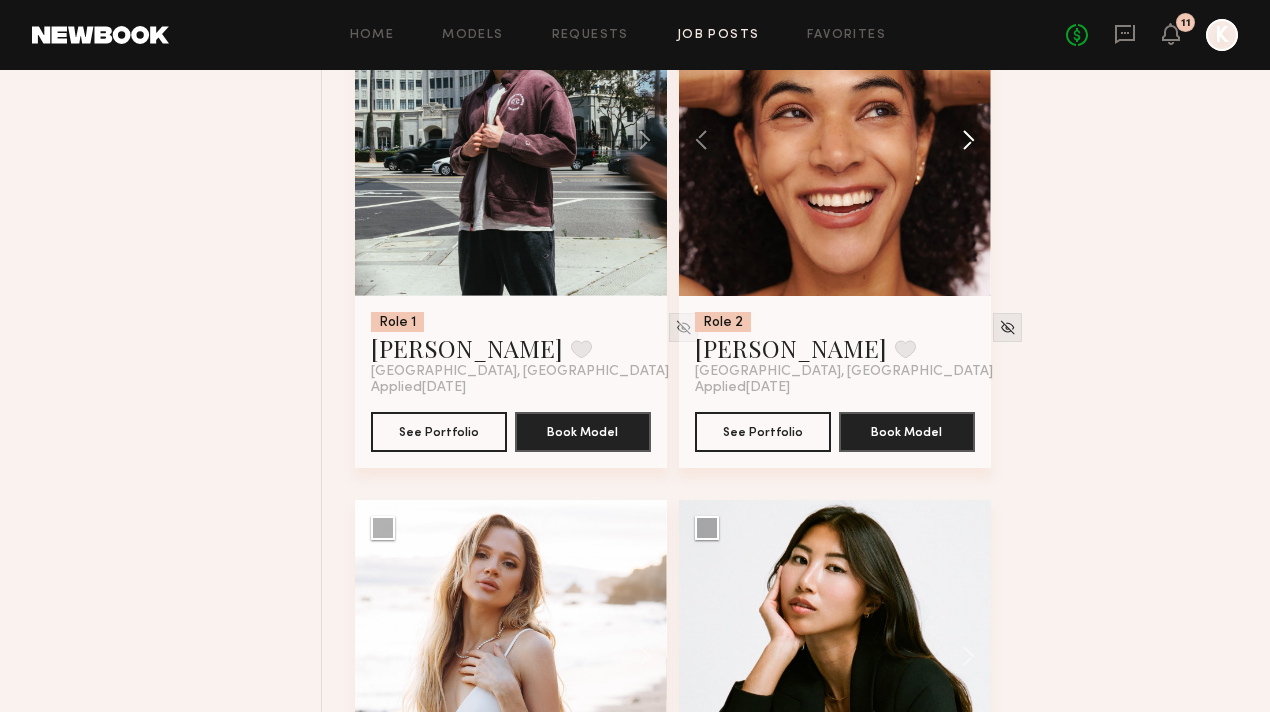 click 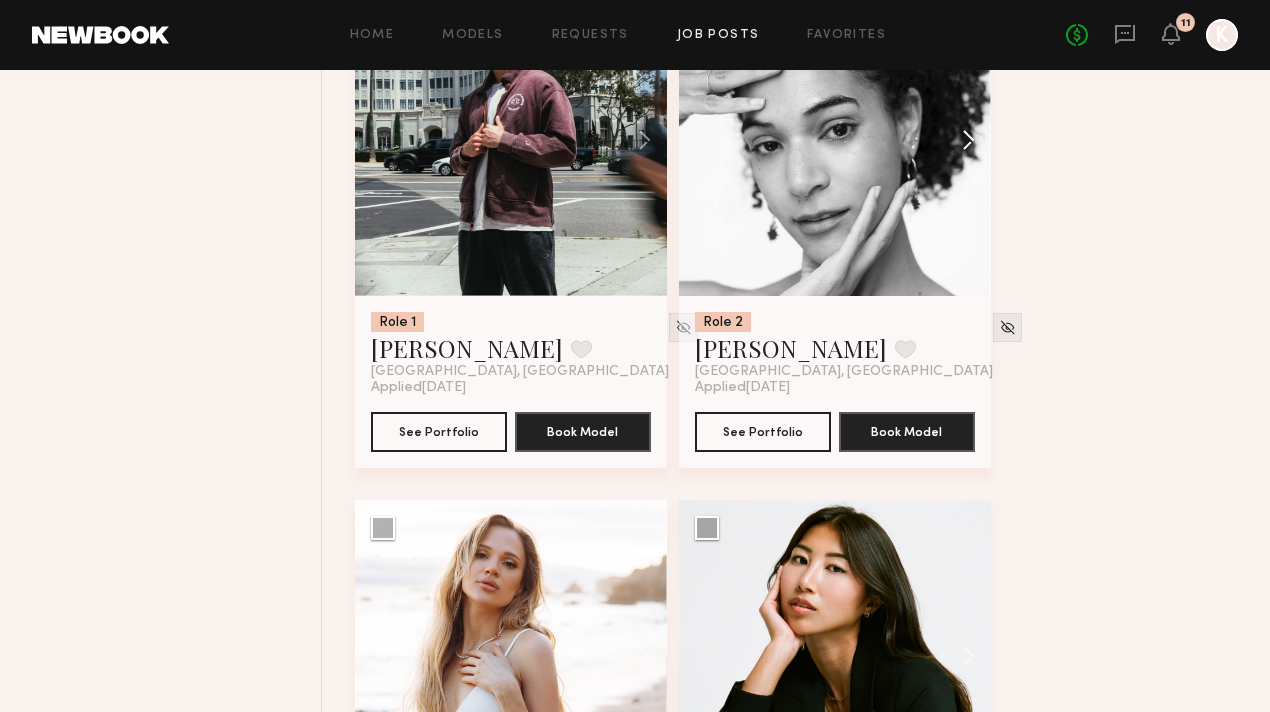 click 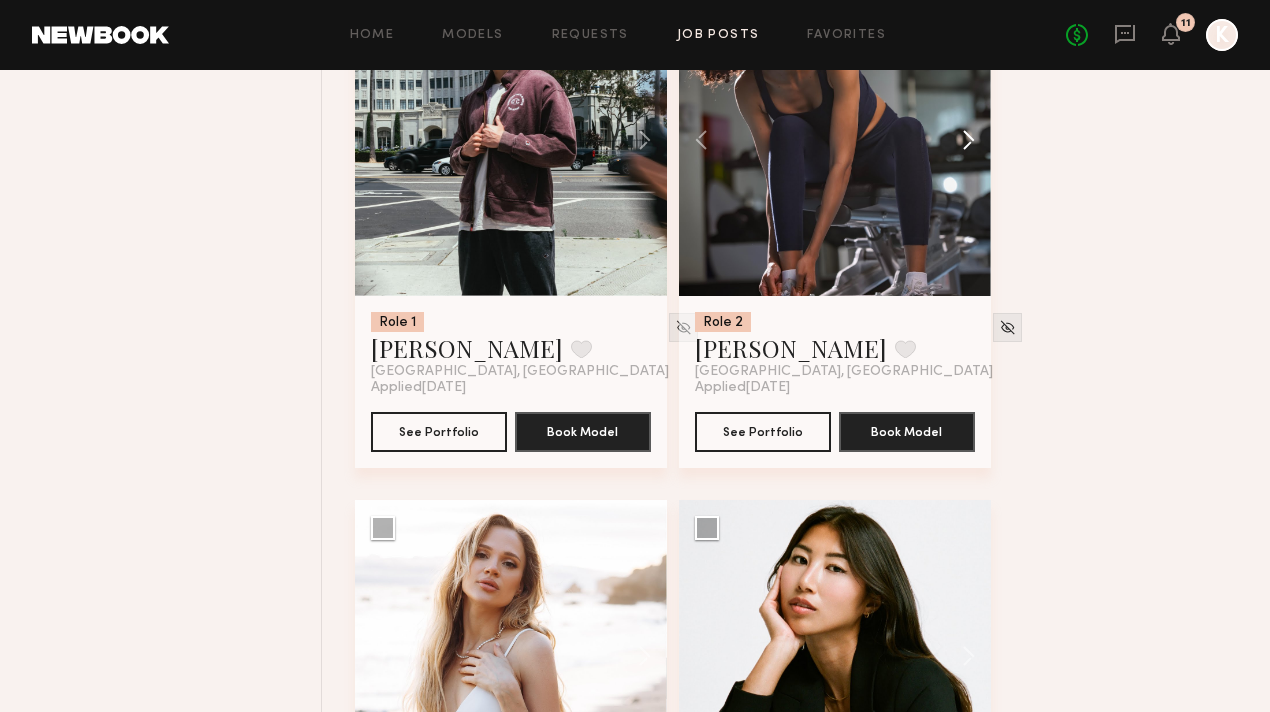 click 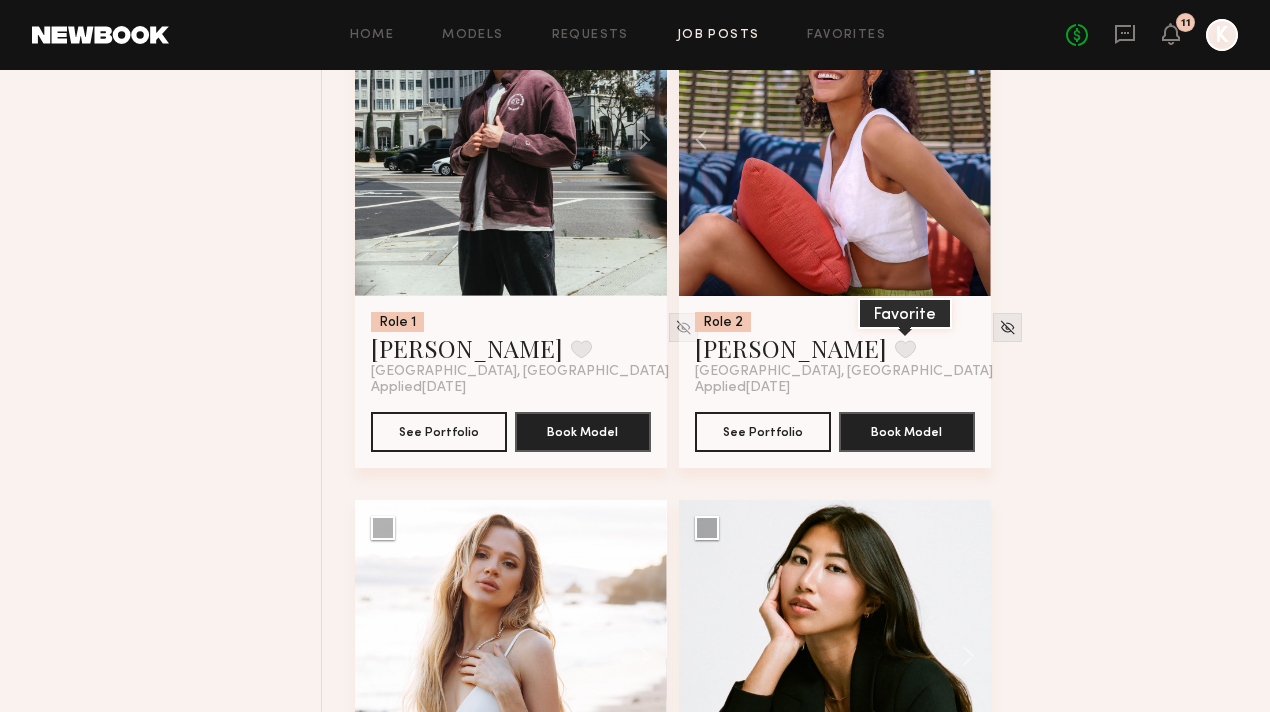 click 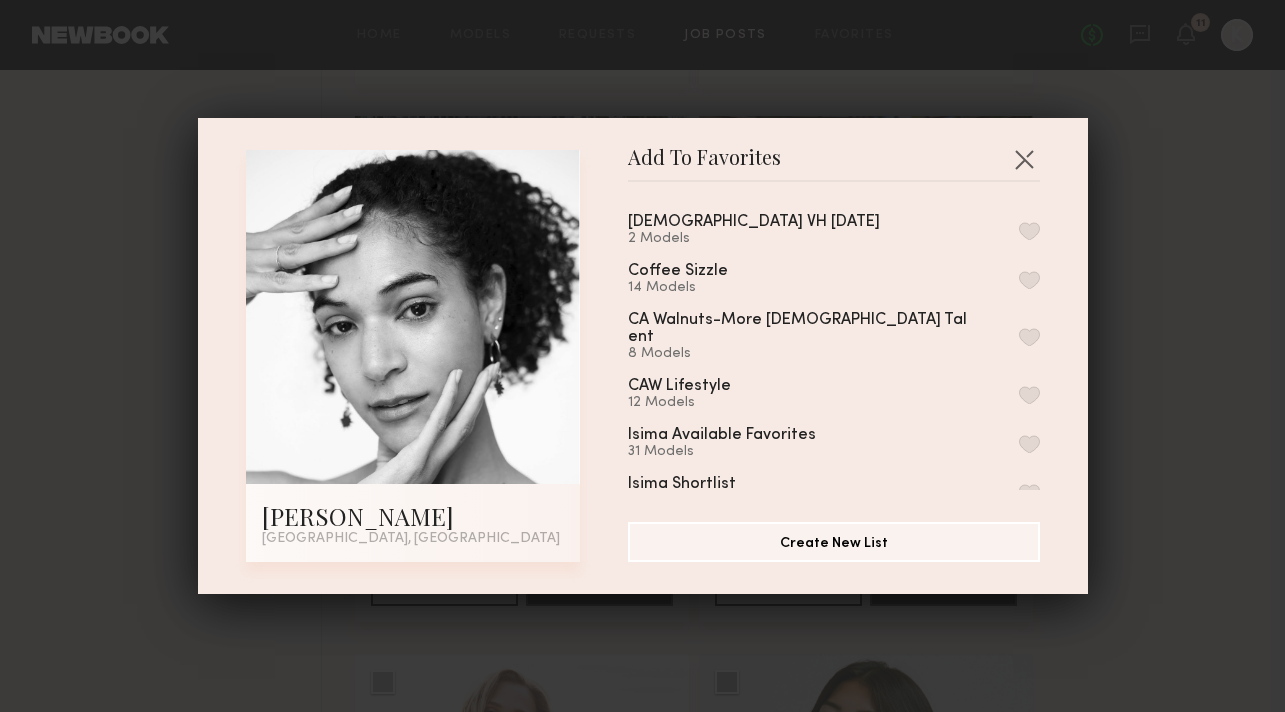 click at bounding box center (1029, 231) 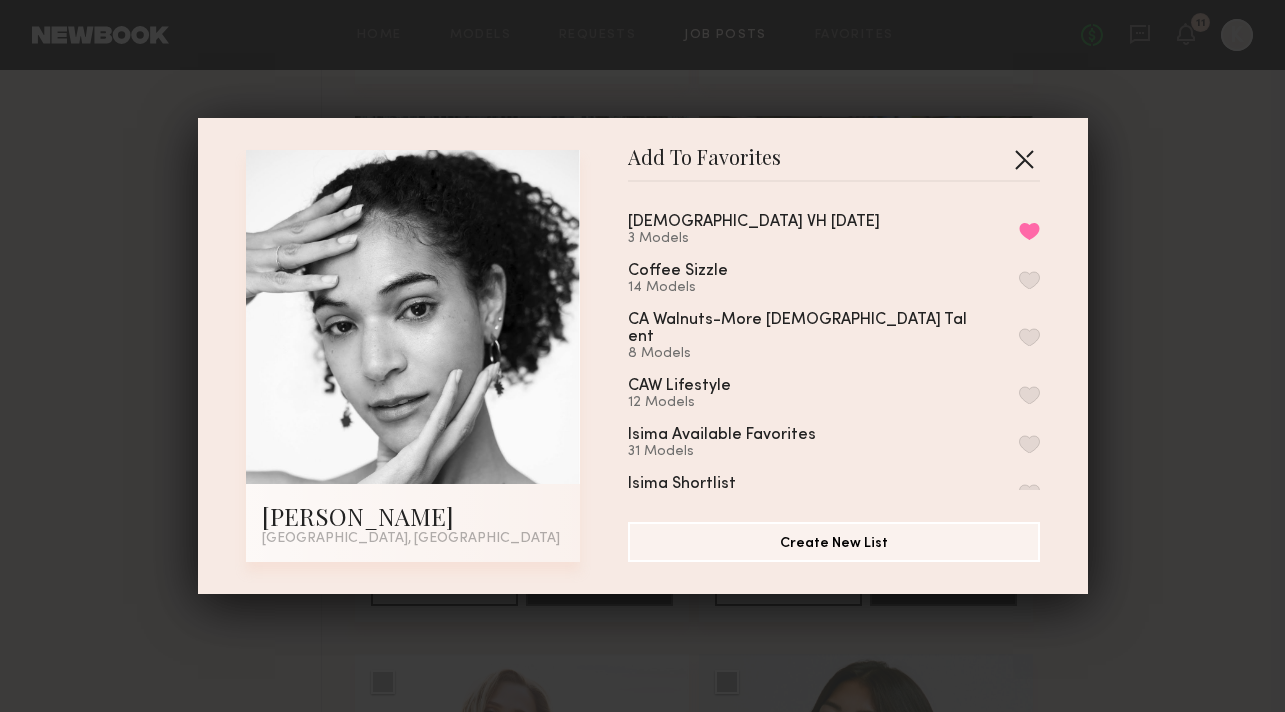 click at bounding box center [1024, 159] 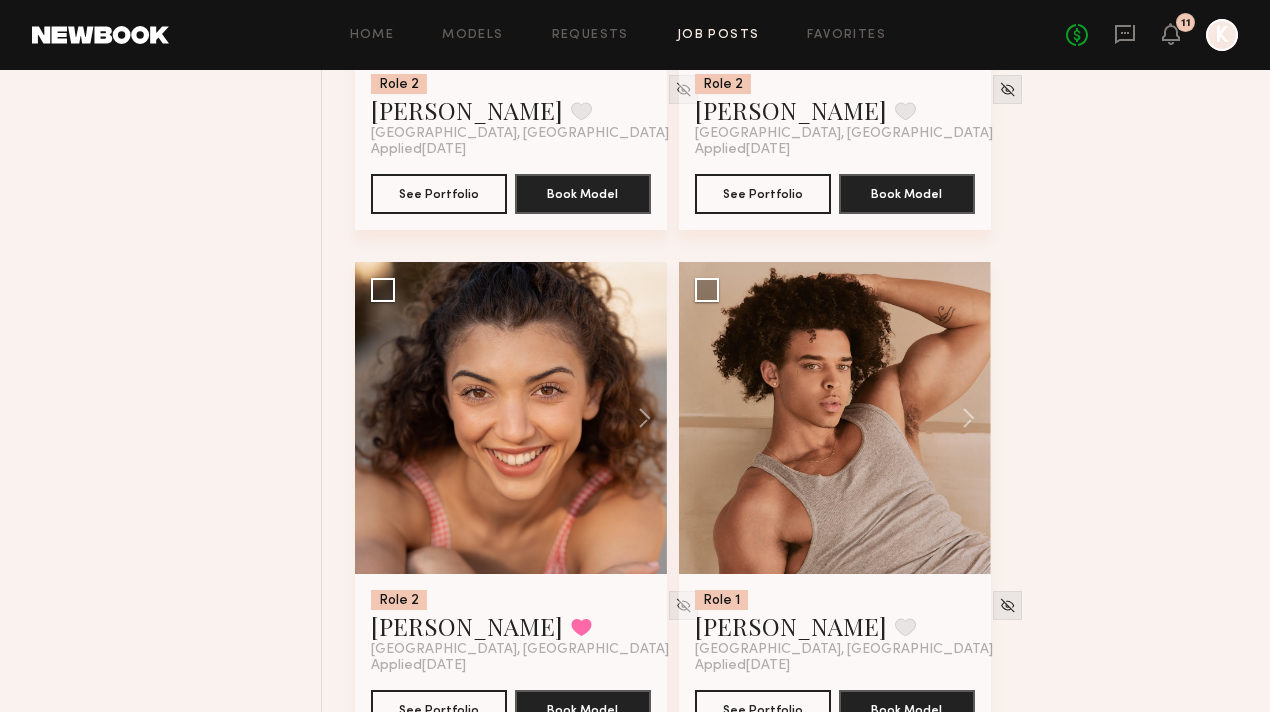 scroll, scrollTop: 4377, scrollLeft: 0, axis: vertical 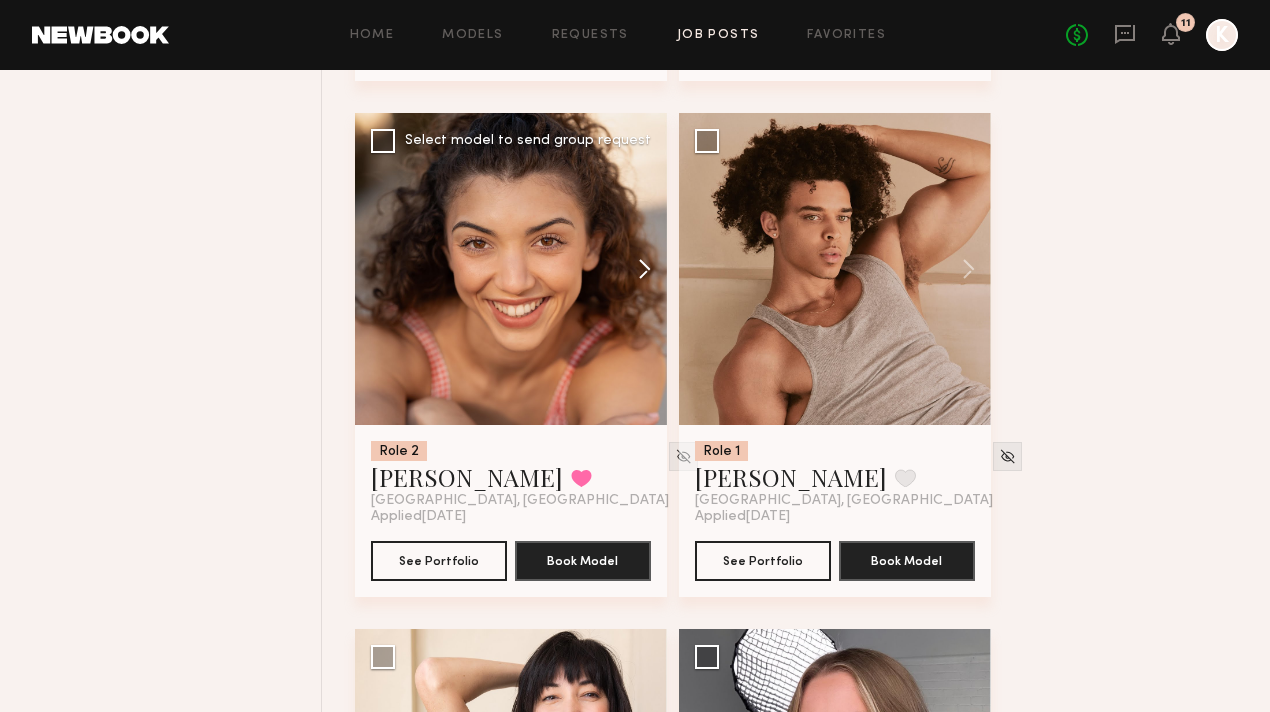 click 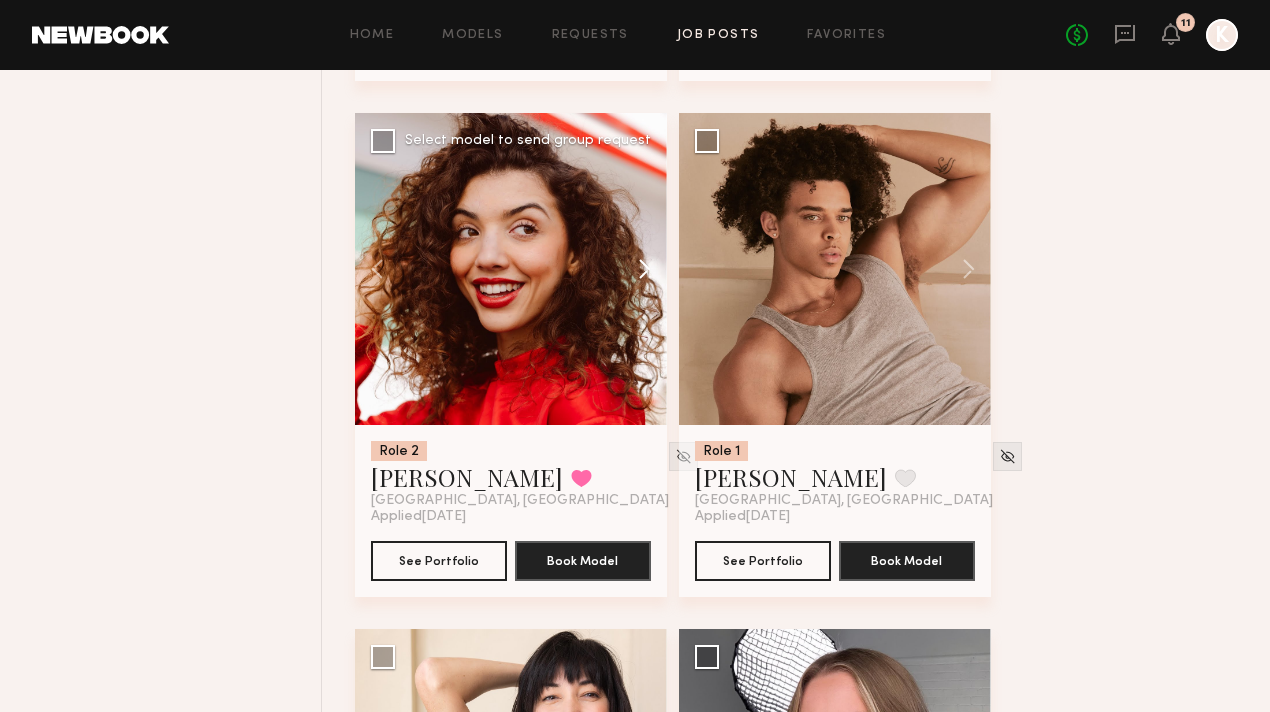 click 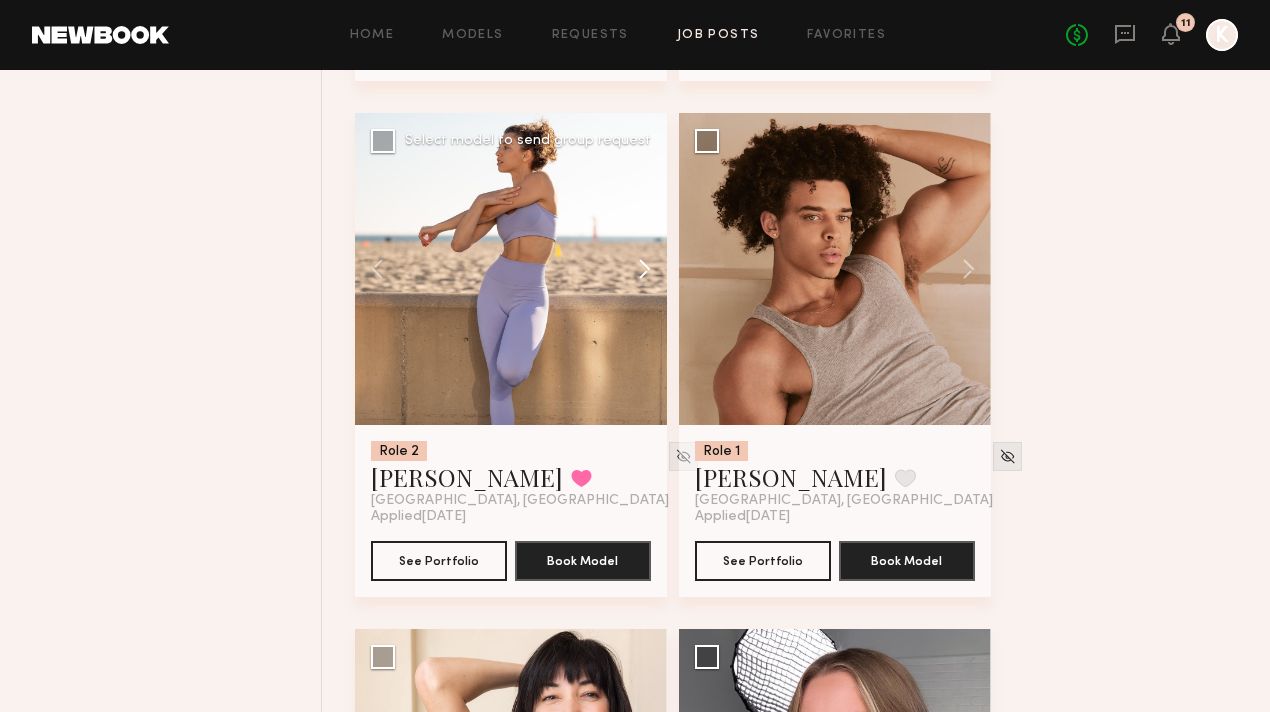 click 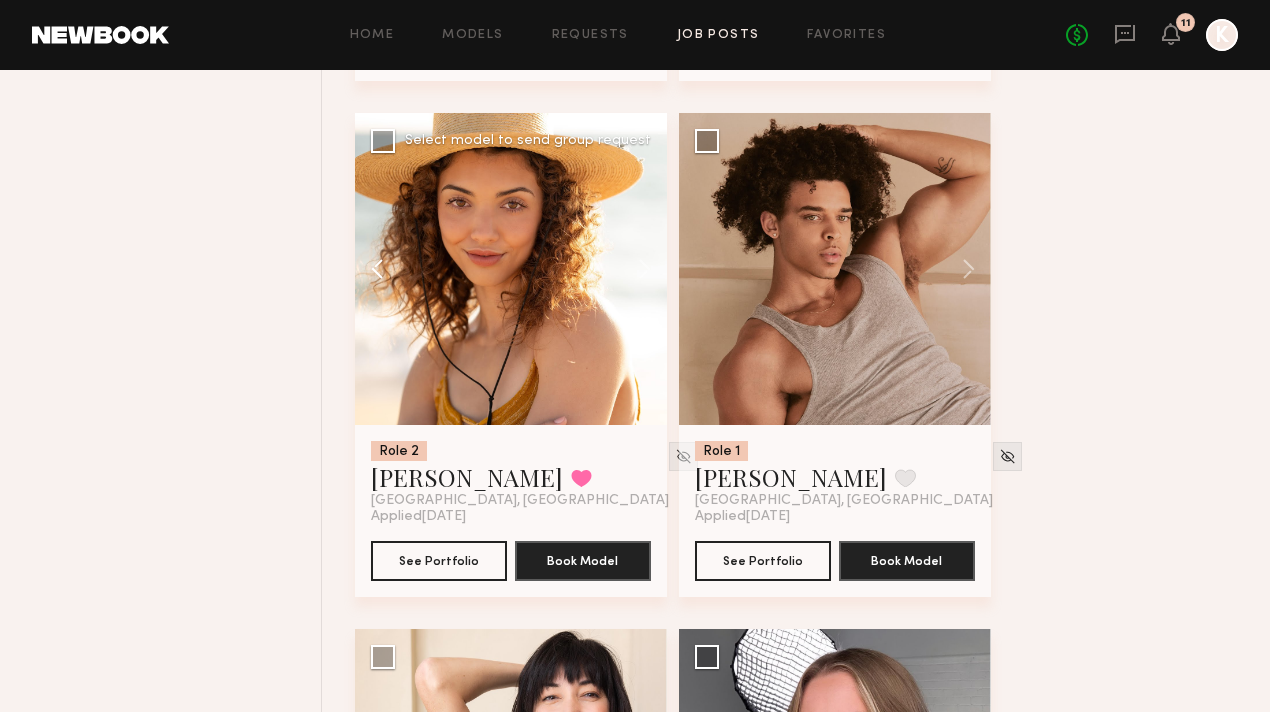 click 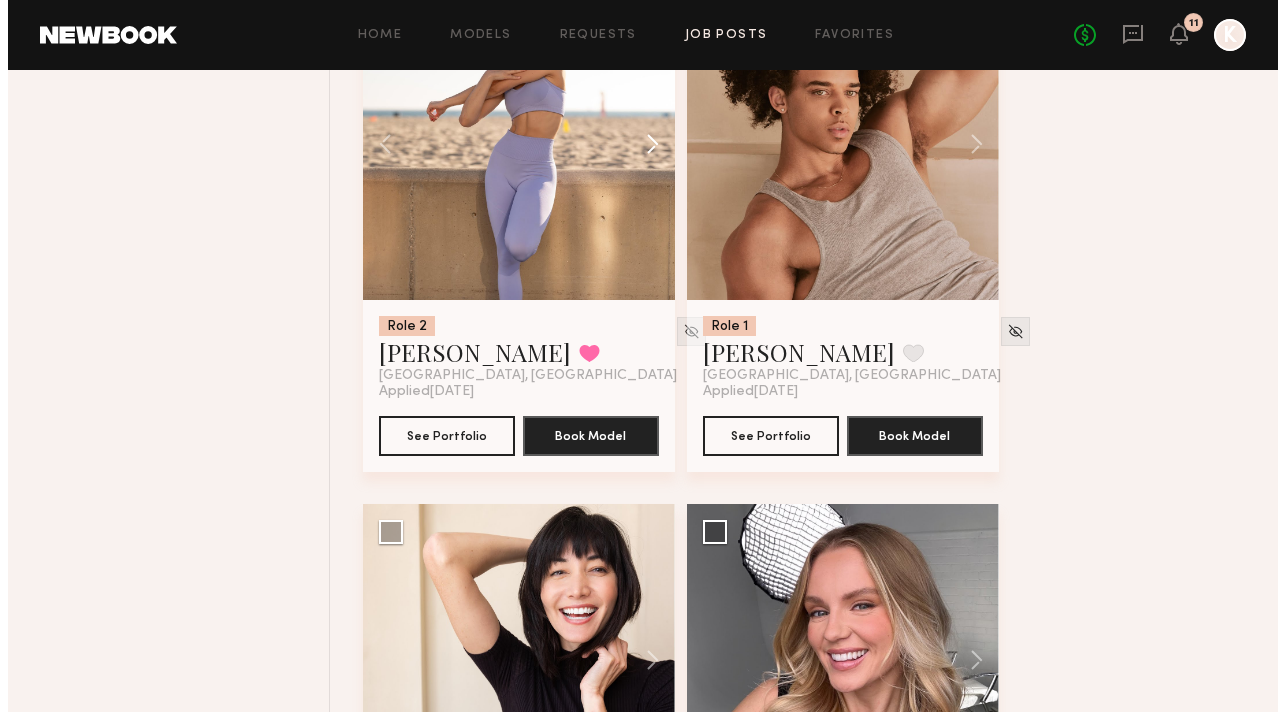 scroll, scrollTop: 4501, scrollLeft: 0, axis: vertical 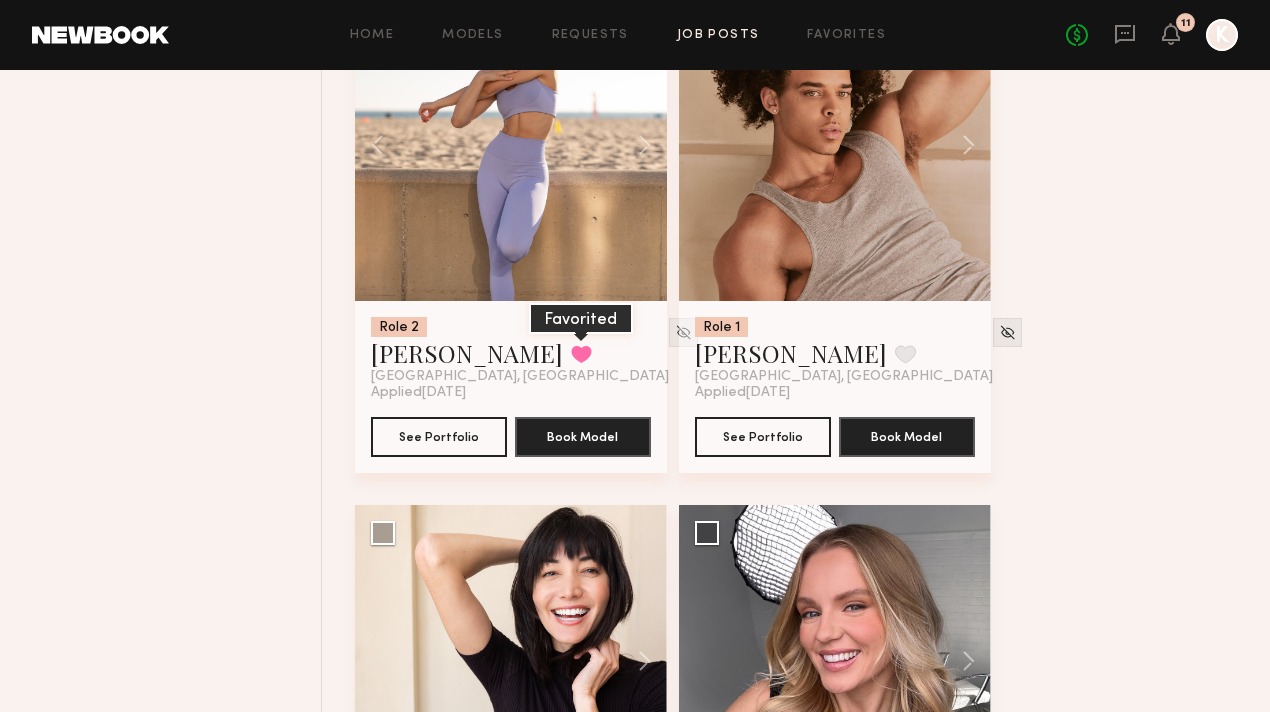 click 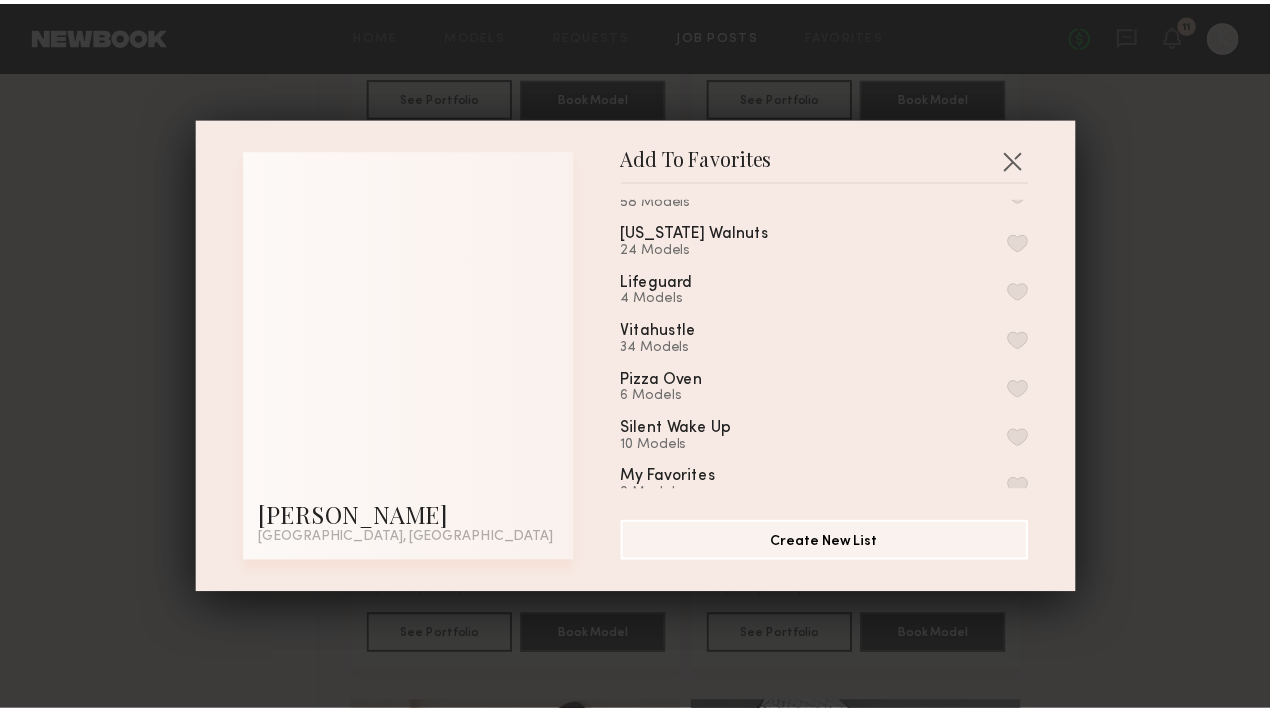 scroll, scrollTop: 0, scrollLeft: 0, axis: both 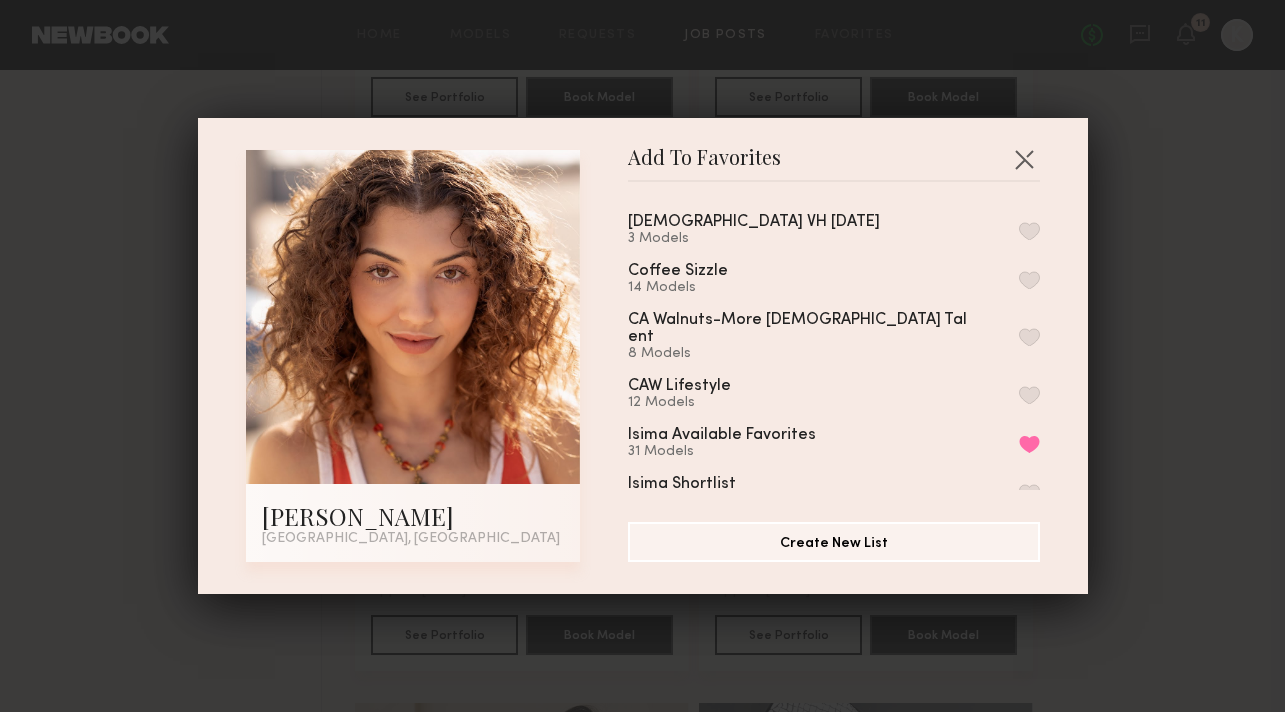 click at bounding box center [1029, 231] 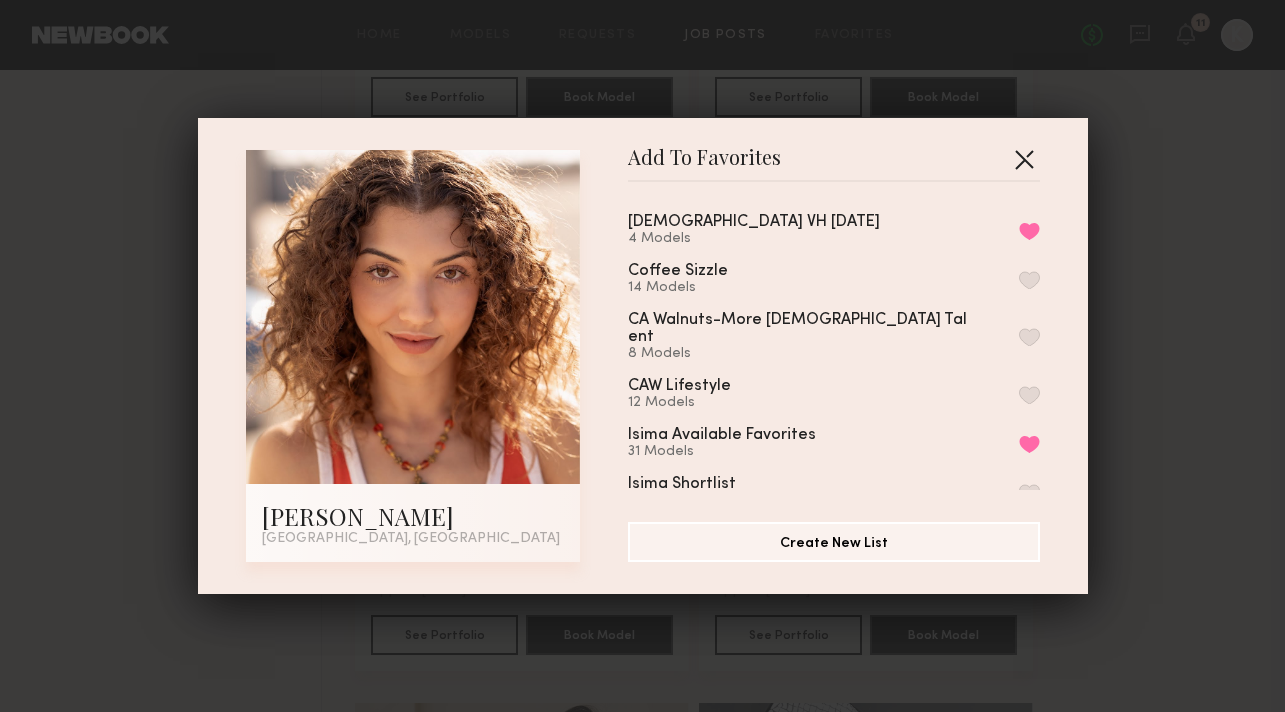 click at bounding box center [1024, 159] 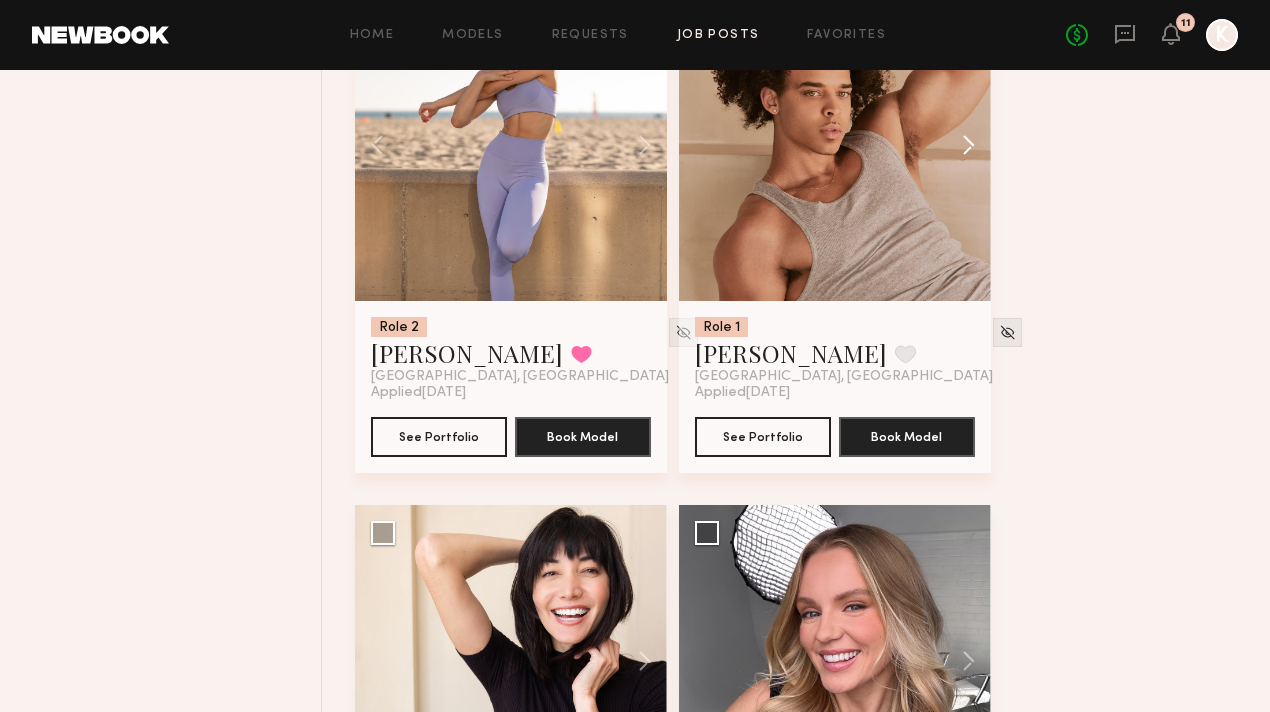 click 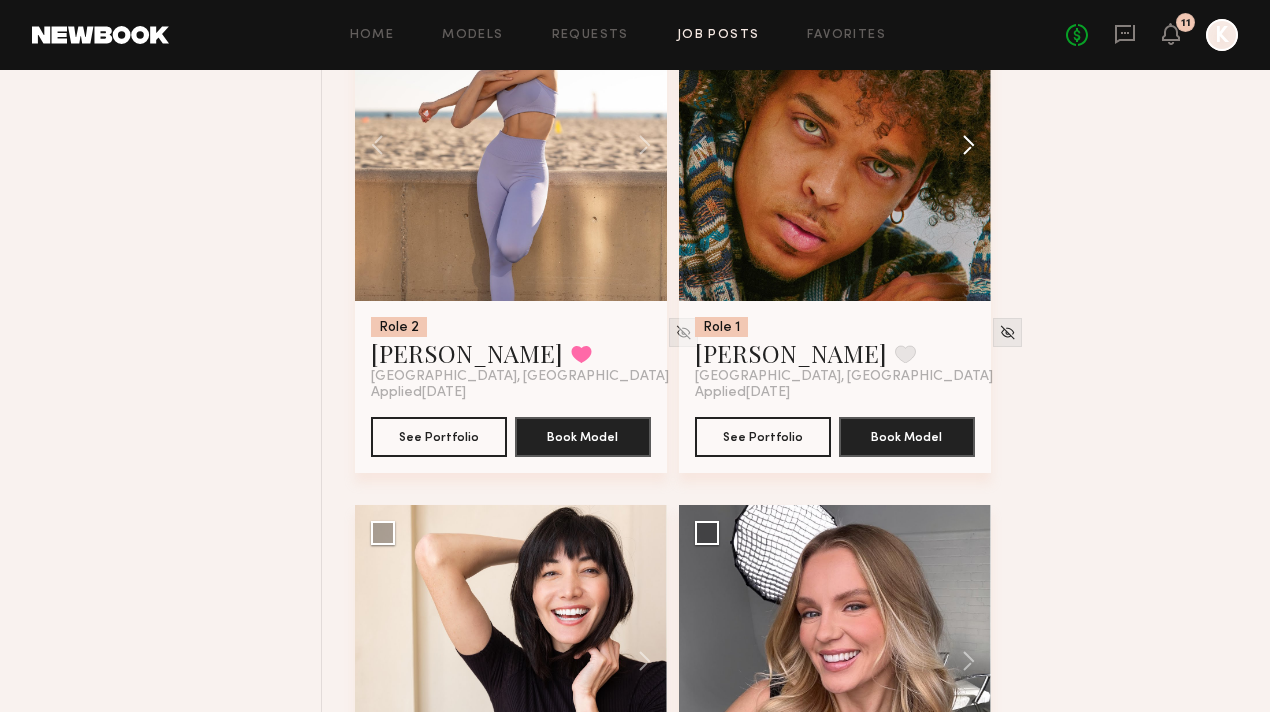 click 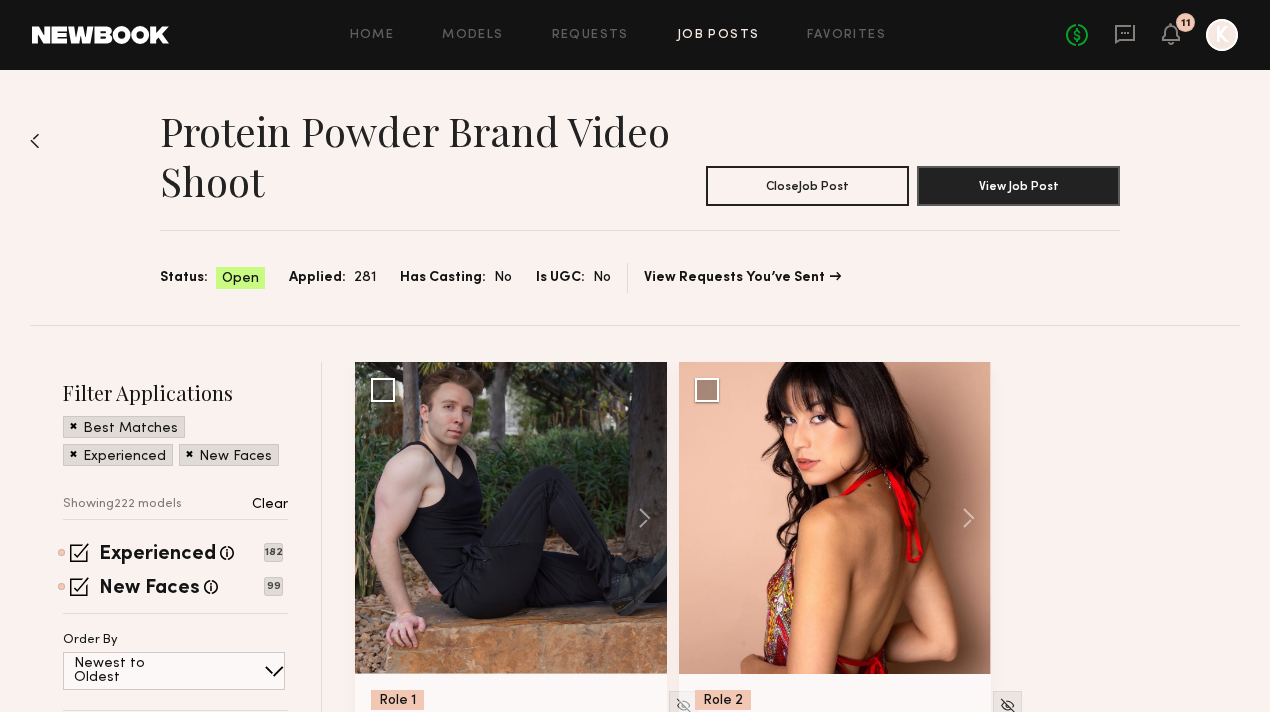 scroll, scrollTop: 389, scrollLeft: 0, axis: vertical 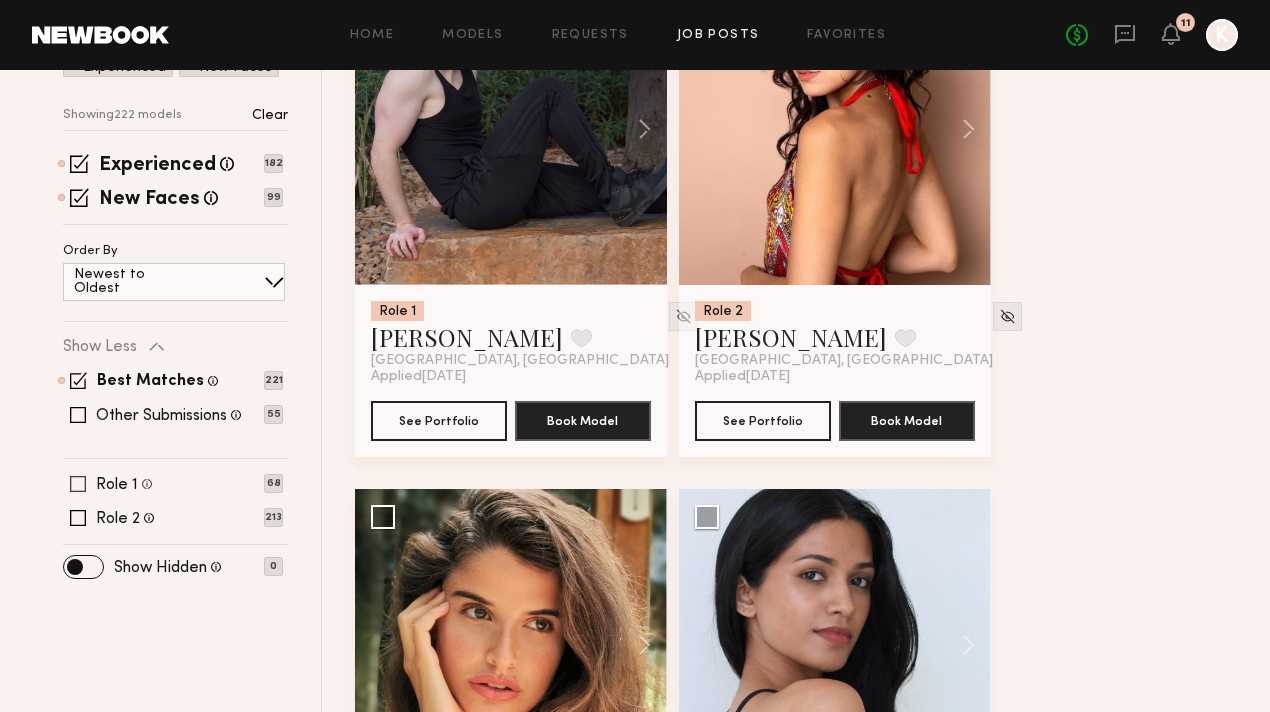 click 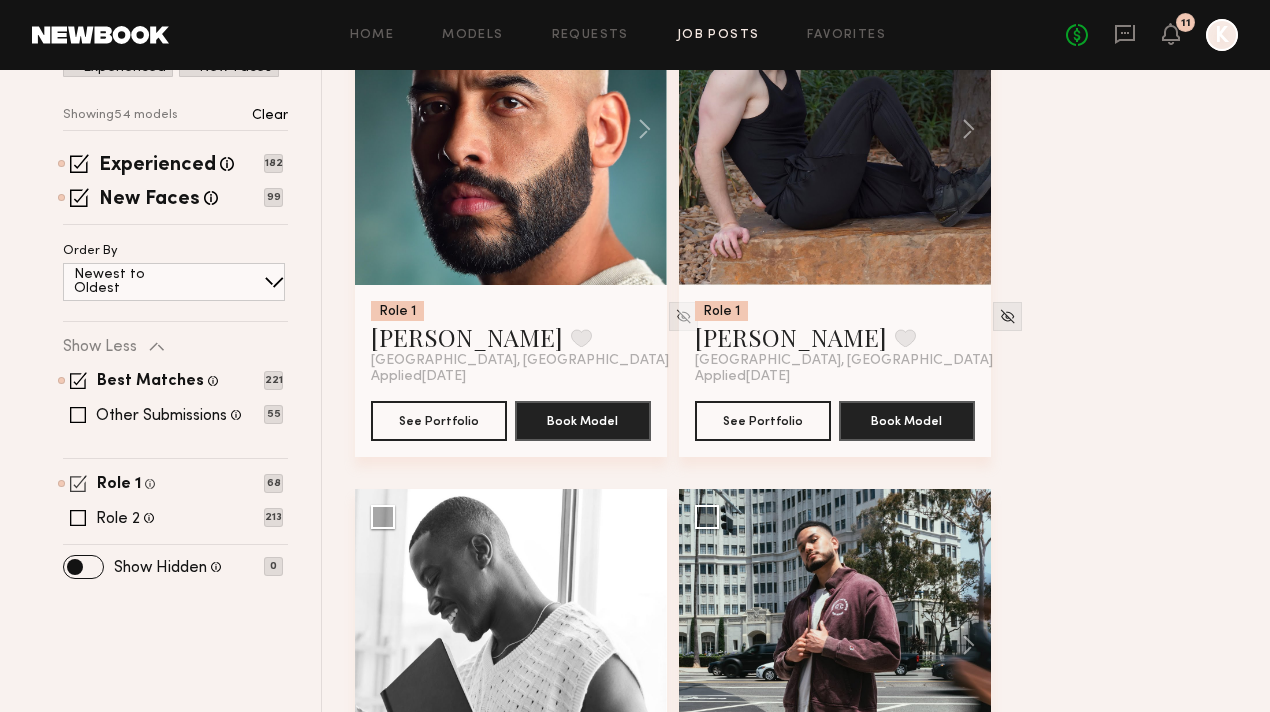 click on "Role 1 [DEMOGRAPHIC_DATA], 25–40, All ethnicities 68" 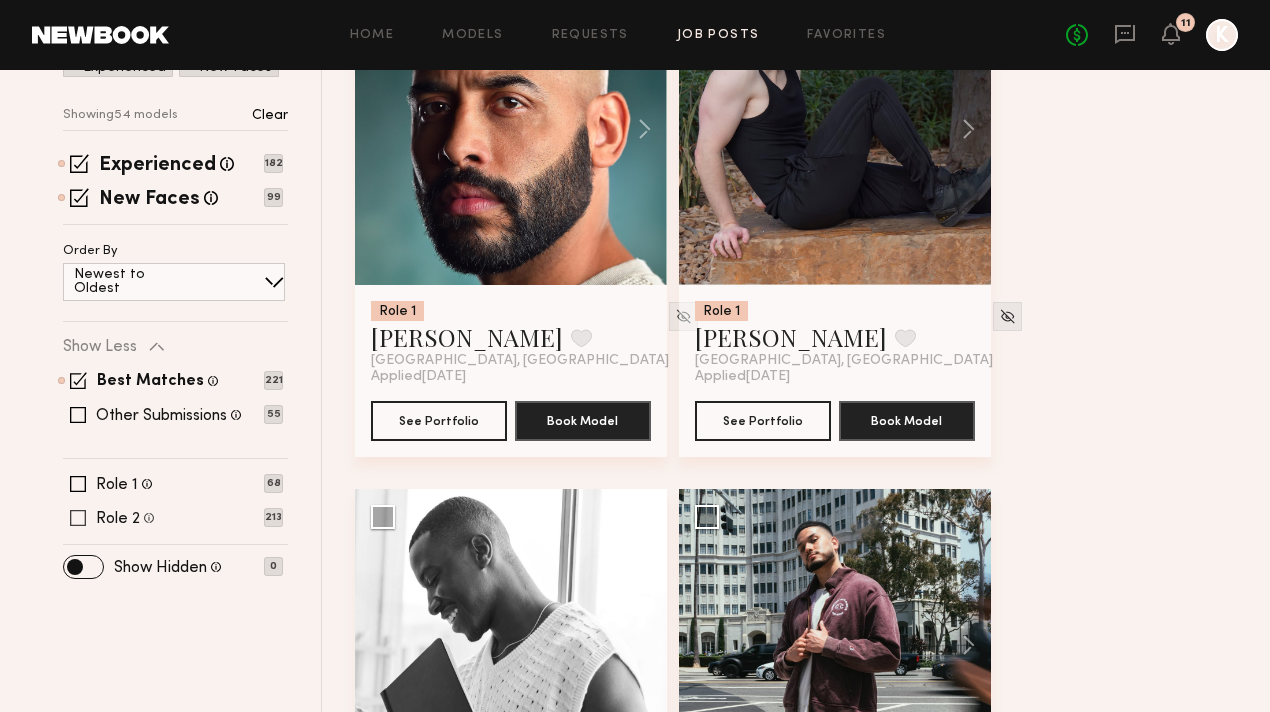 click 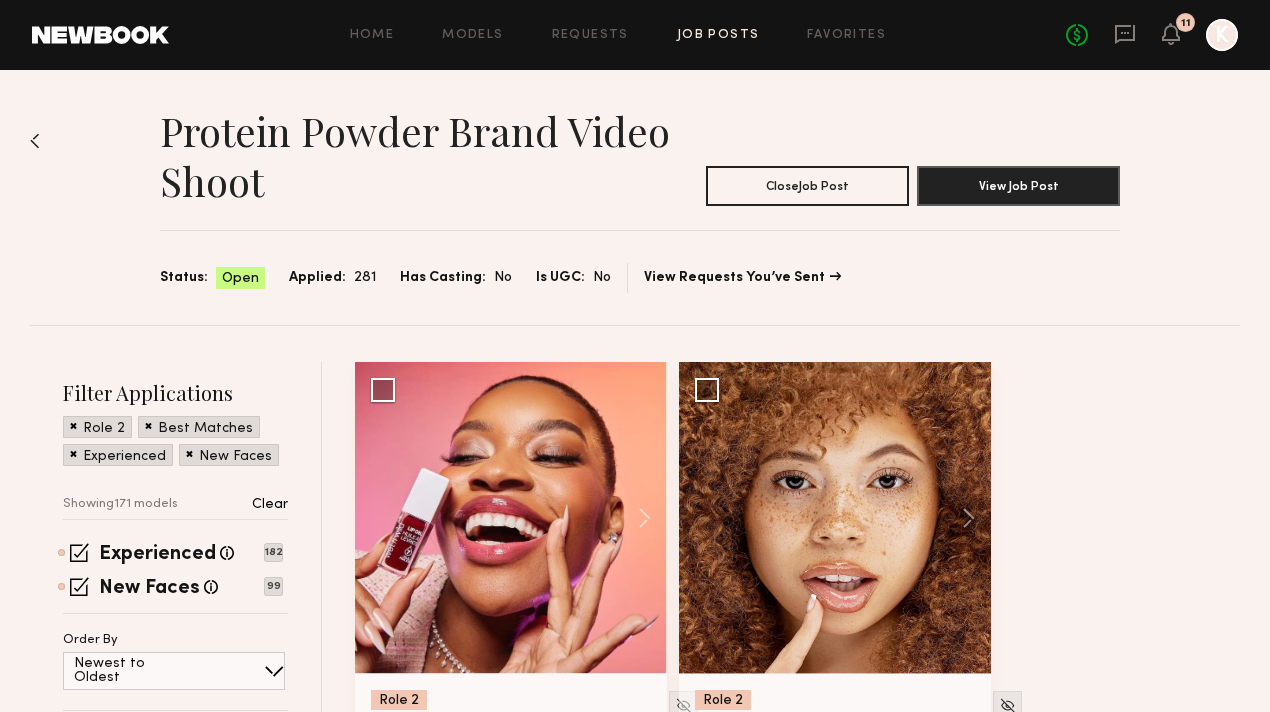 scroll, scrollTop: 138, scrollLeft: 0, axis: vertical 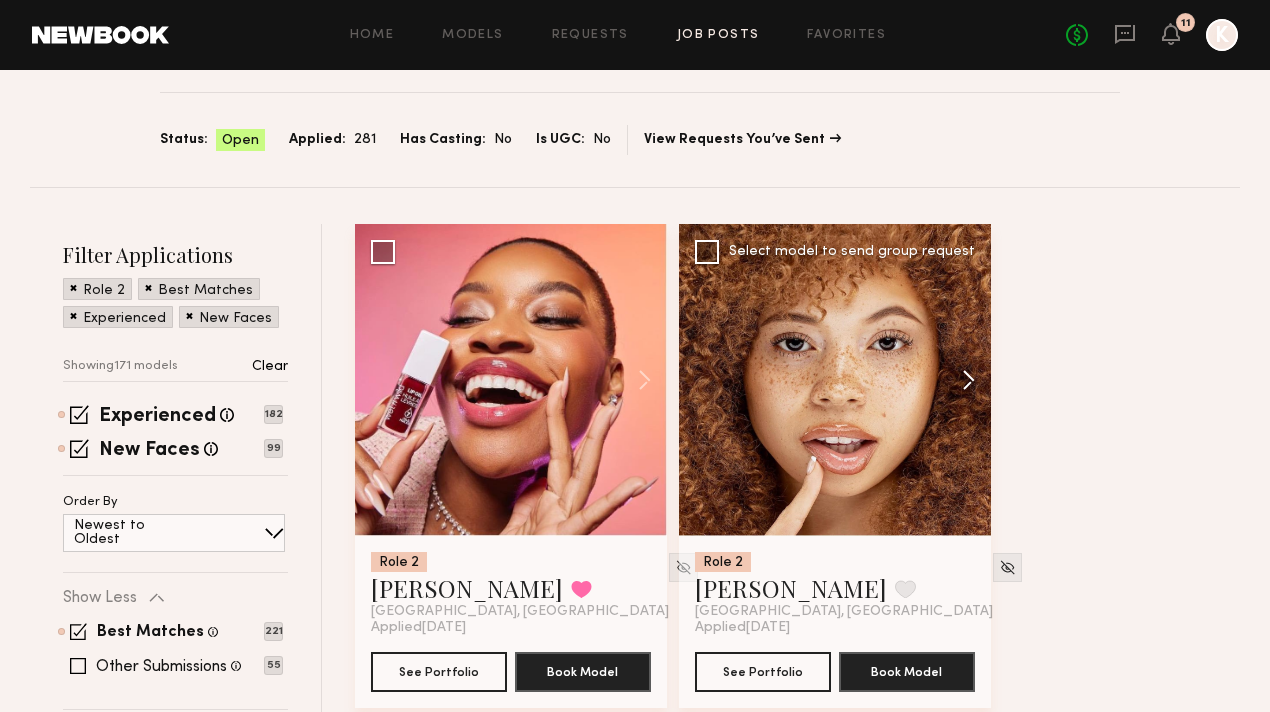 click 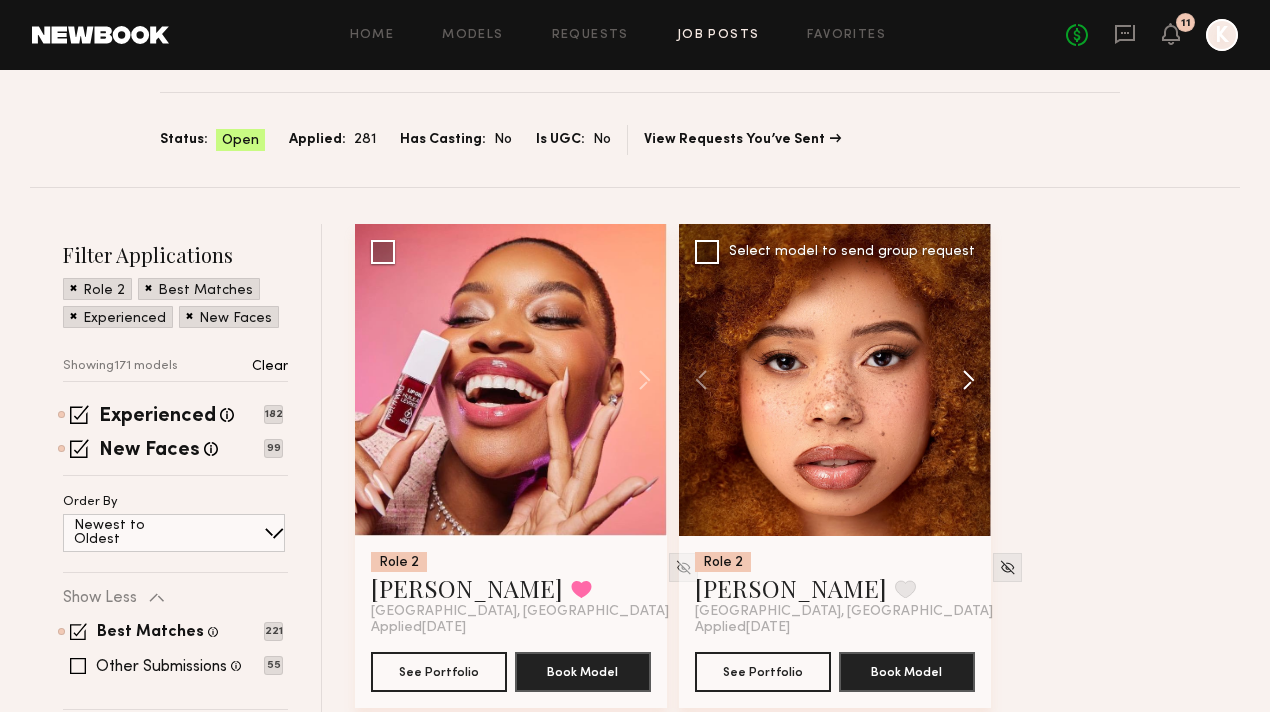 click 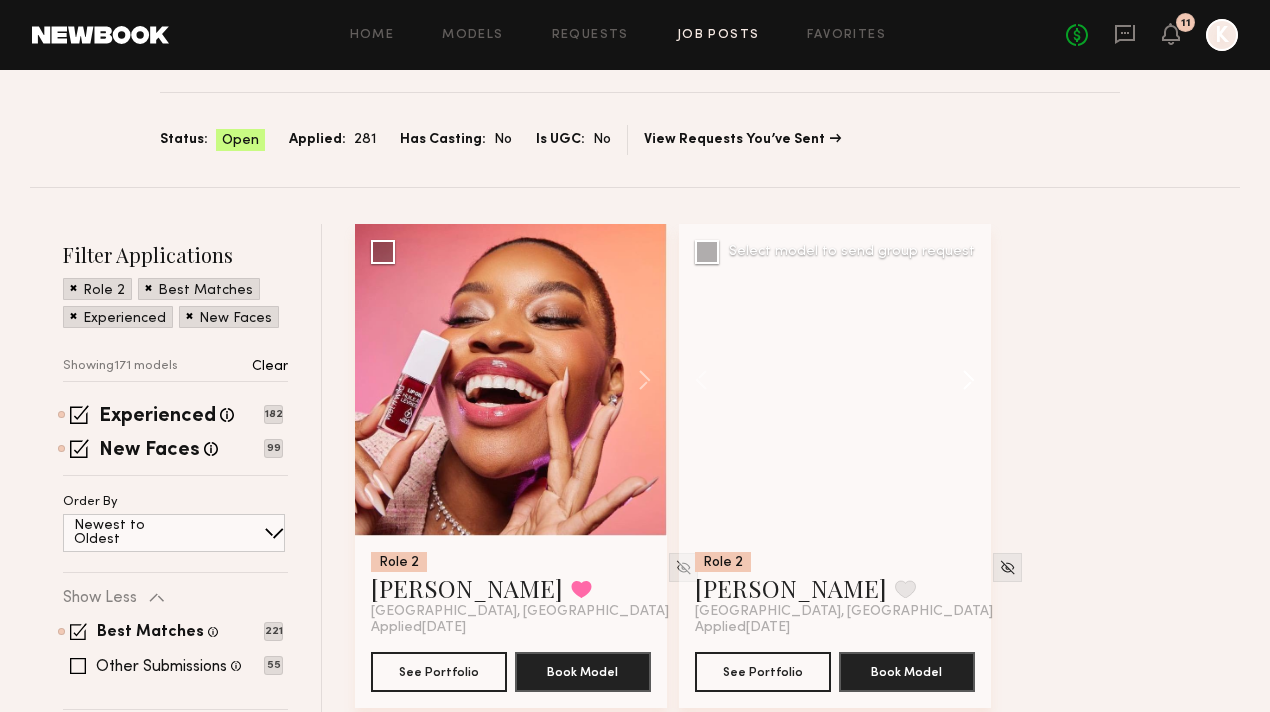 click 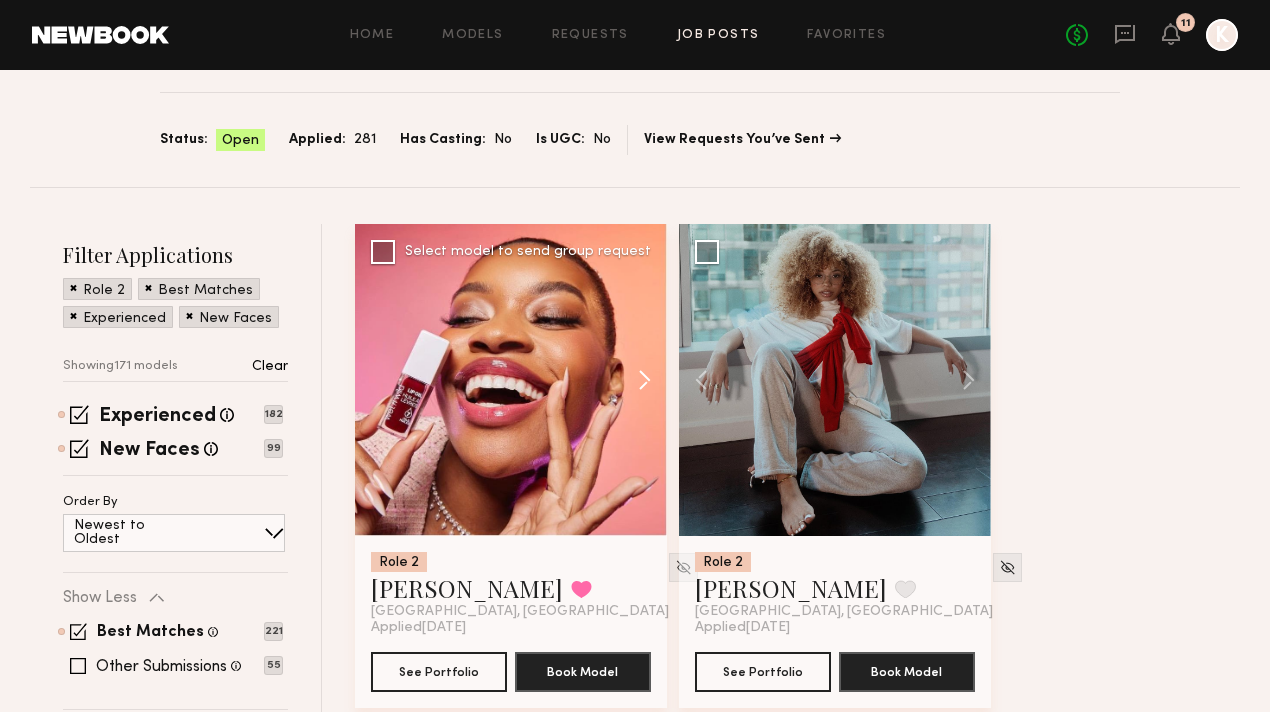 click 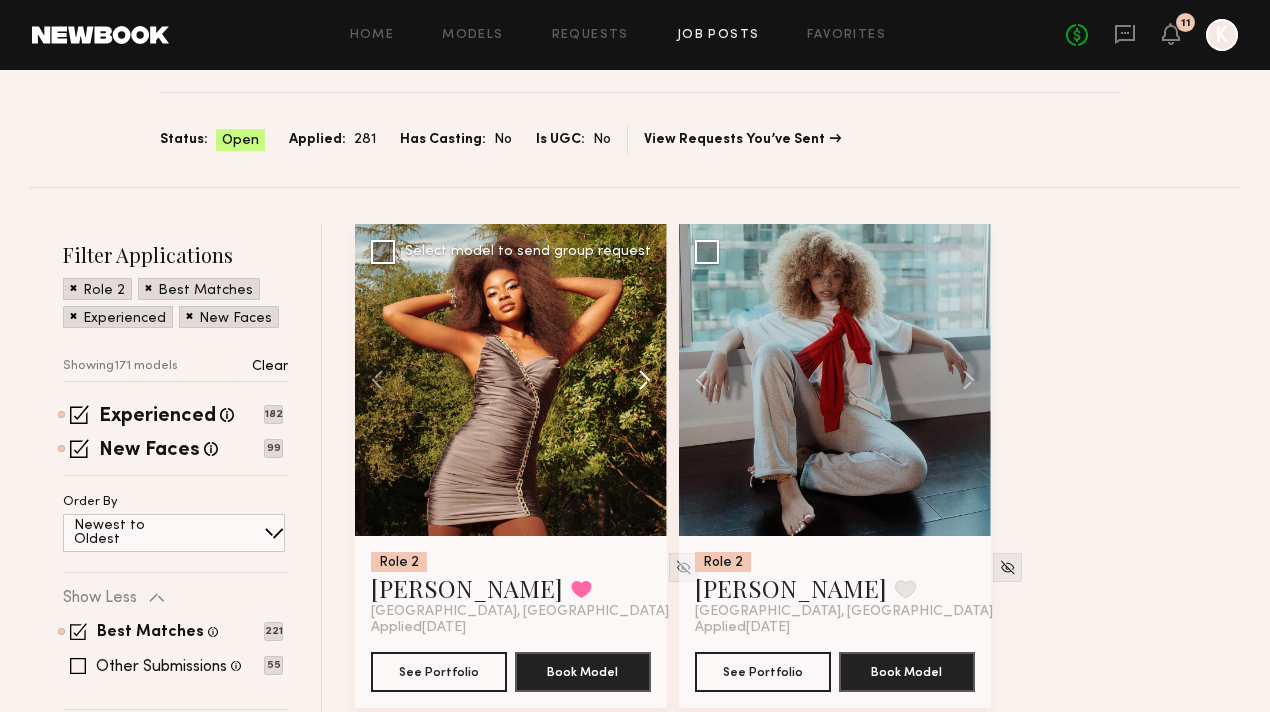 click 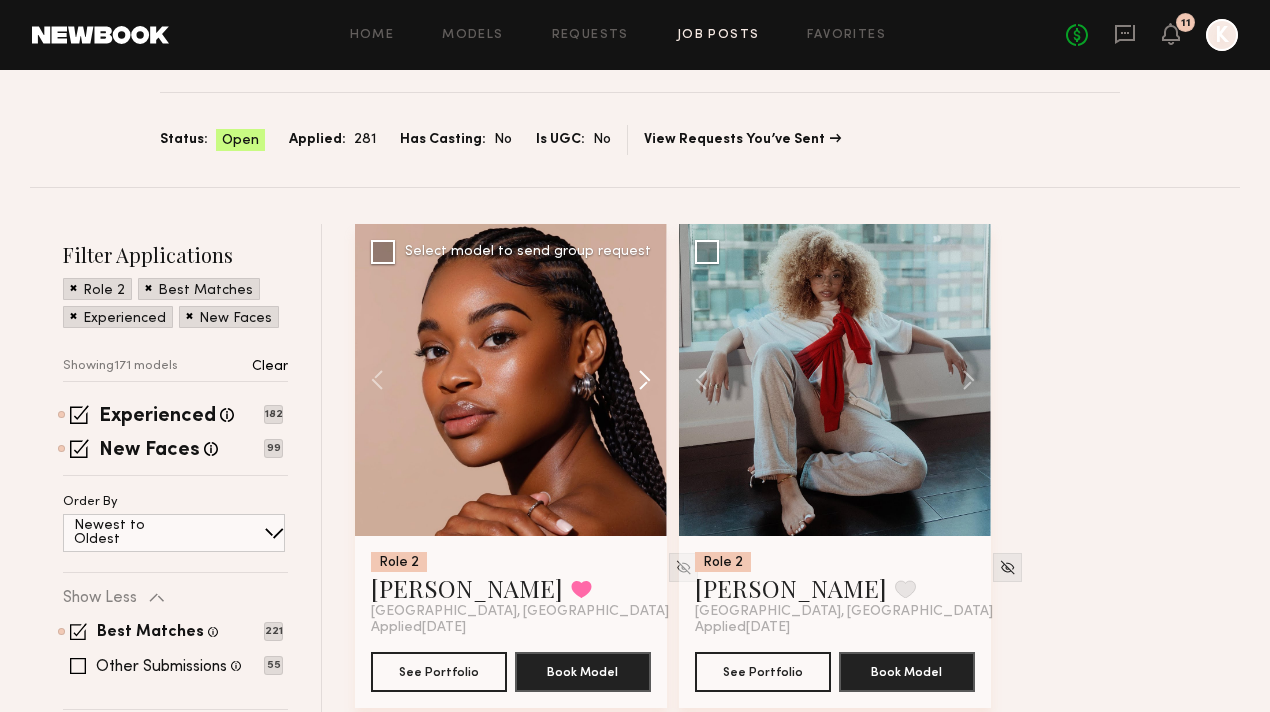 click 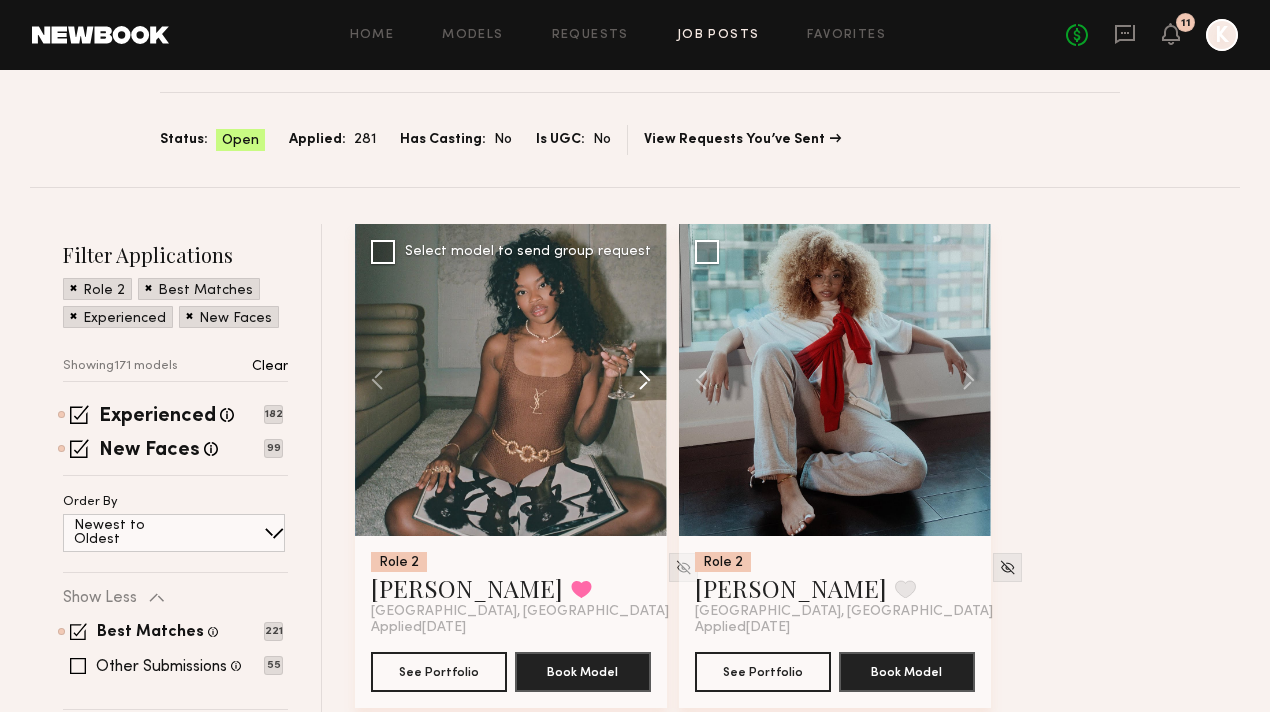 click 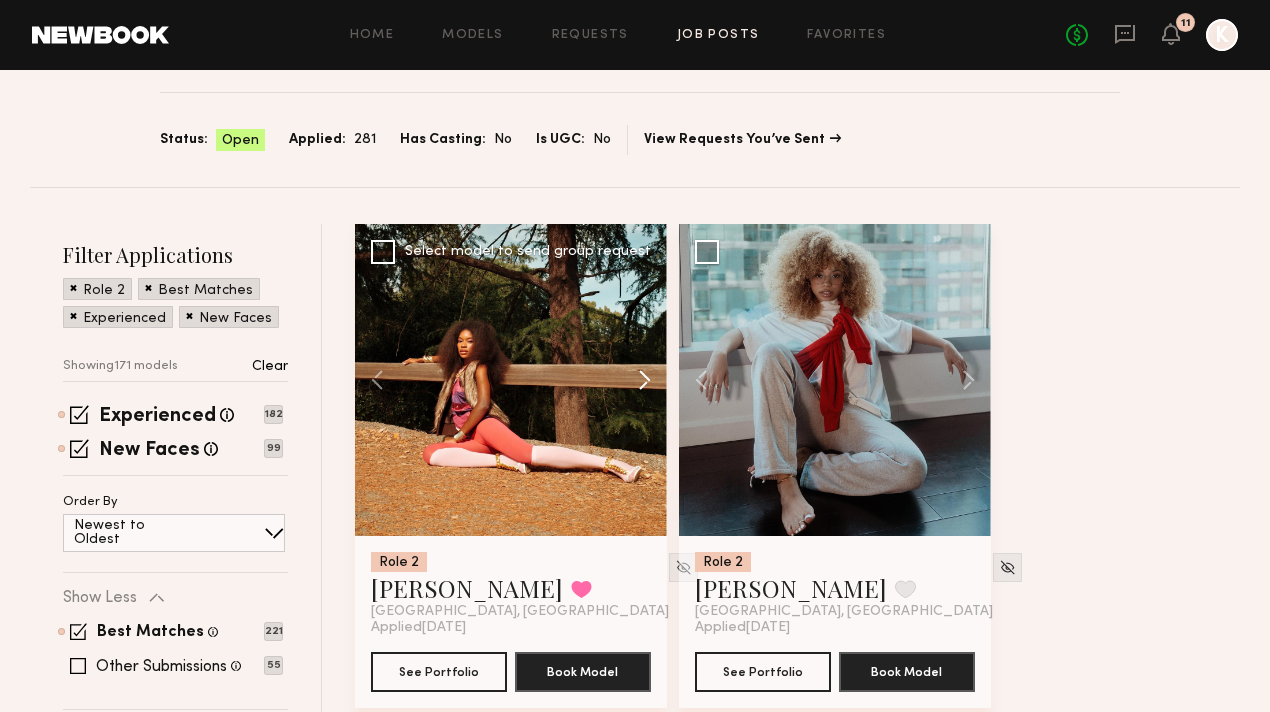 click 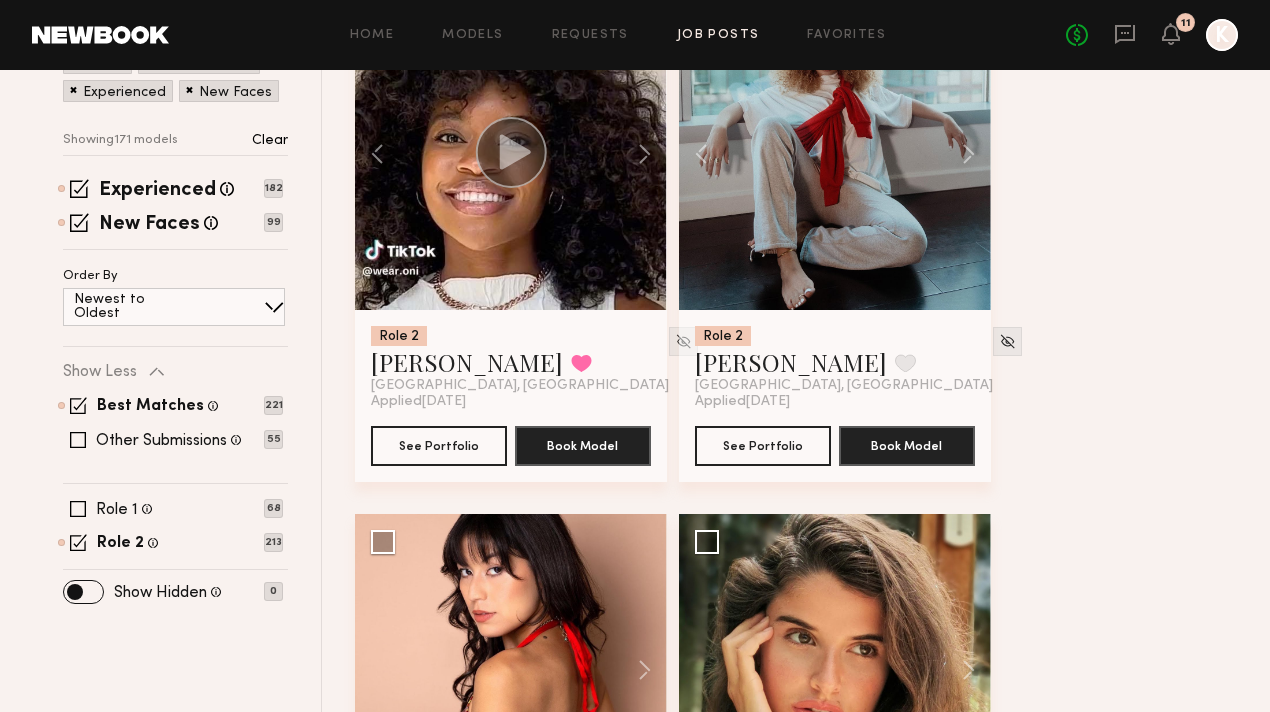 scroll, scrollTop: 776, scrollLeft: 0, axis: vertical 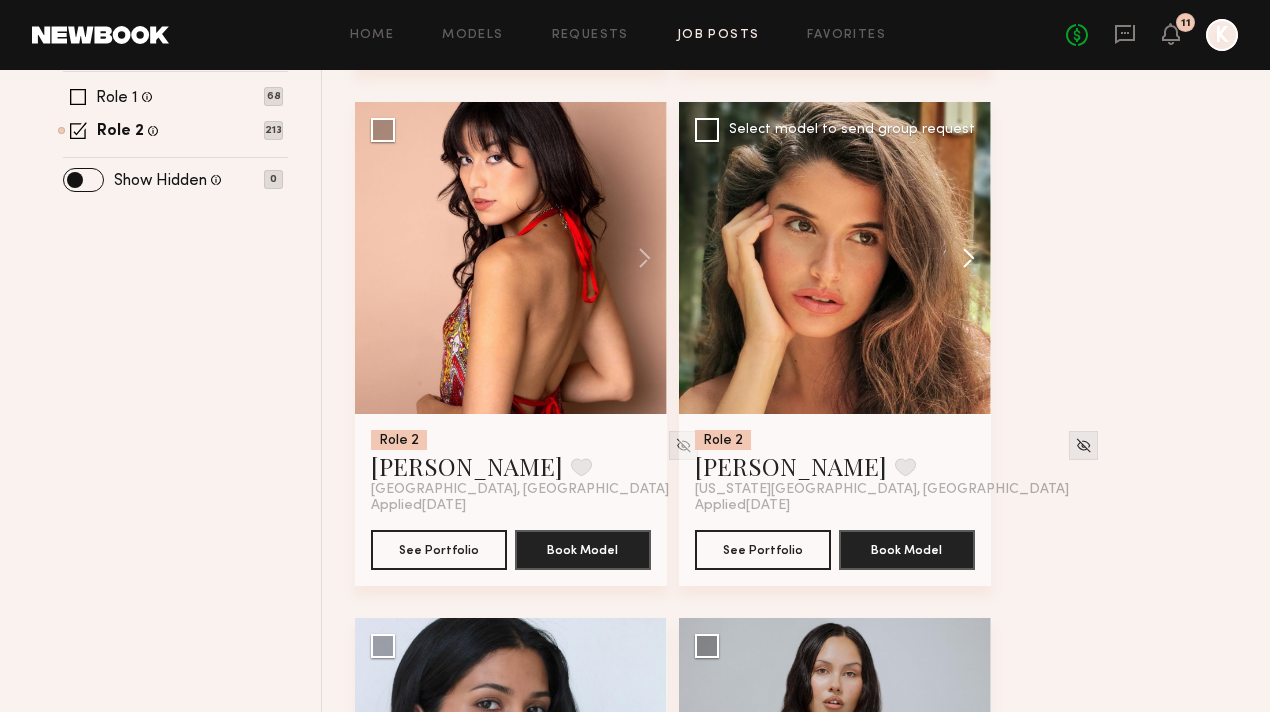 click 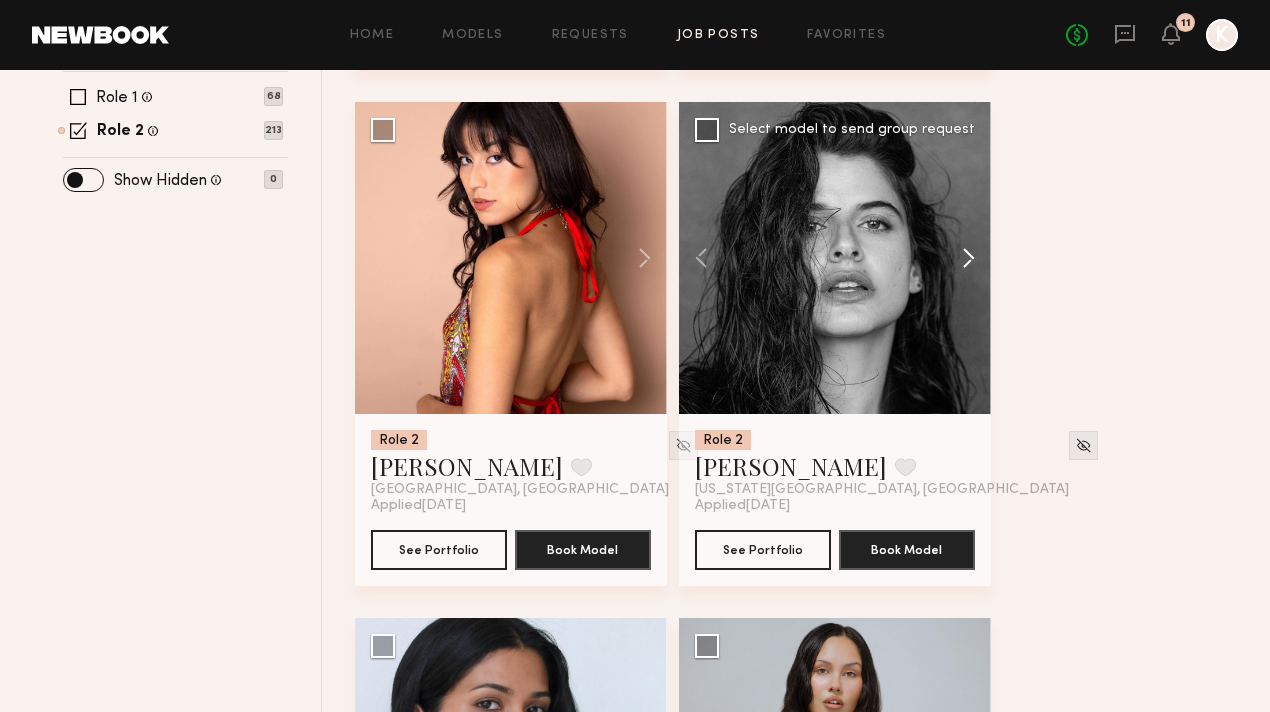 click 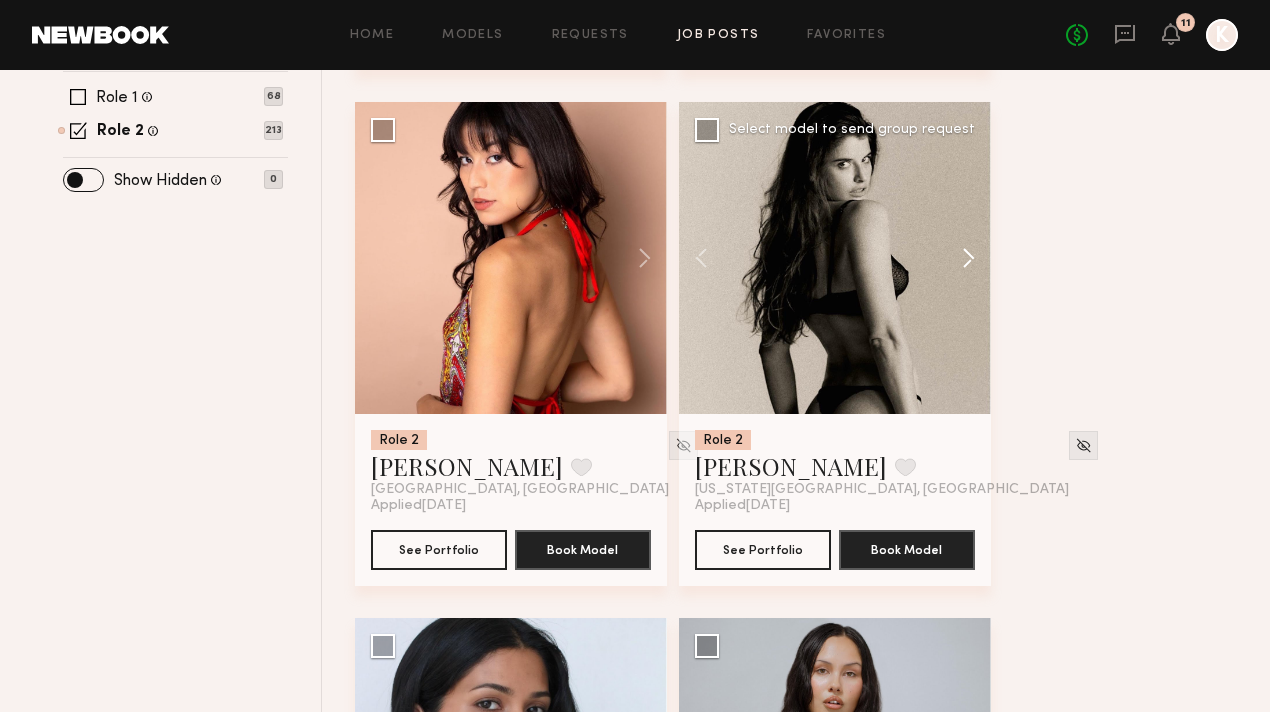 click 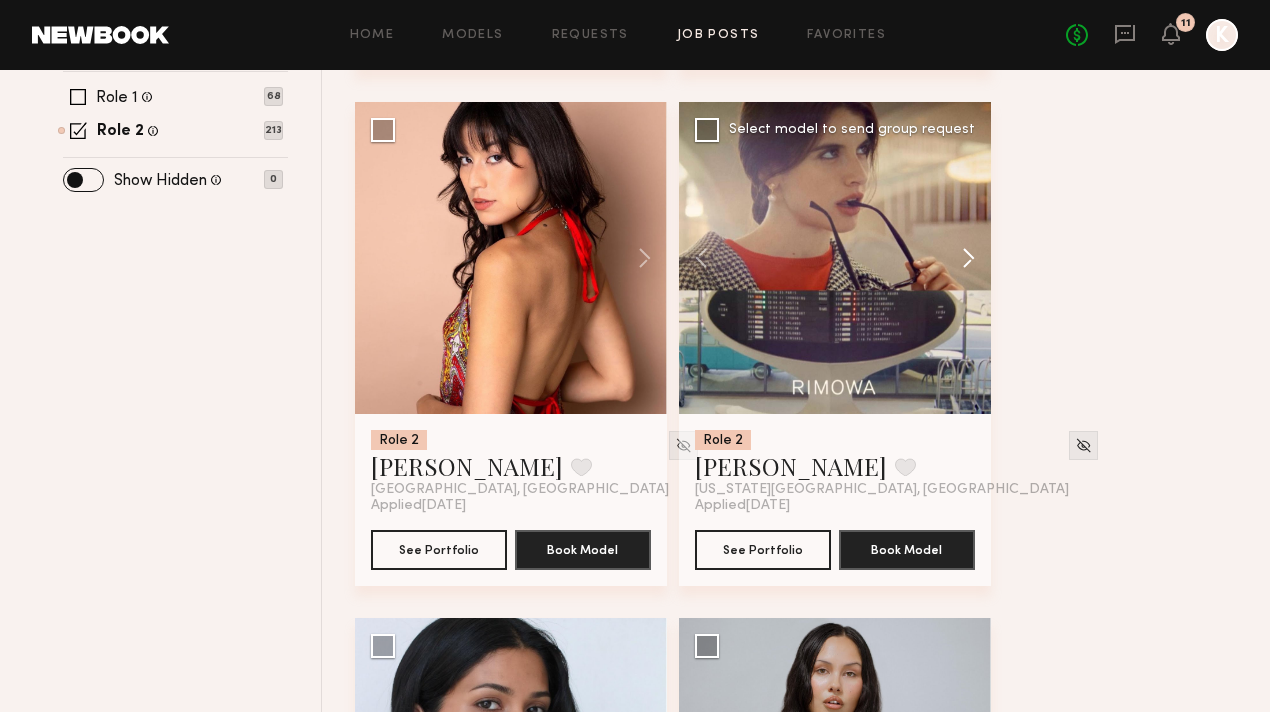 click 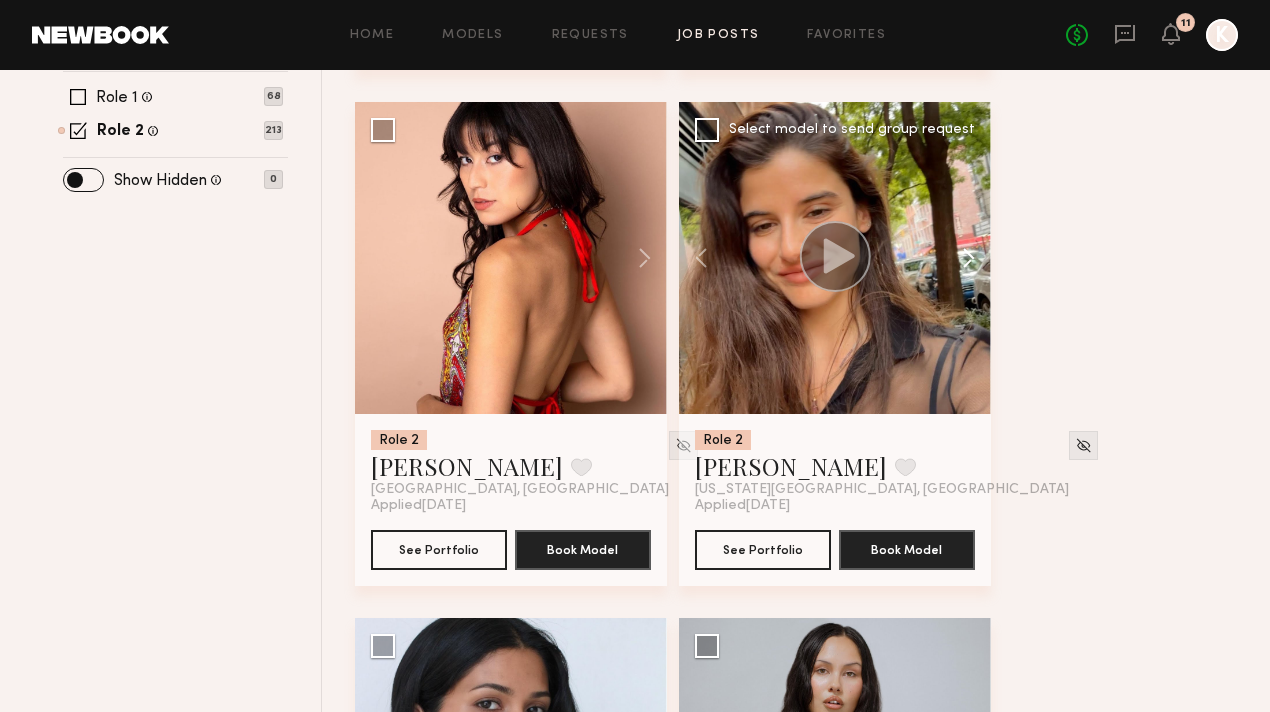 click 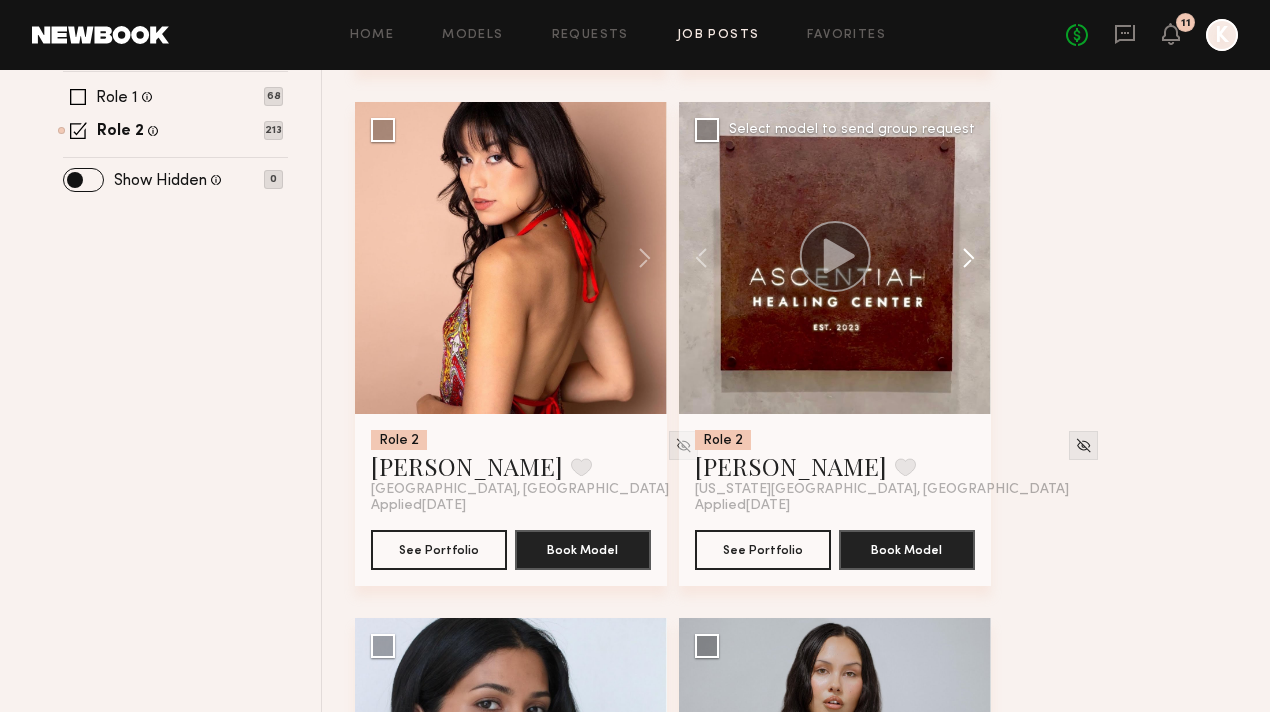 click 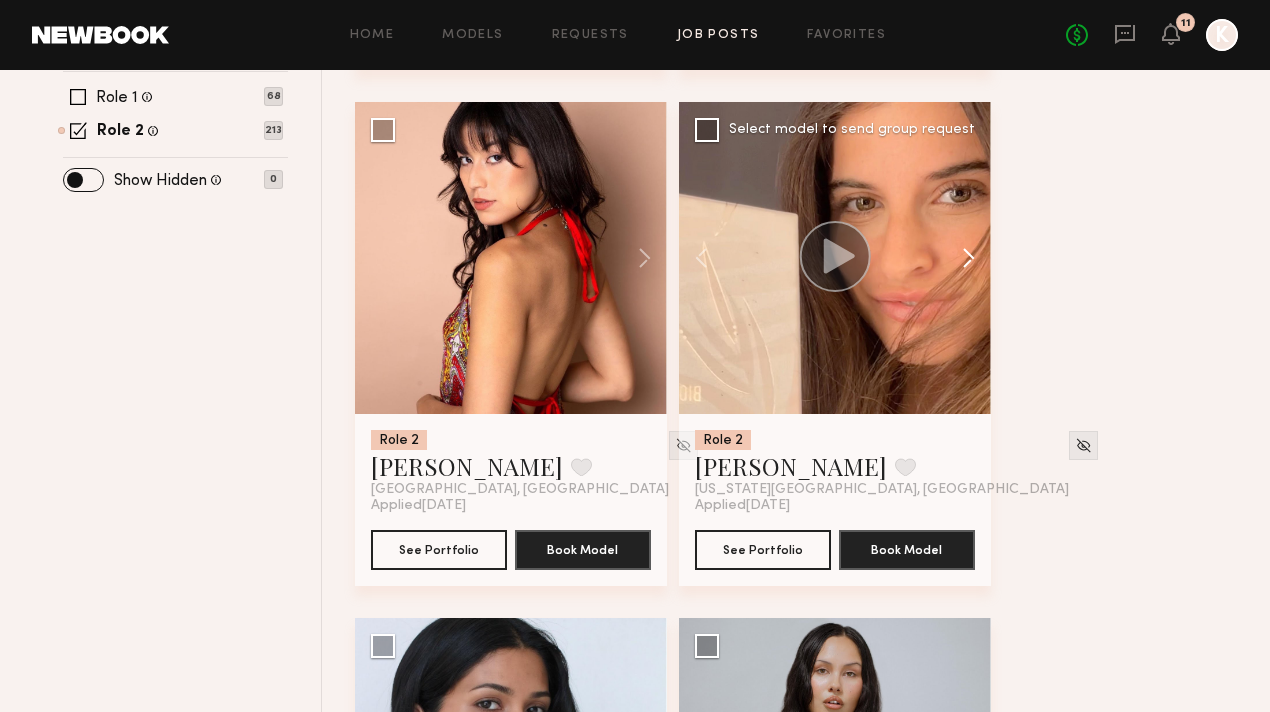 click 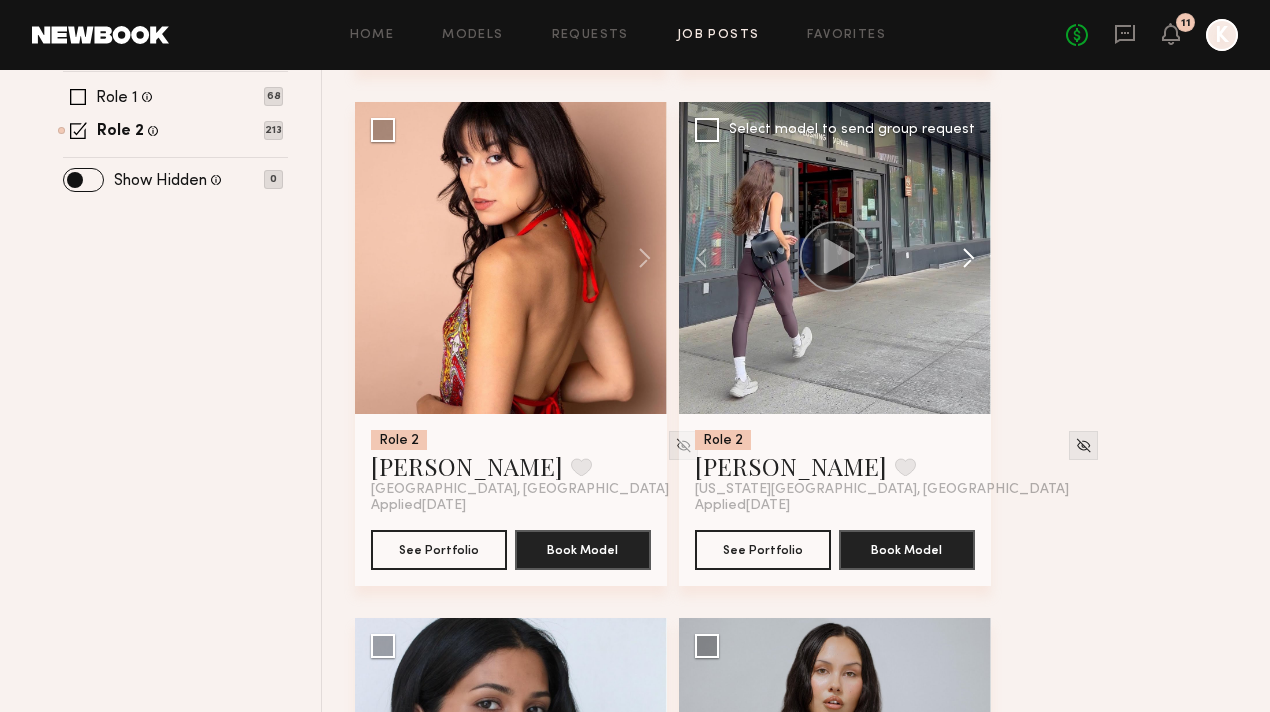click 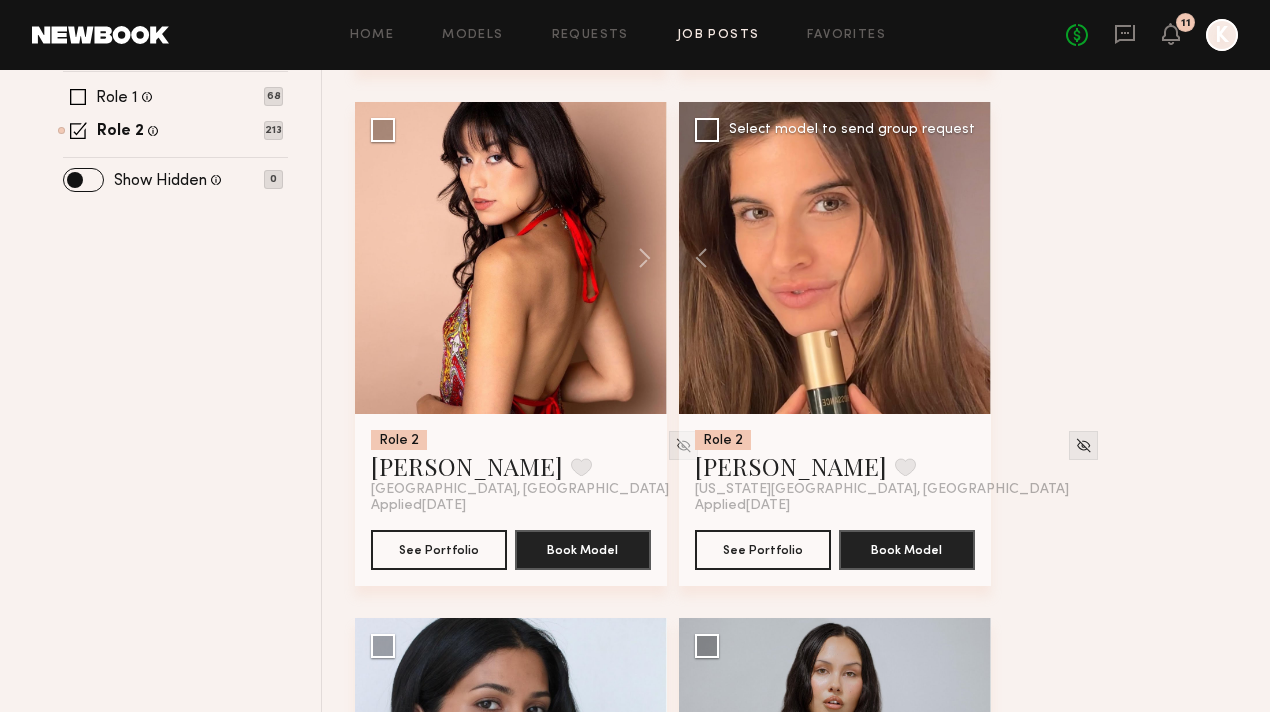 click 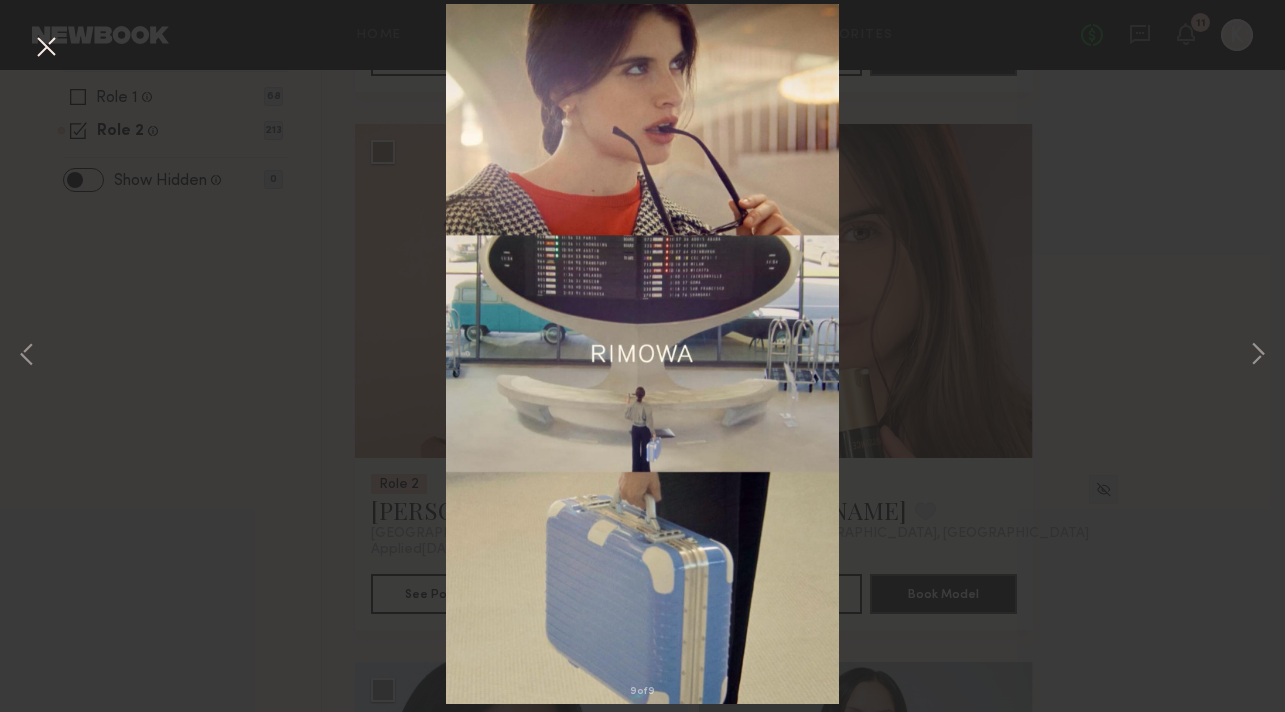 click at bounding box center (46, 48) 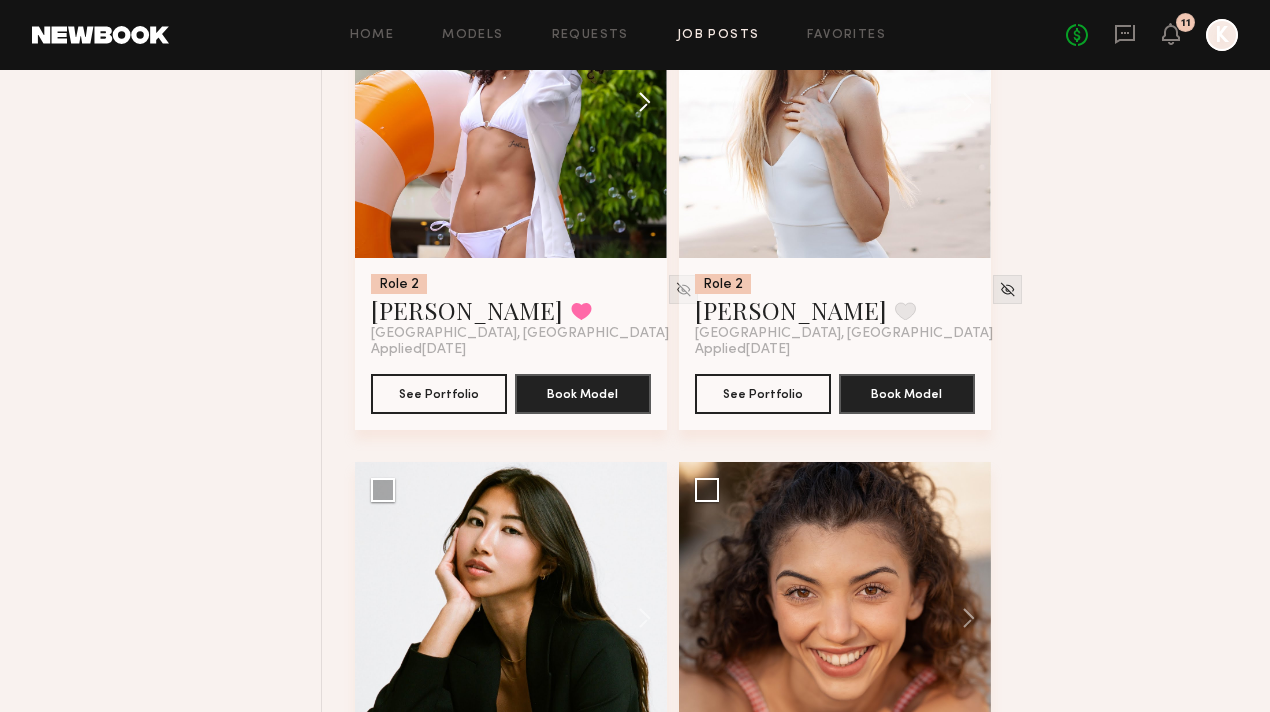 scroll, scrollTop: 3498, scrollLeft: 0, axis: vertical 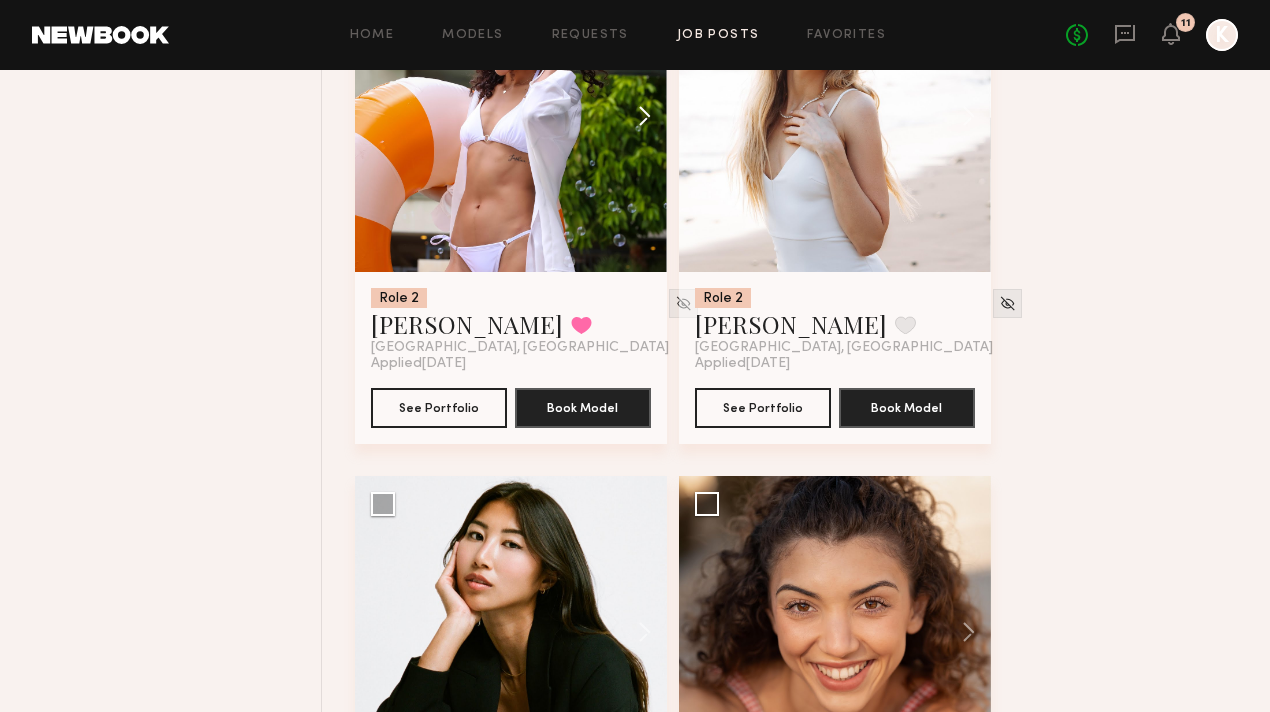 click 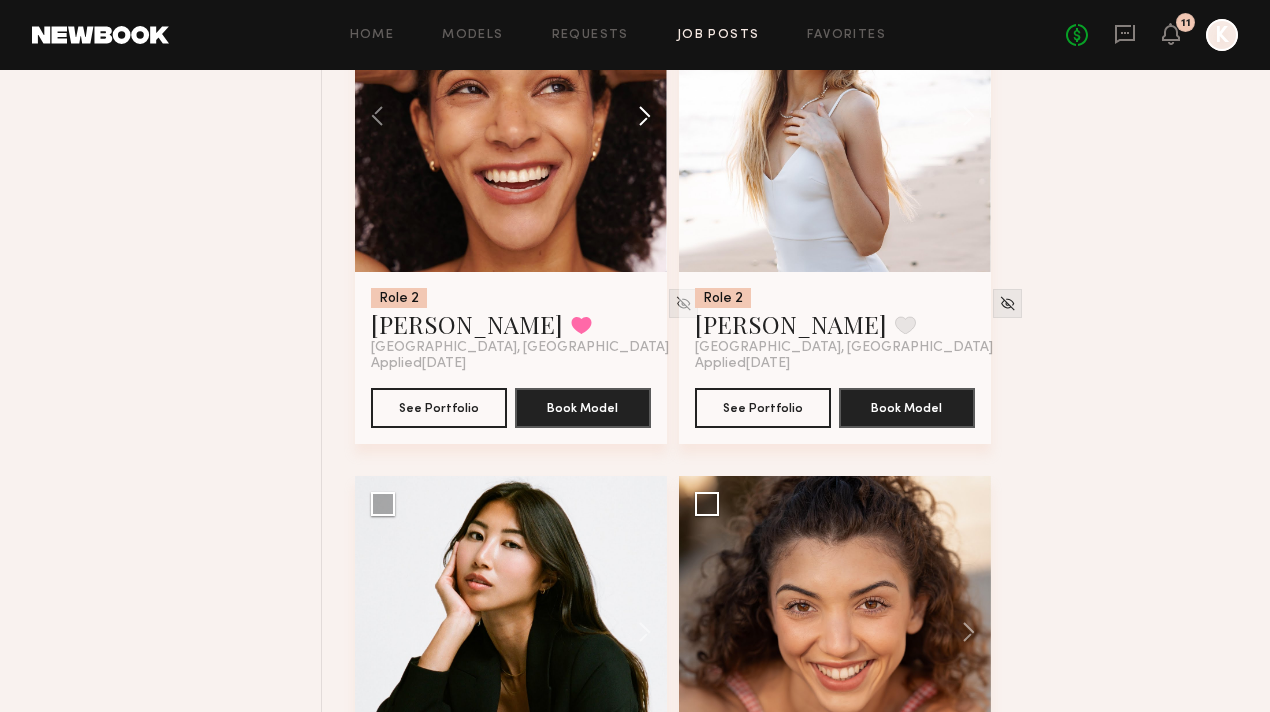 click 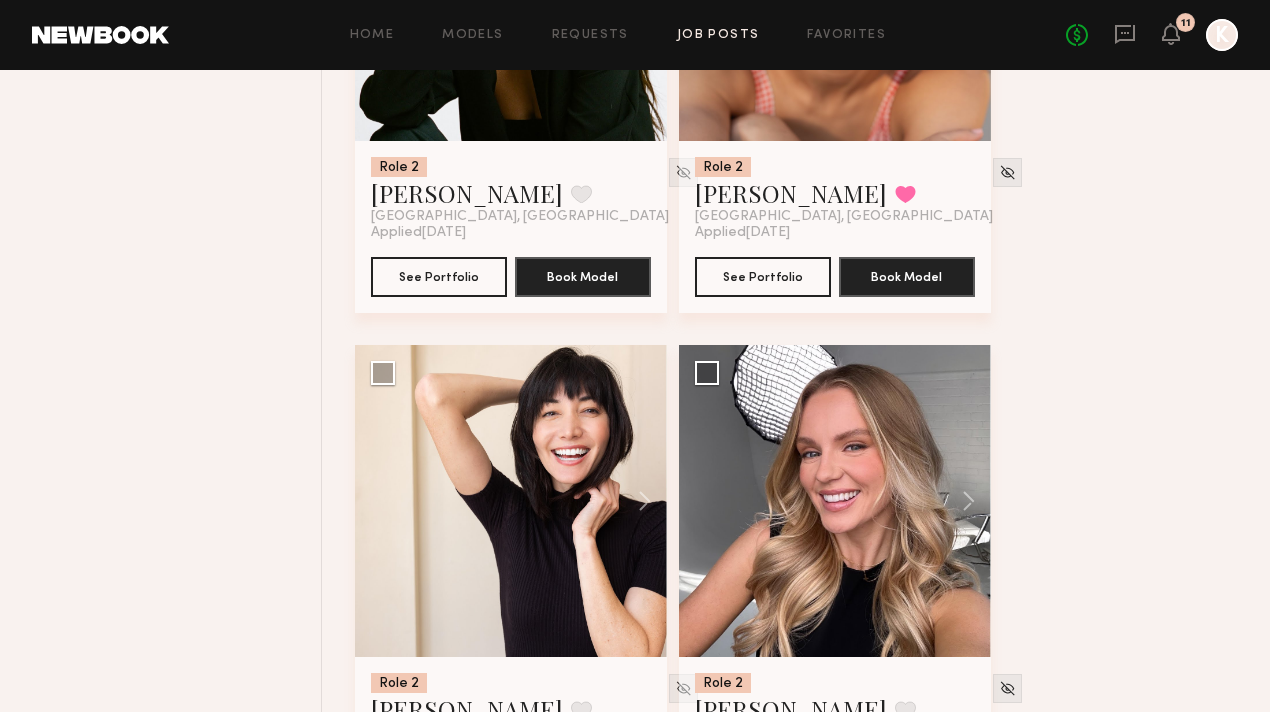 scroll, scrollTop: 4113, scrollLeft: 0, axis: vertical 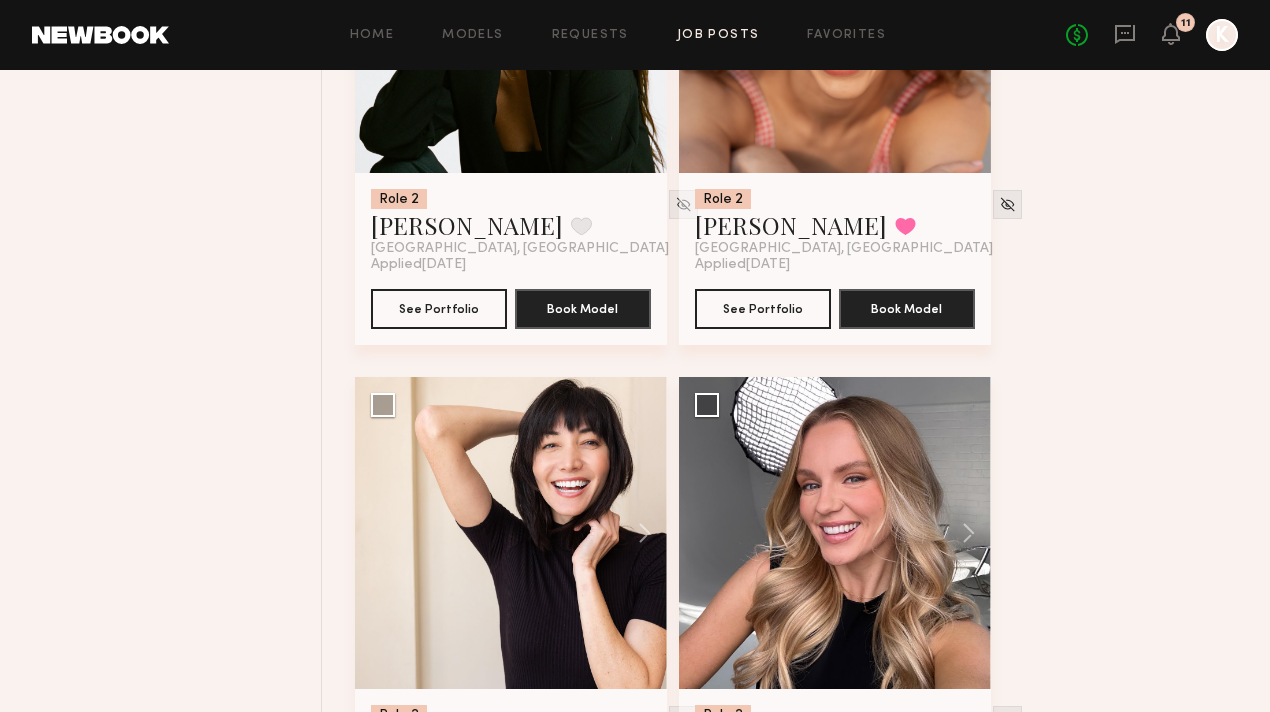 click 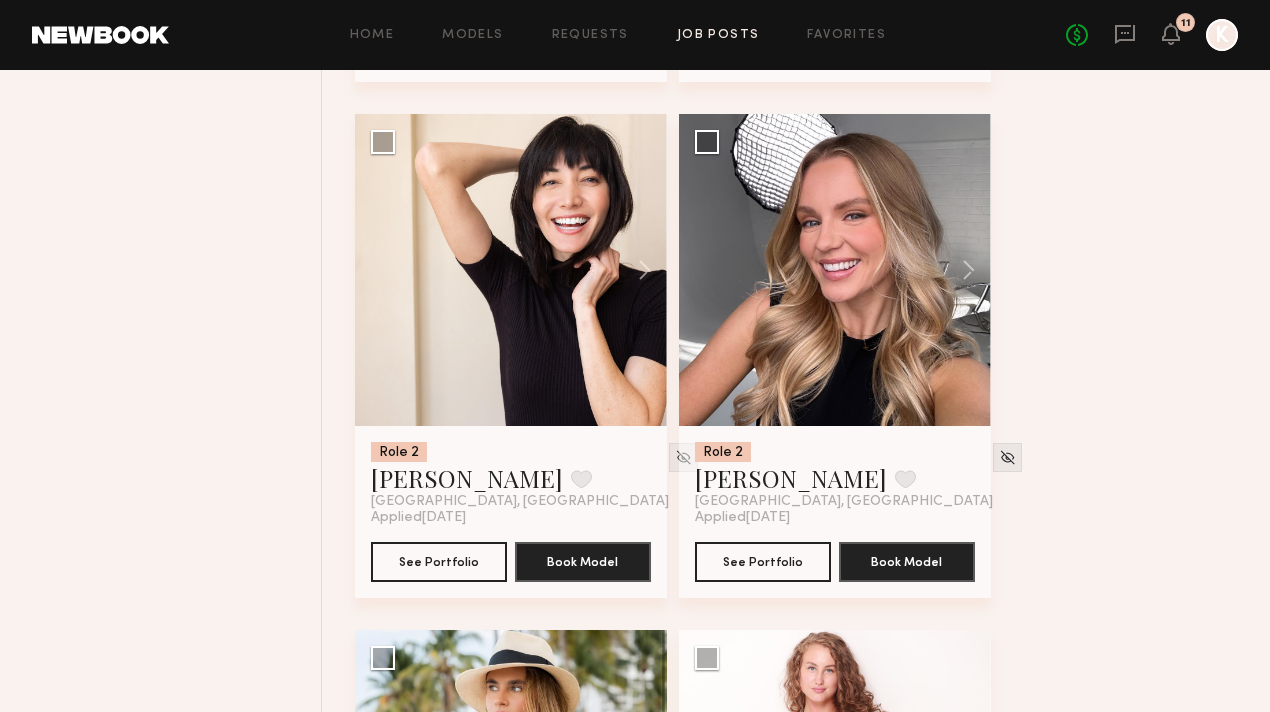 scroll, scrollTop: 4527, scrollLeft: 0, axis: vertical 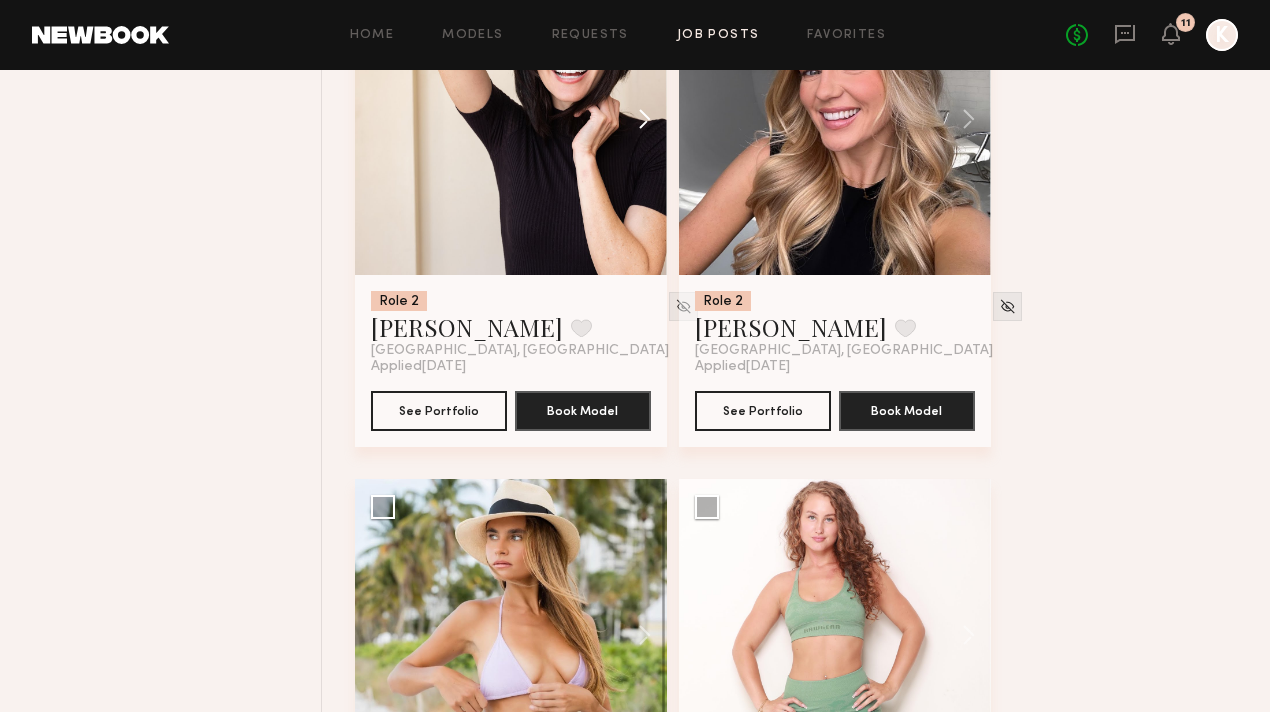 click 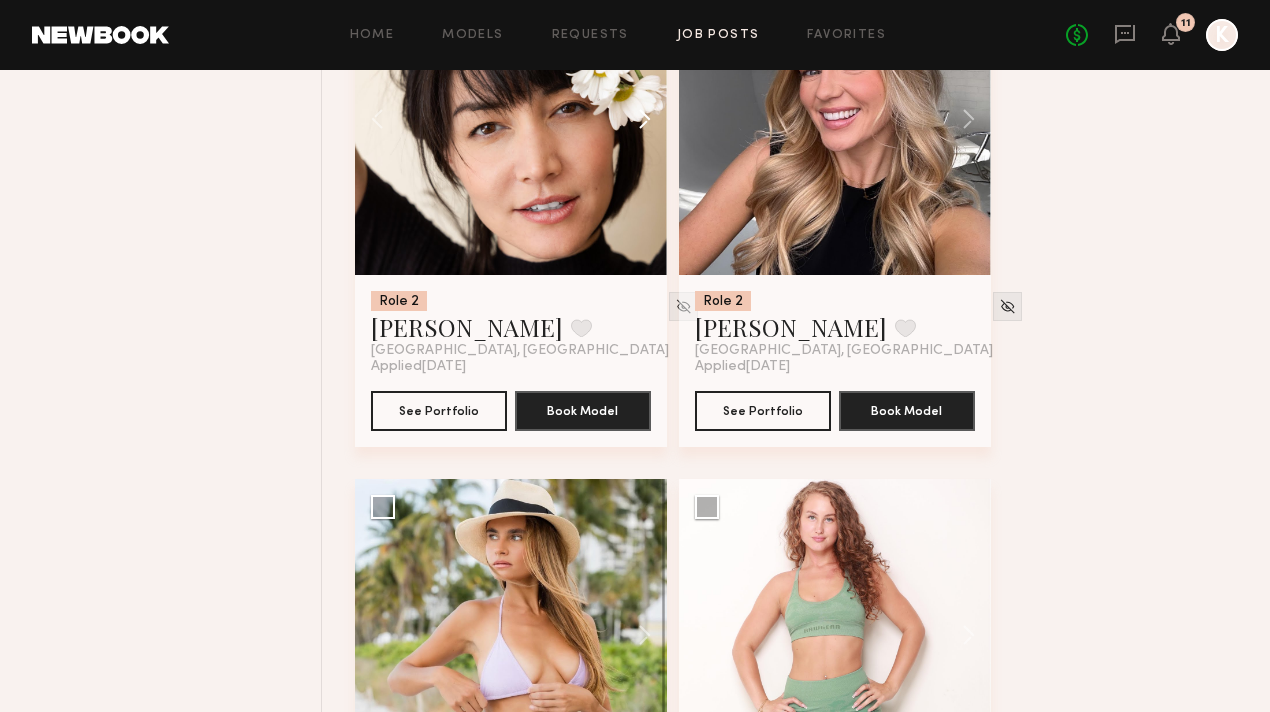 click 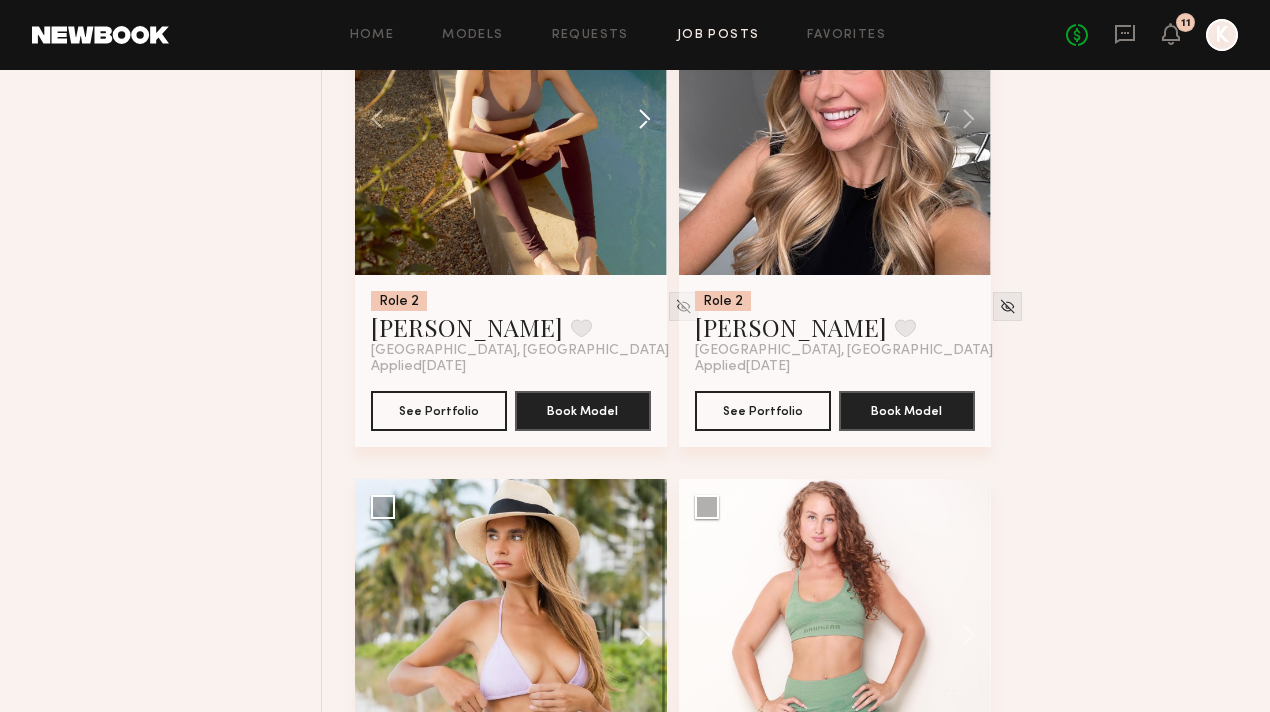 click 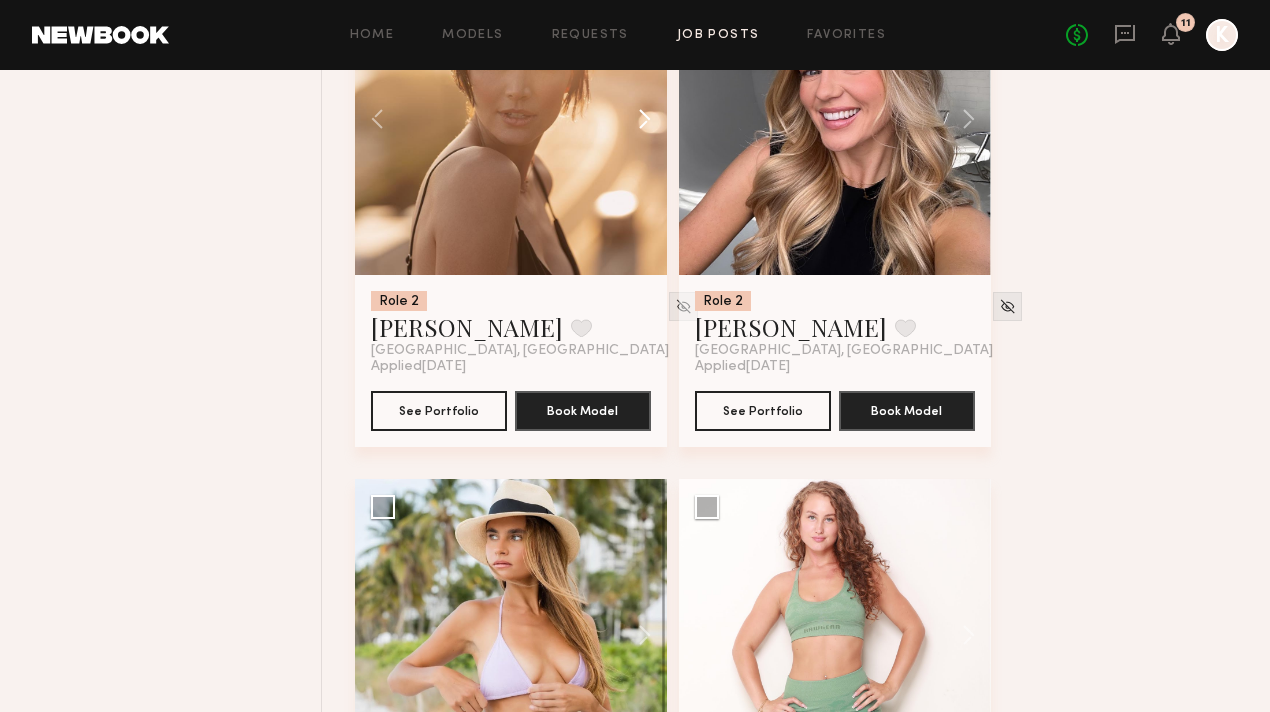click 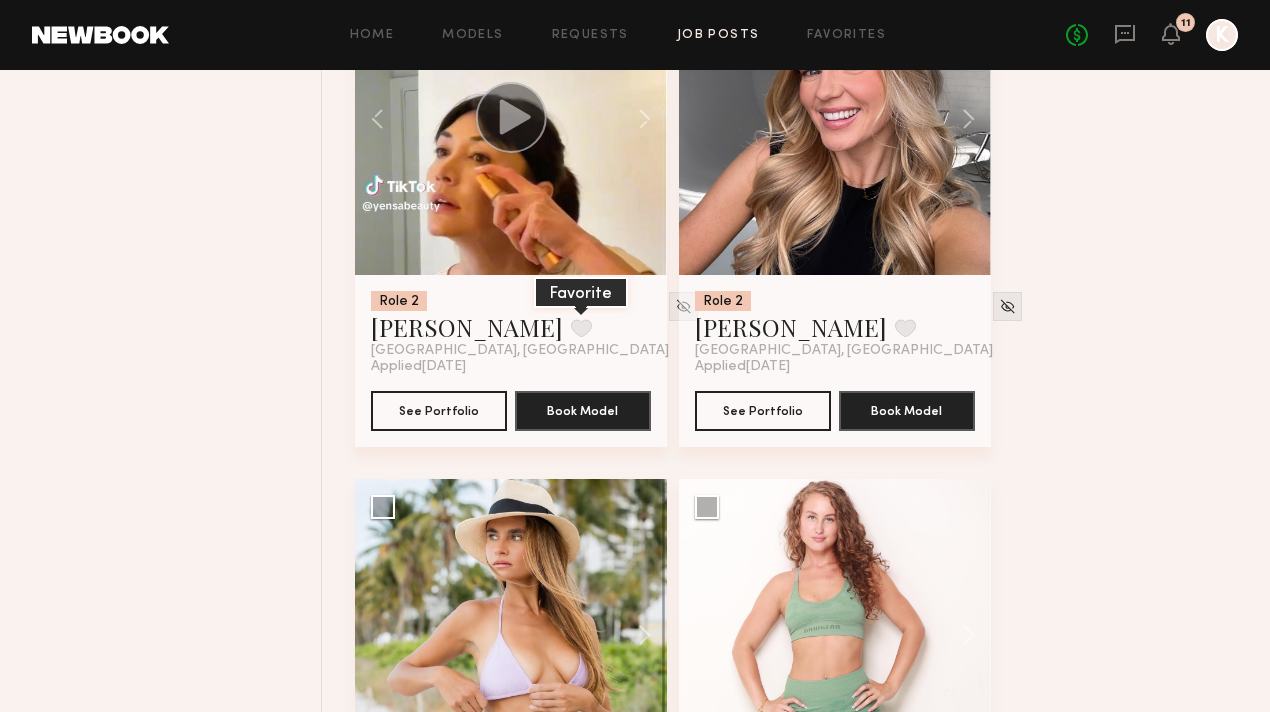 click 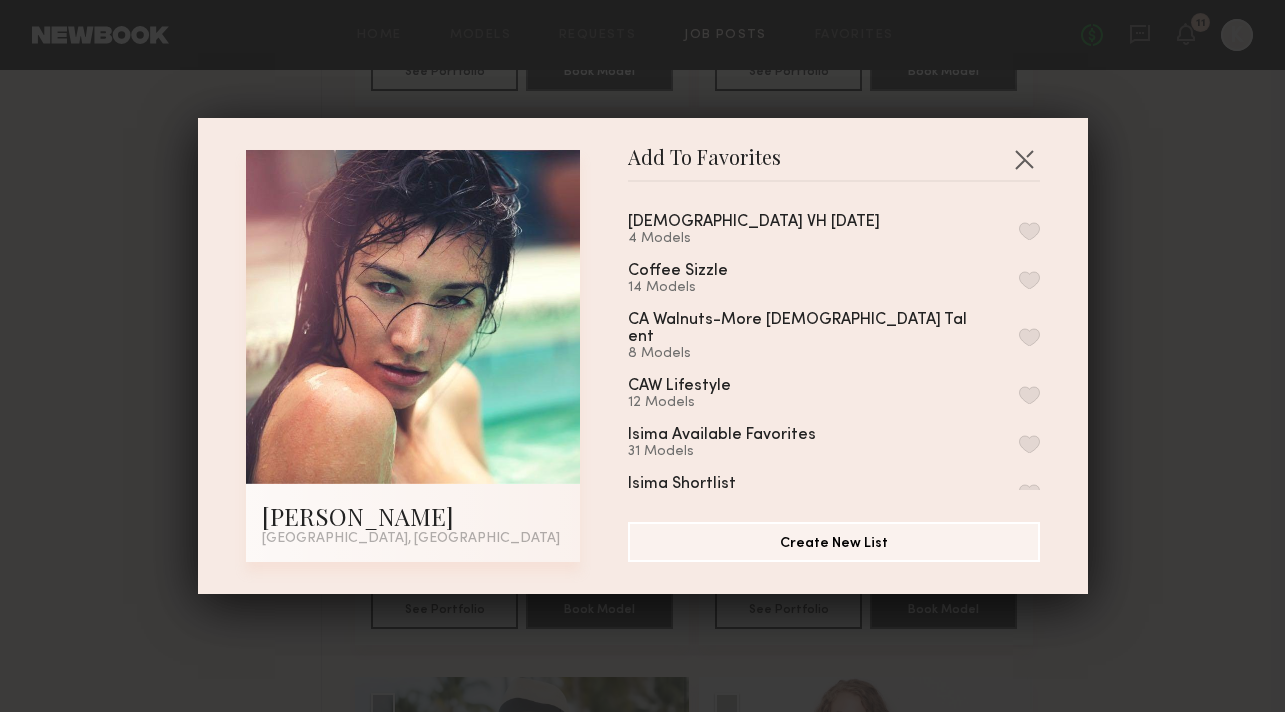 click at bounding box center [1029, 231] 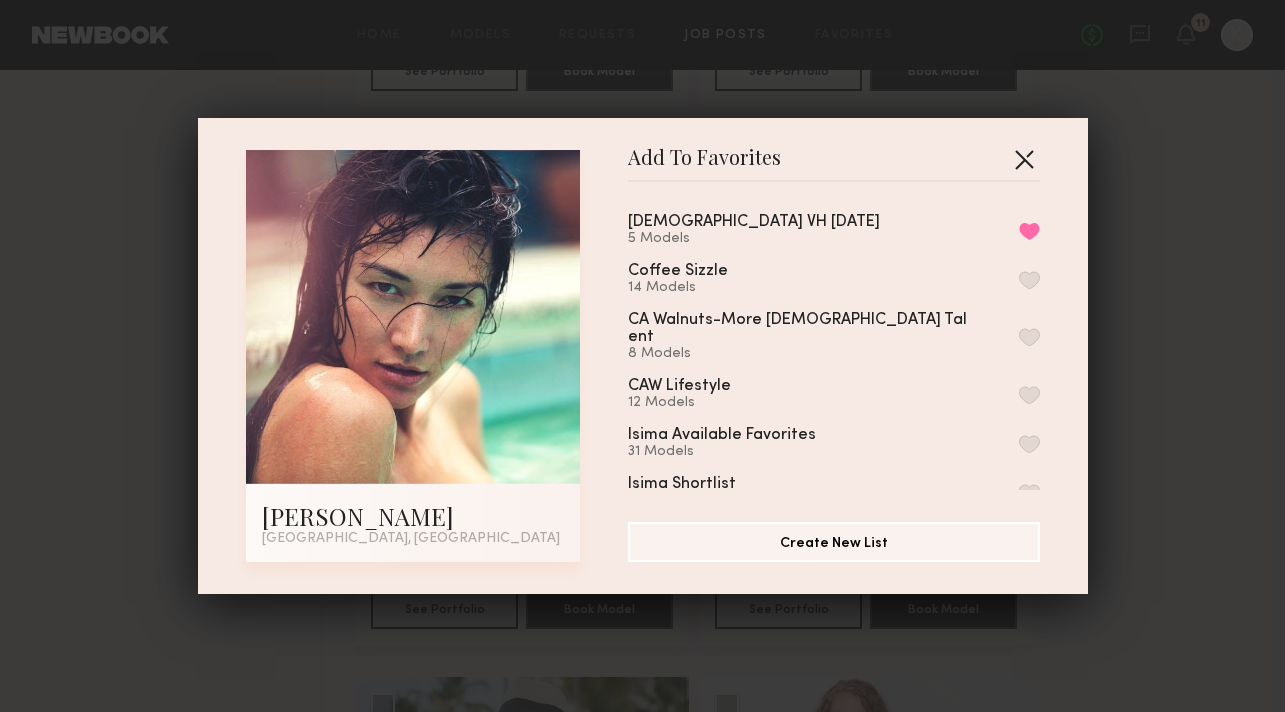 click at bounding box center [1024, 159] 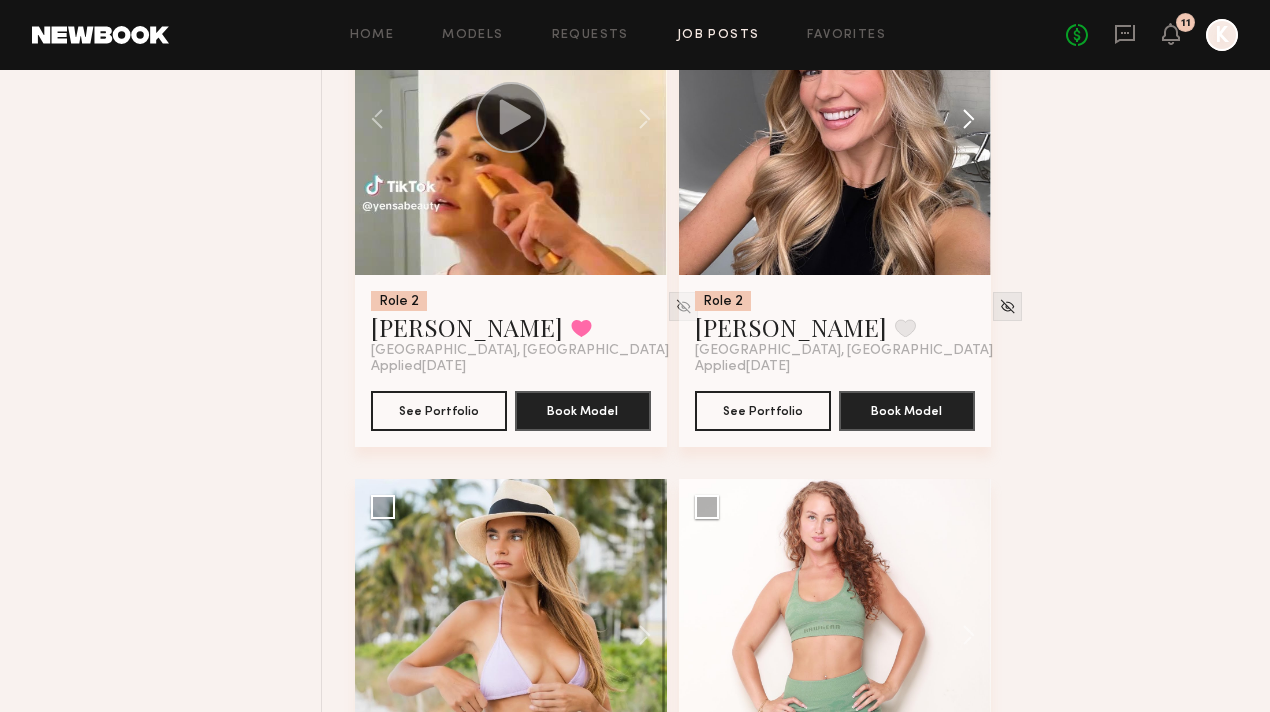 click 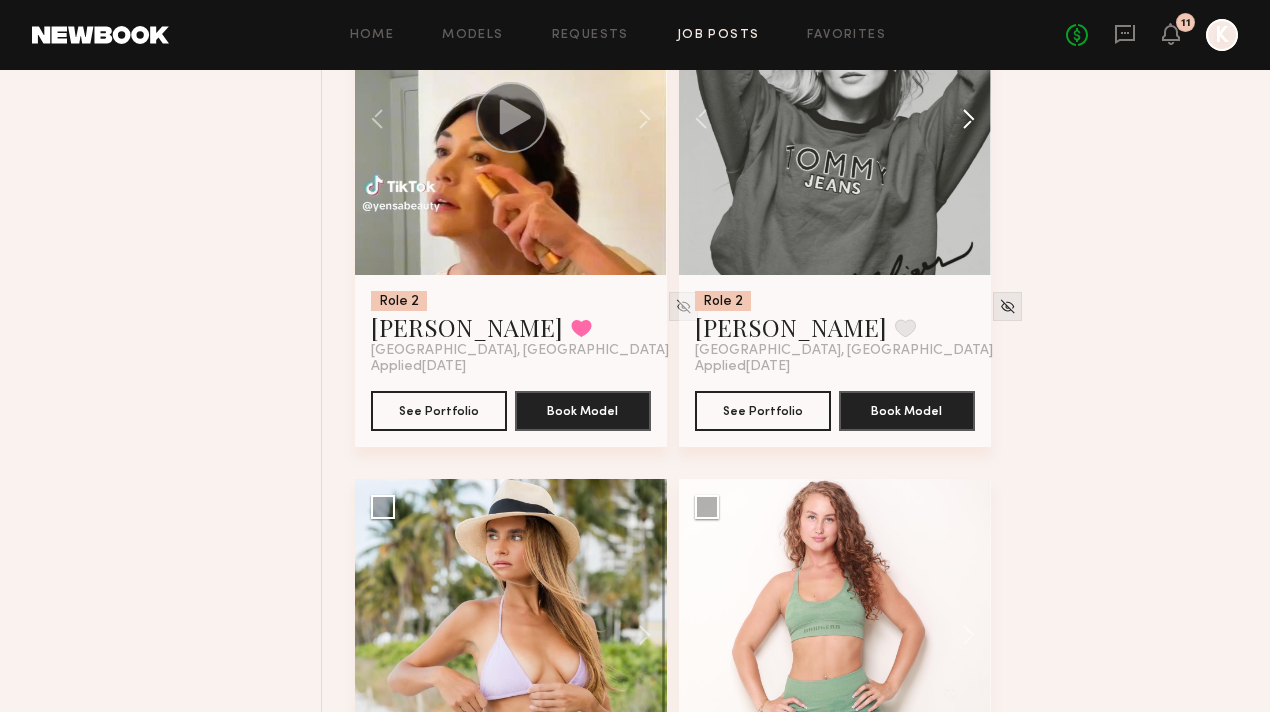 click 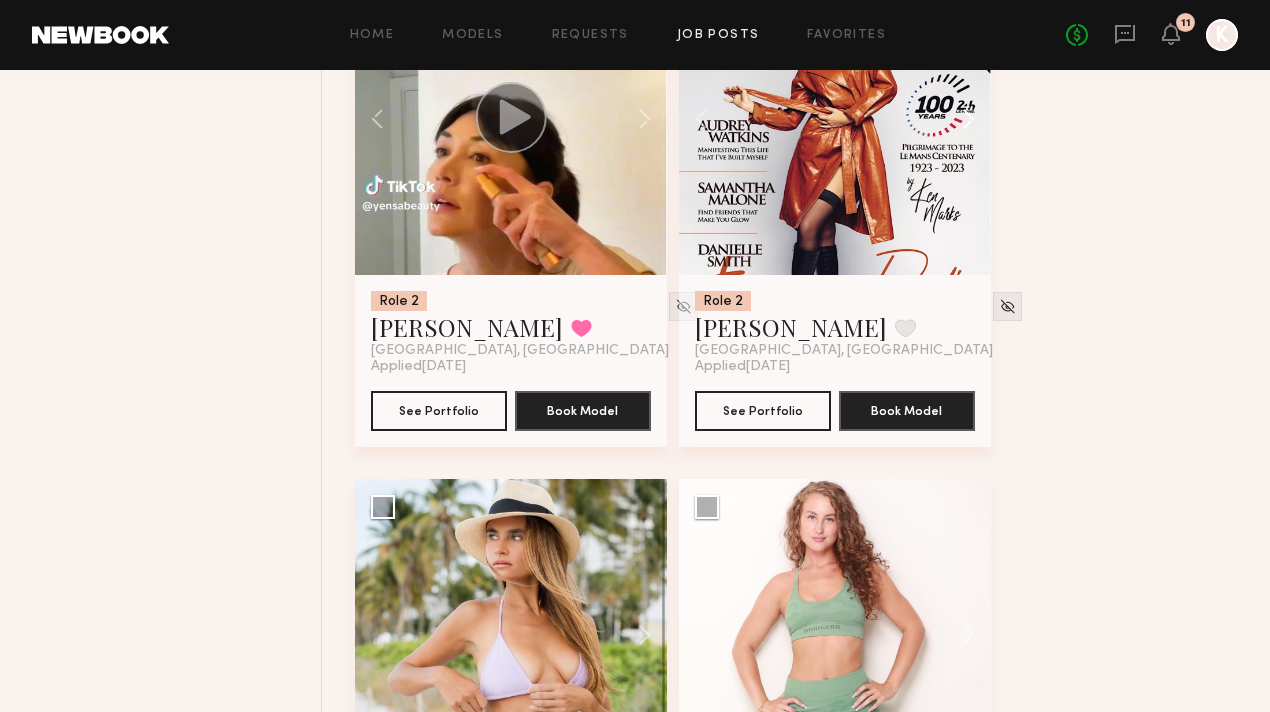 click 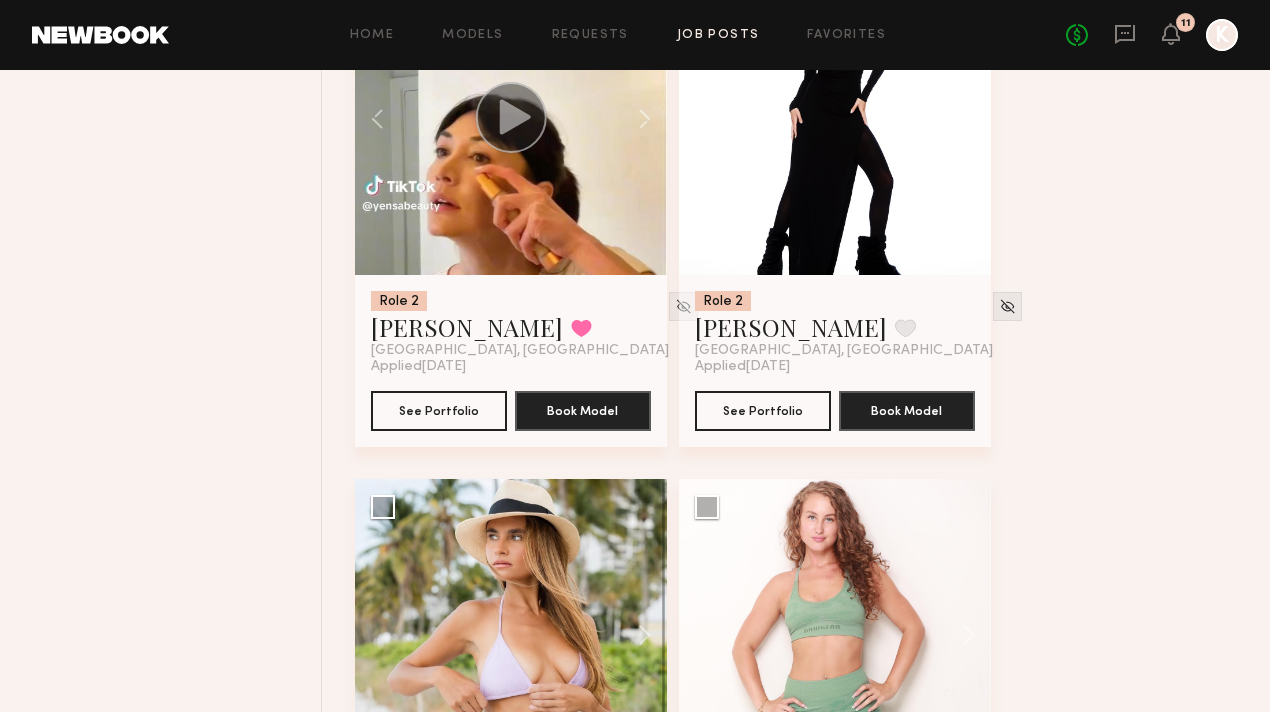 click 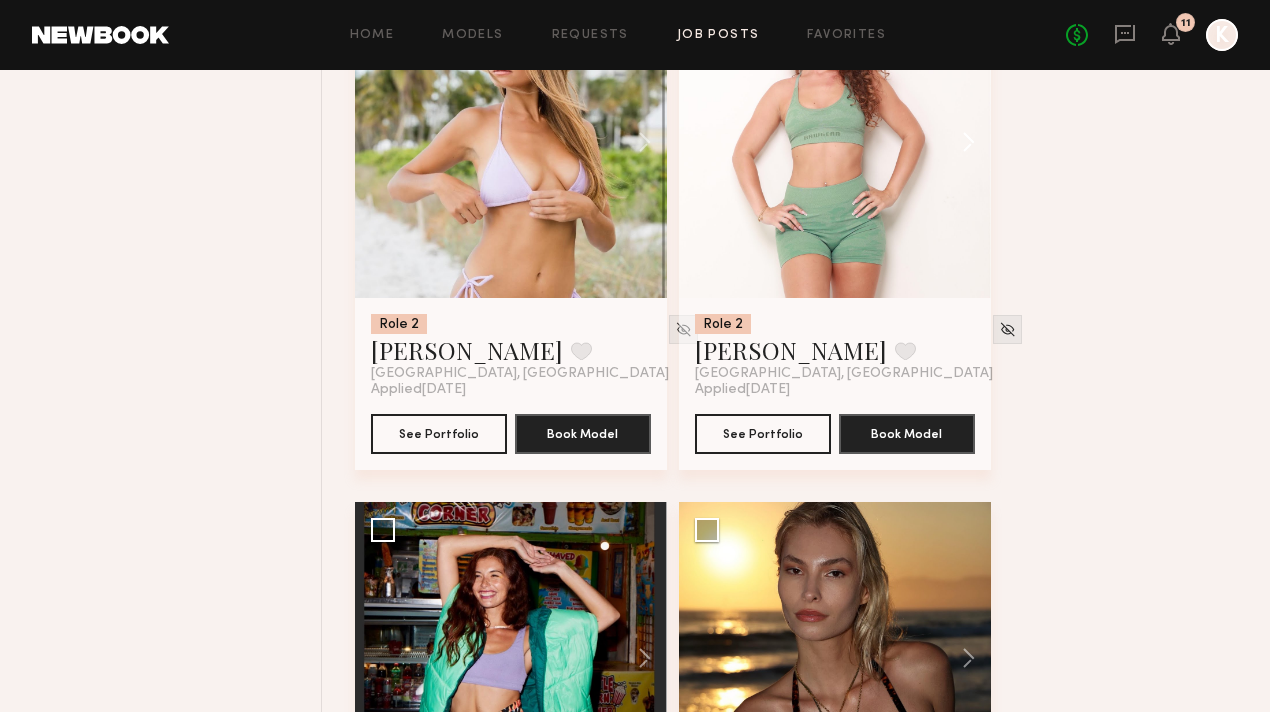 scroll, scrollTop: 5024, scrollLeft: 0, axis: vertical 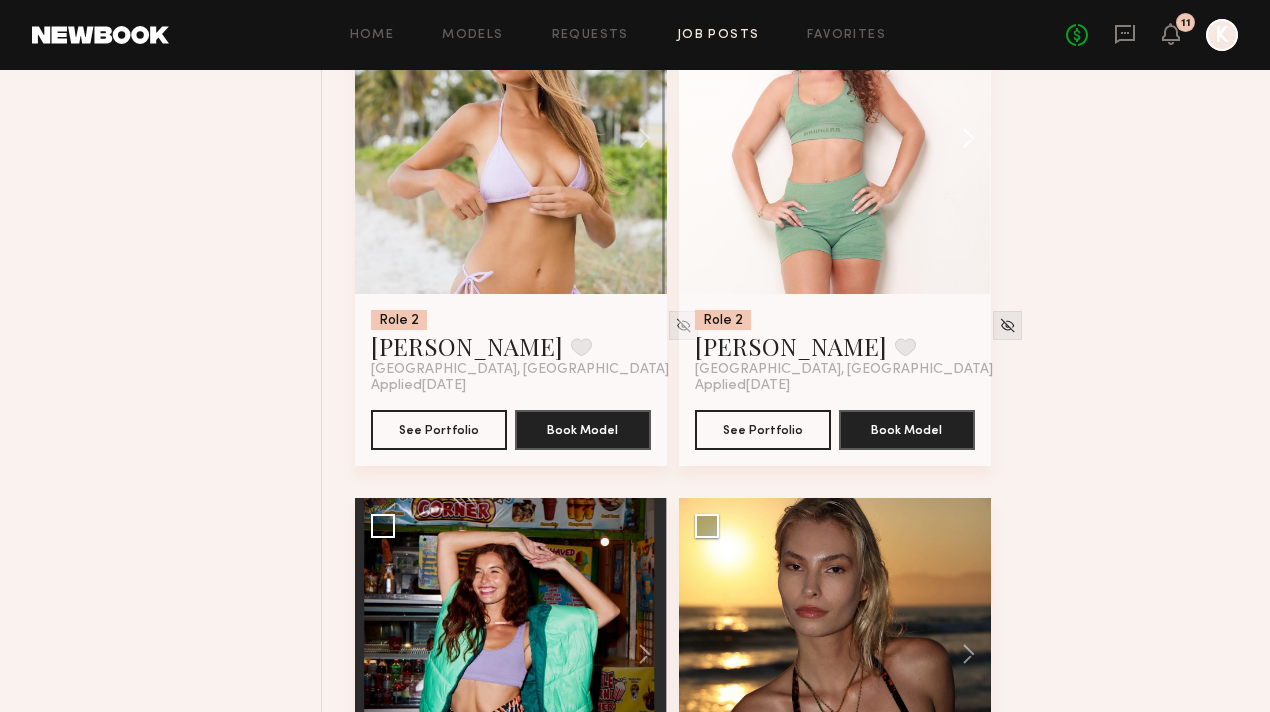 click 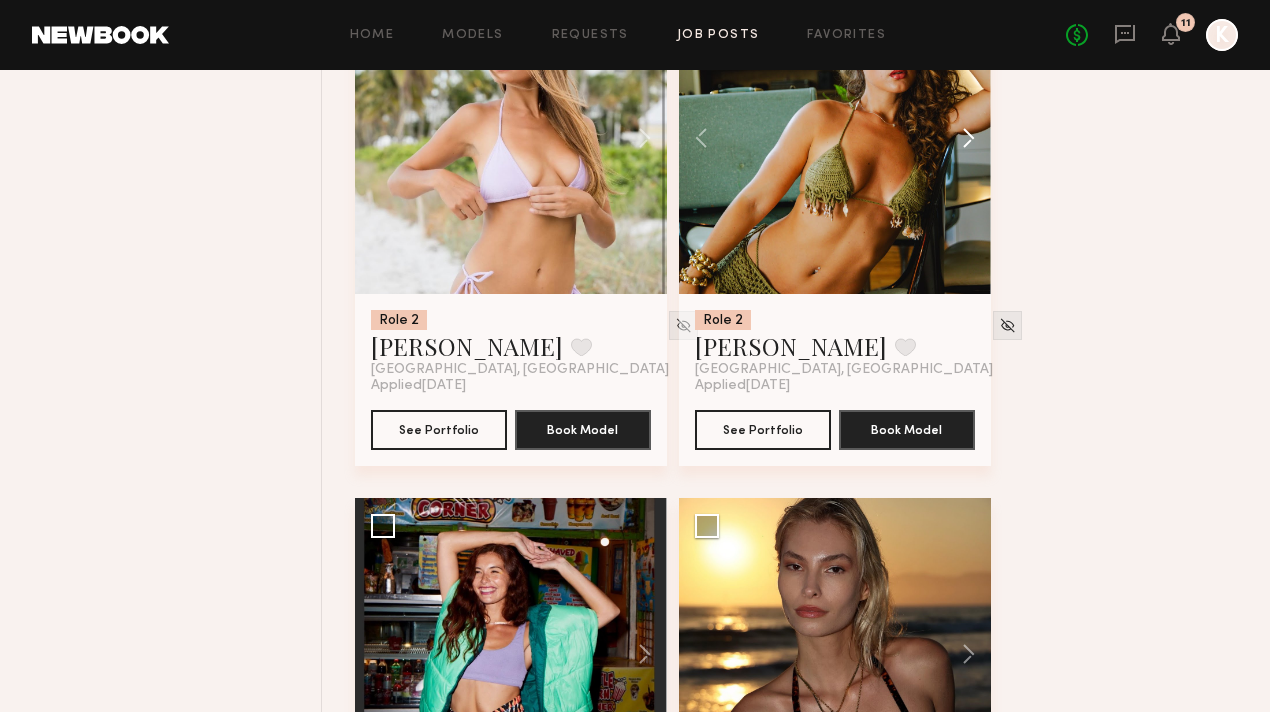 click 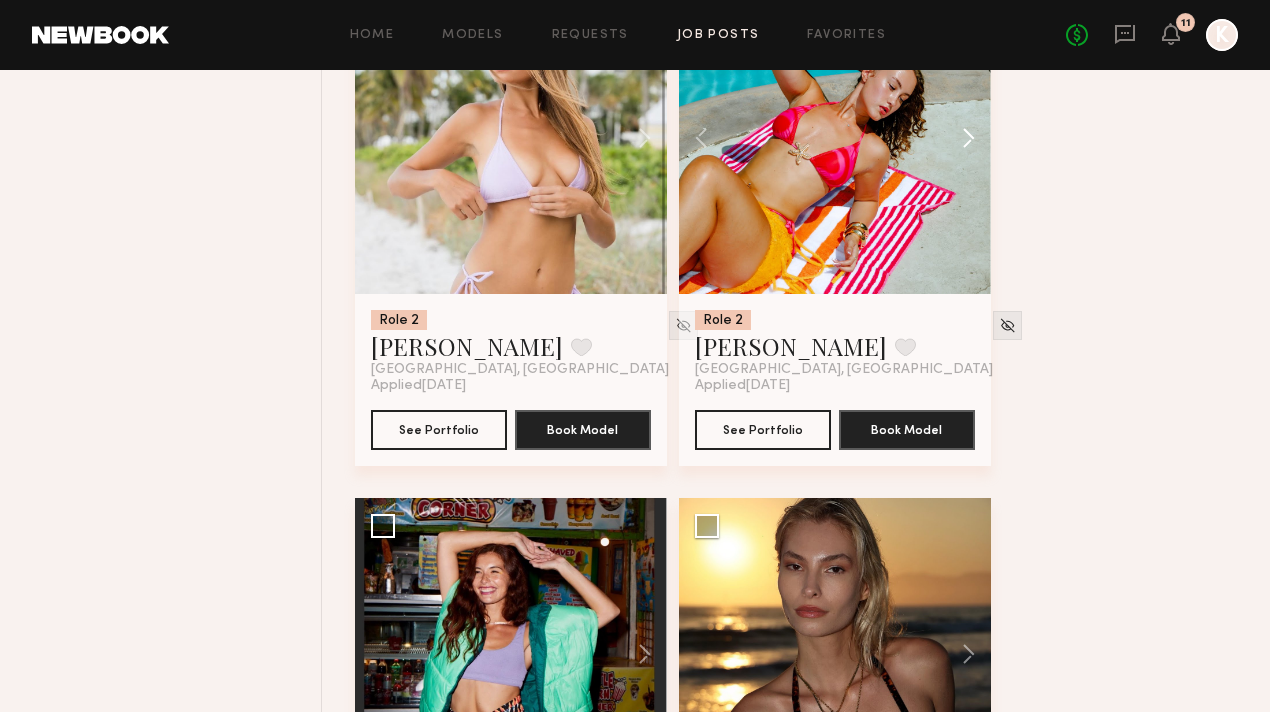 click 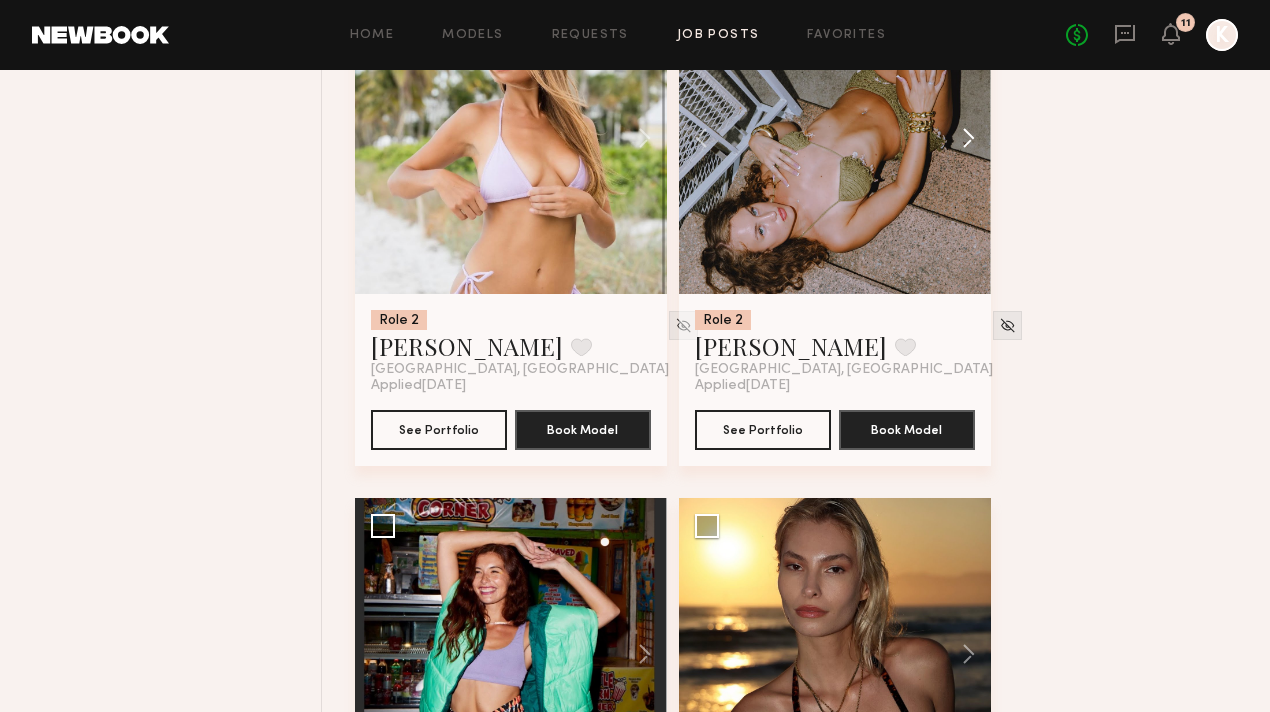 click 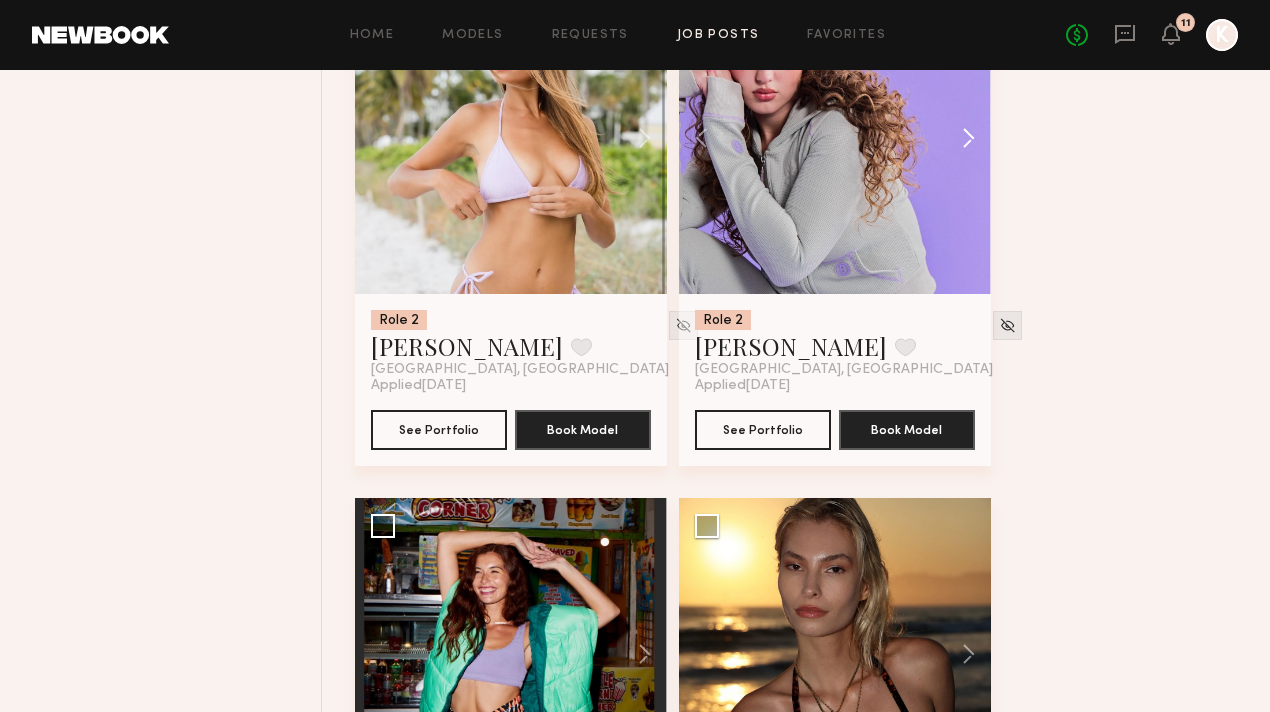 click 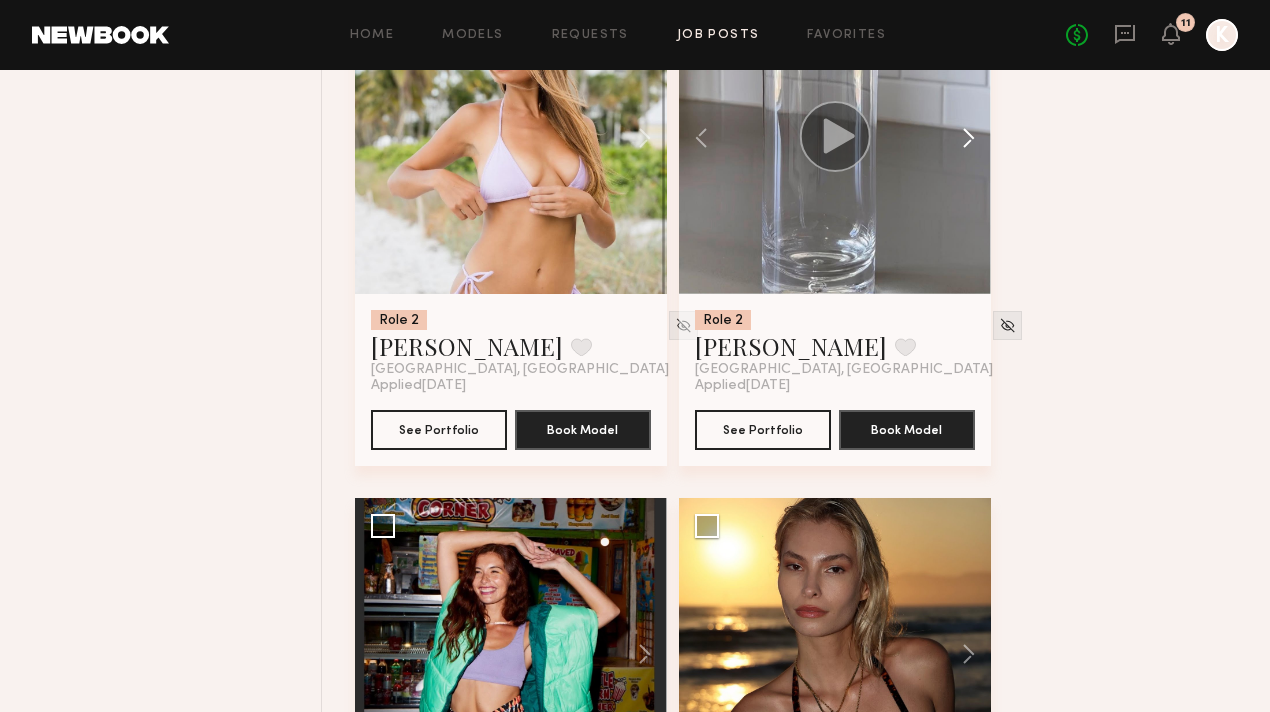 click 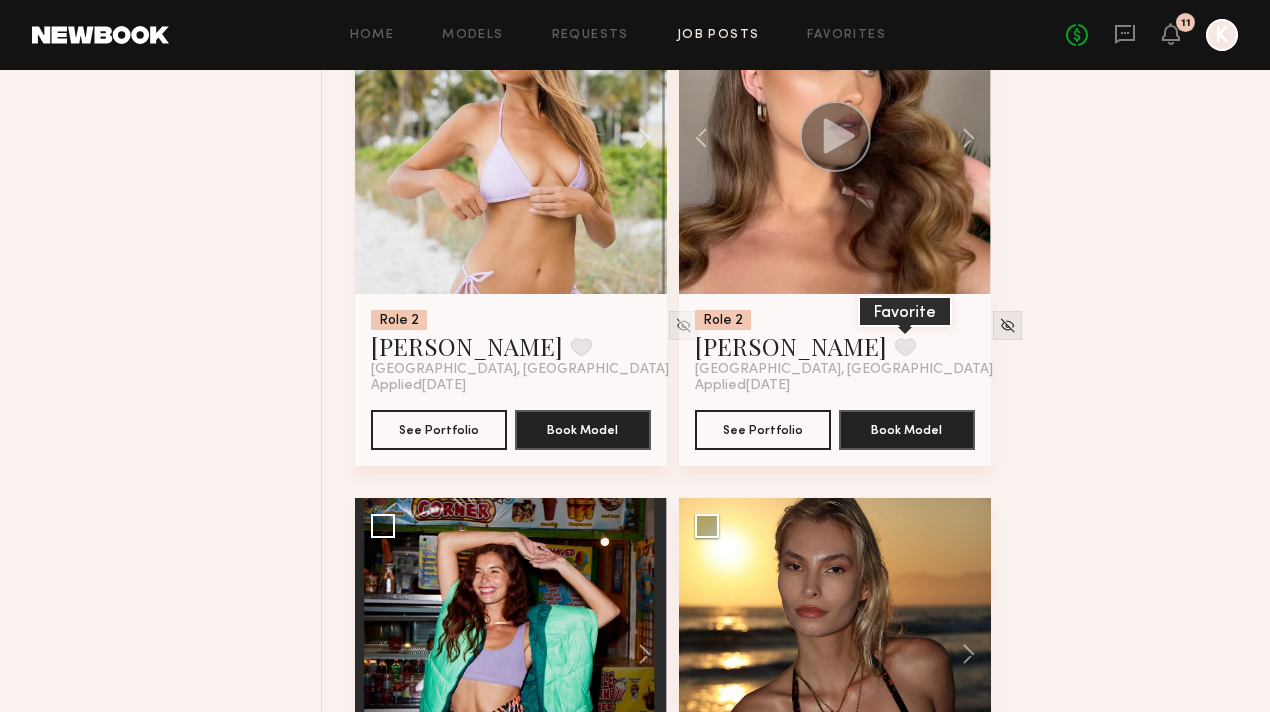 click 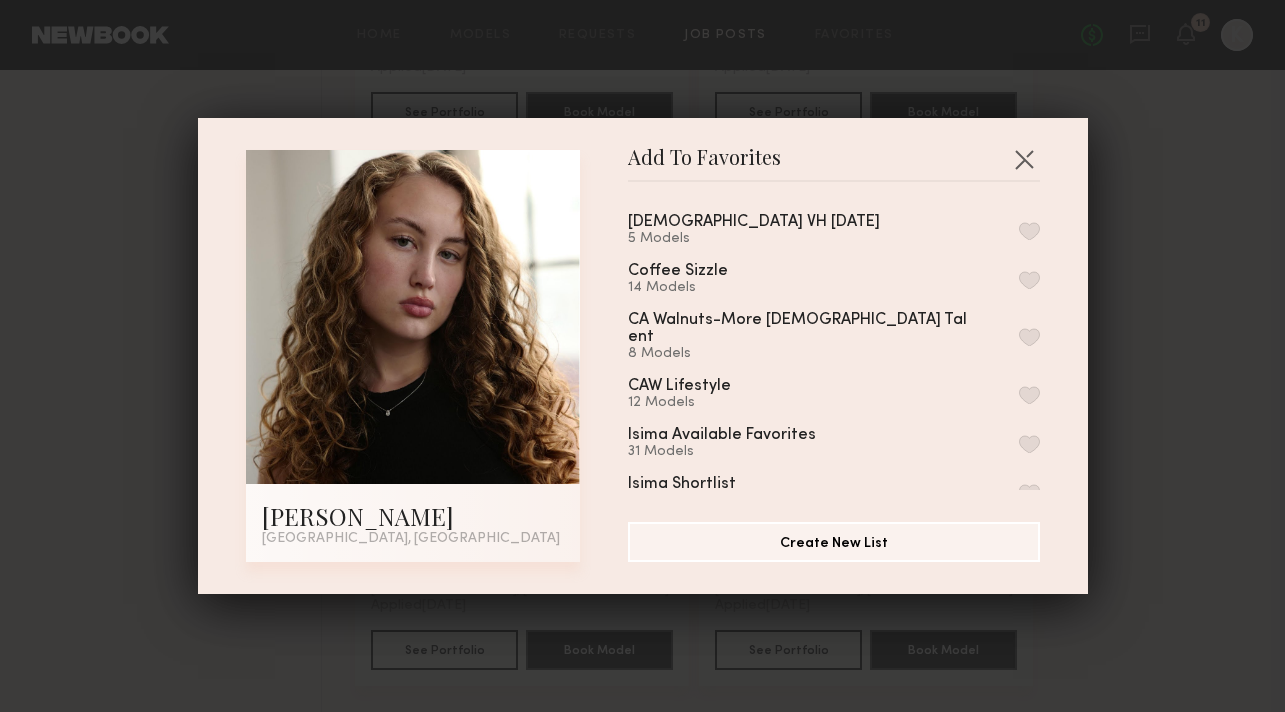 click at bounding box center [1029, 231] 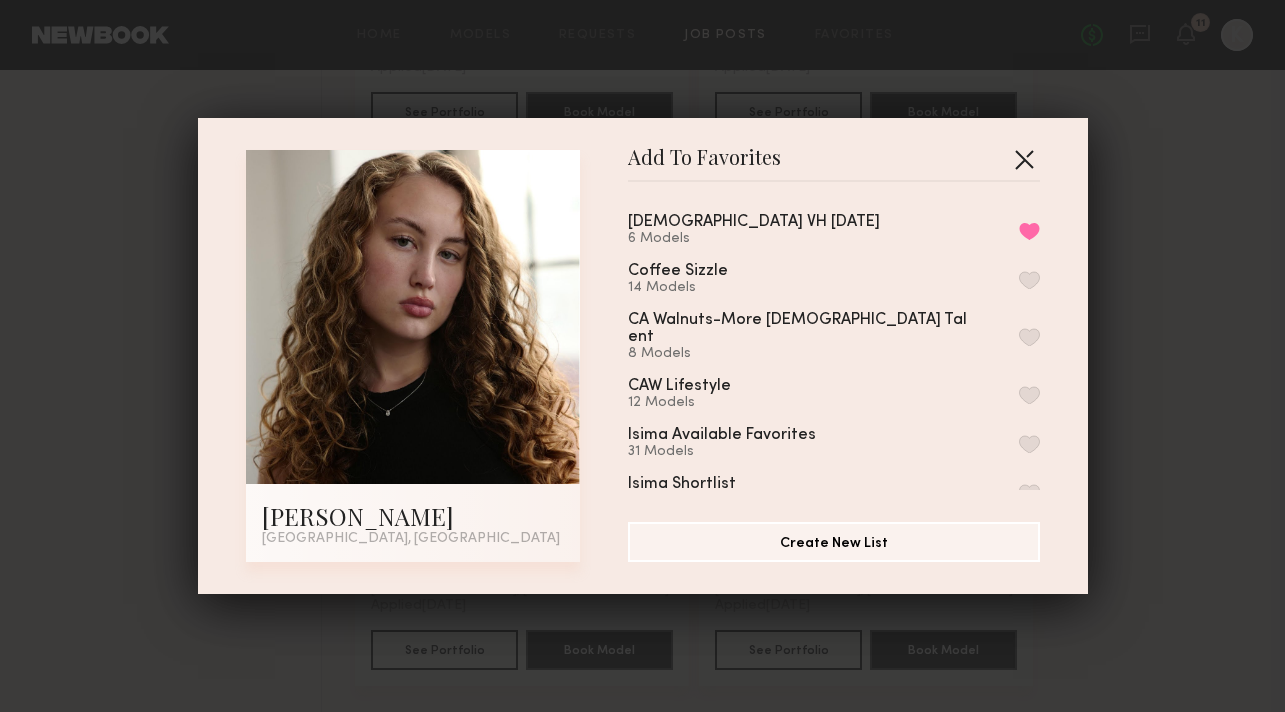 click at bounding box center [1024, 159] 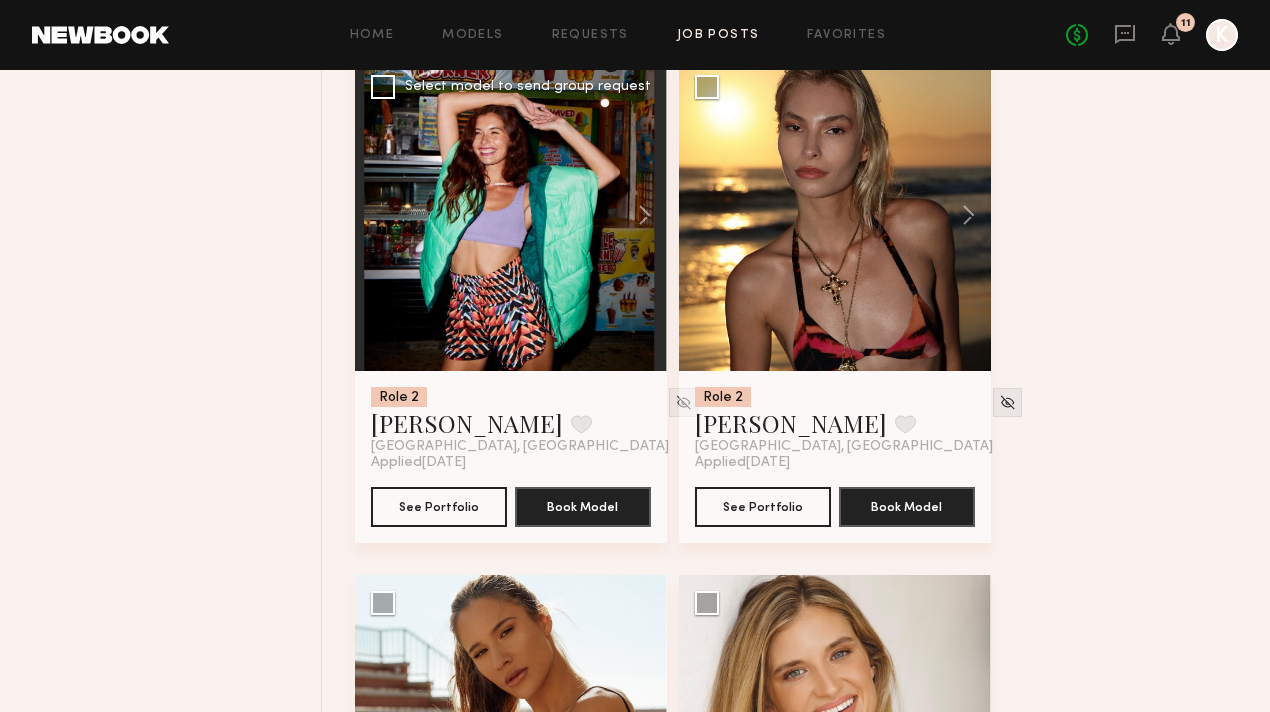 scroll, scrollTop: 5581, scrollLeft: 0, axis: vertical 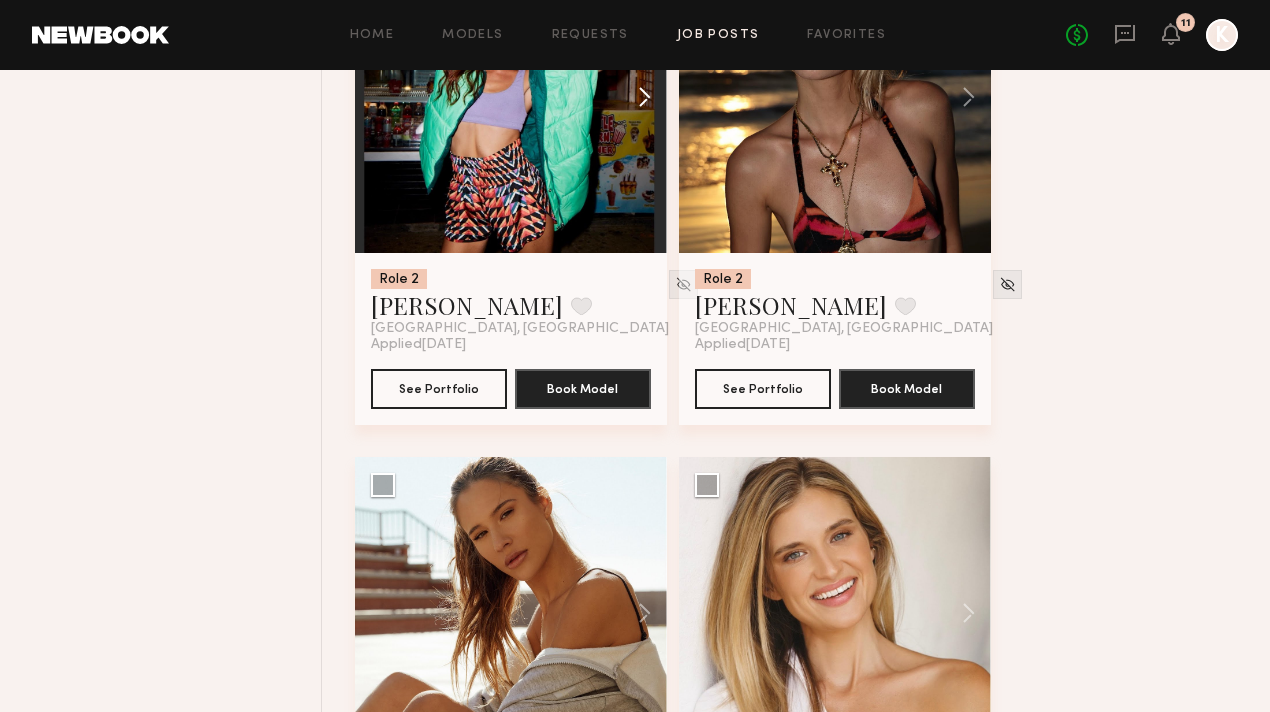 click 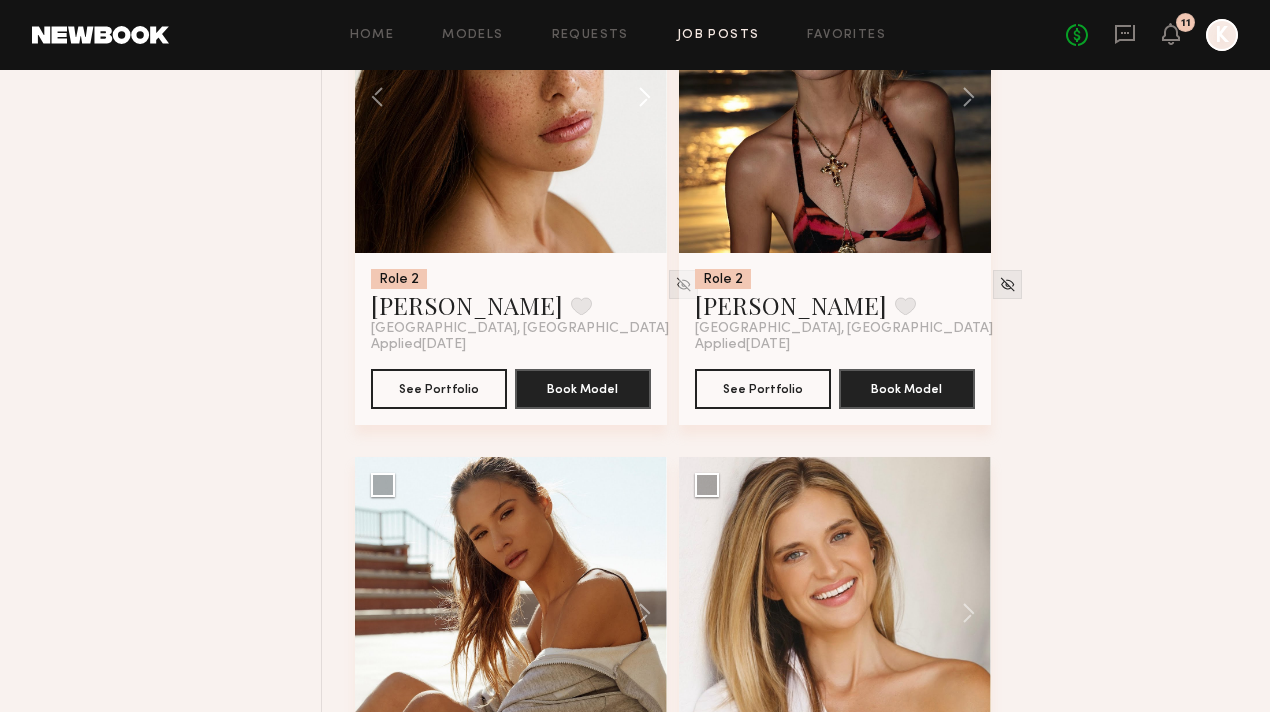 click 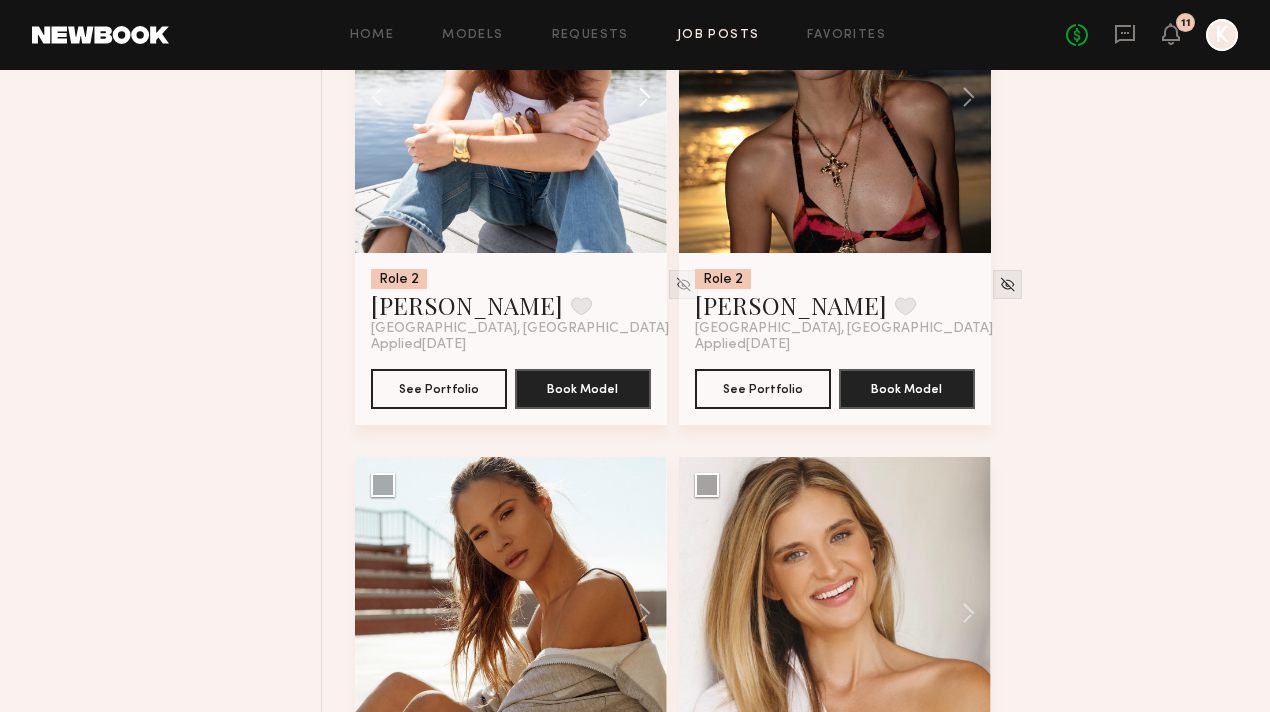 click 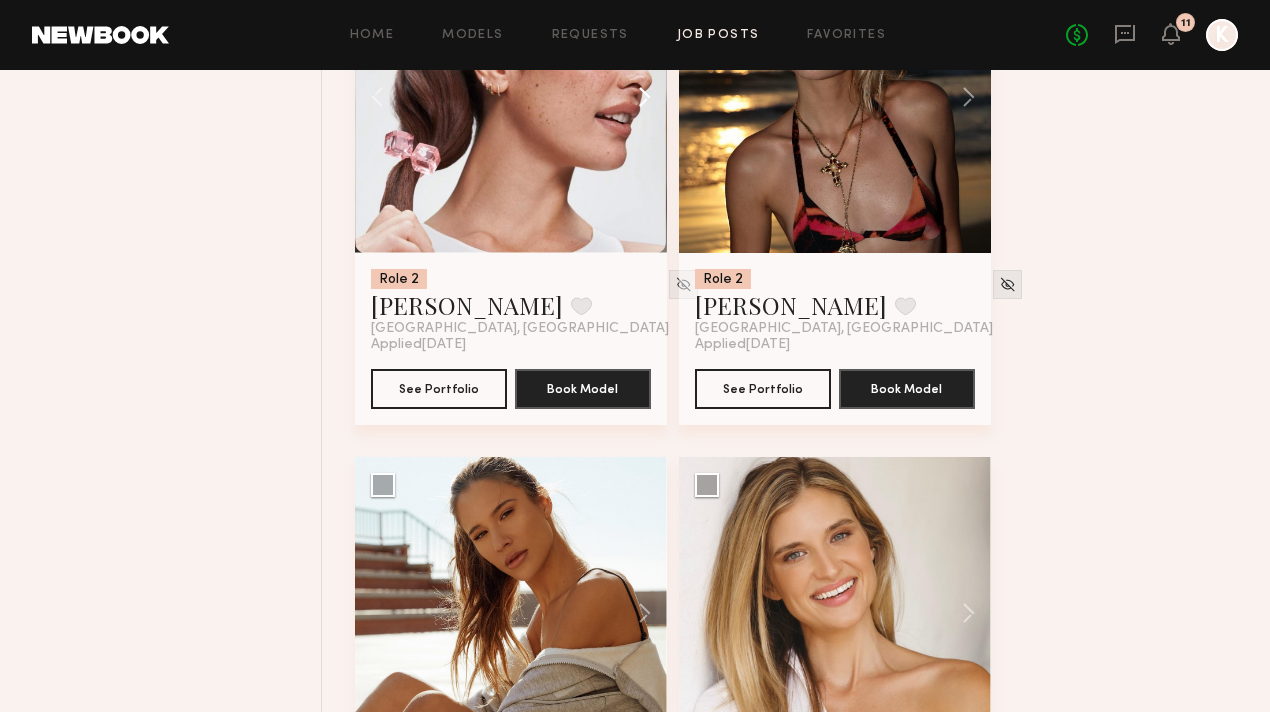 click 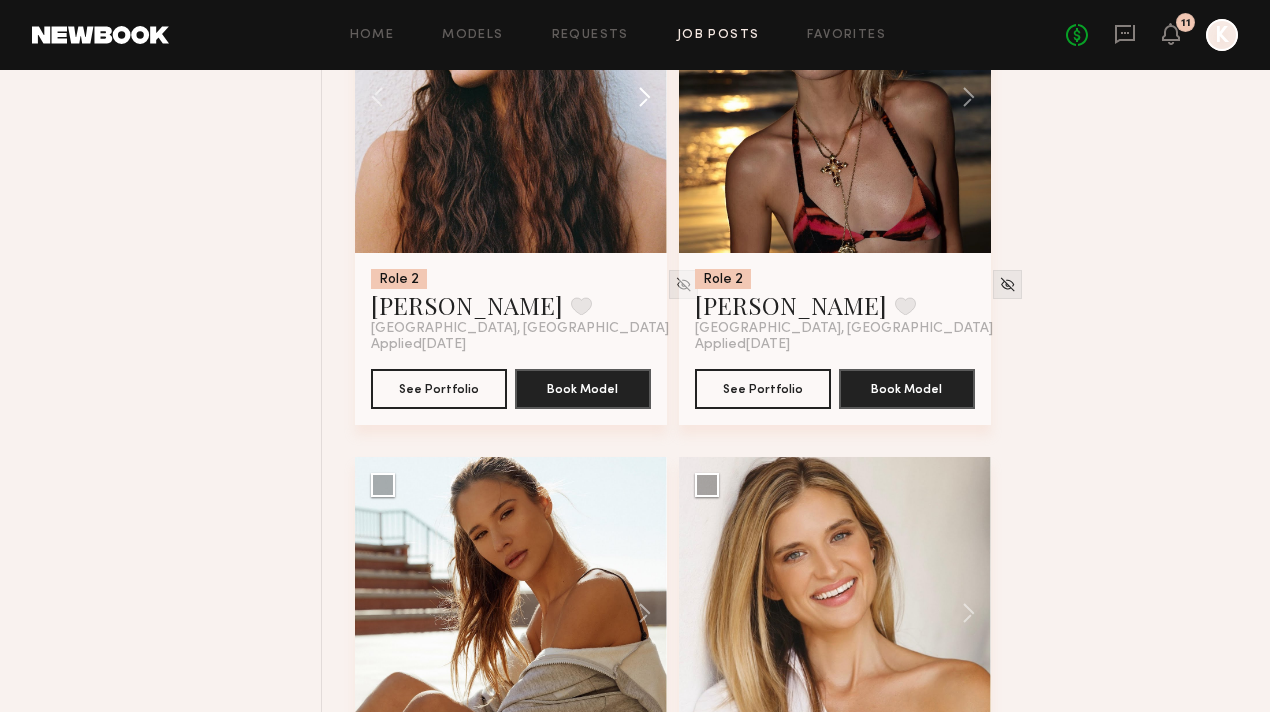 click 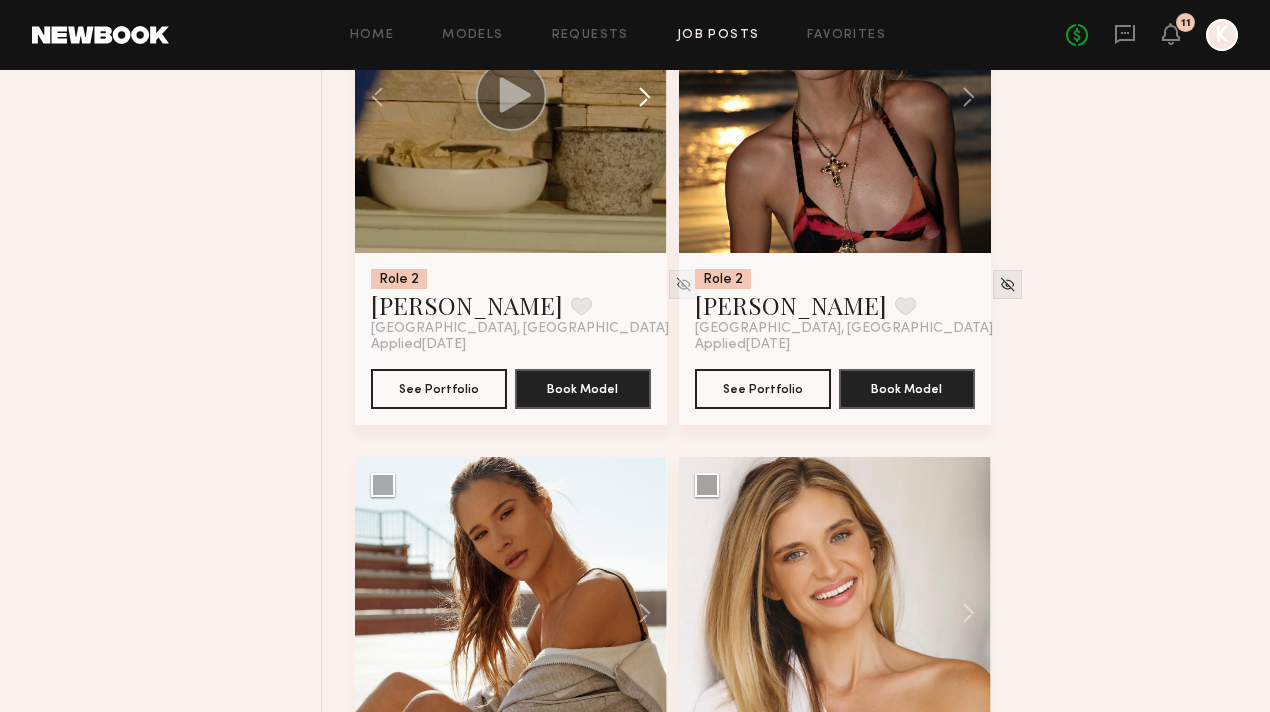 click 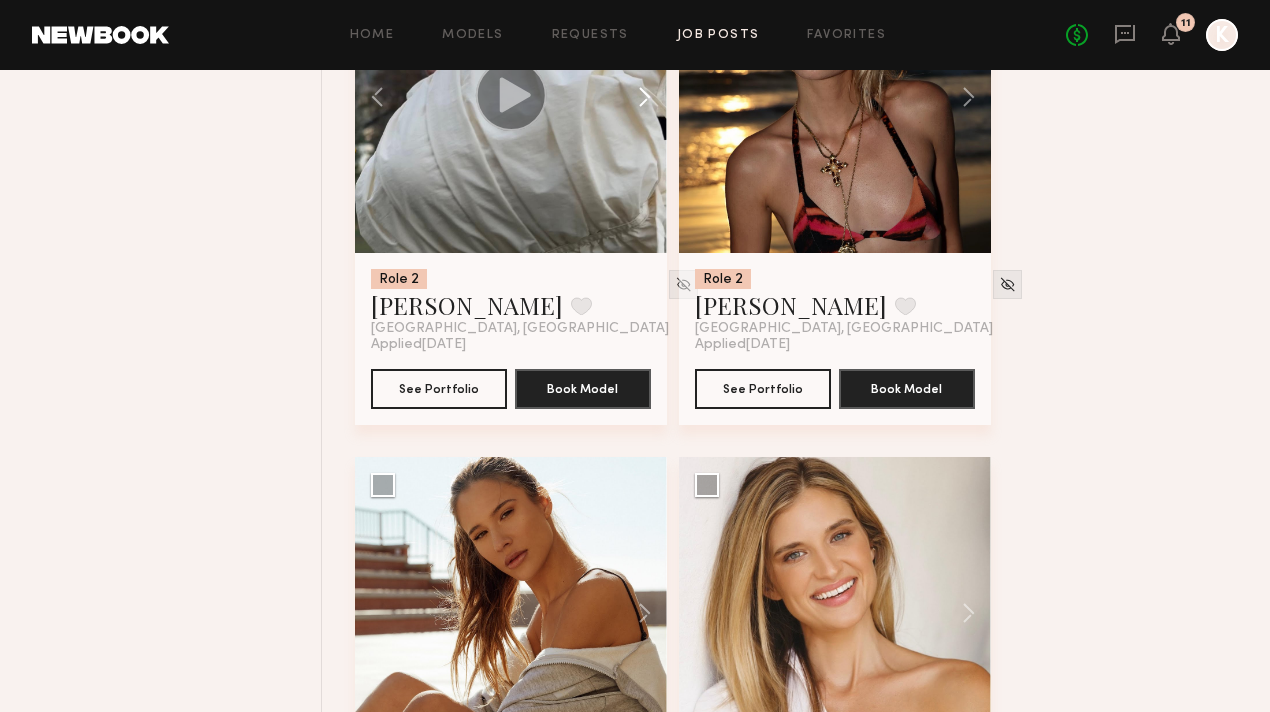 click 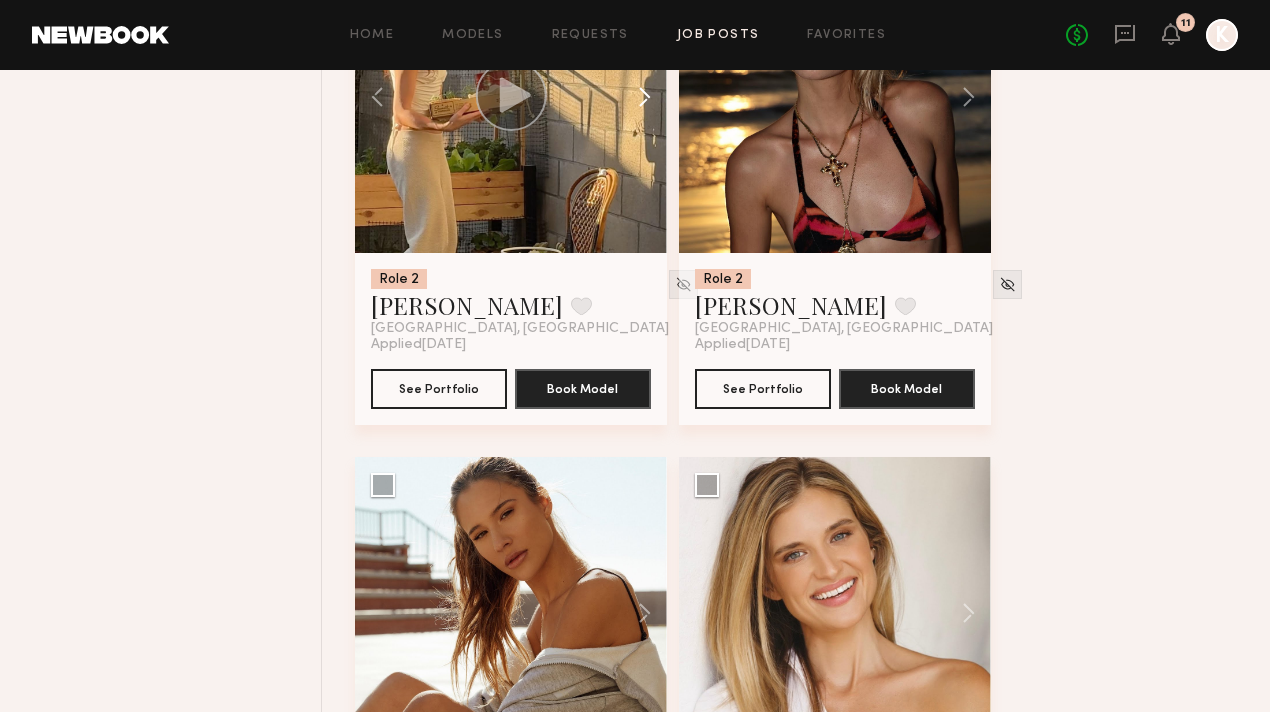 click 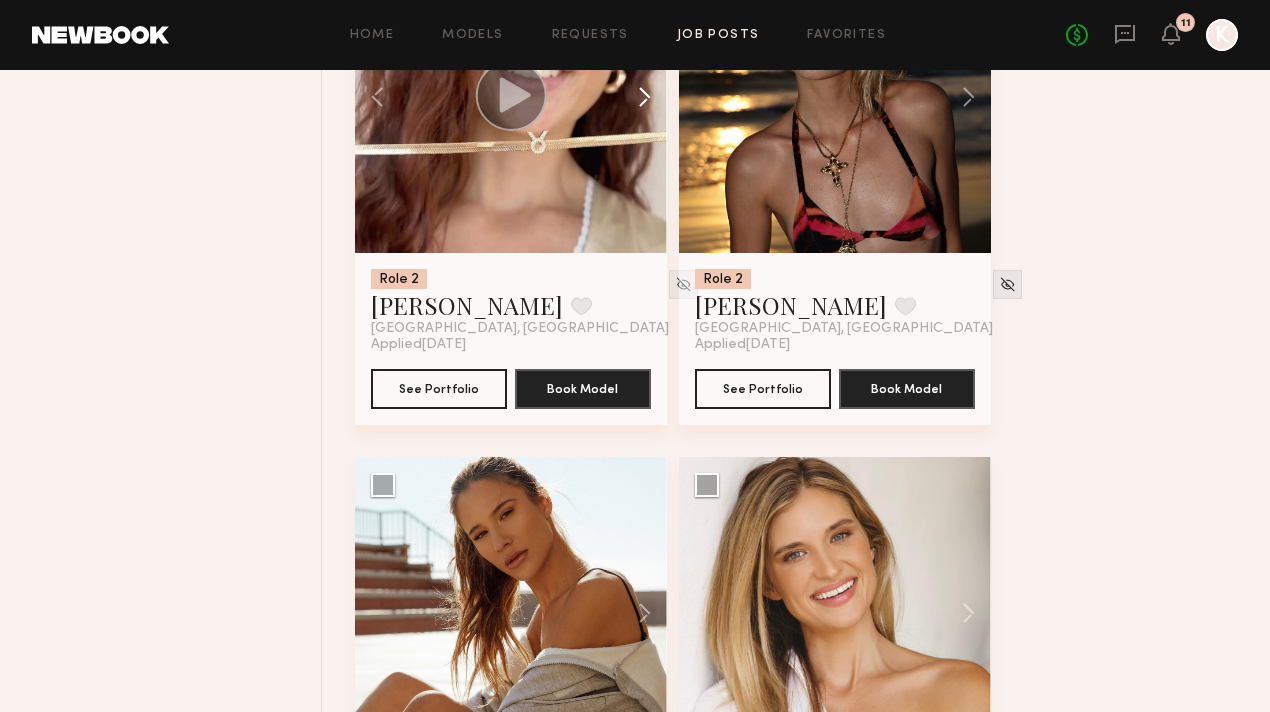 click 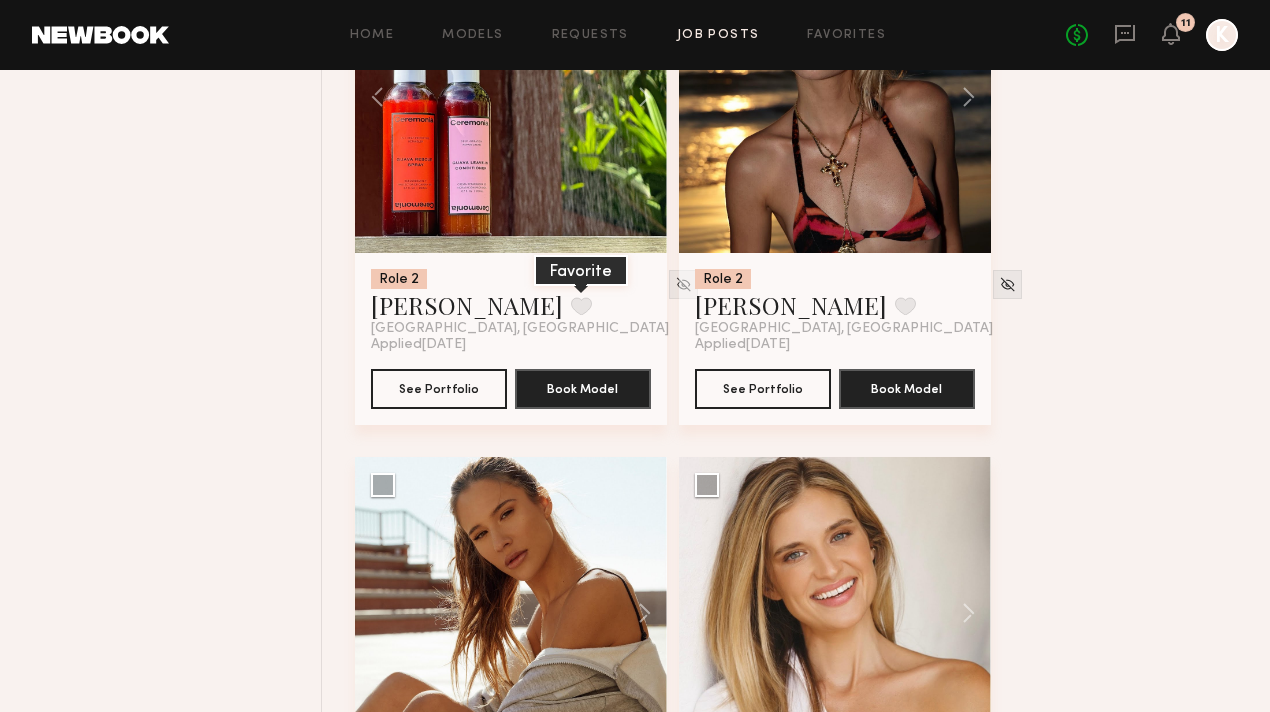 click 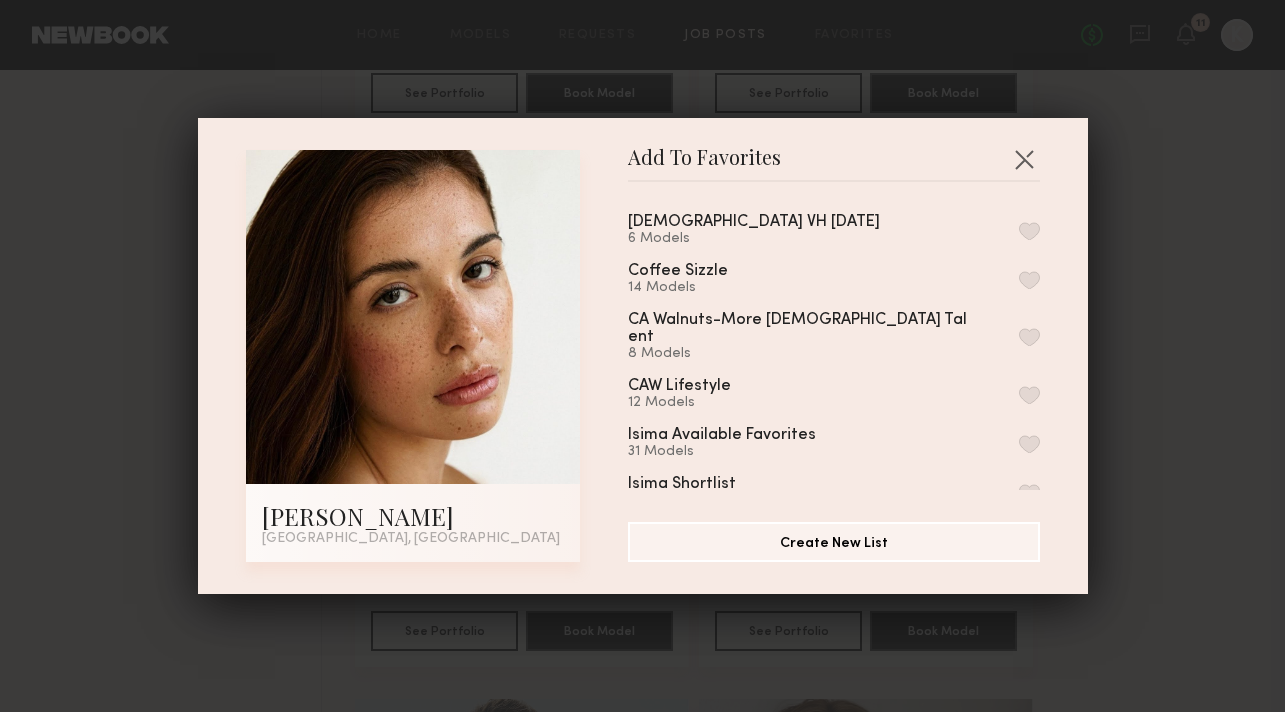 click at bounding box center [1029, 231] 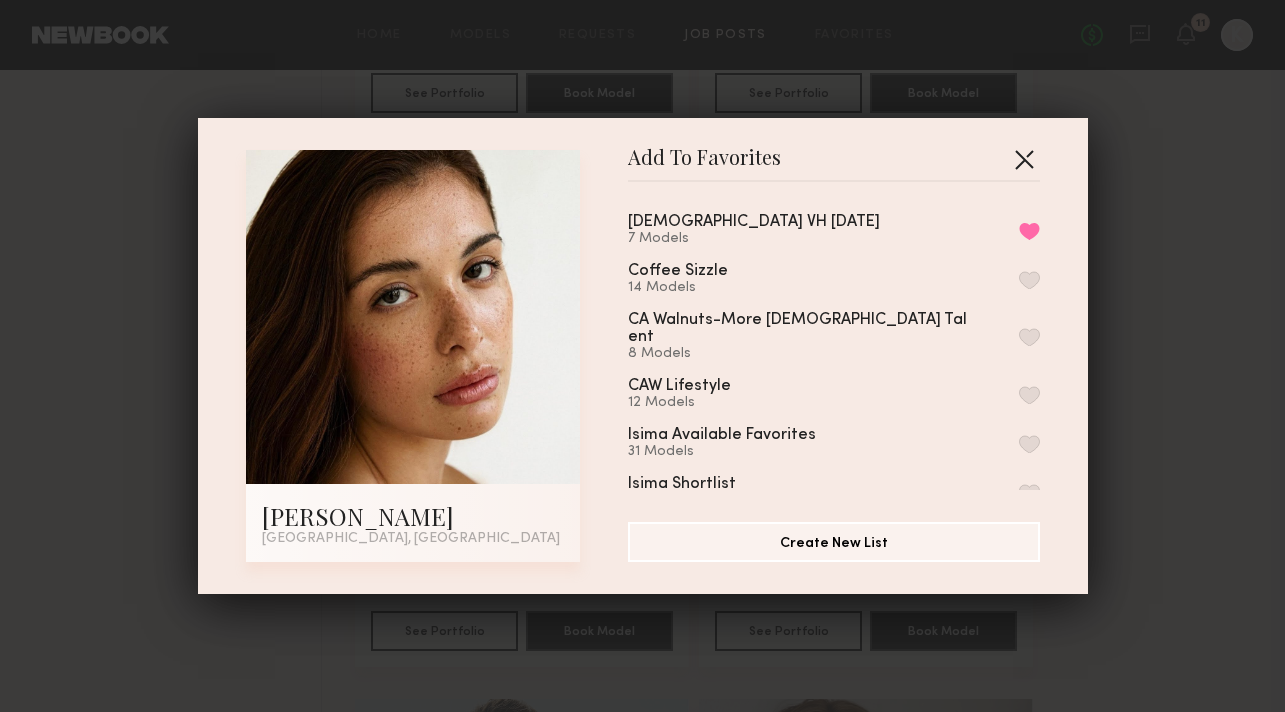 click at bounding box center [1024, 159] 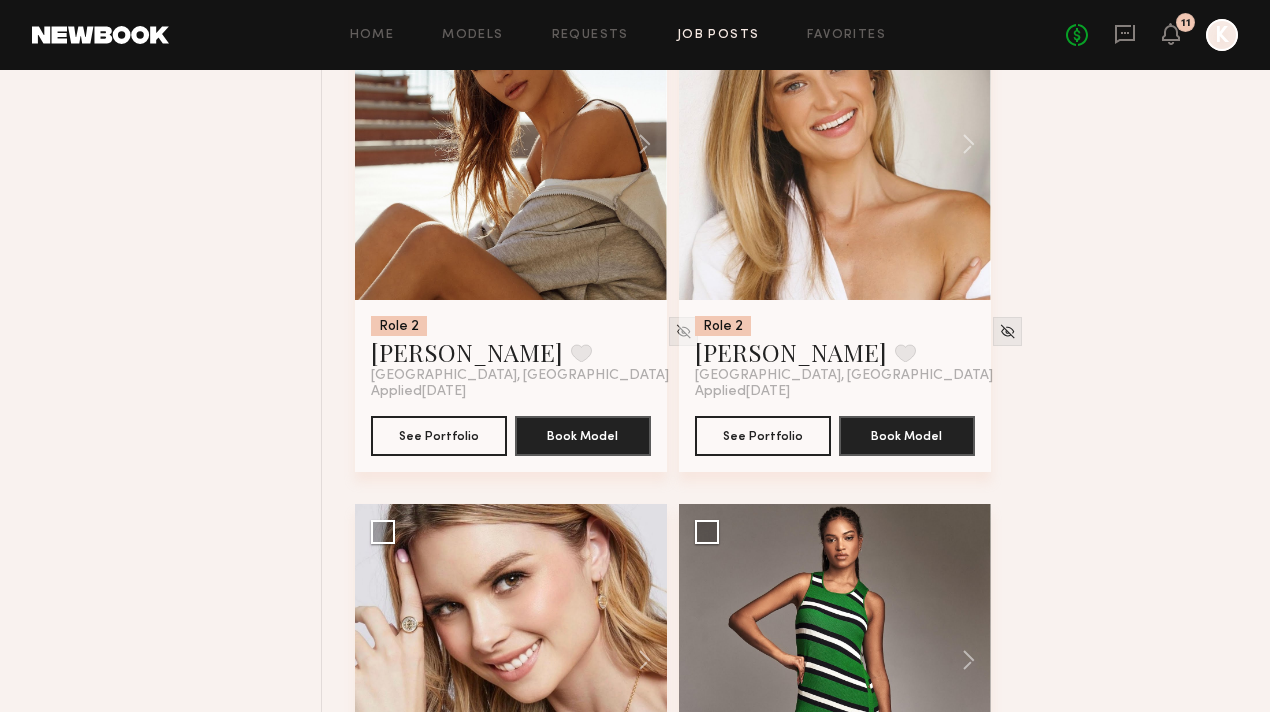 scroll, scrollTop: 6059, scrollLeft: 0, axis: vertical 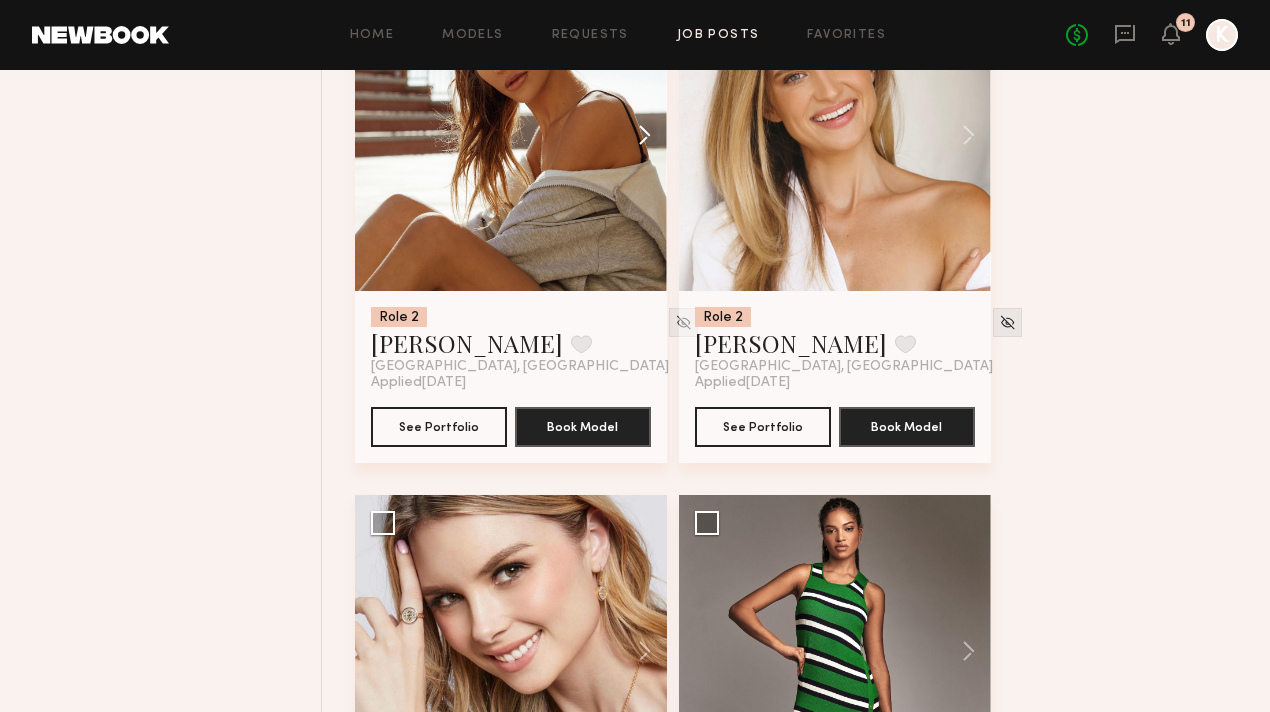 click 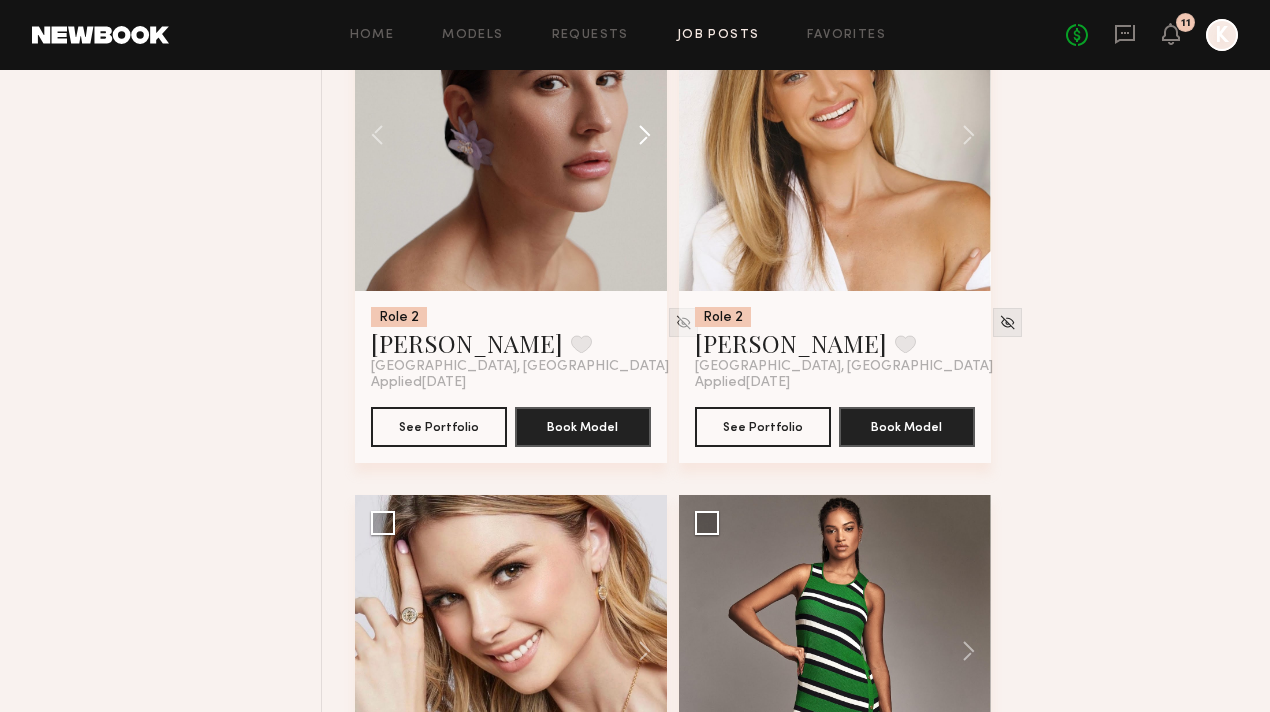 click 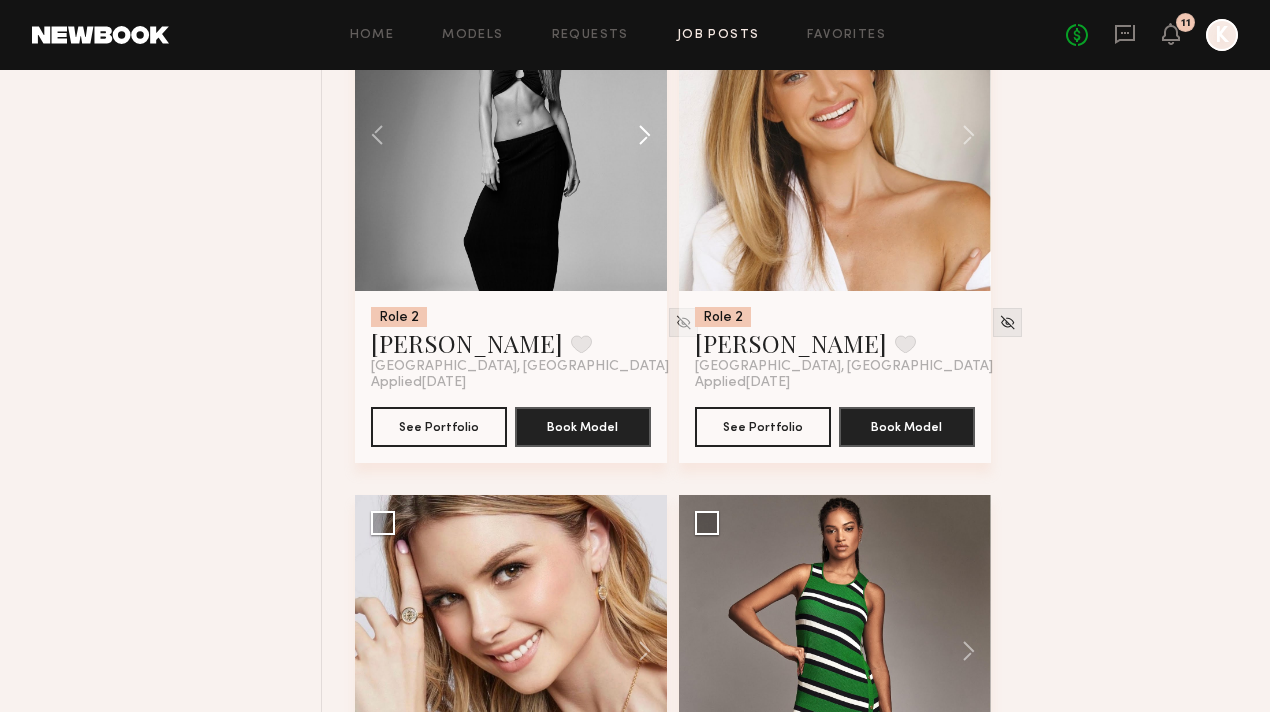 click 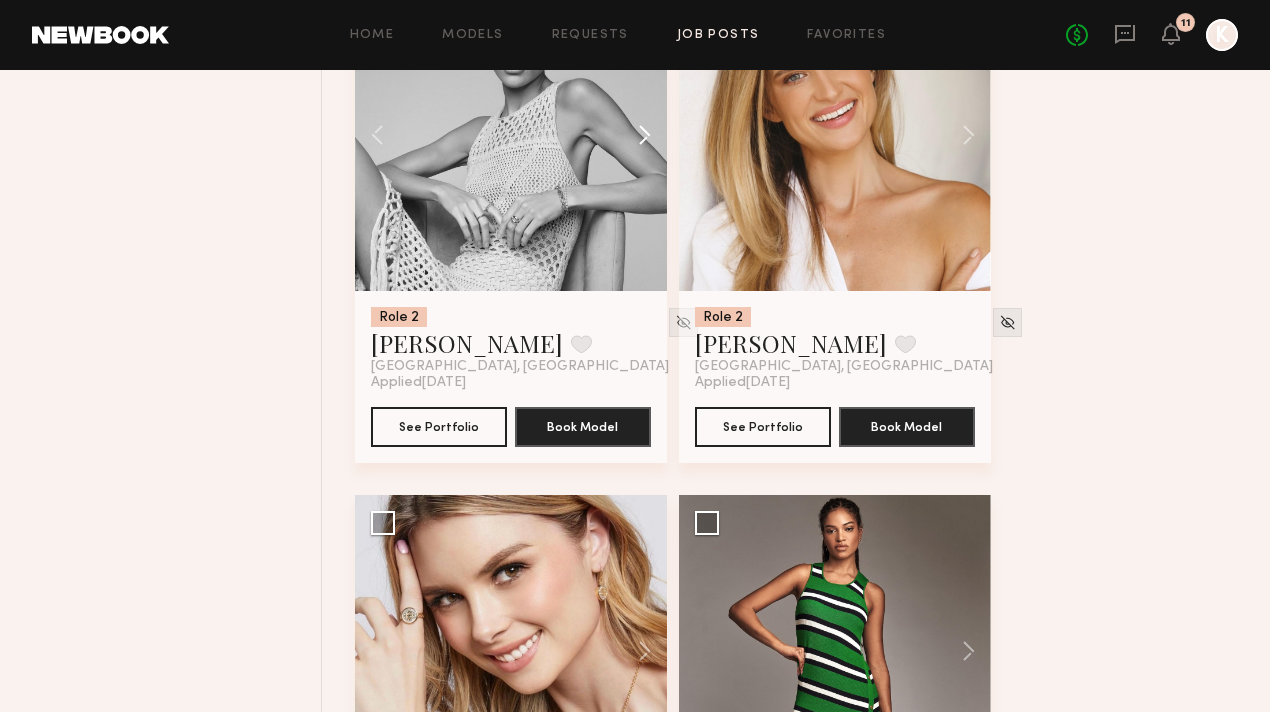 click 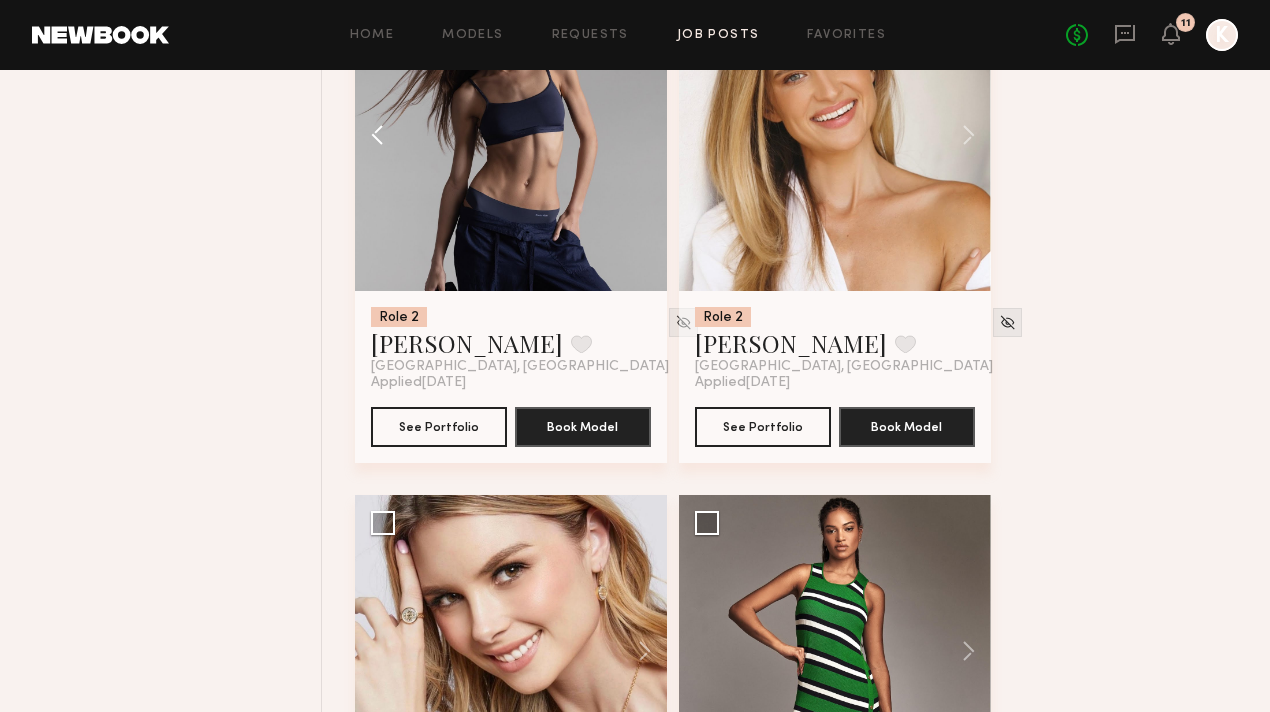 click 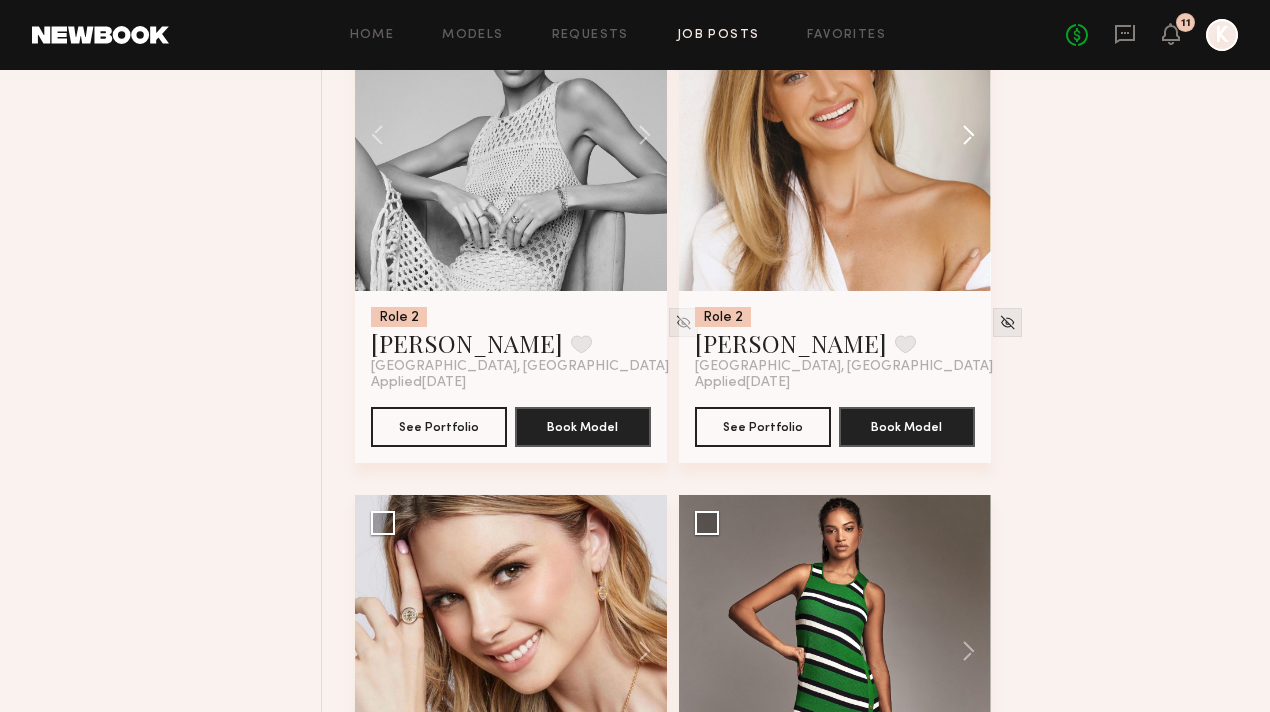 click 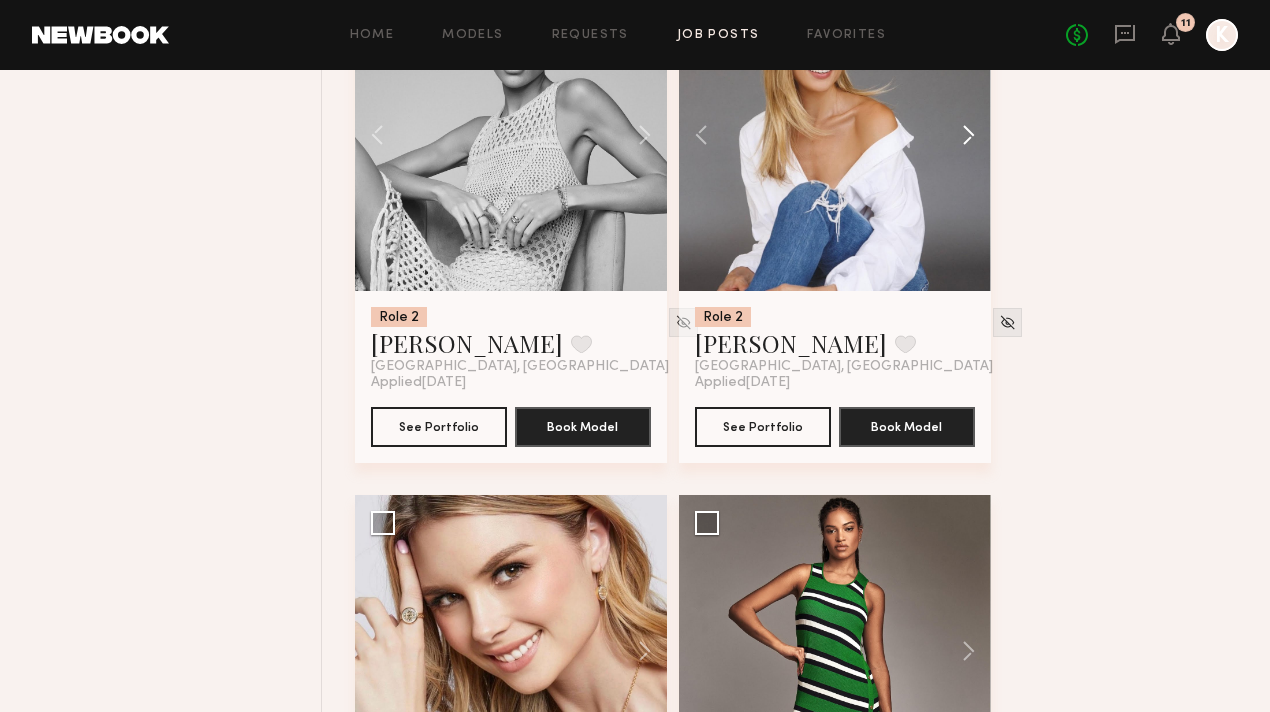 click 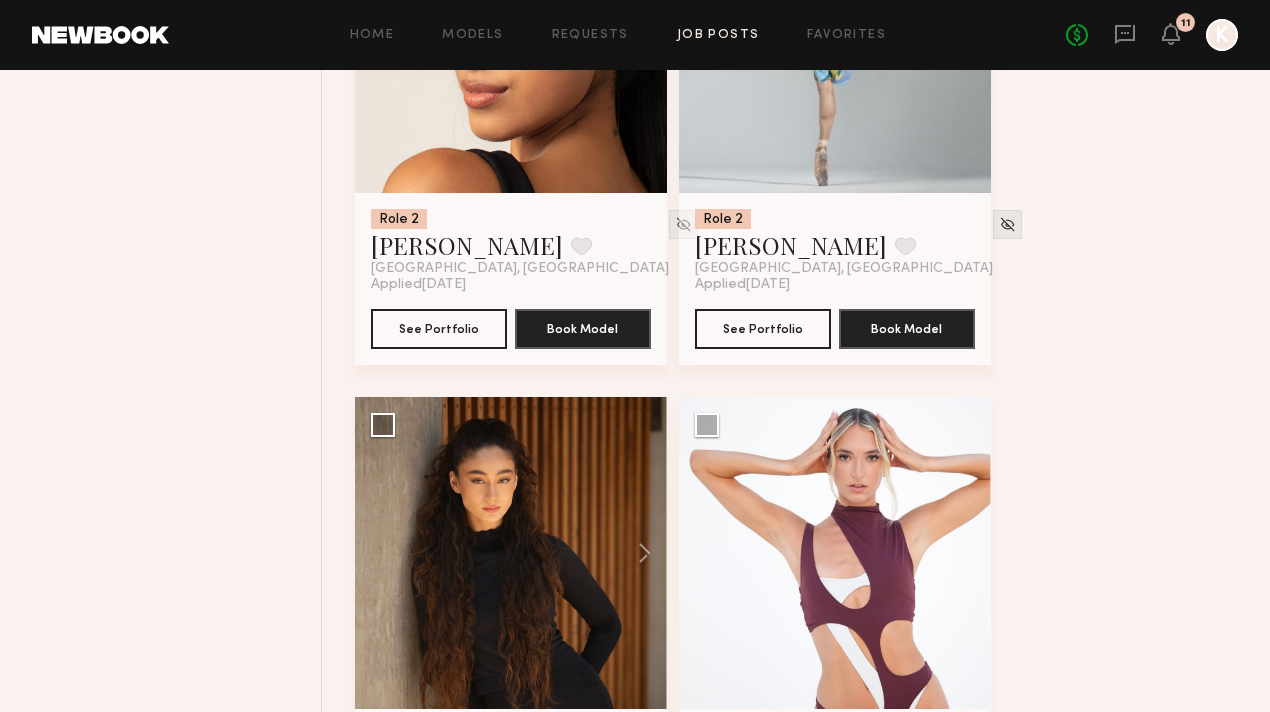 scroll, scrollTop: 7214, scrollLeft: 0, axis: vertical 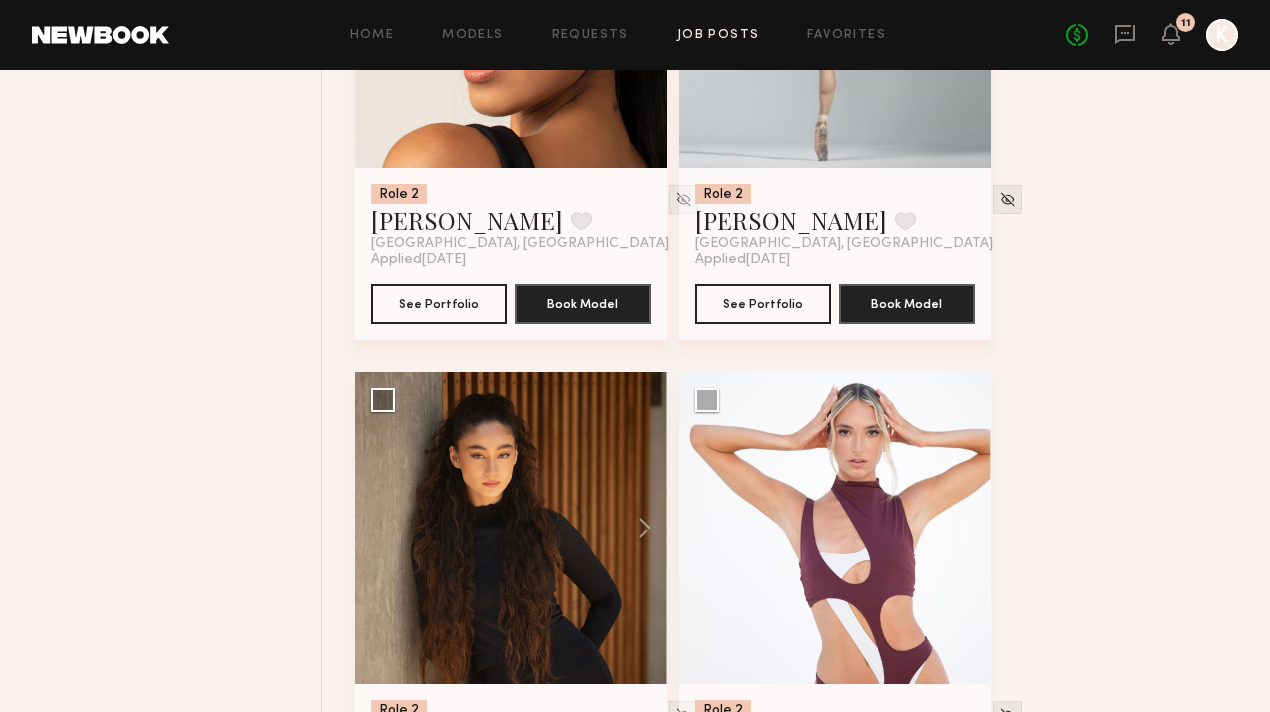 click 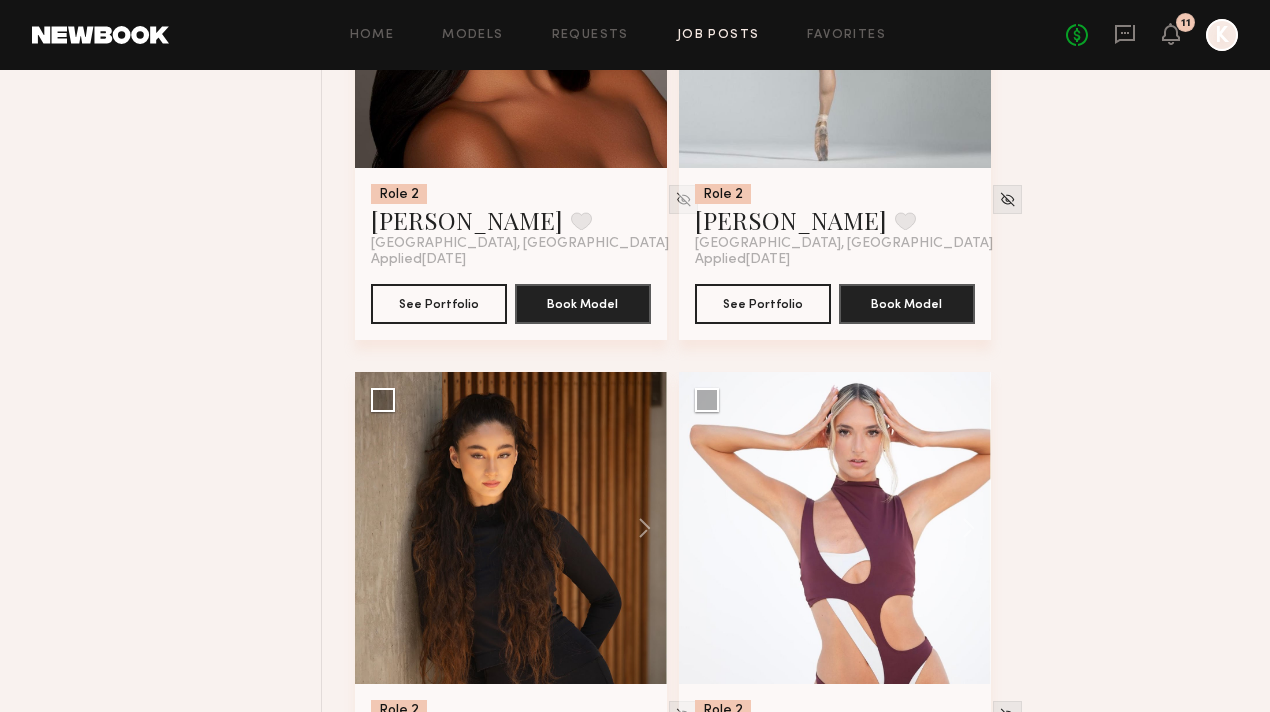 click 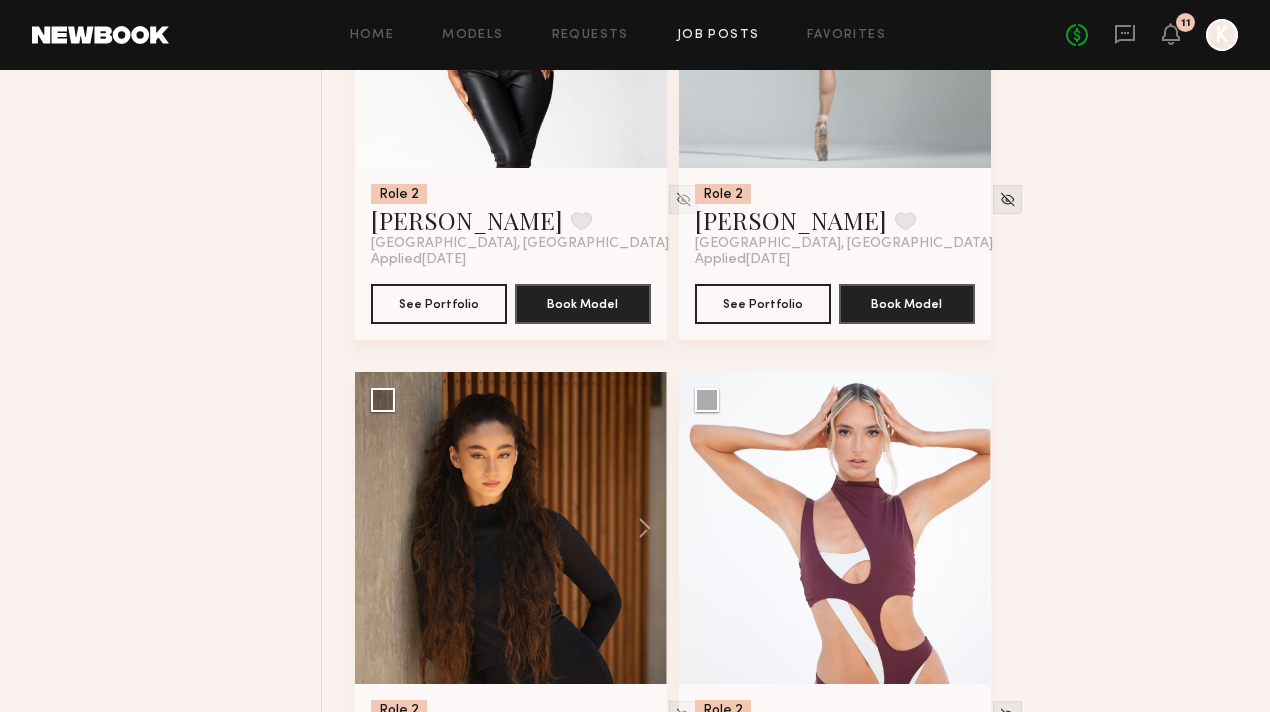 click 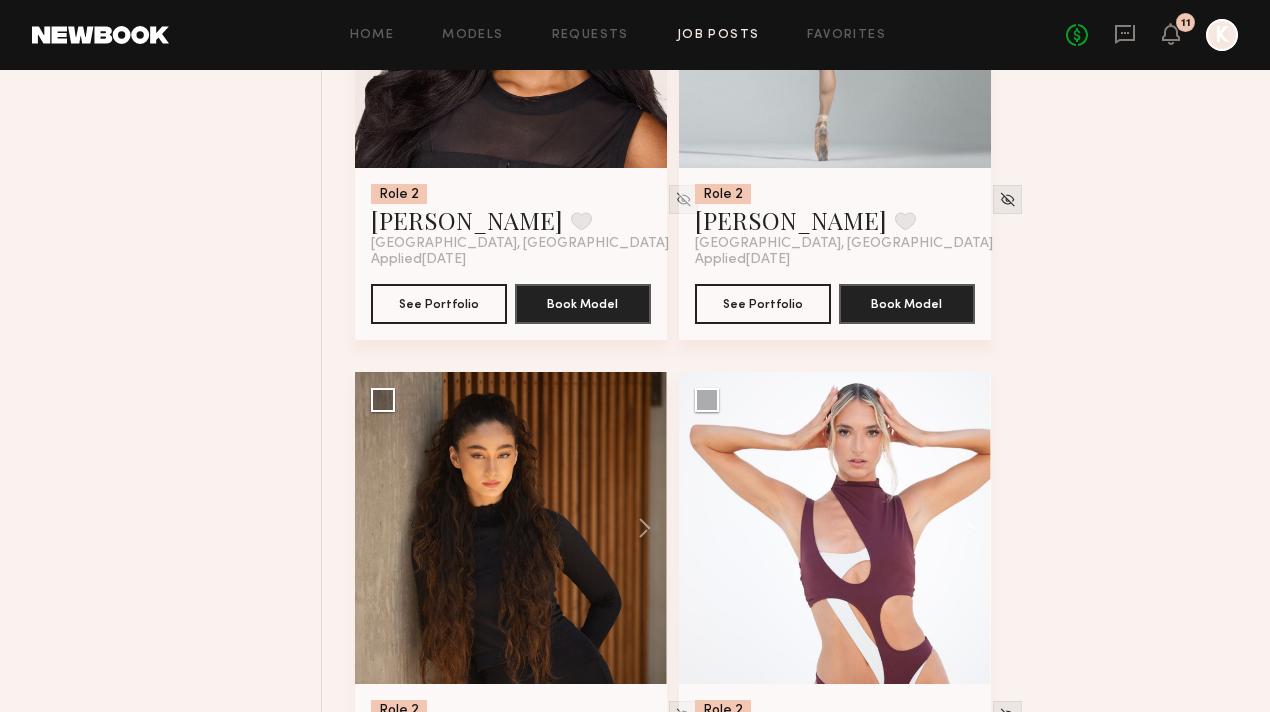 click 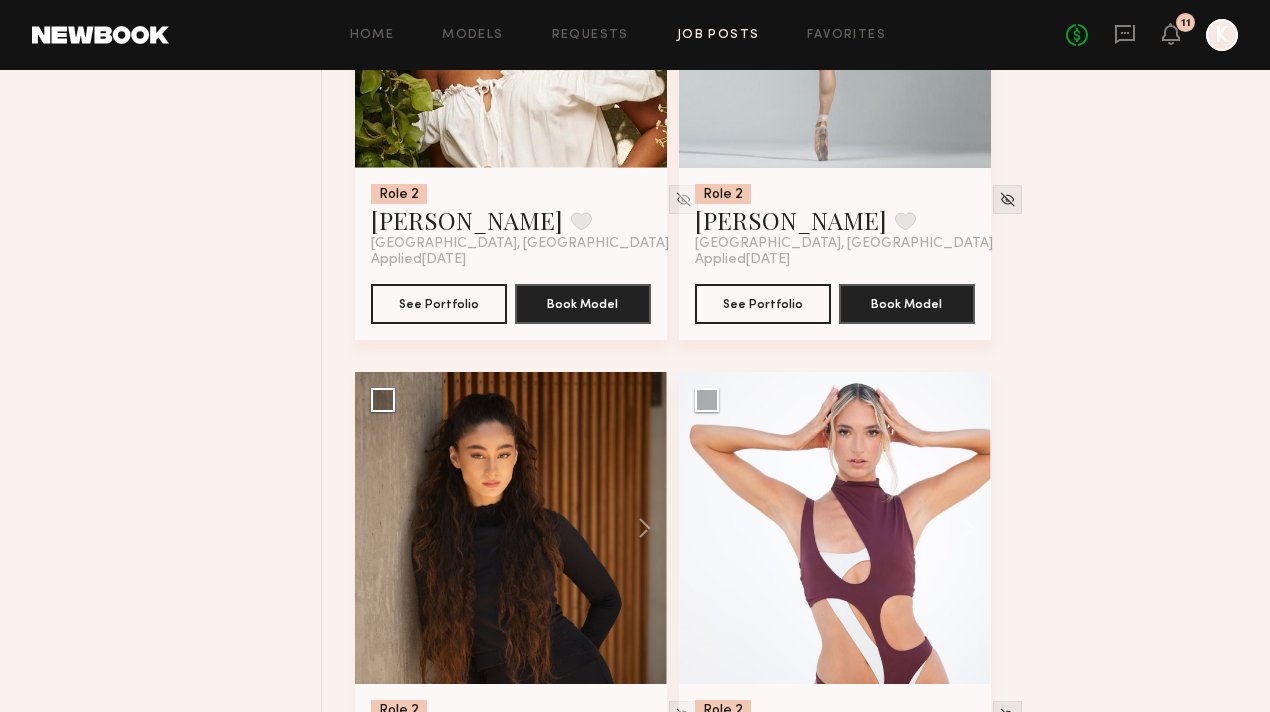 click 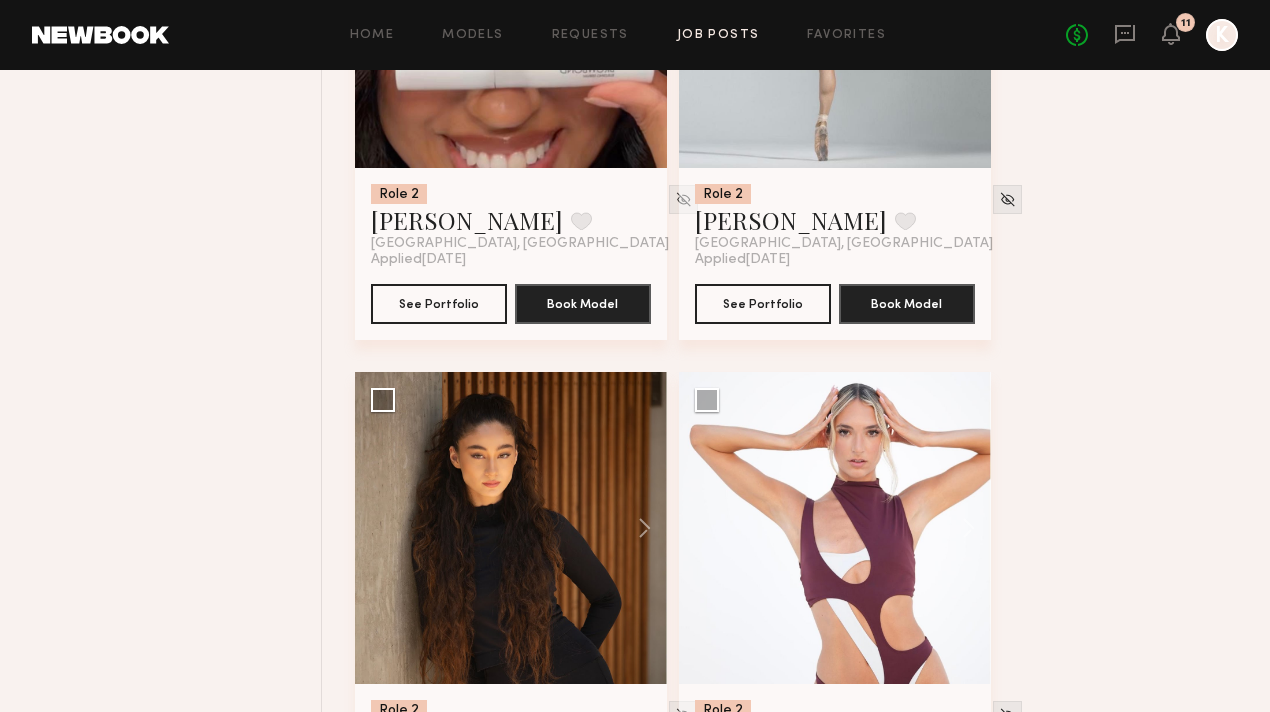click 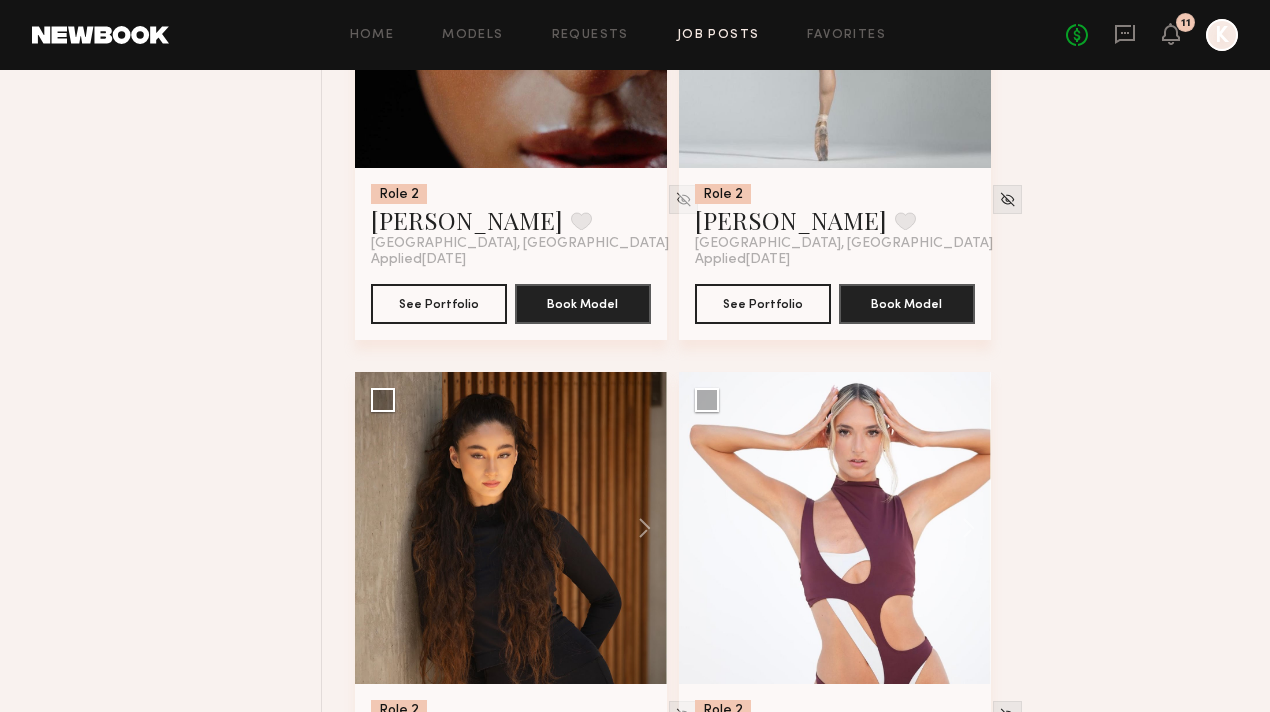 click 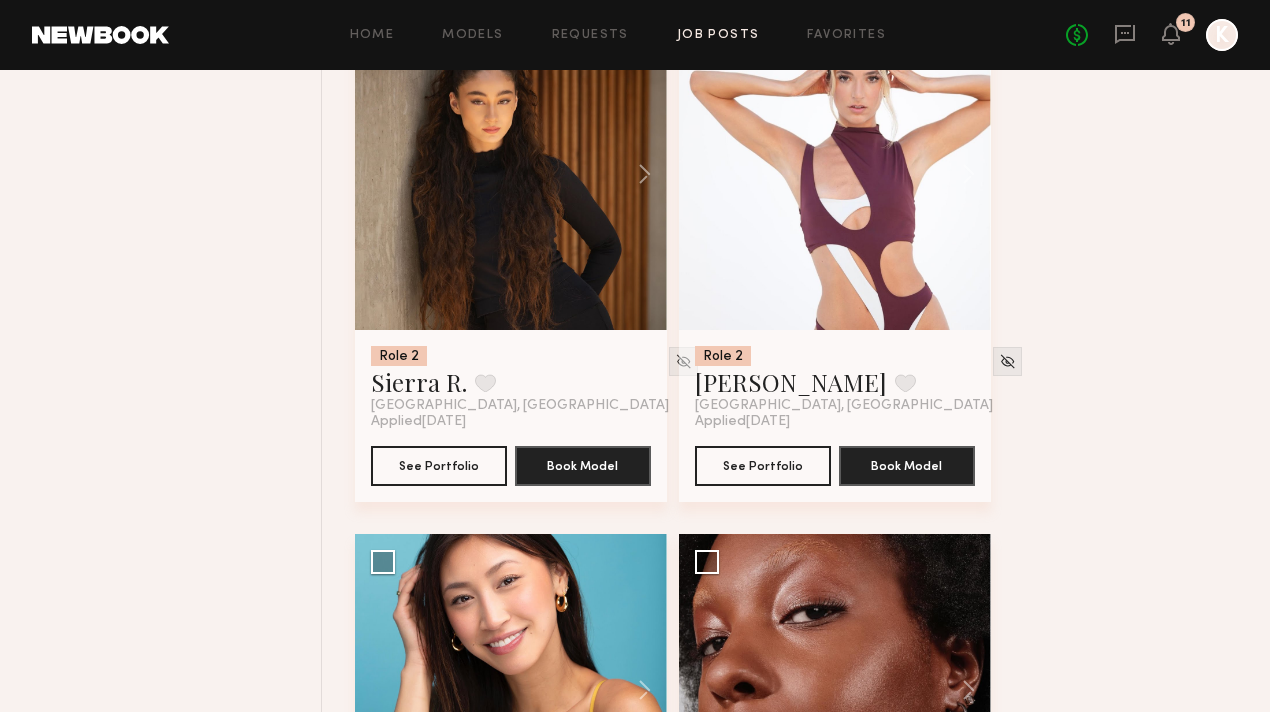 scroll, scrollTop: 7755, scrollLeft: 0, axis: vertical 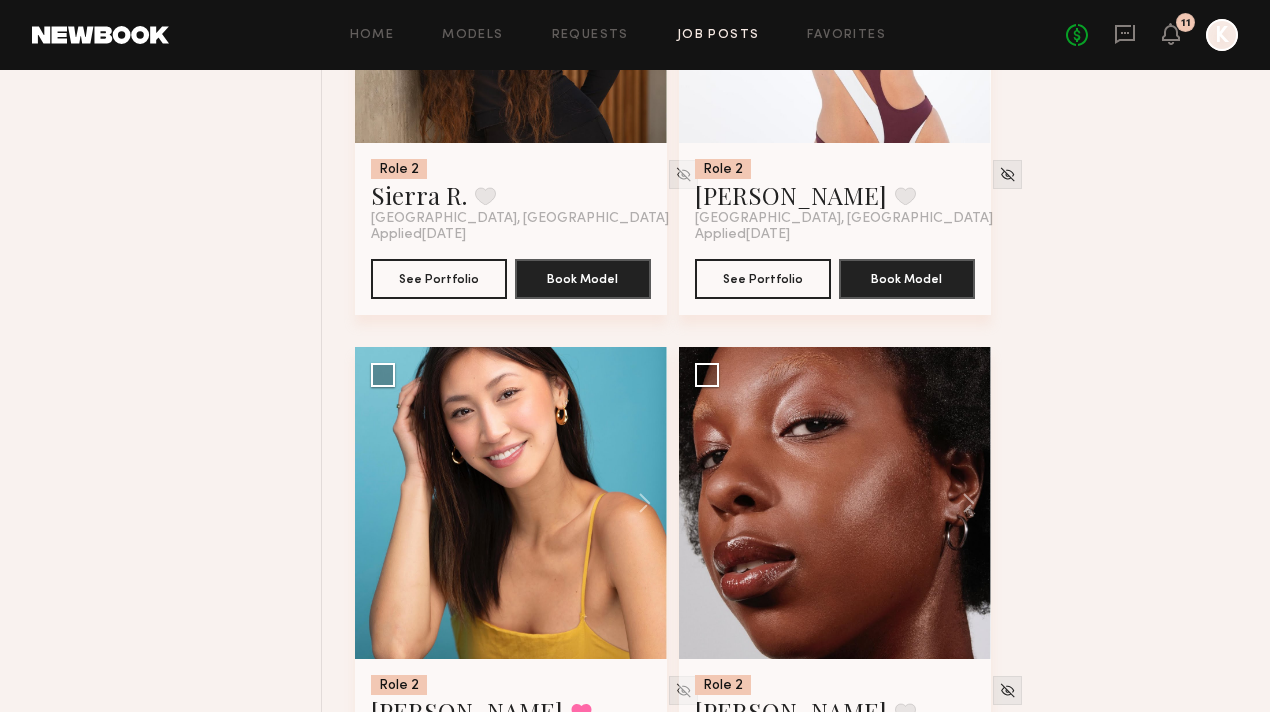 click 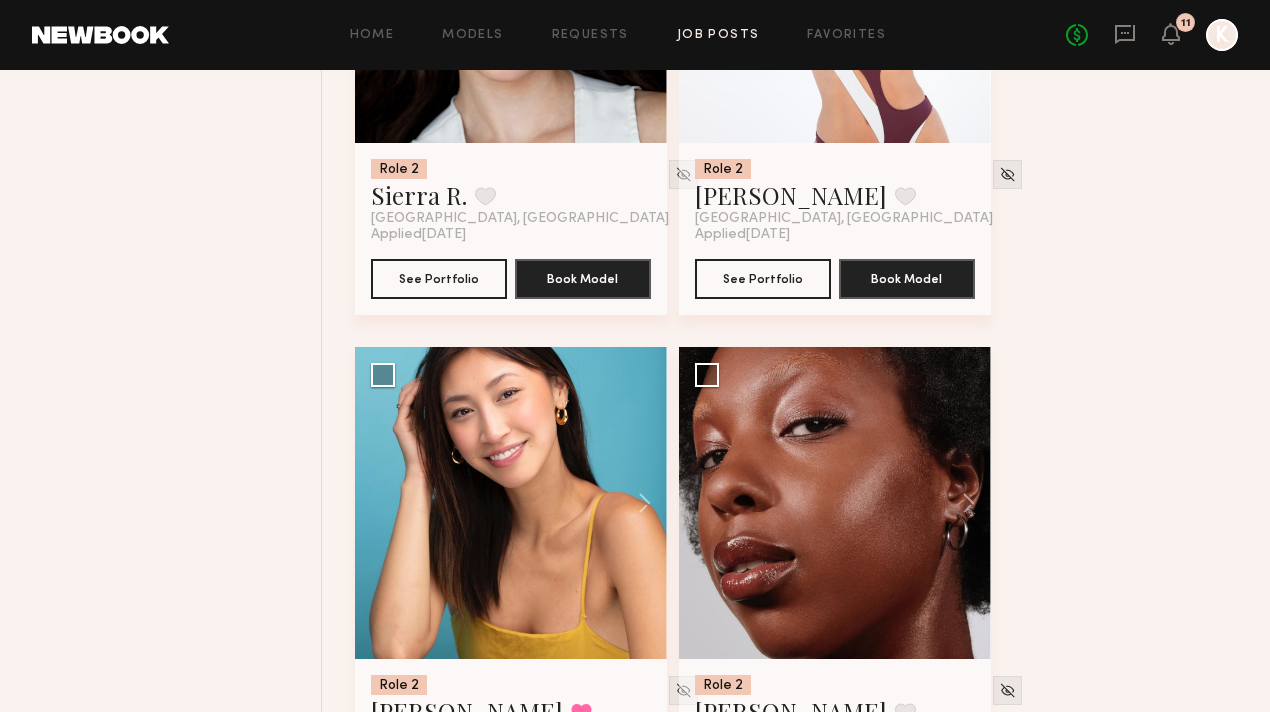 click 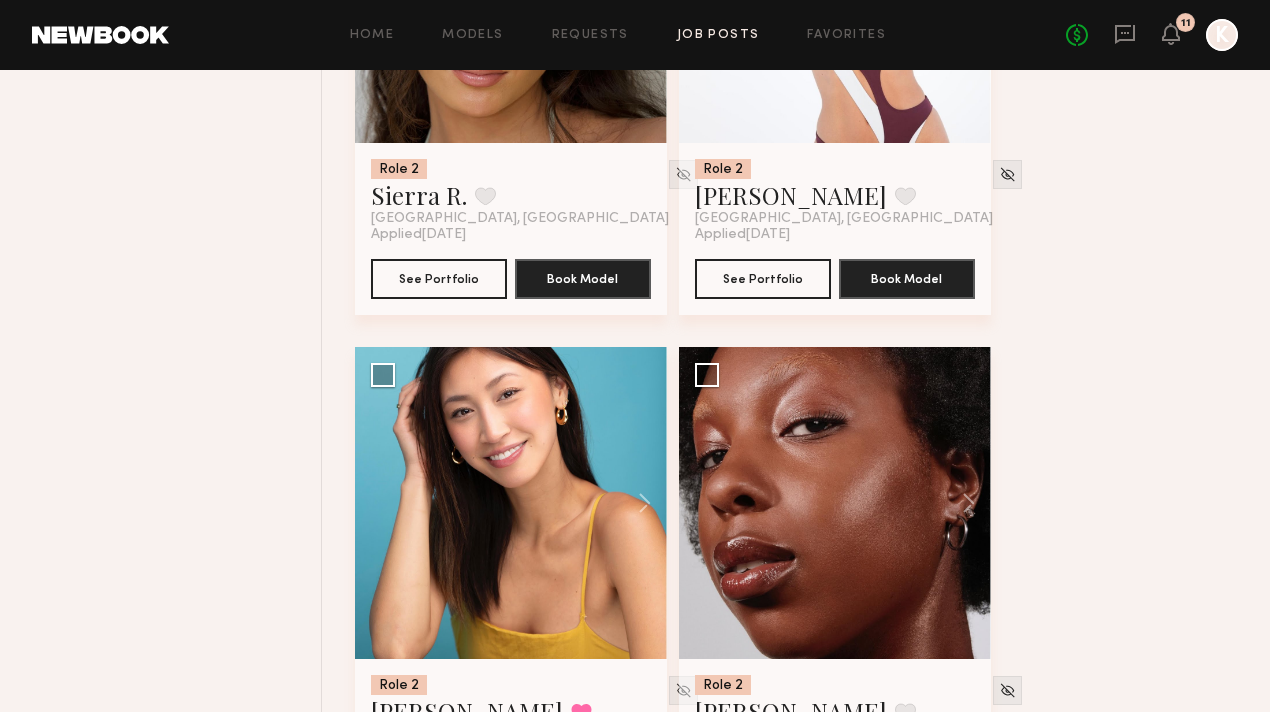 click 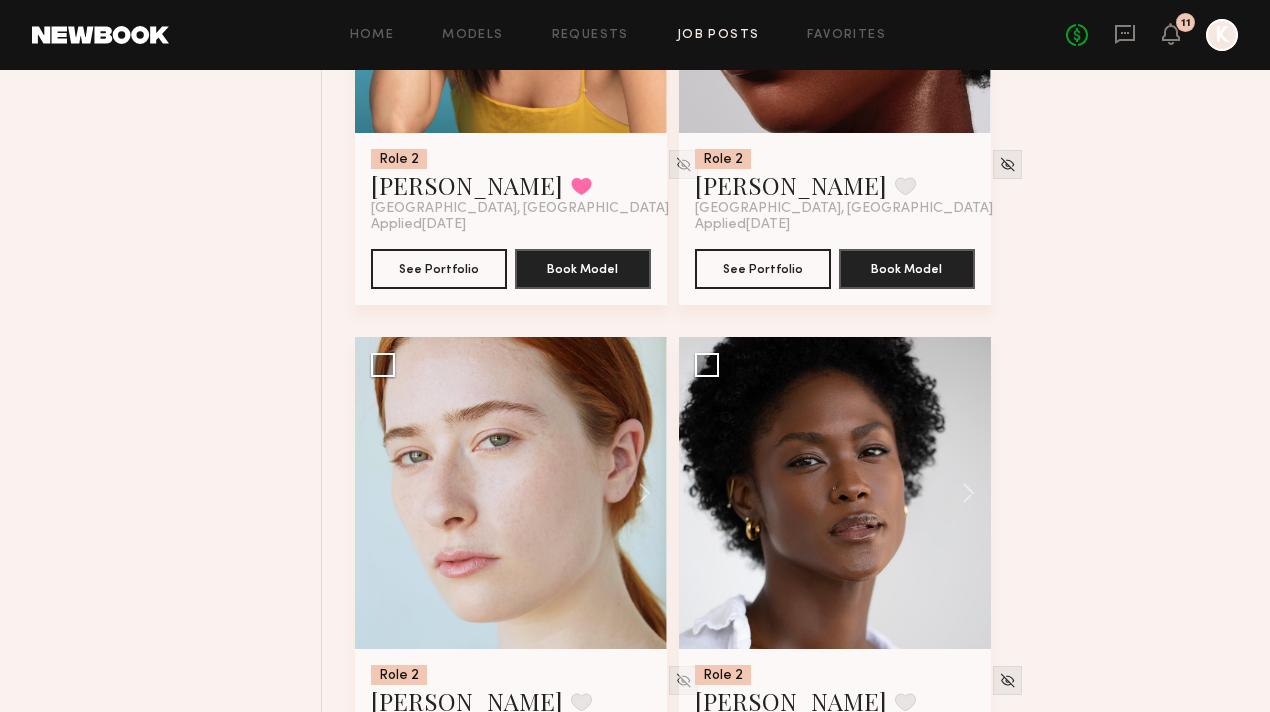 scroll, scrollTop: 8281, scrollLeft: 0, axis: vertical 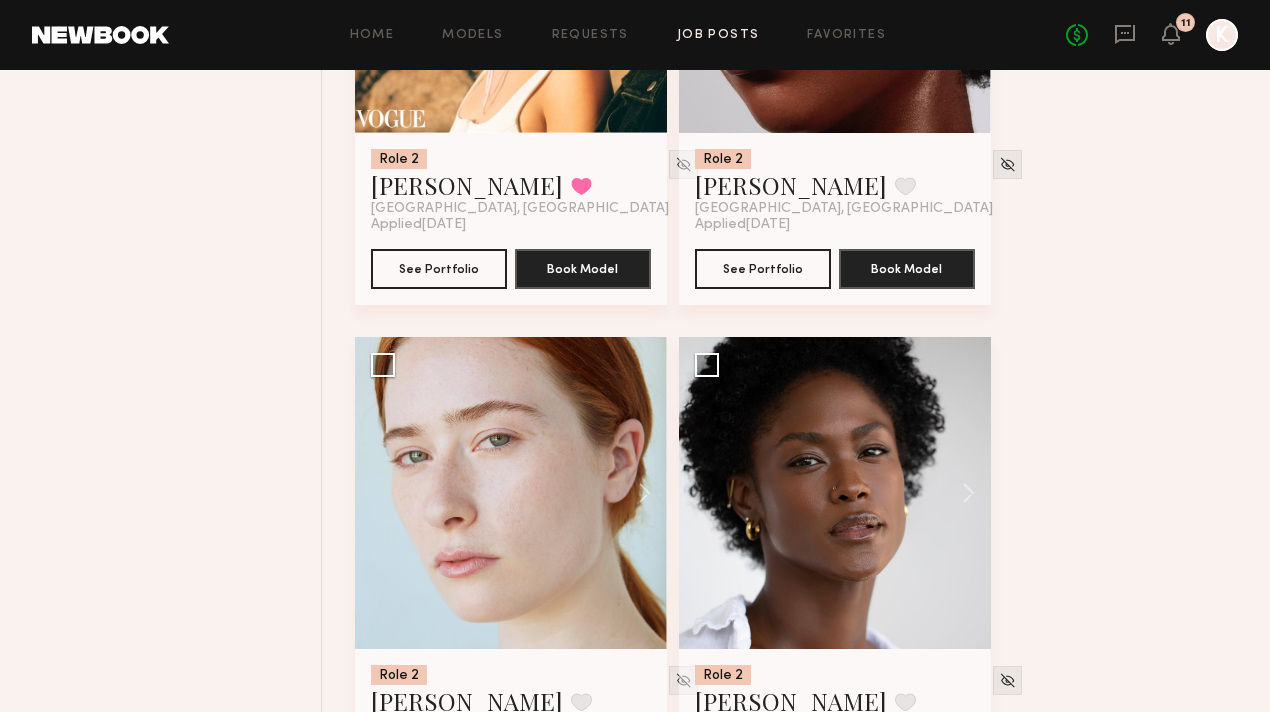 click 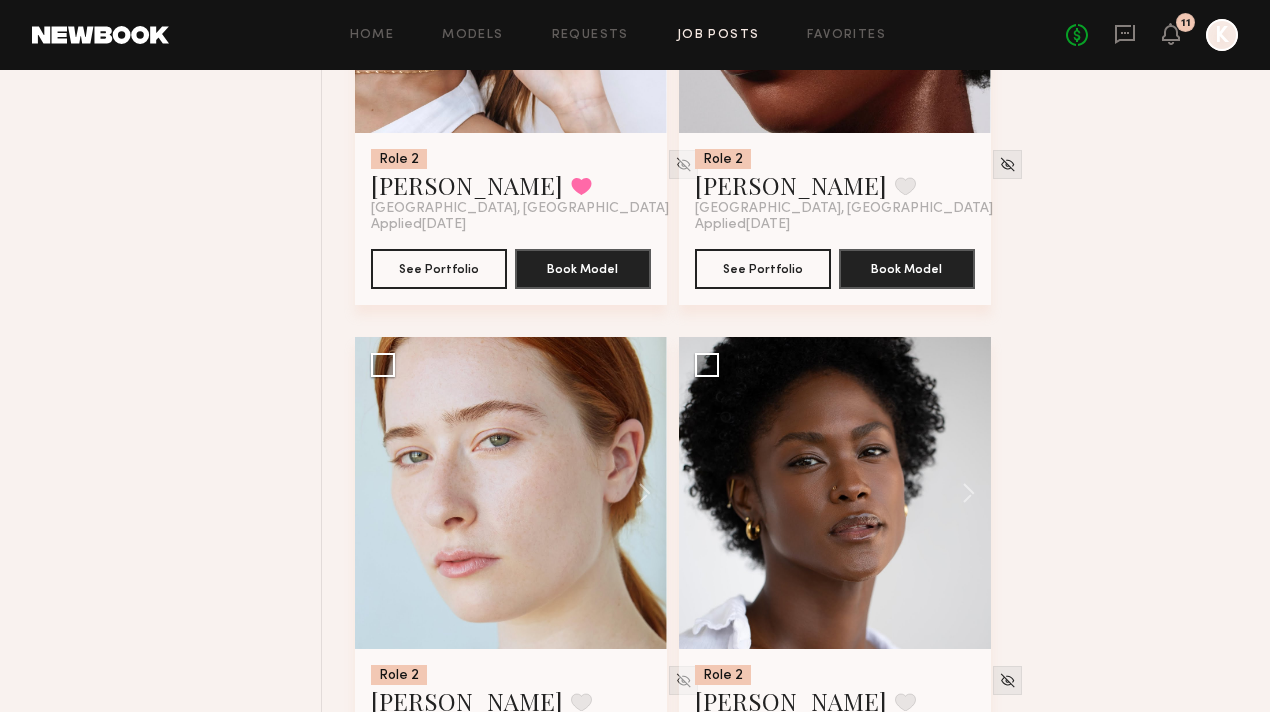 click 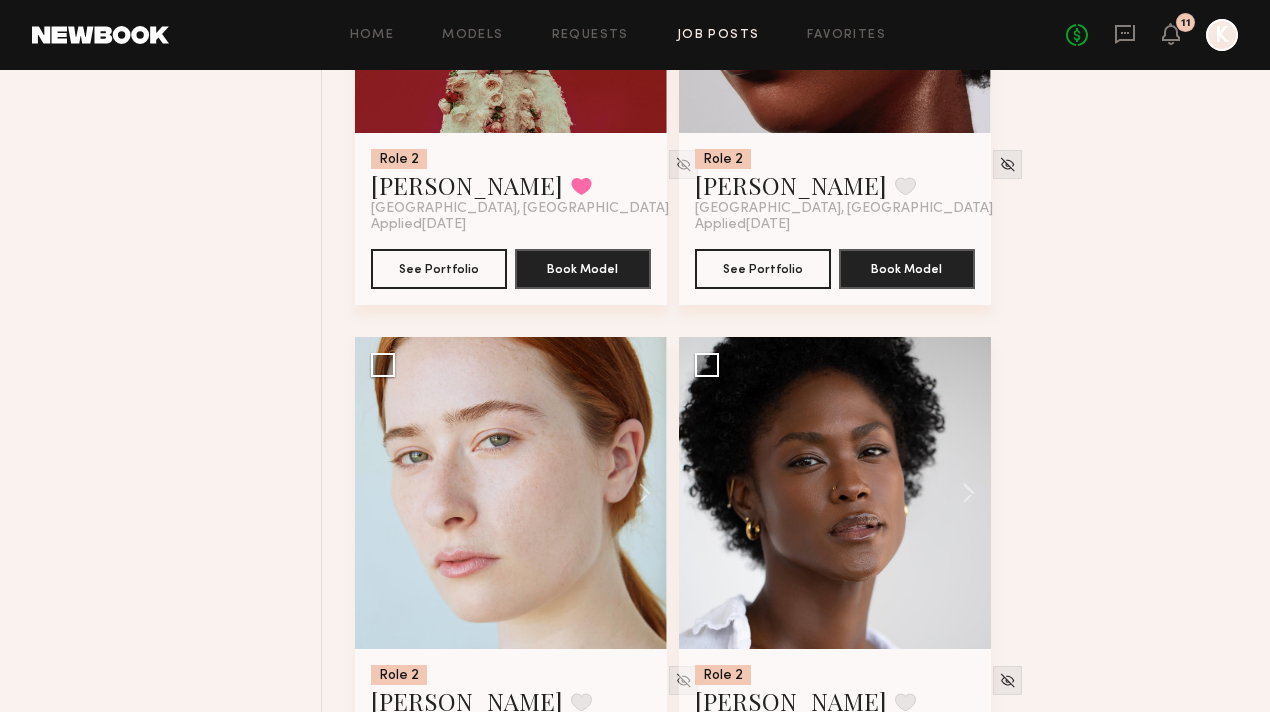 click 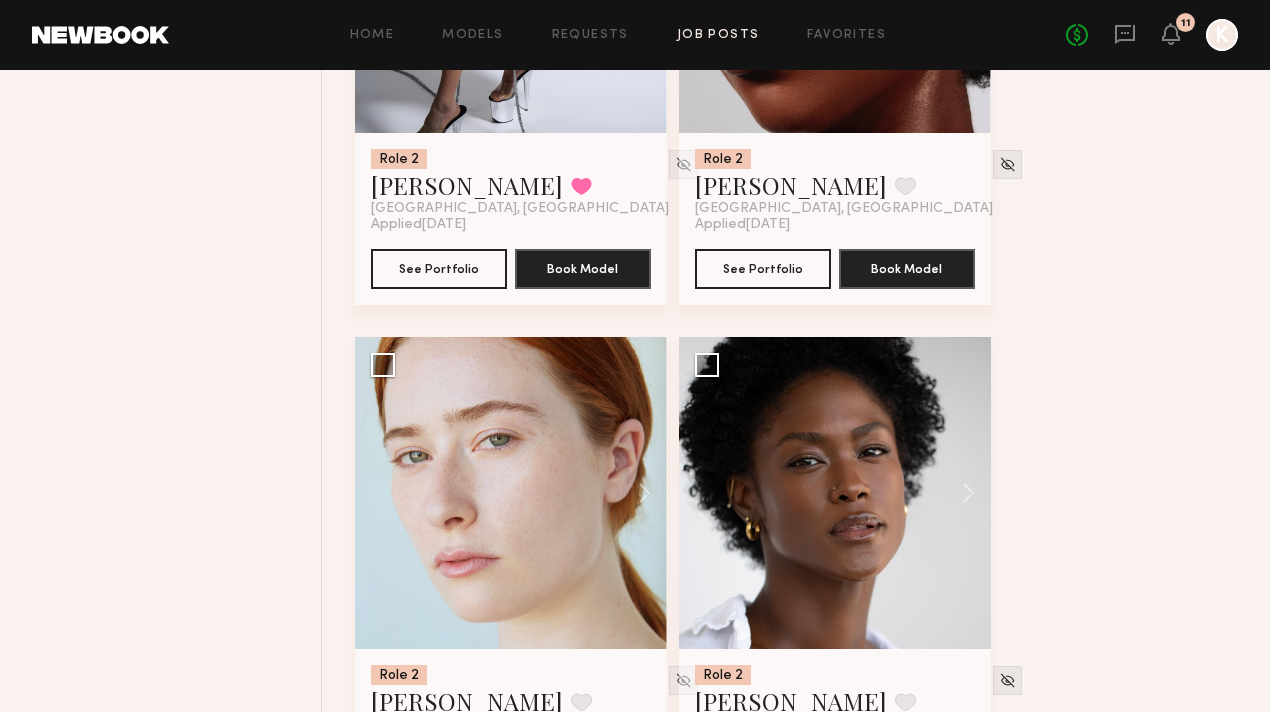 click 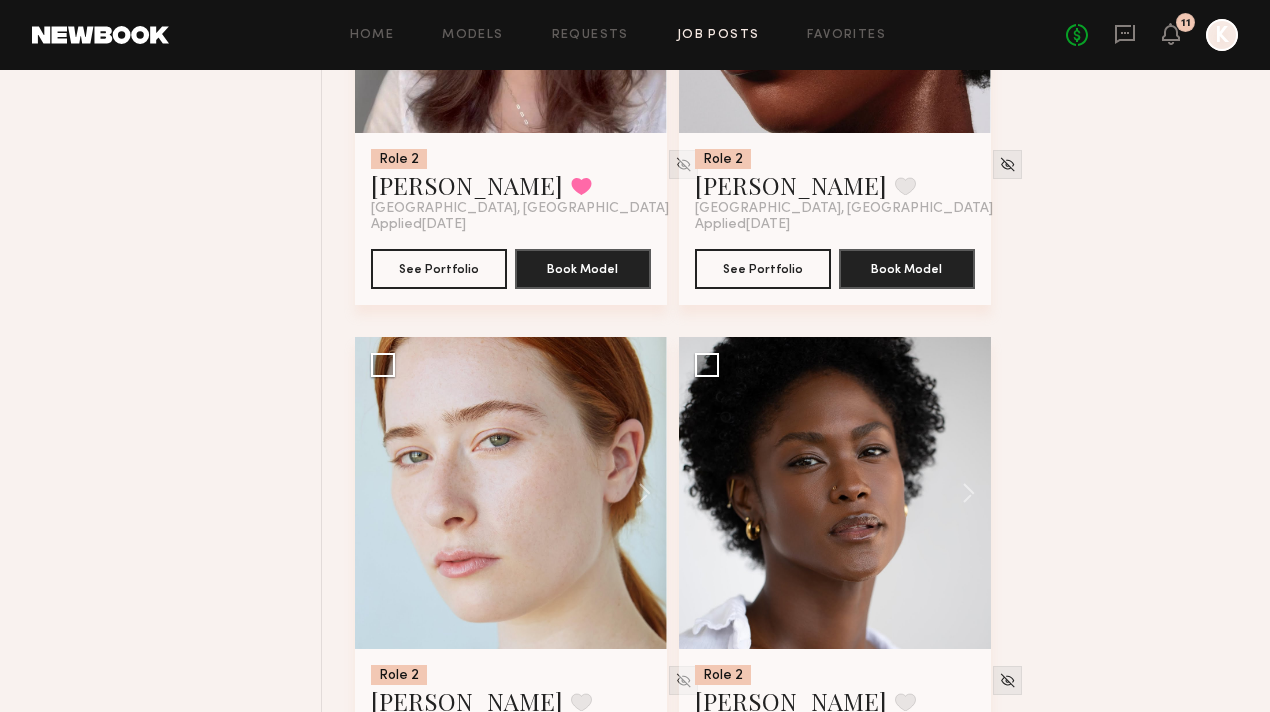 click 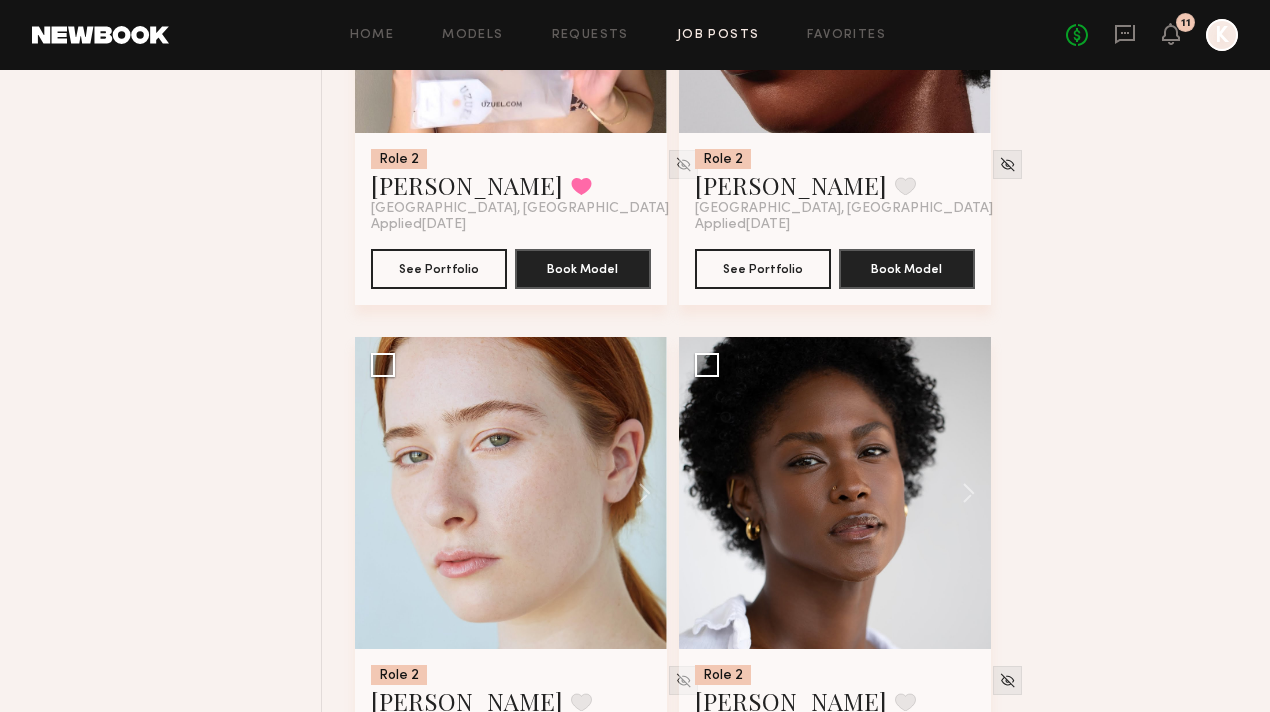 click 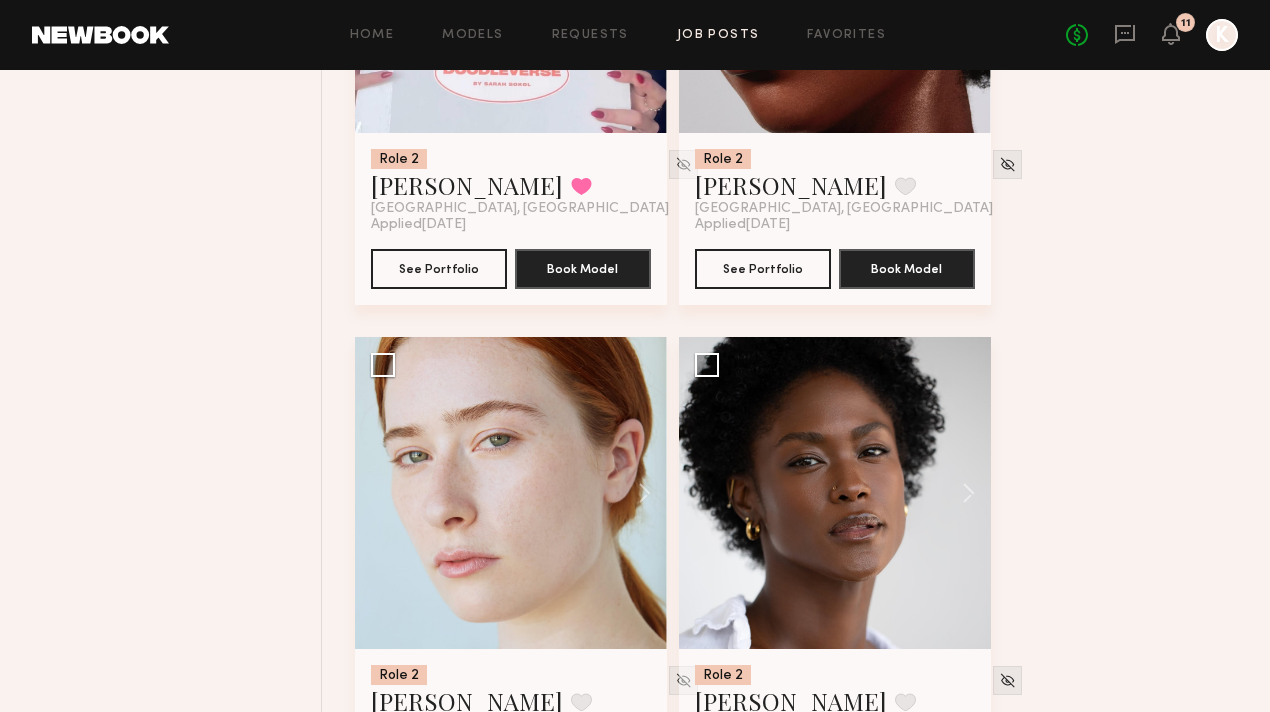 click 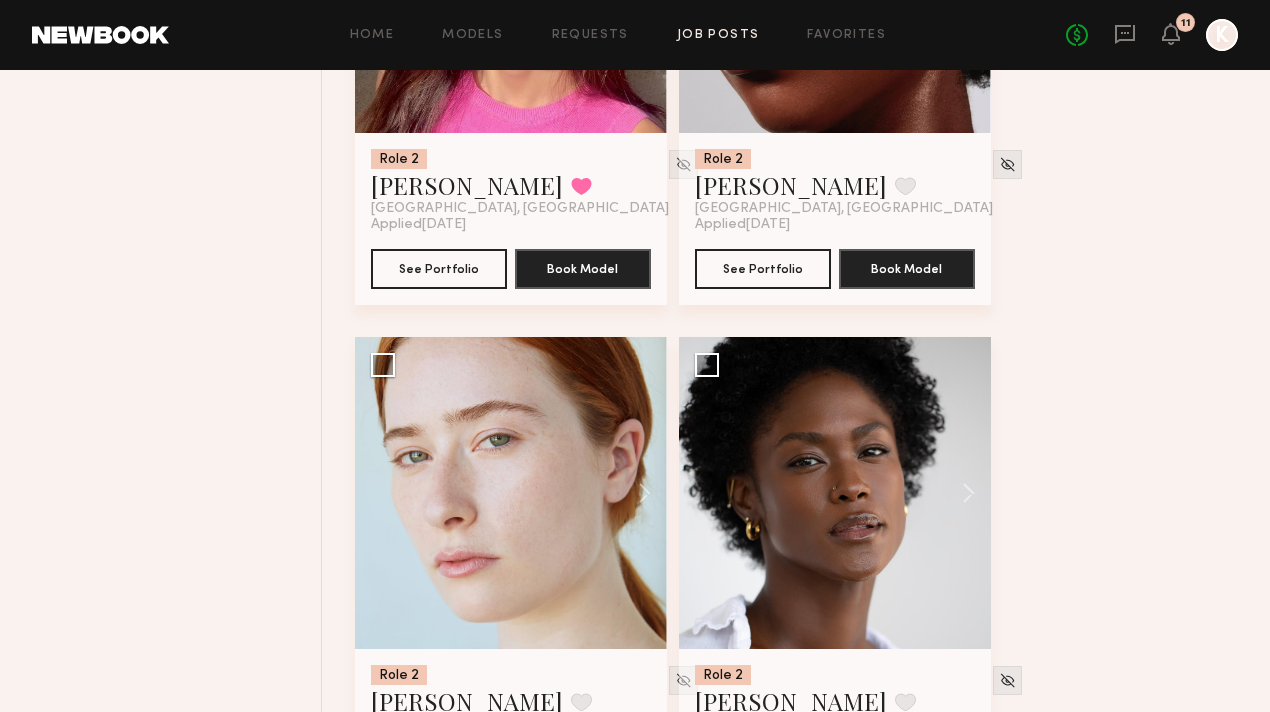 click 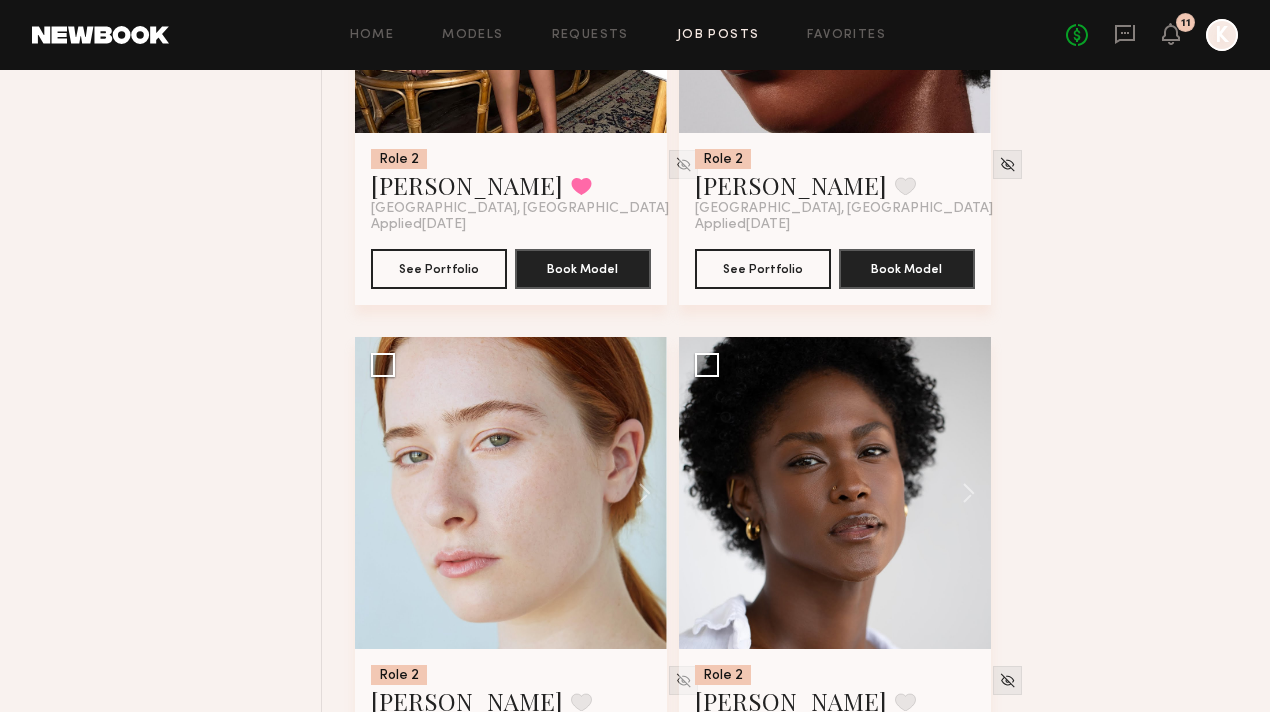 click 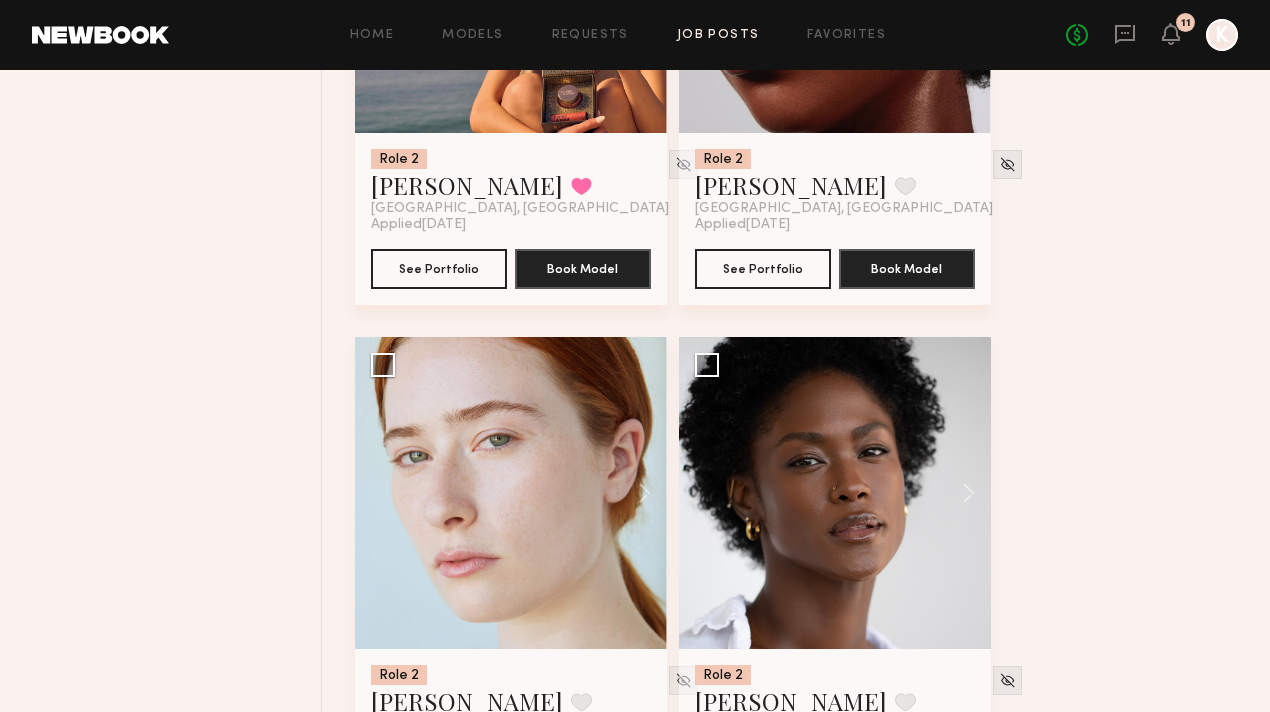 click 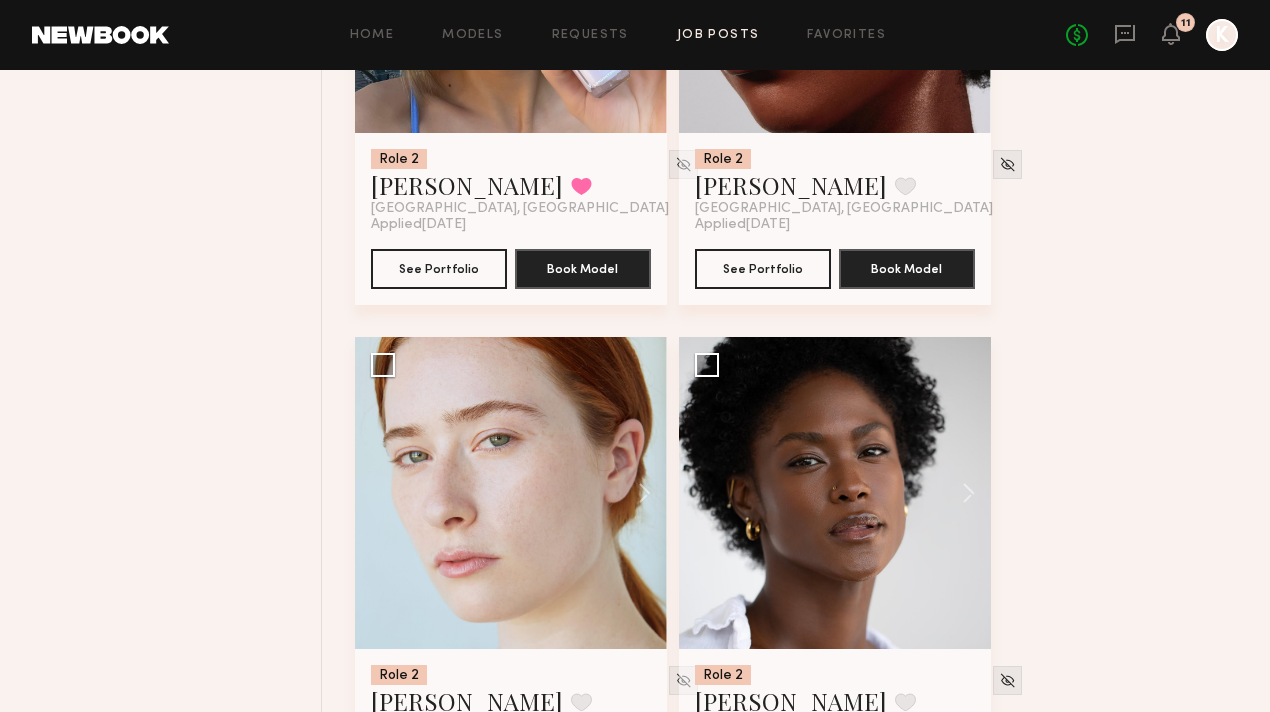 click 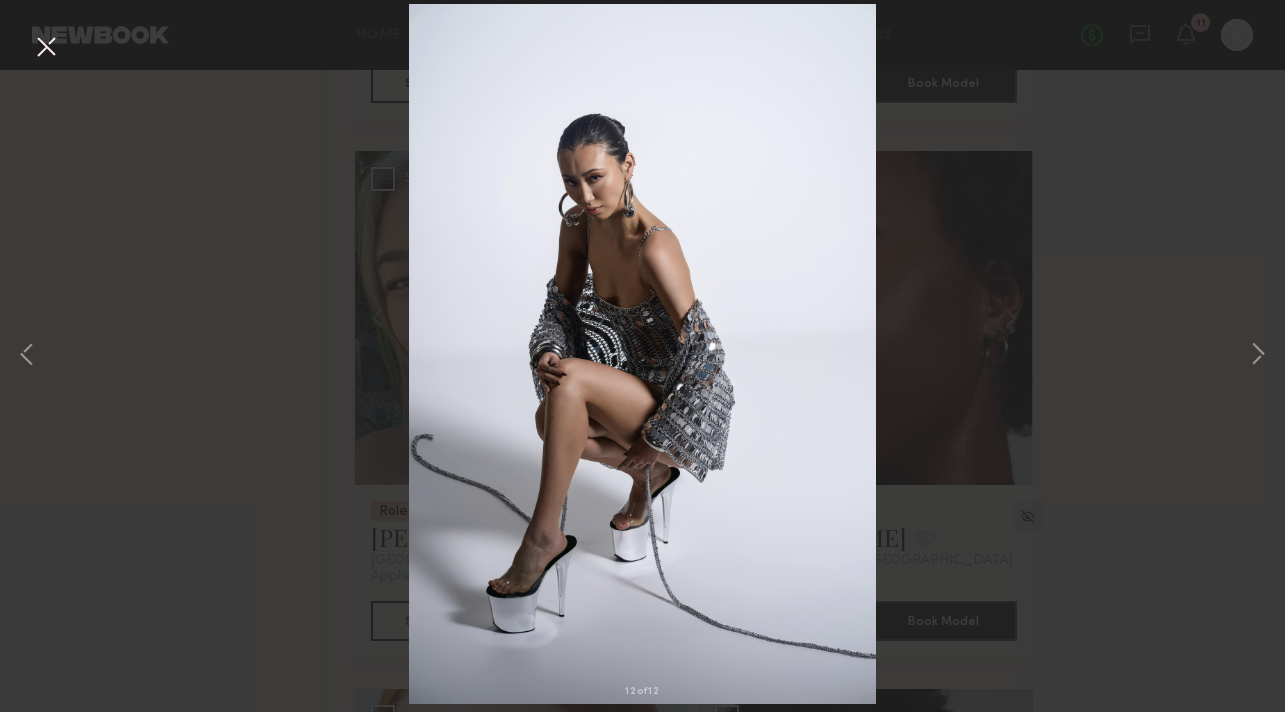 click at bounding box center [46, 48] 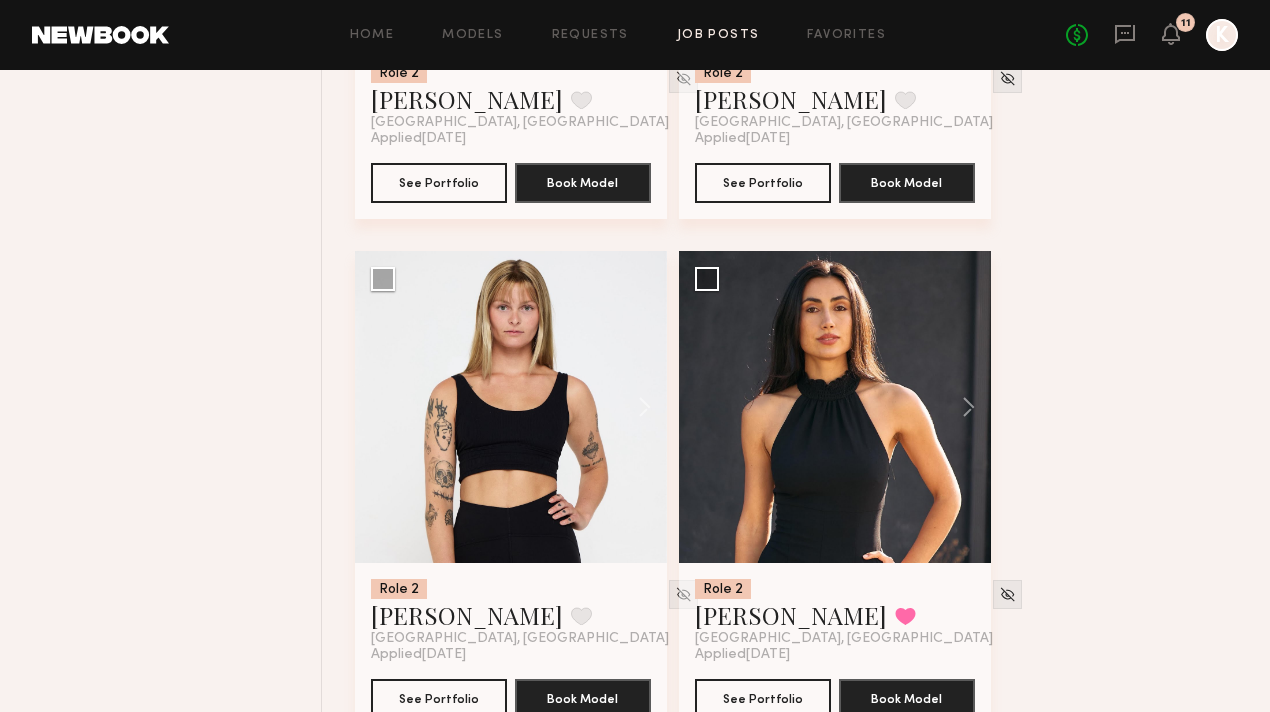 scroll, scrollTop: 8860, scrollLeft: 0, axis: vertical 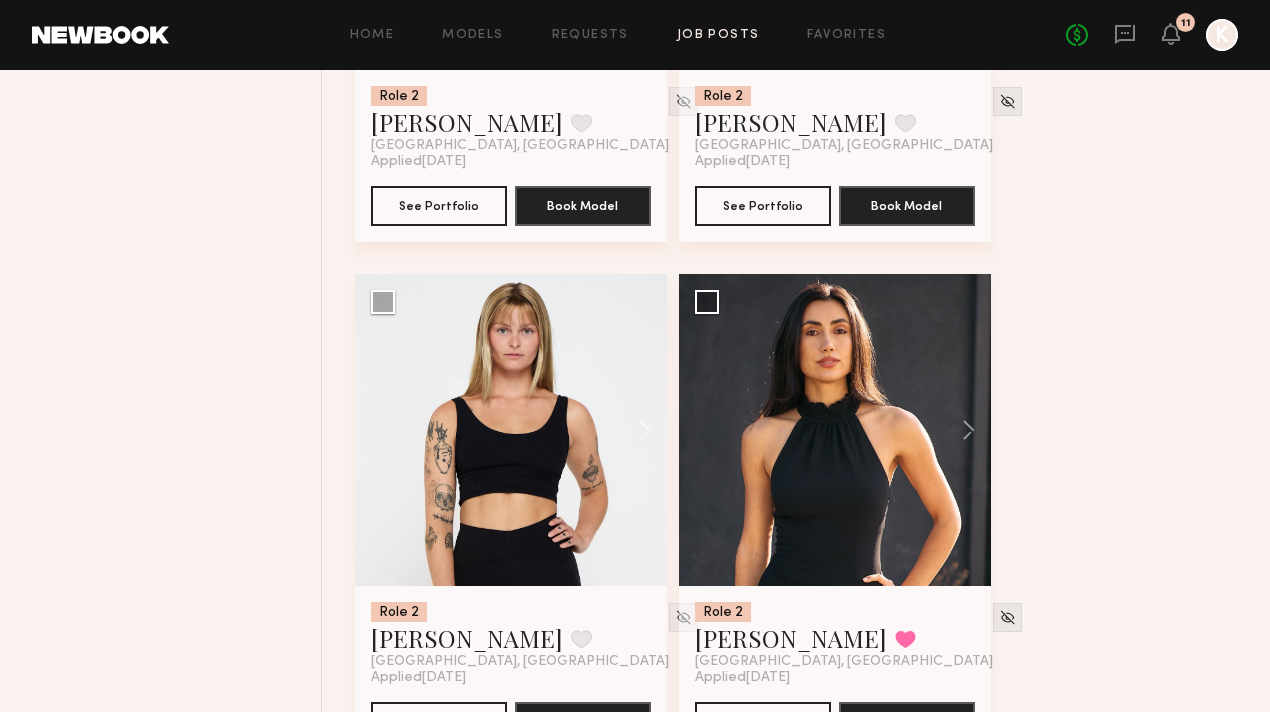 click 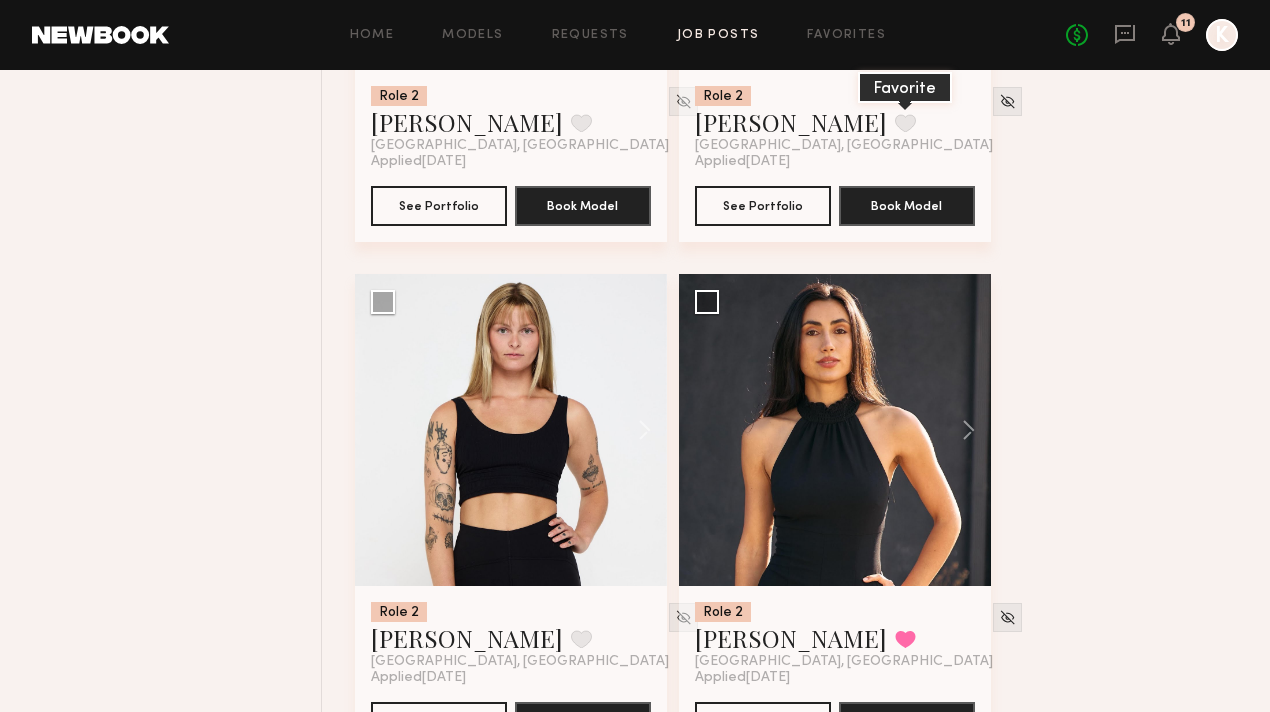click 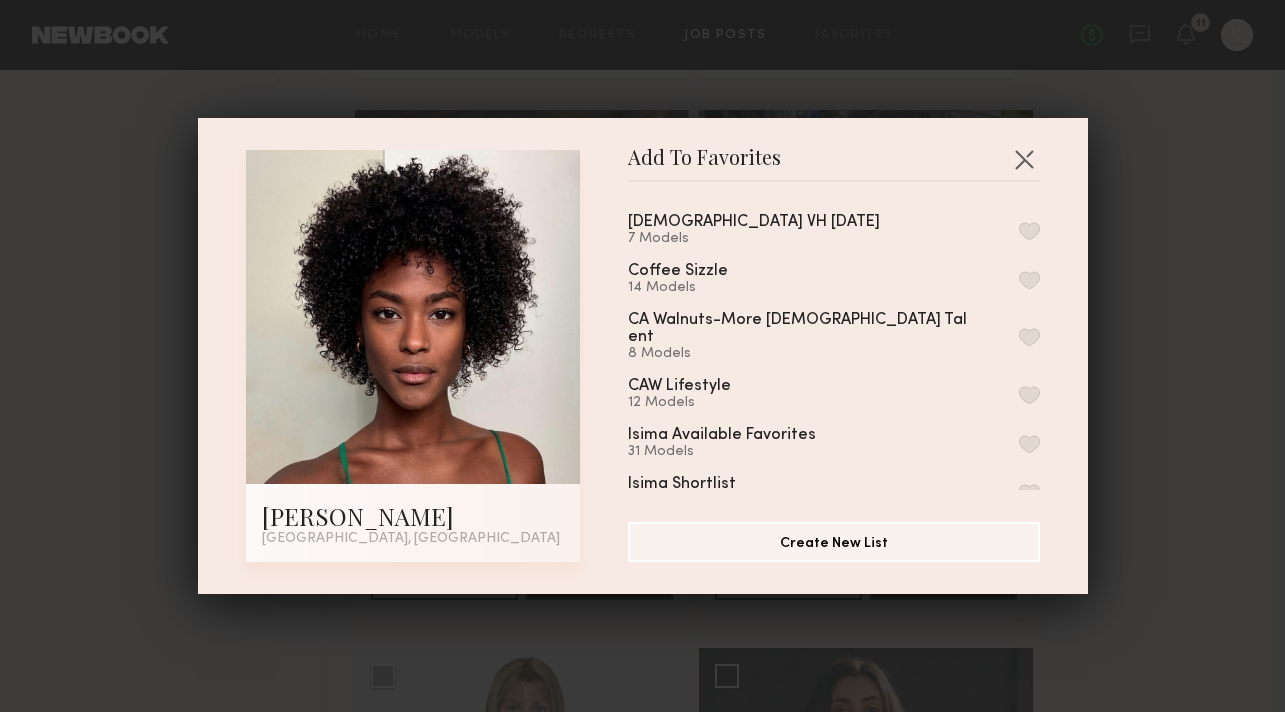 click on "[DEMOGRAPHIC_DATA] VH [DATE] 7   Models" at bounding box center [834, 230] 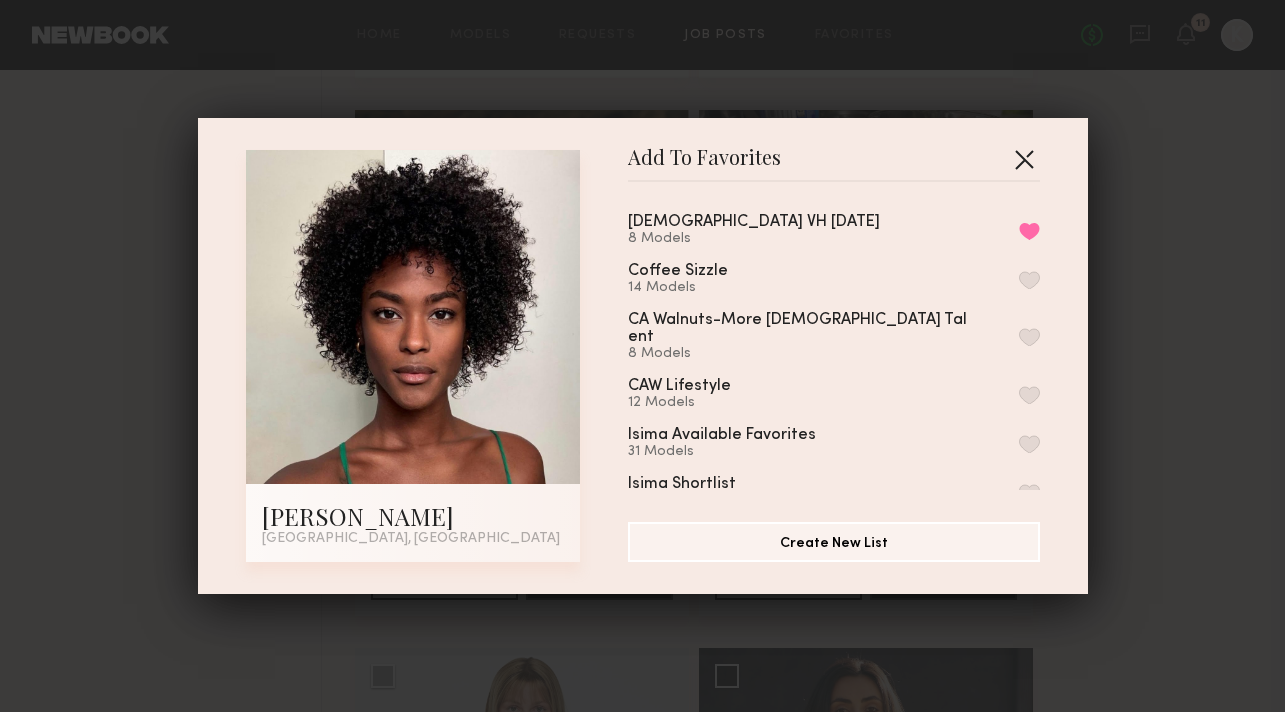 click at bounding box center (1024, 159) 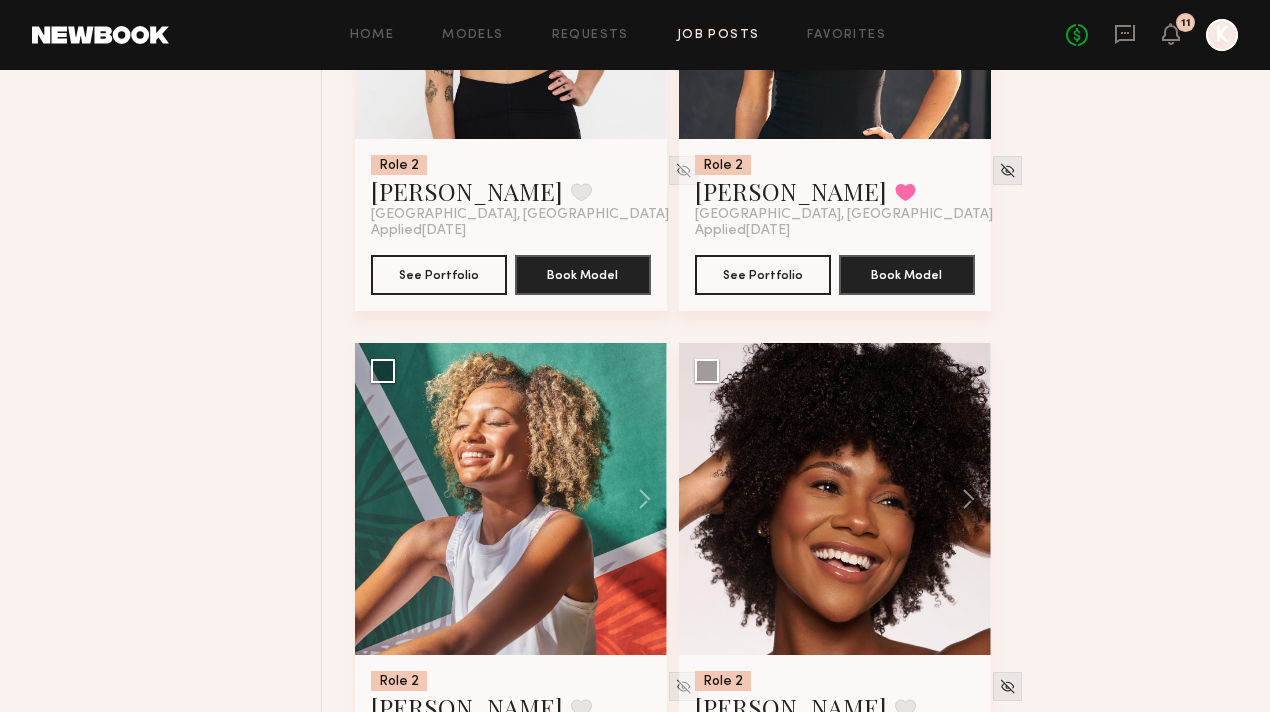 scroll, scrollTop: 9309, scrollLeft: 0, axis: vertical 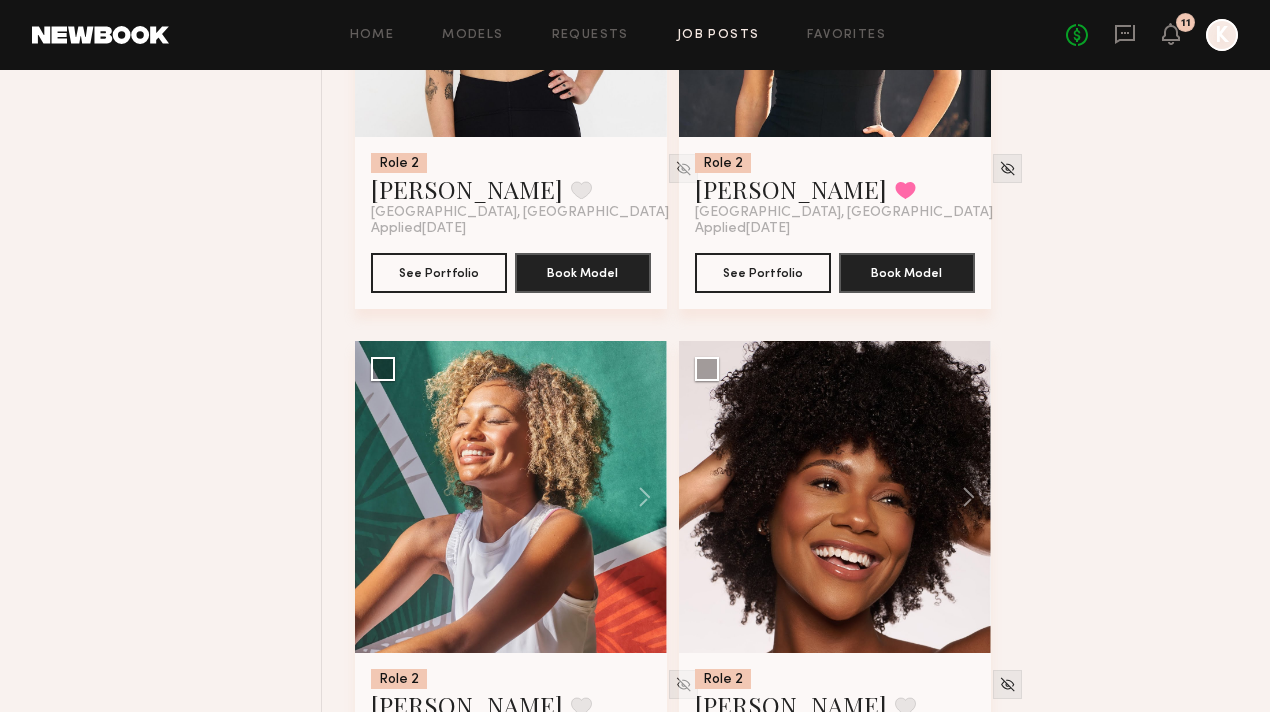 click 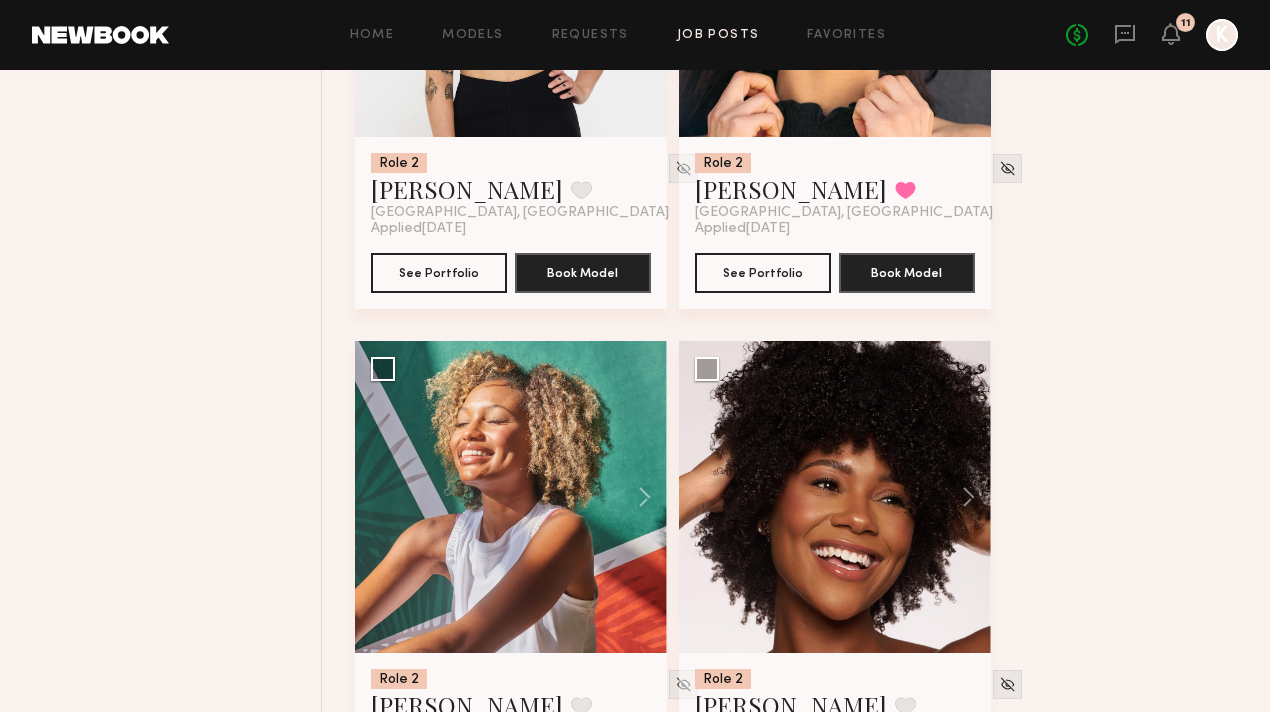 click 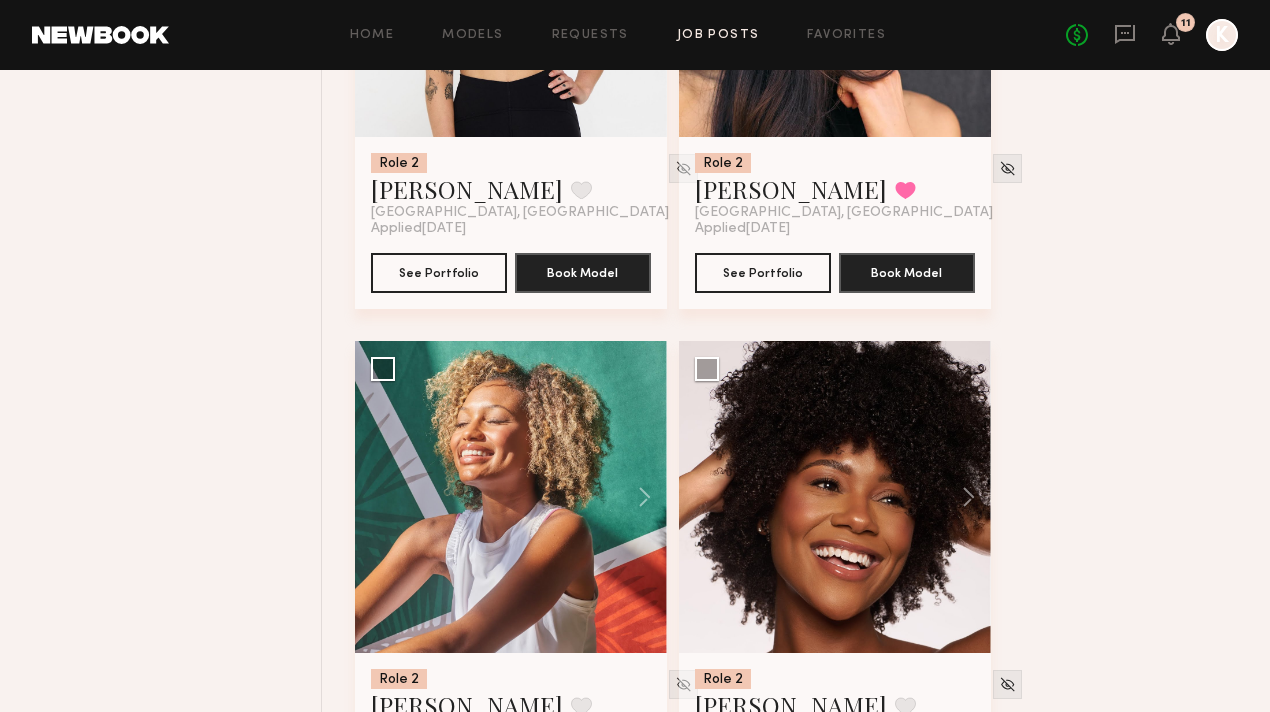 click 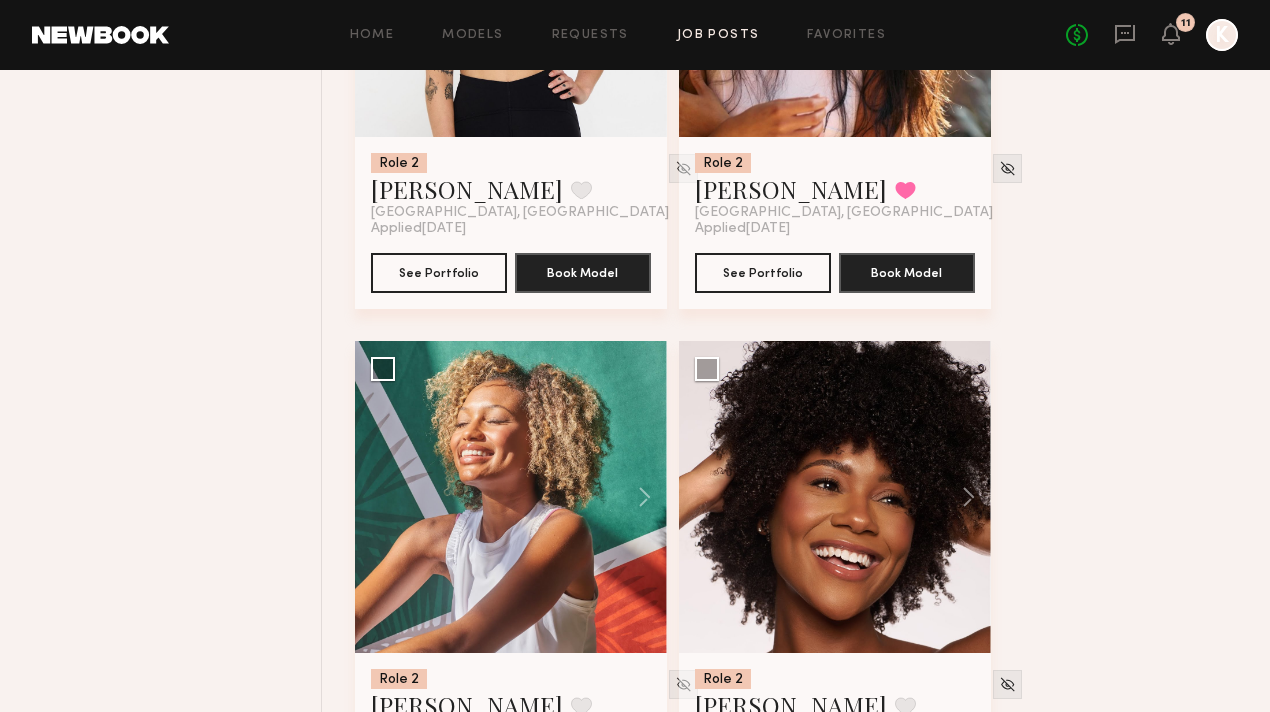 click 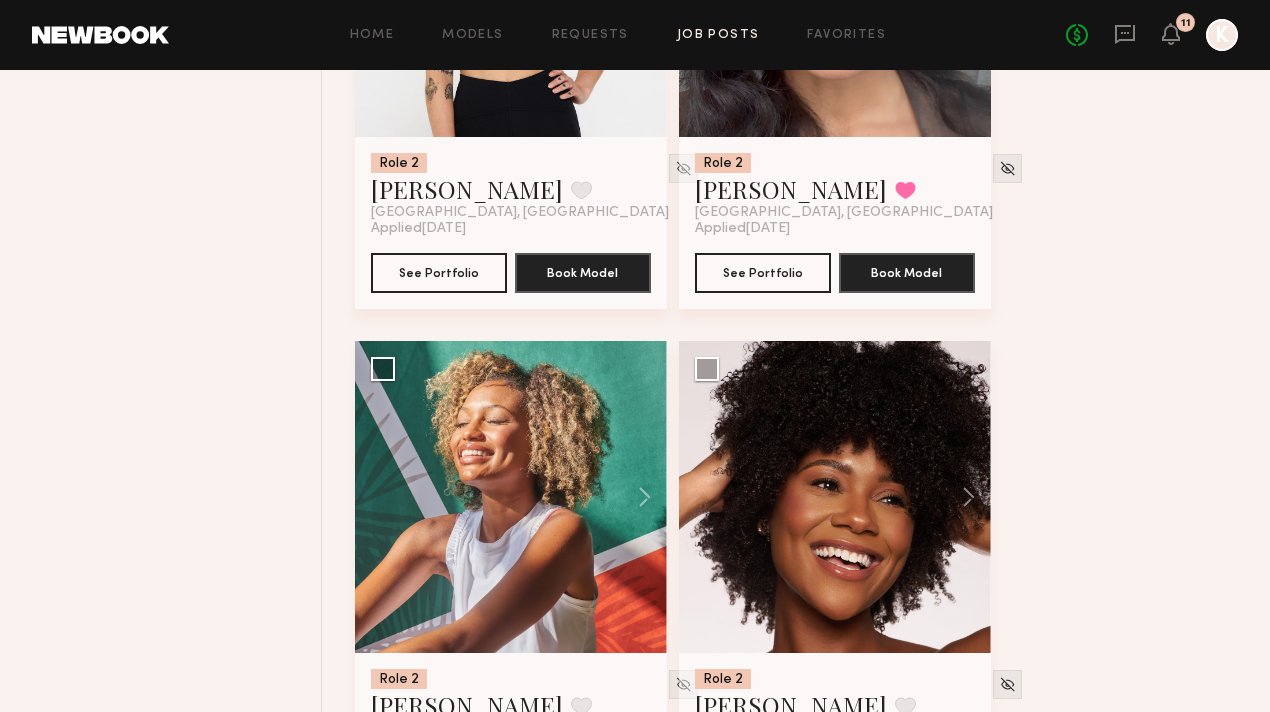 click 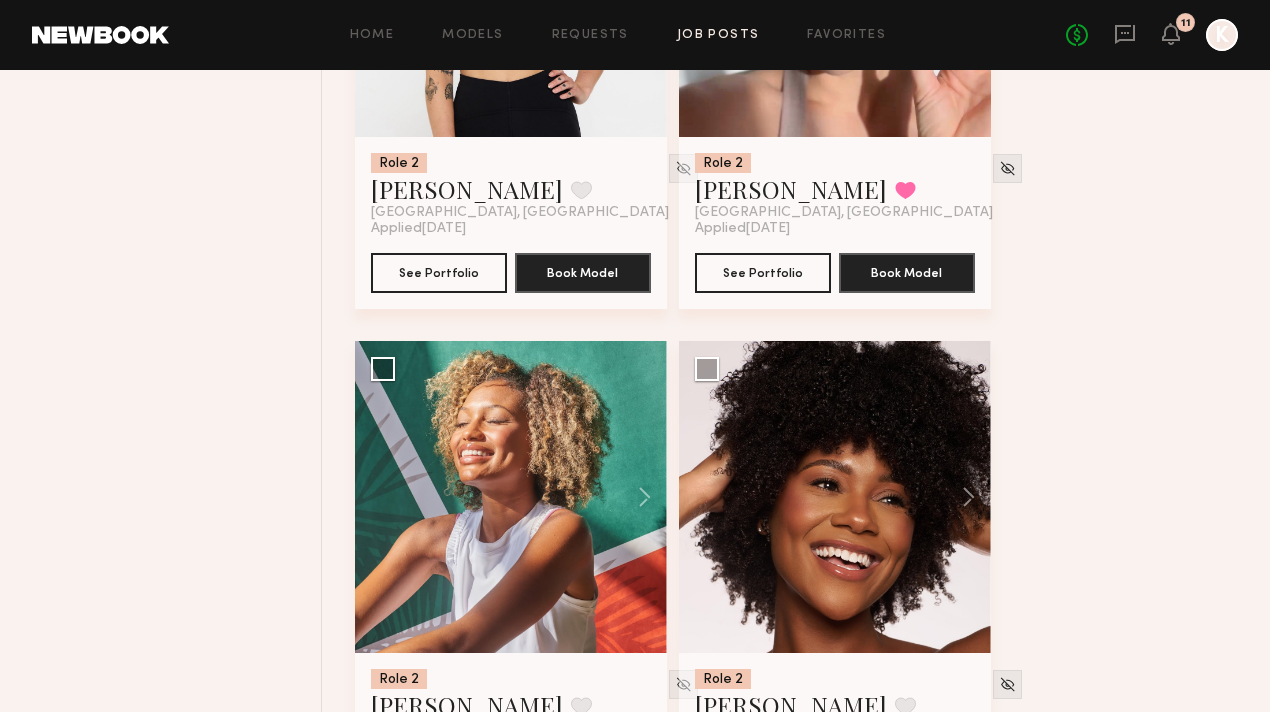 click 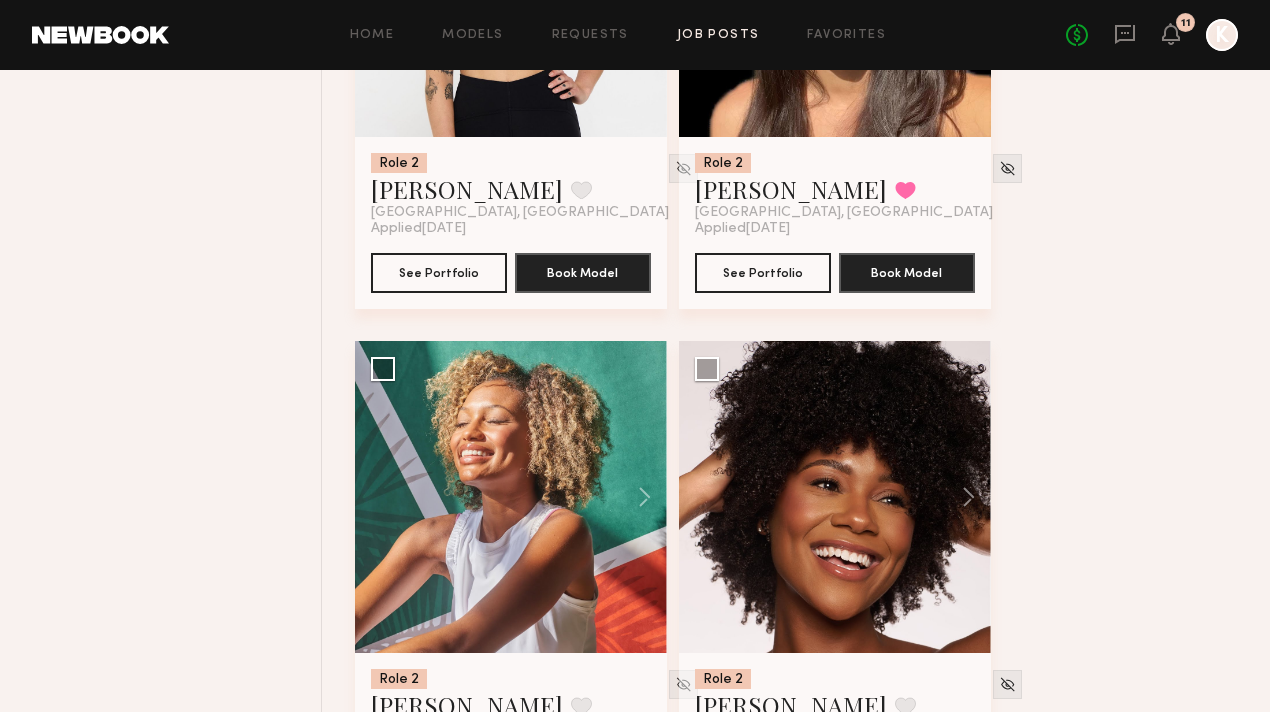 click 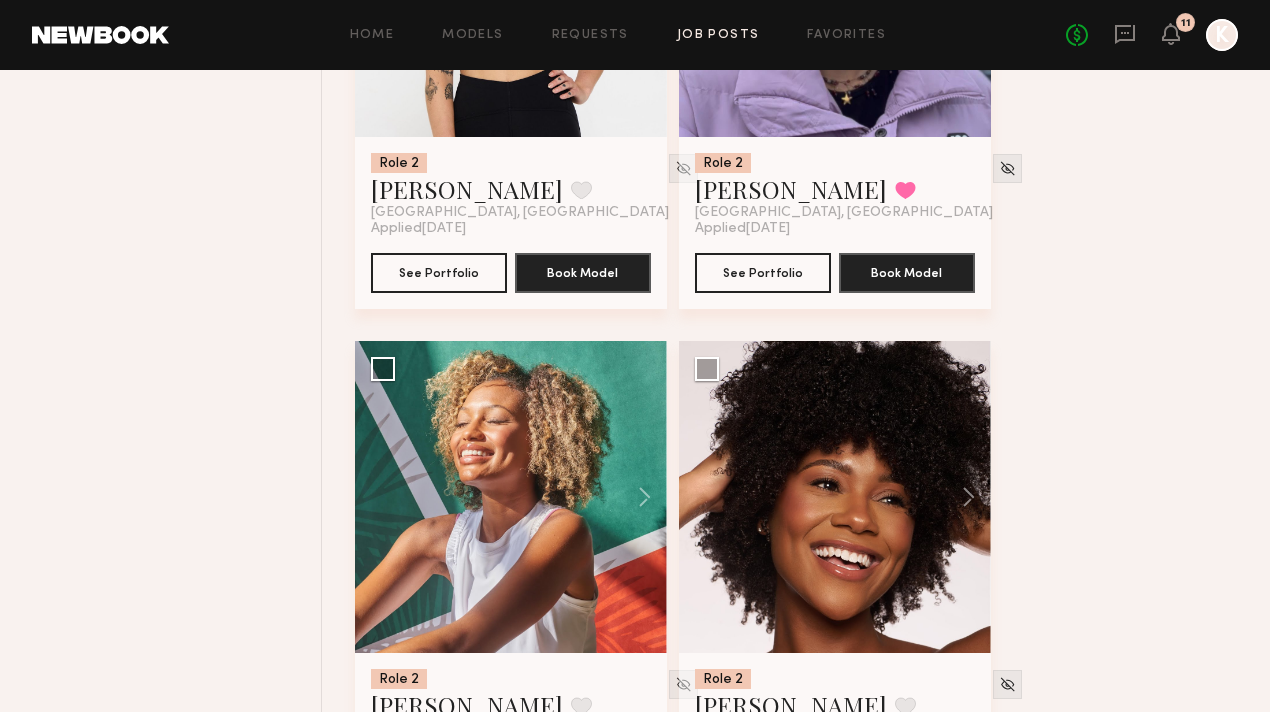 click 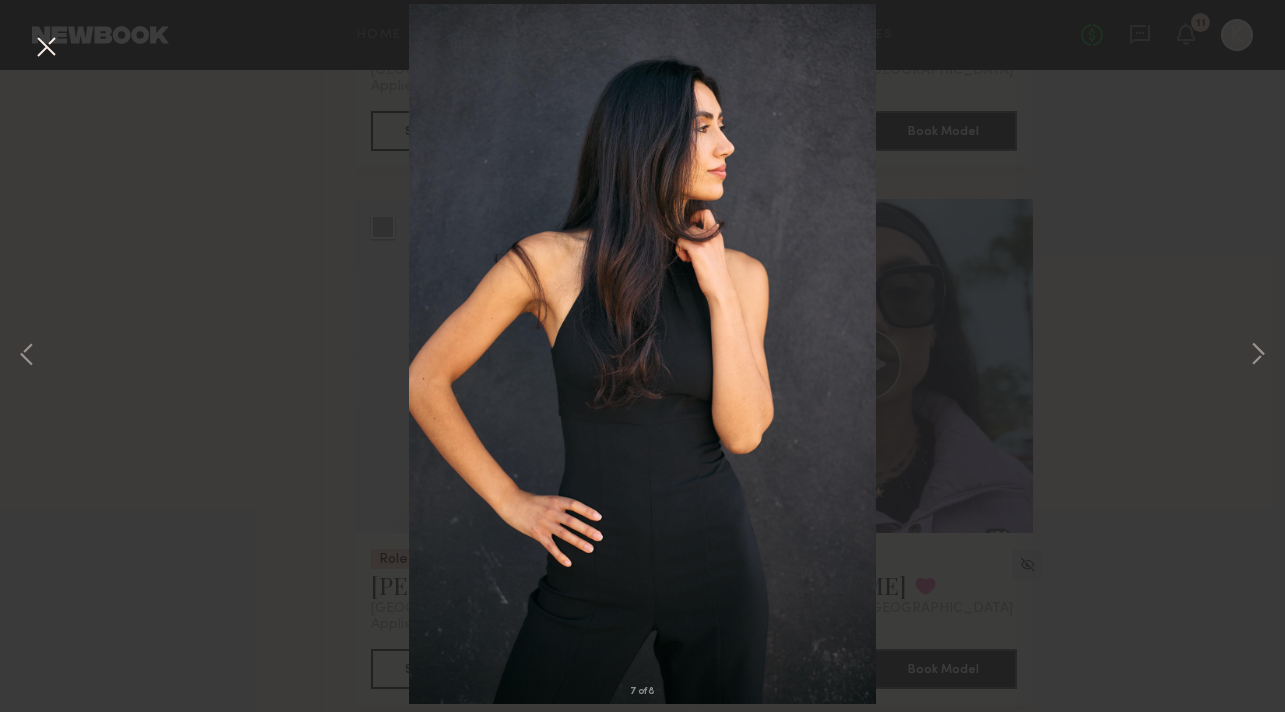 click at bounding box center (46, 48) 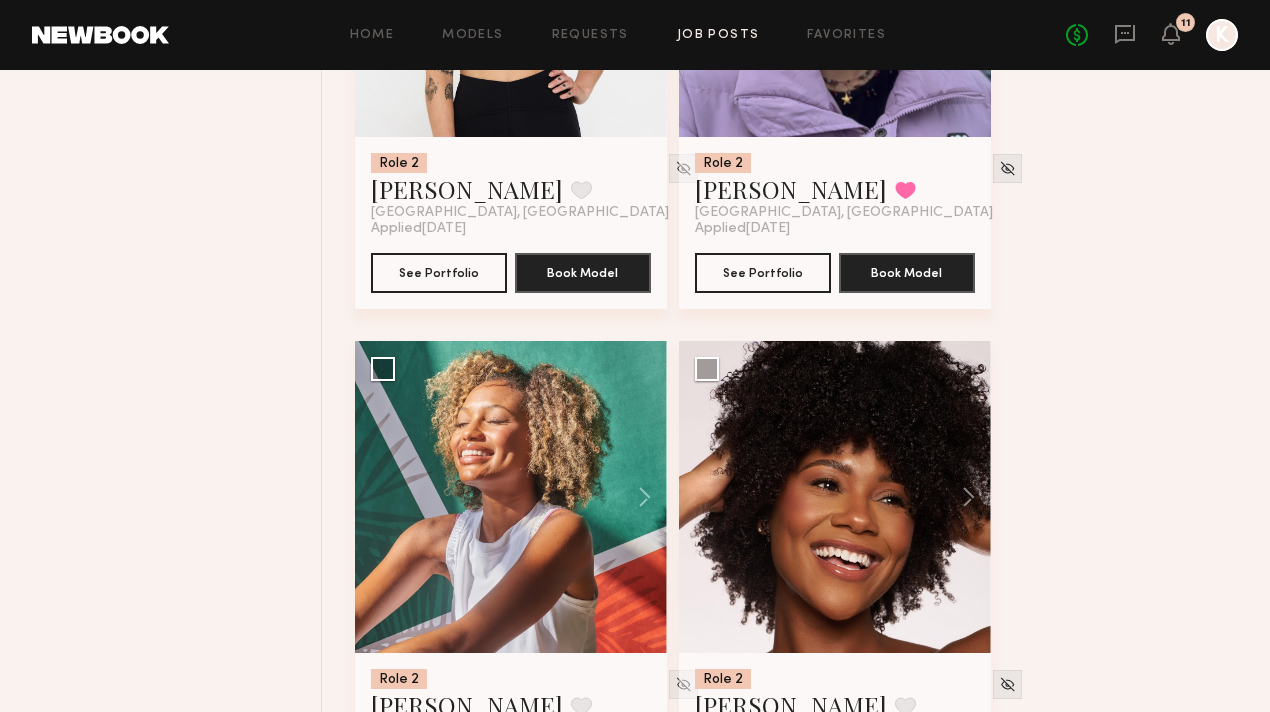 click 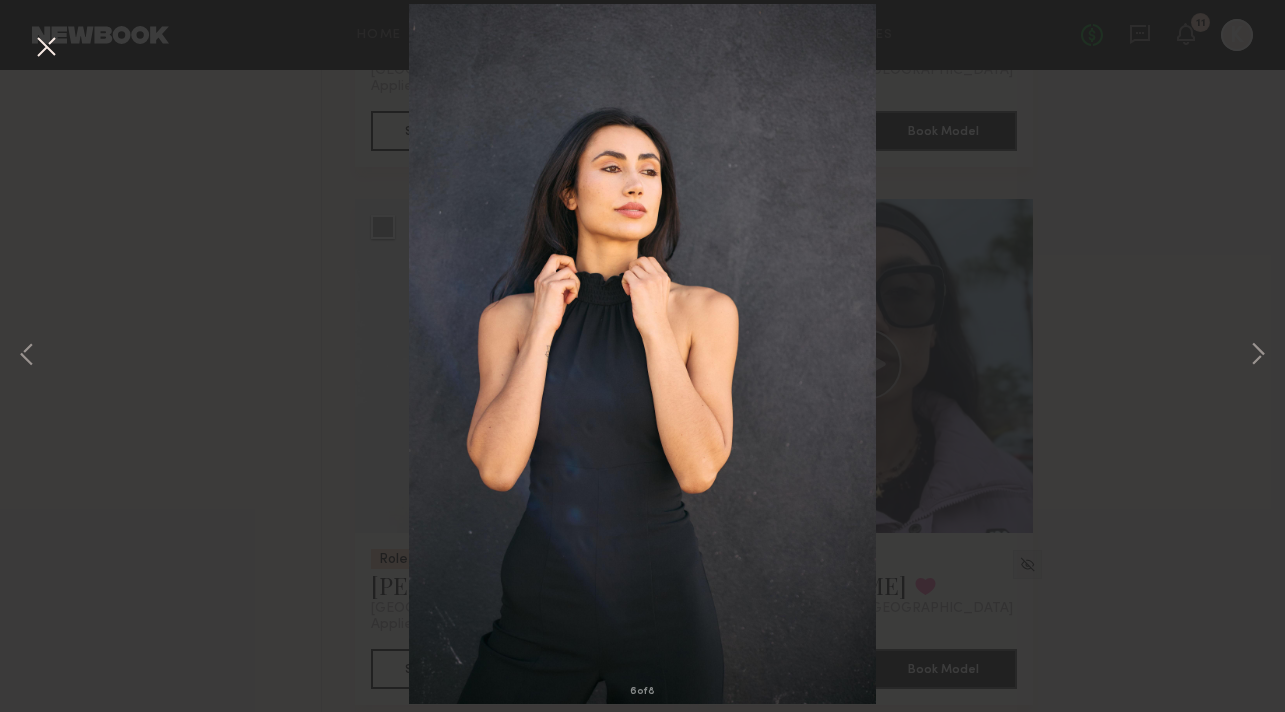click at bounding box center [46, 48] 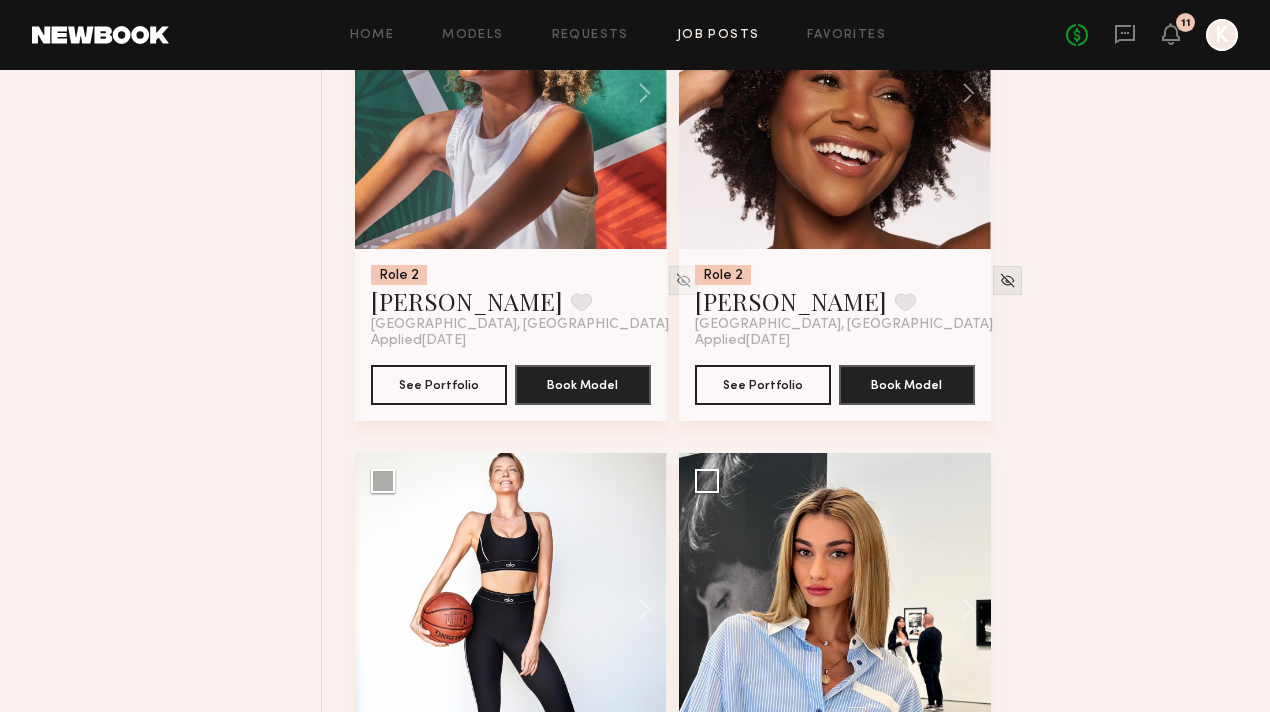 scroll, scrollTop: 9799, scrollLeft: 0, axis: vertical 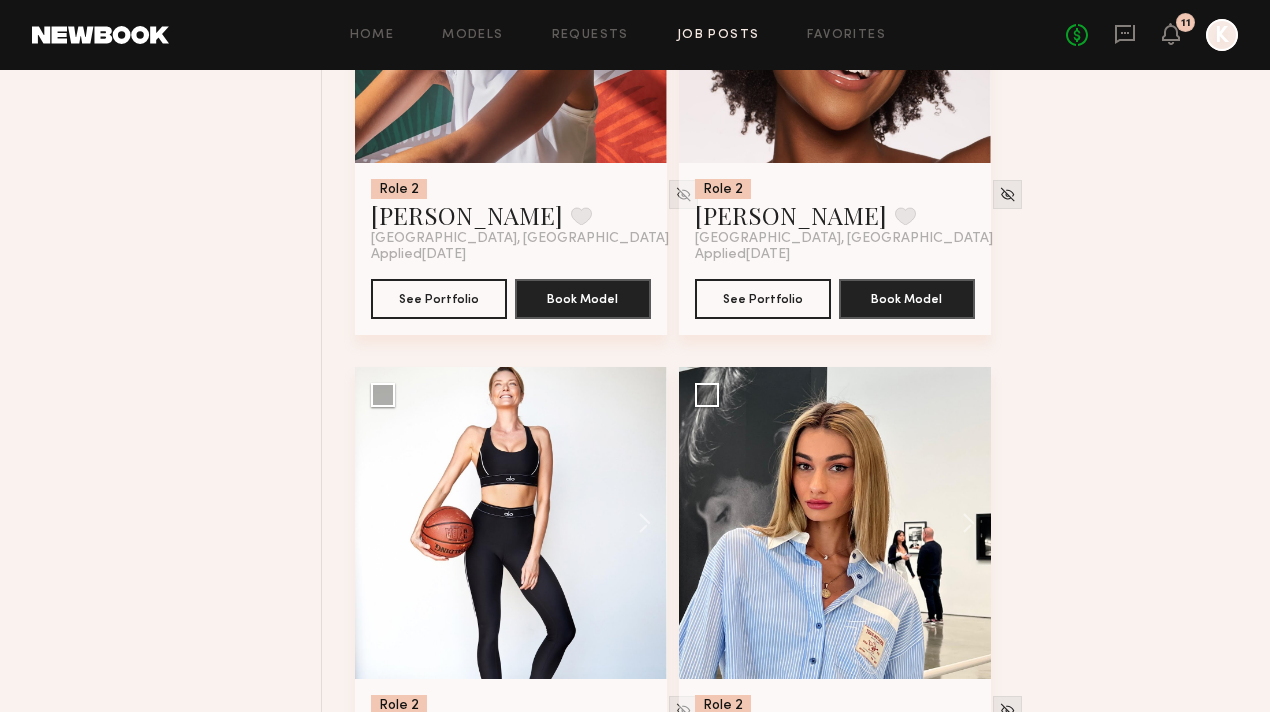 click 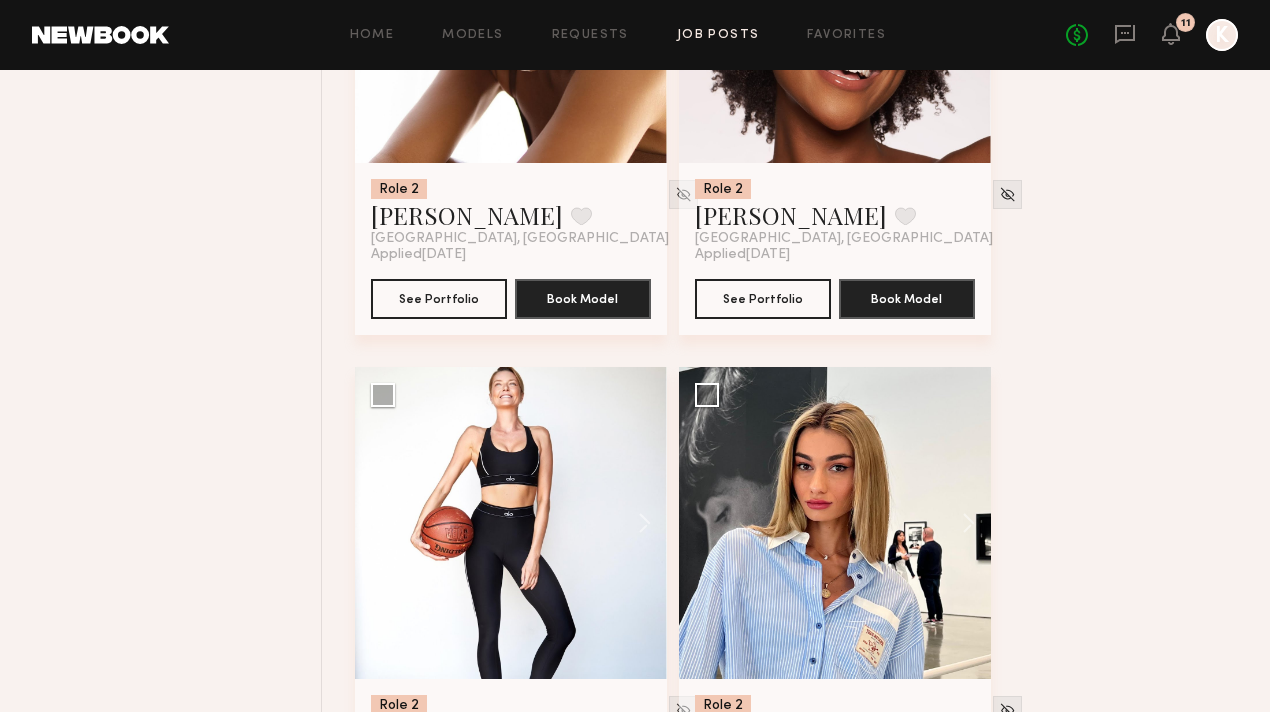 click 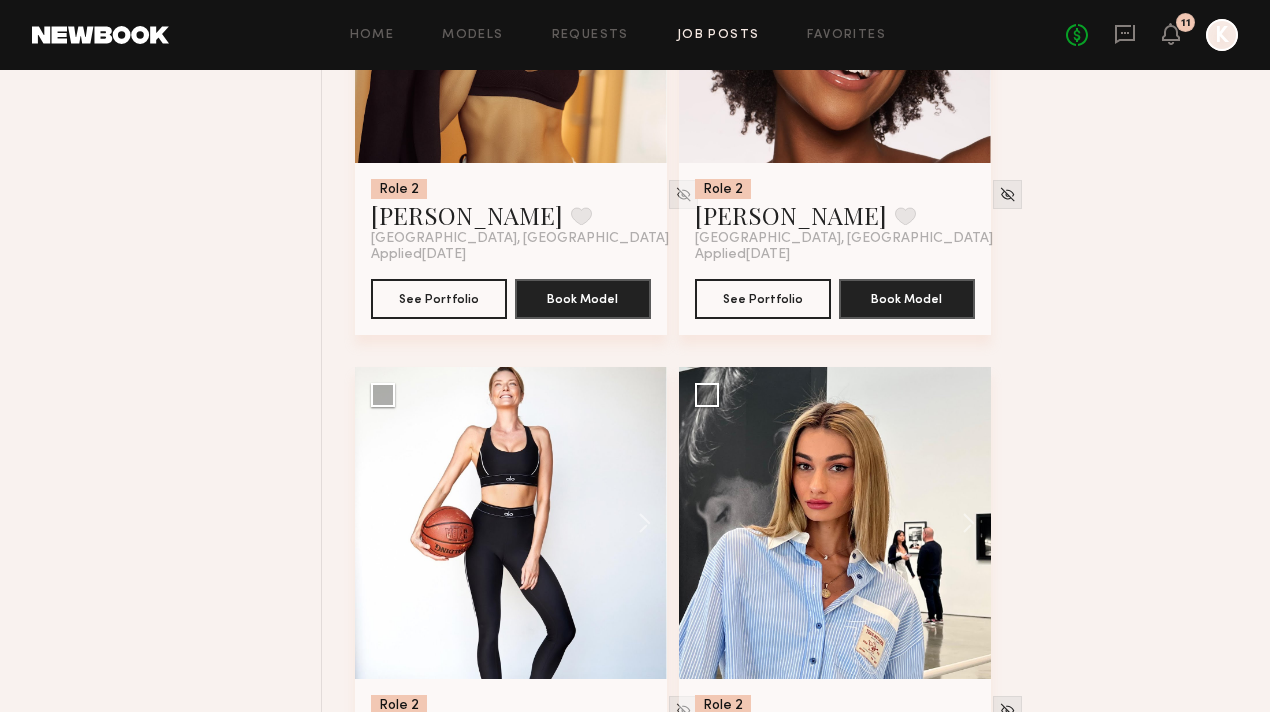 click 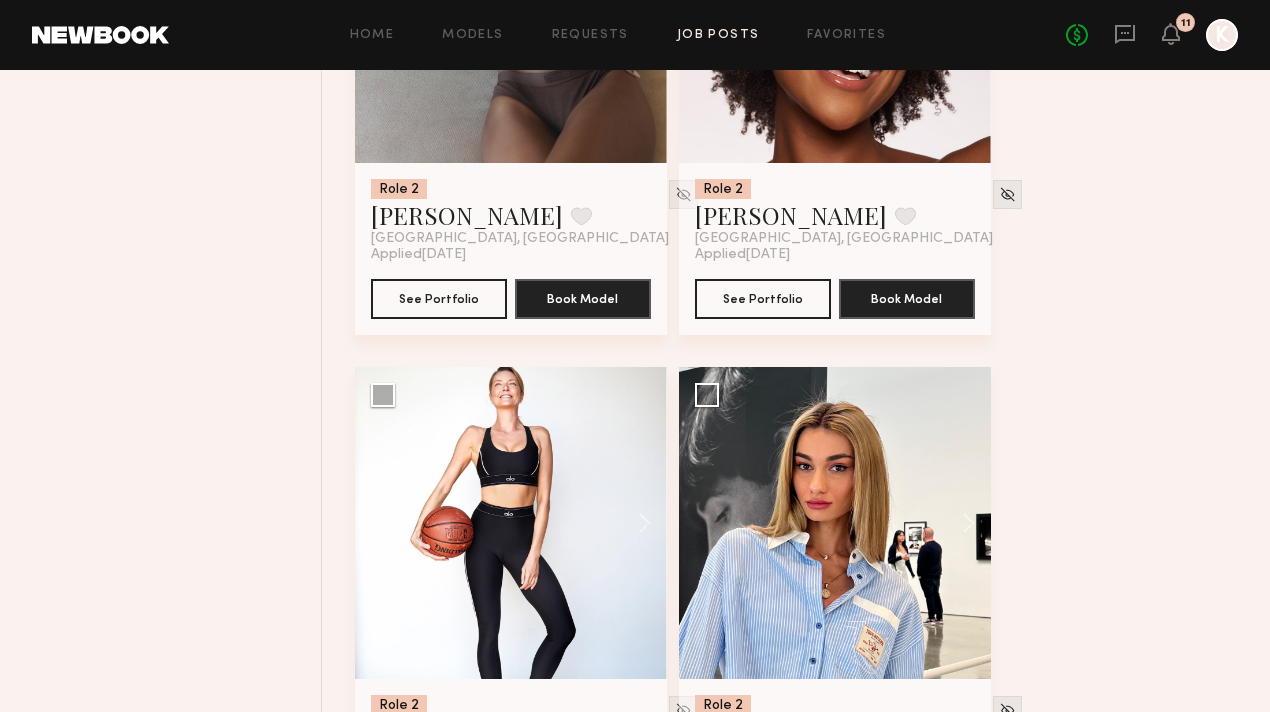 click 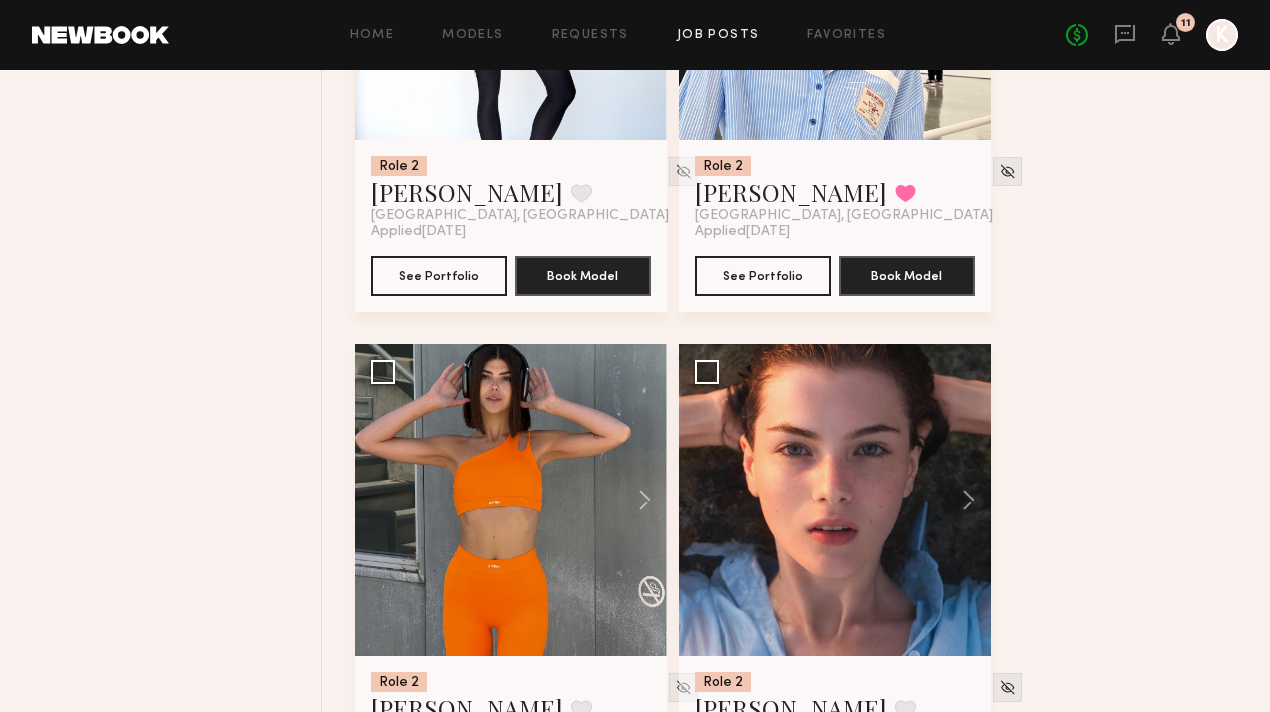 scroll, scrollTop: 10440, scrollLeft: 0, axis: vertical 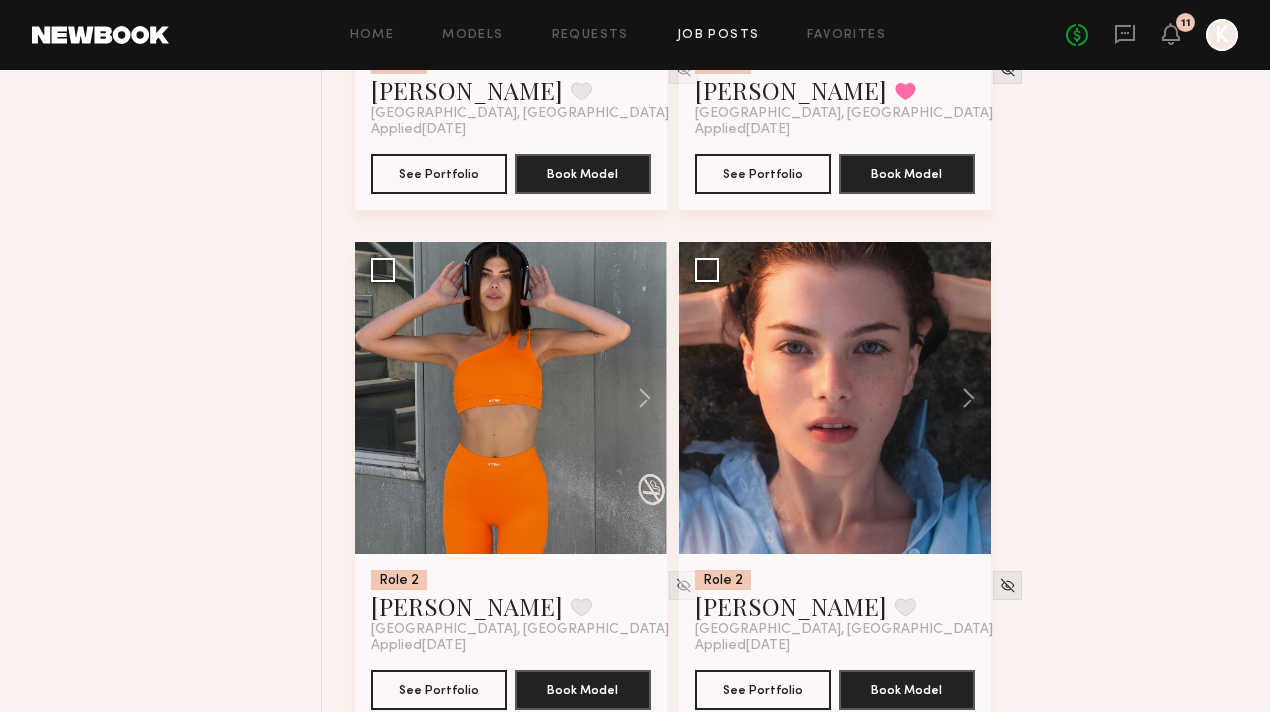 click 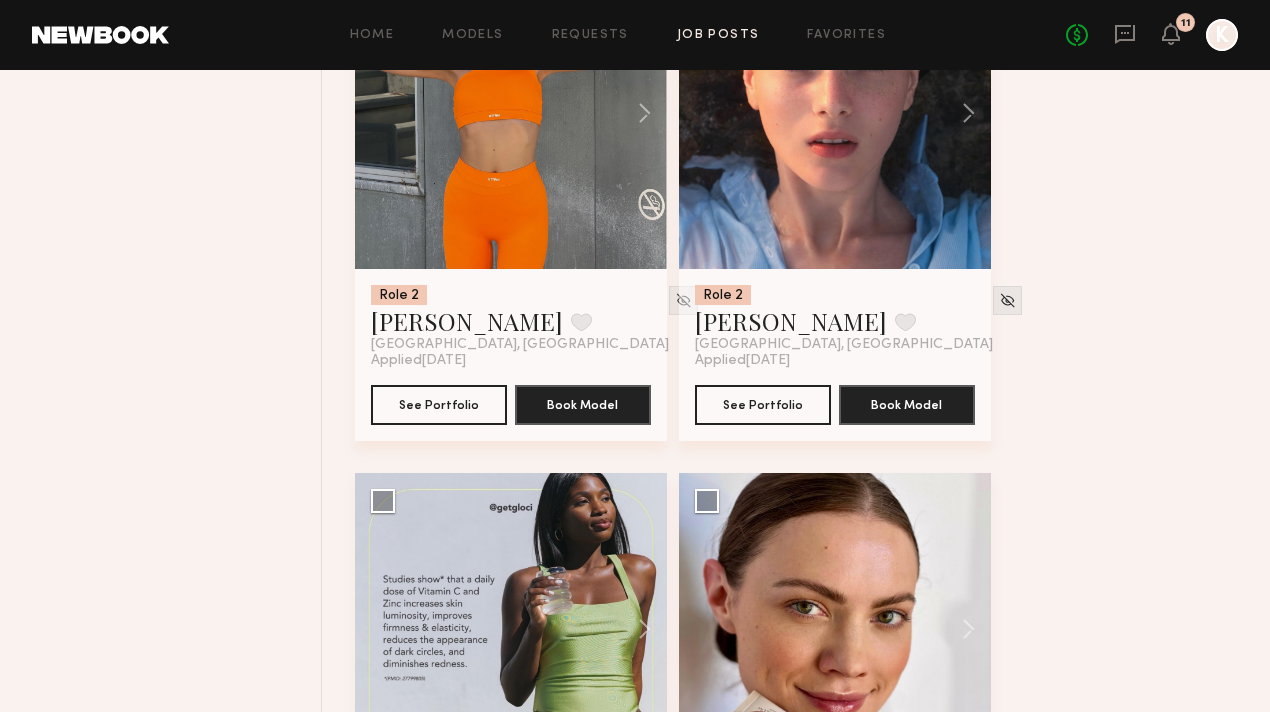 scroll, scrollTop: 10931, scrollLeft: 0, axis: vertical 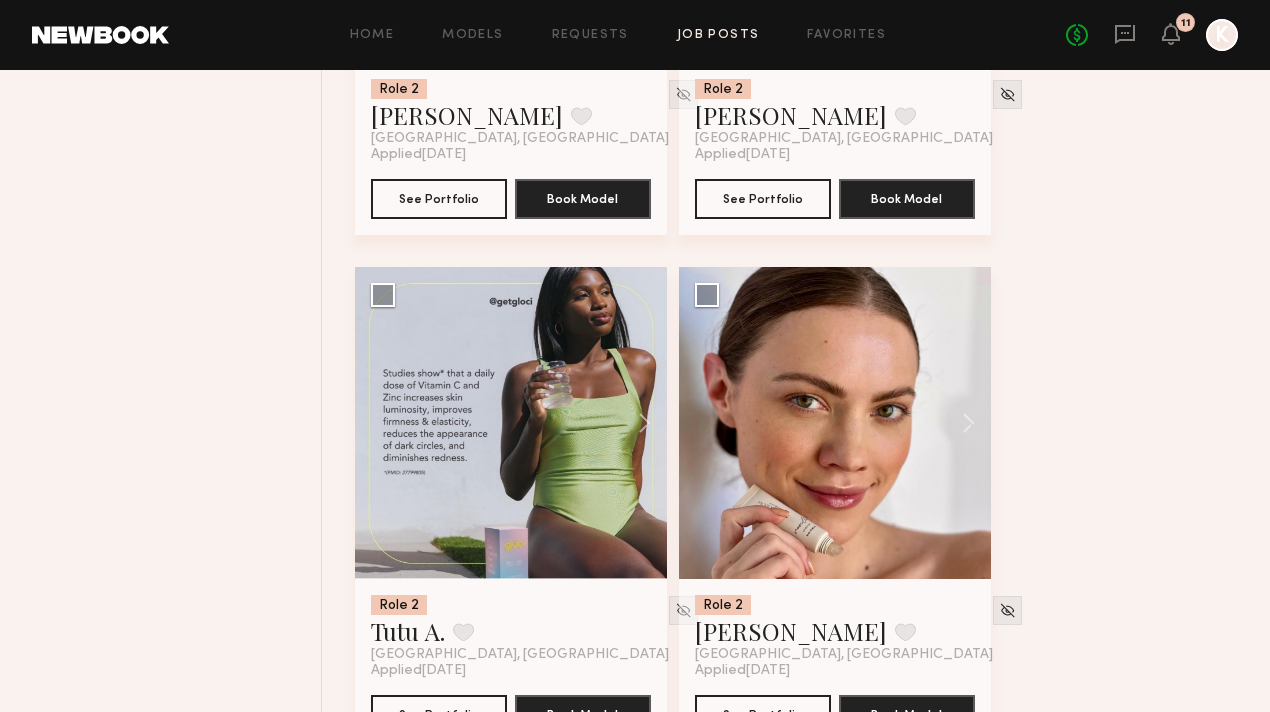 click 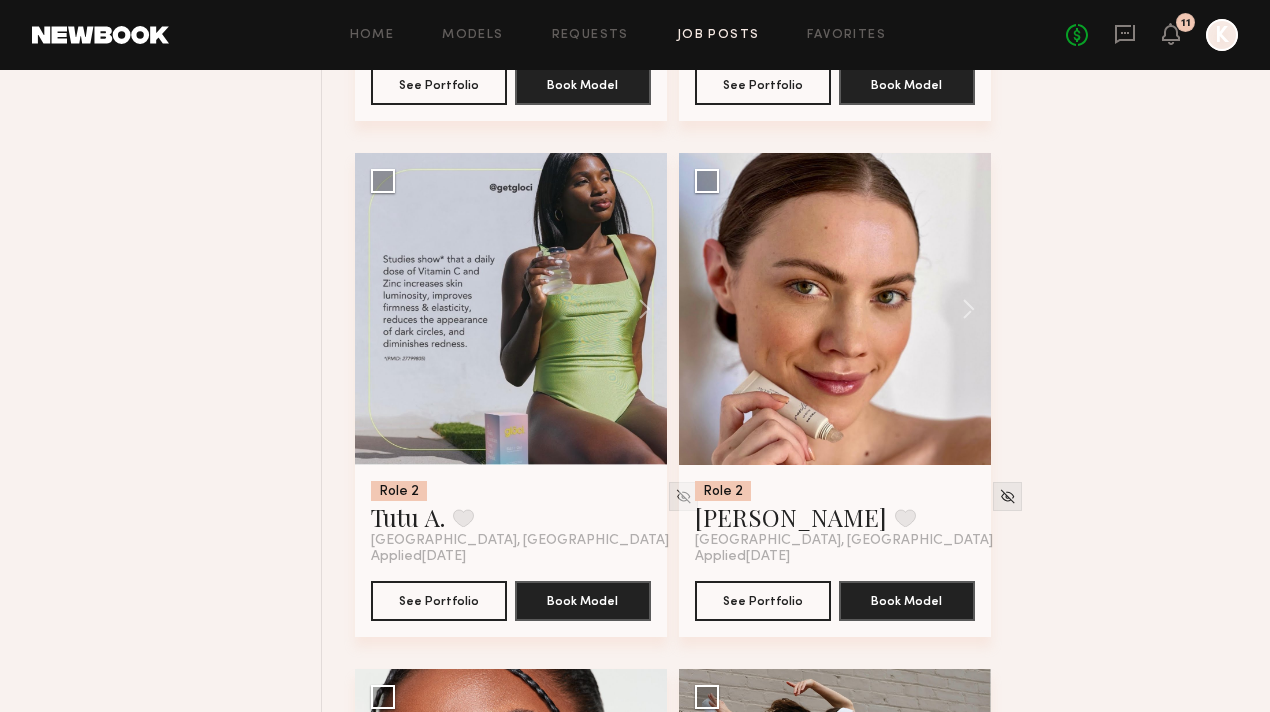 scroll, scrollTop: 11032, scrollLeft: 0, axis: vertical 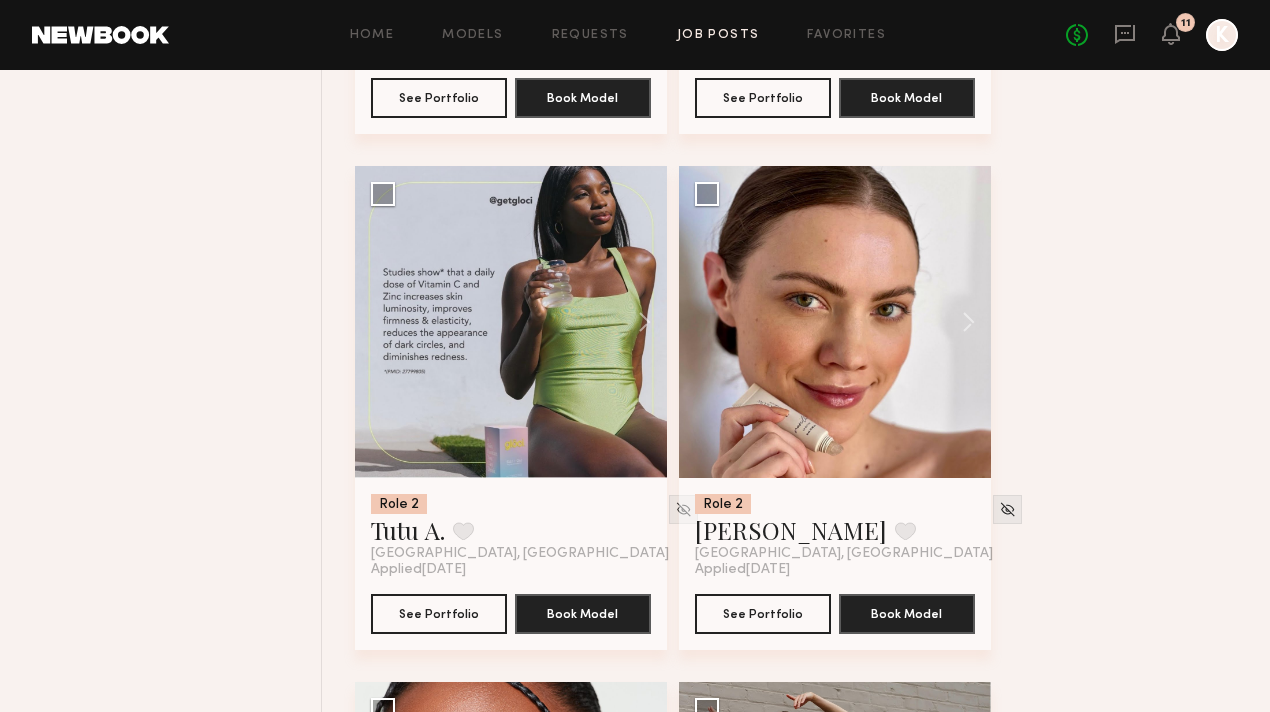 click 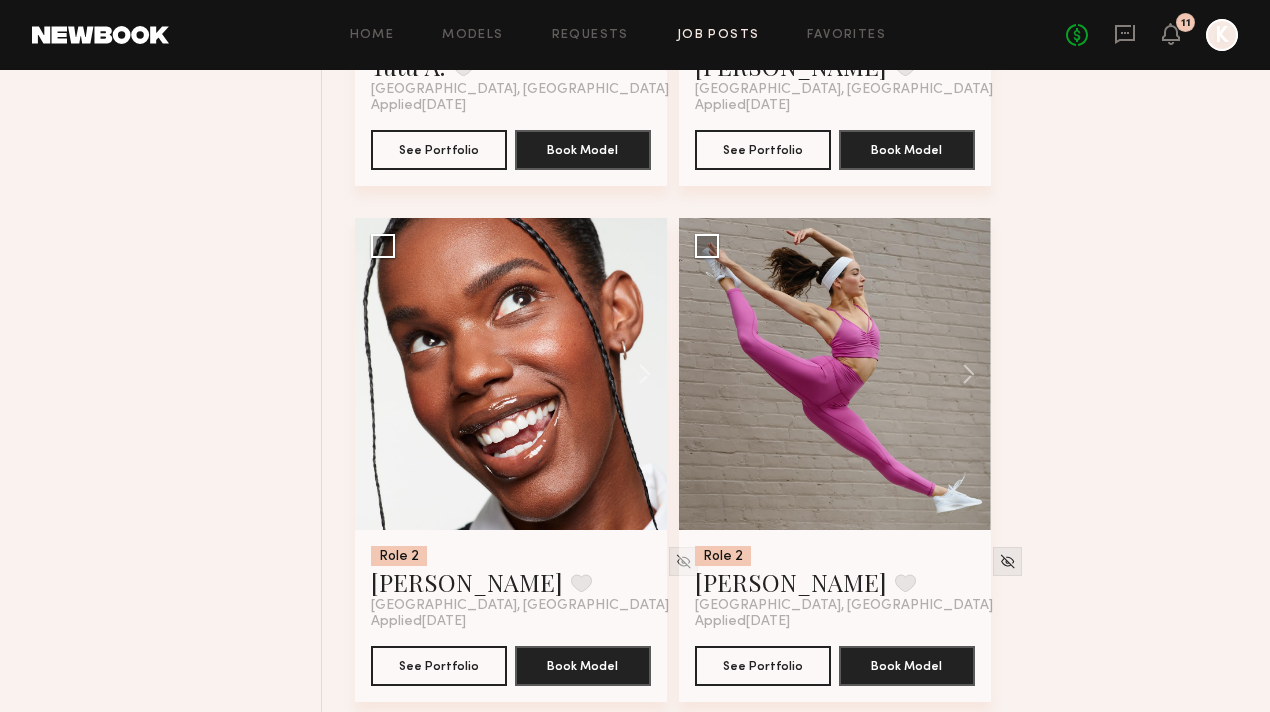 click 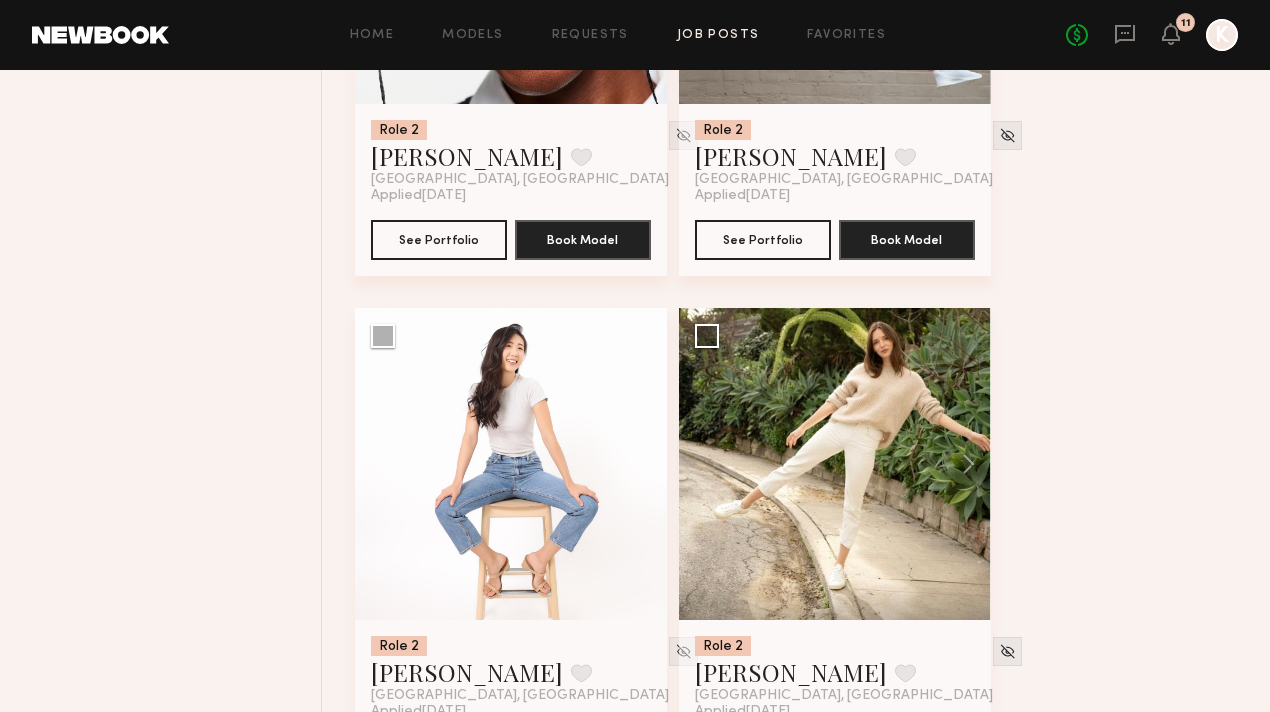 scroll, scrollTop: 12037, scrollLeft: 0, axis: vertical 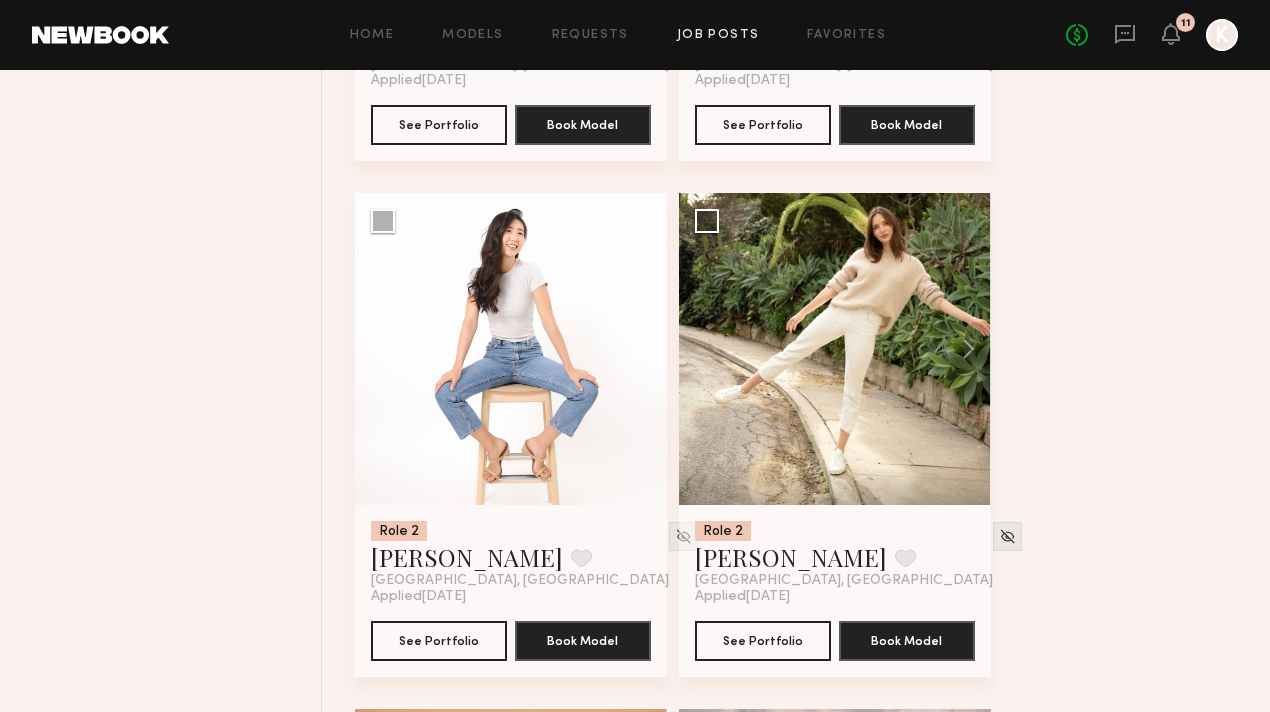 click 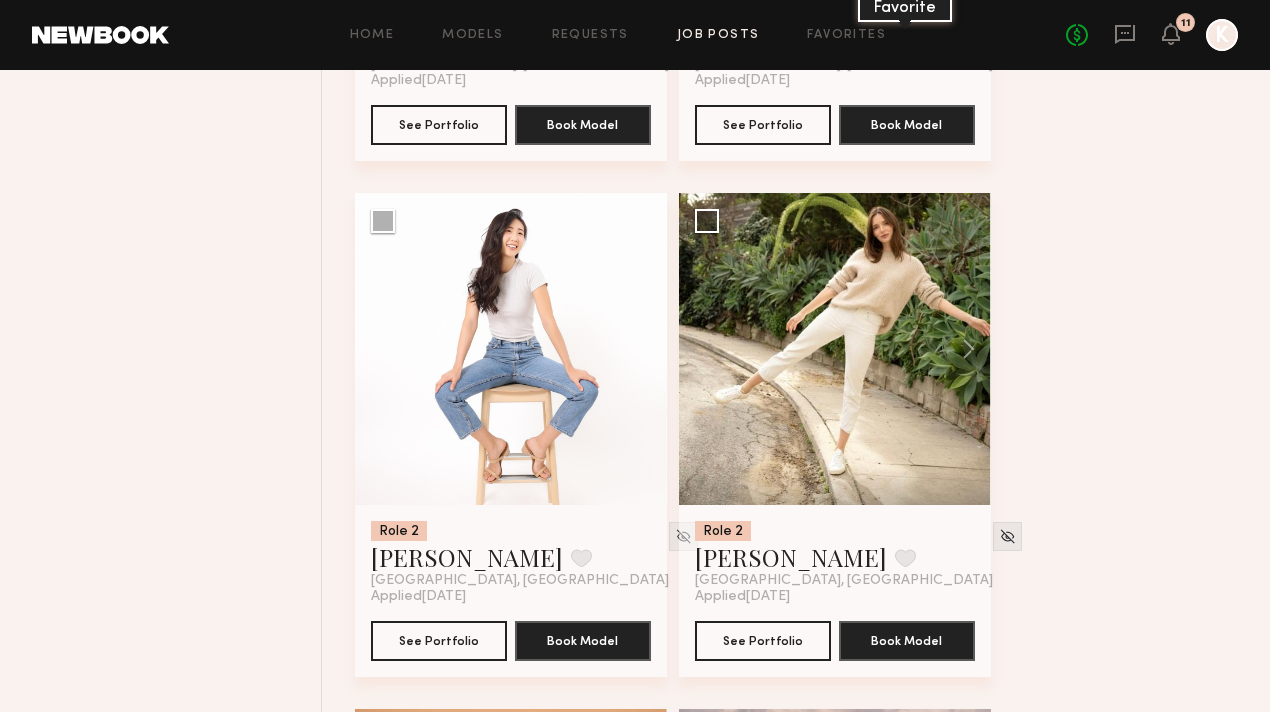 click 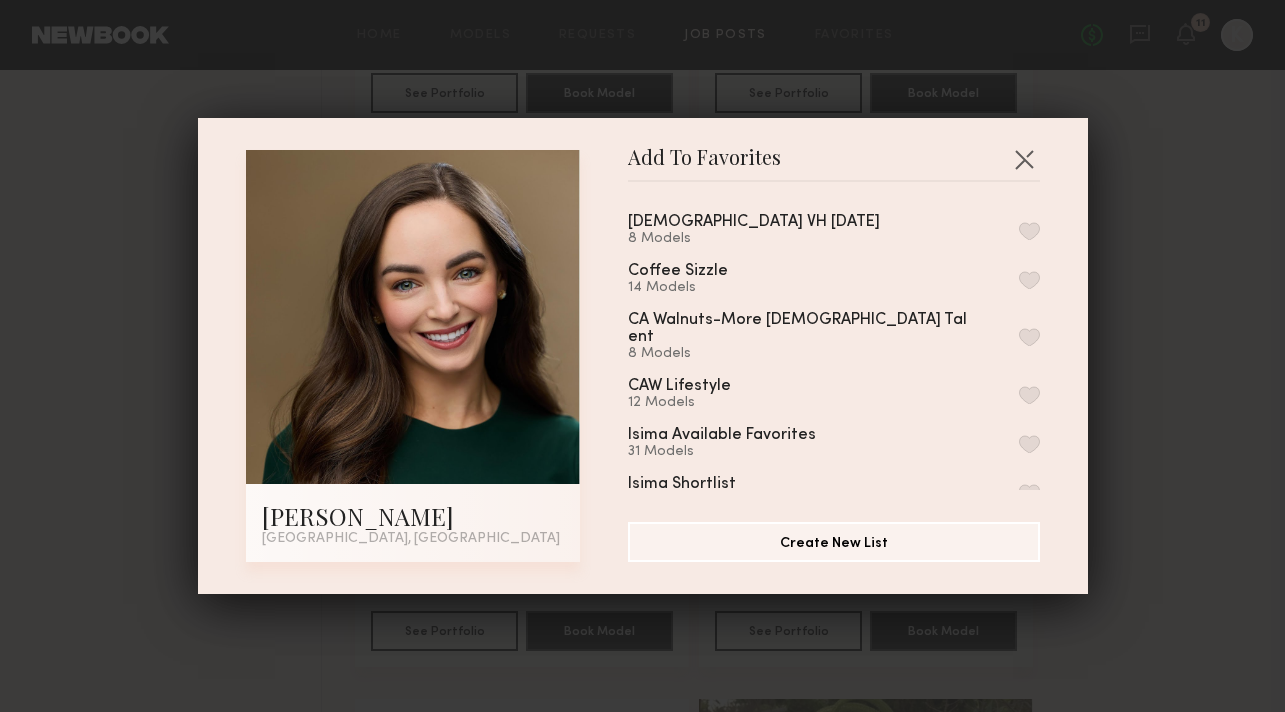 click at bounding box center (1029, 231) 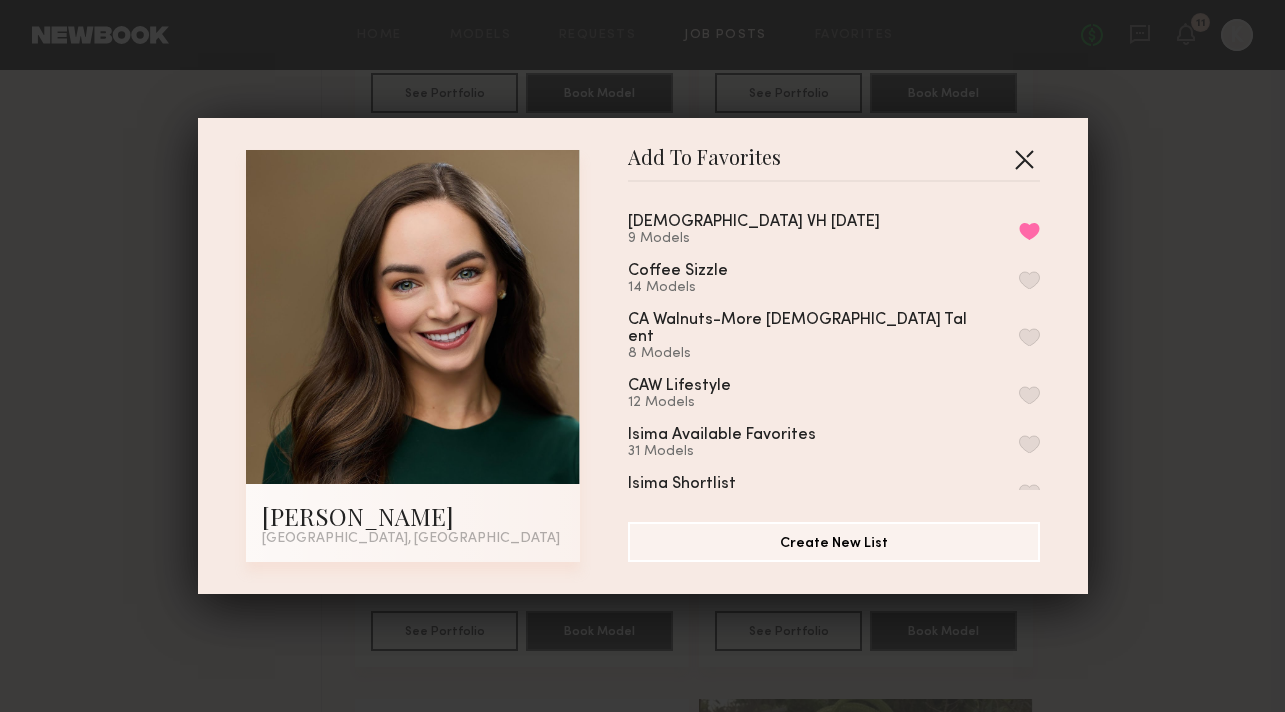 click at bounding box center [1024, 159] 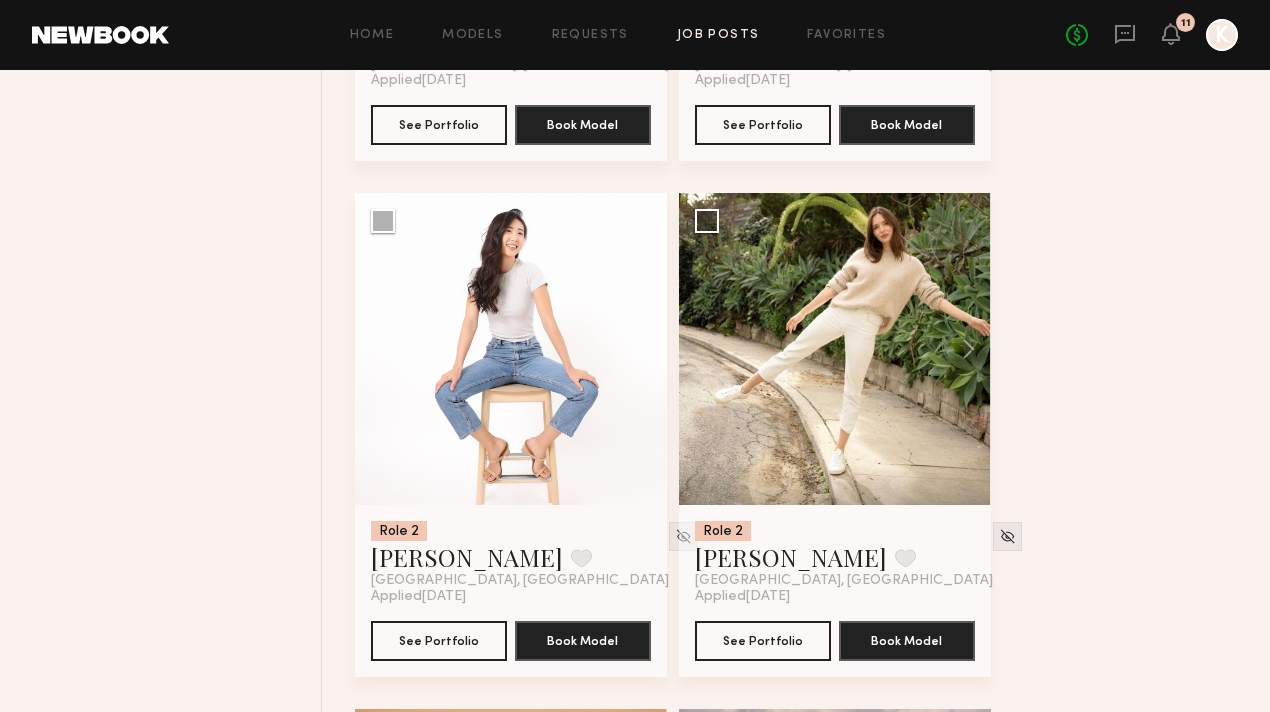 click 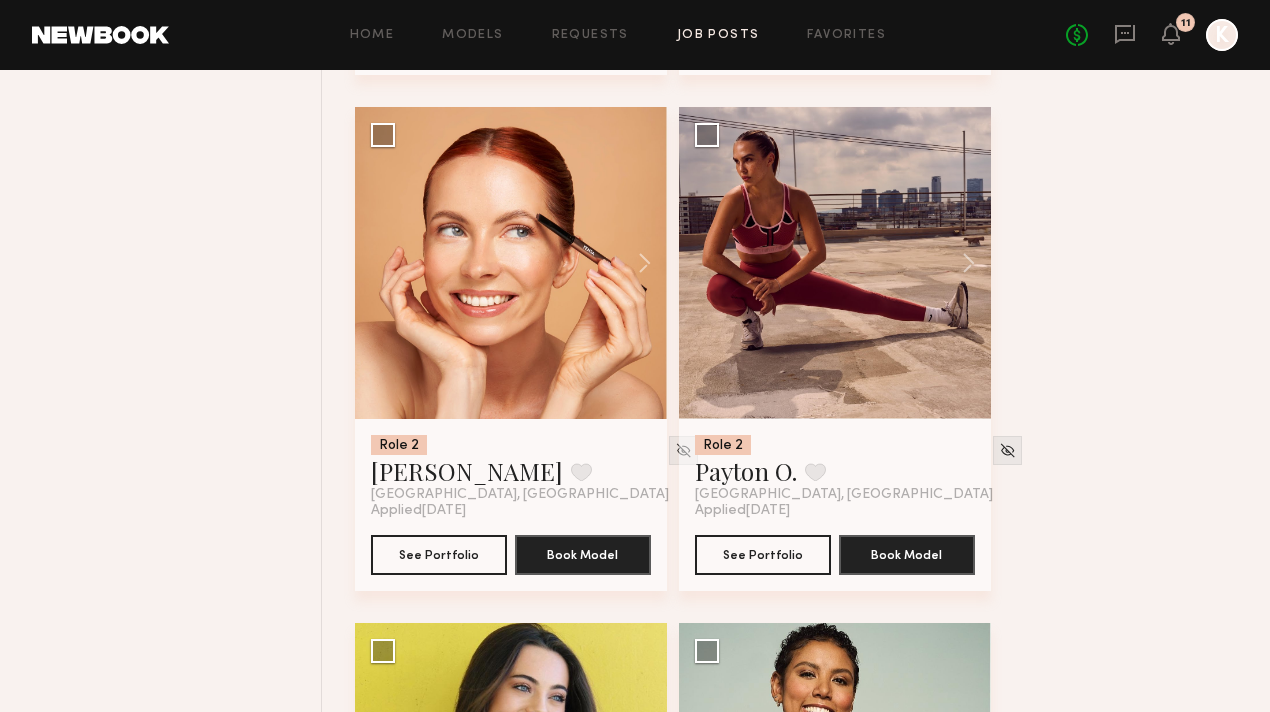 scroll, scrollTop: 12557, scrollLeft: 0, axis: vertical 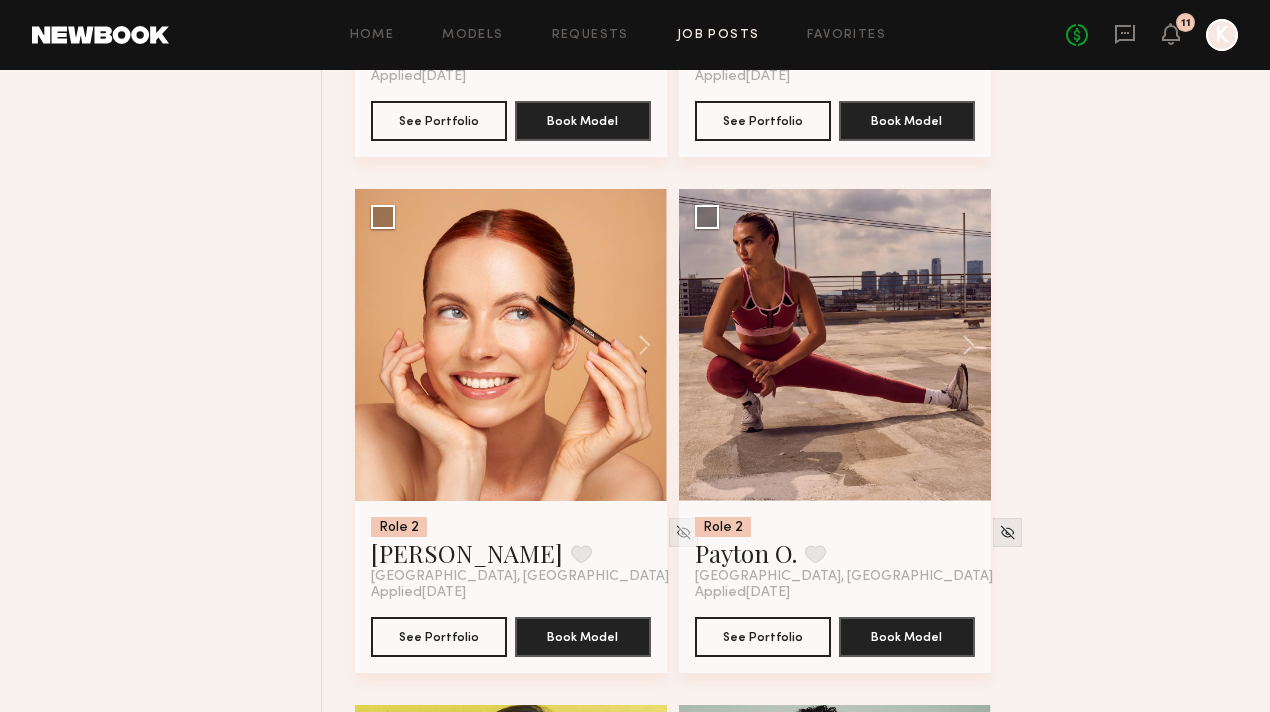 click 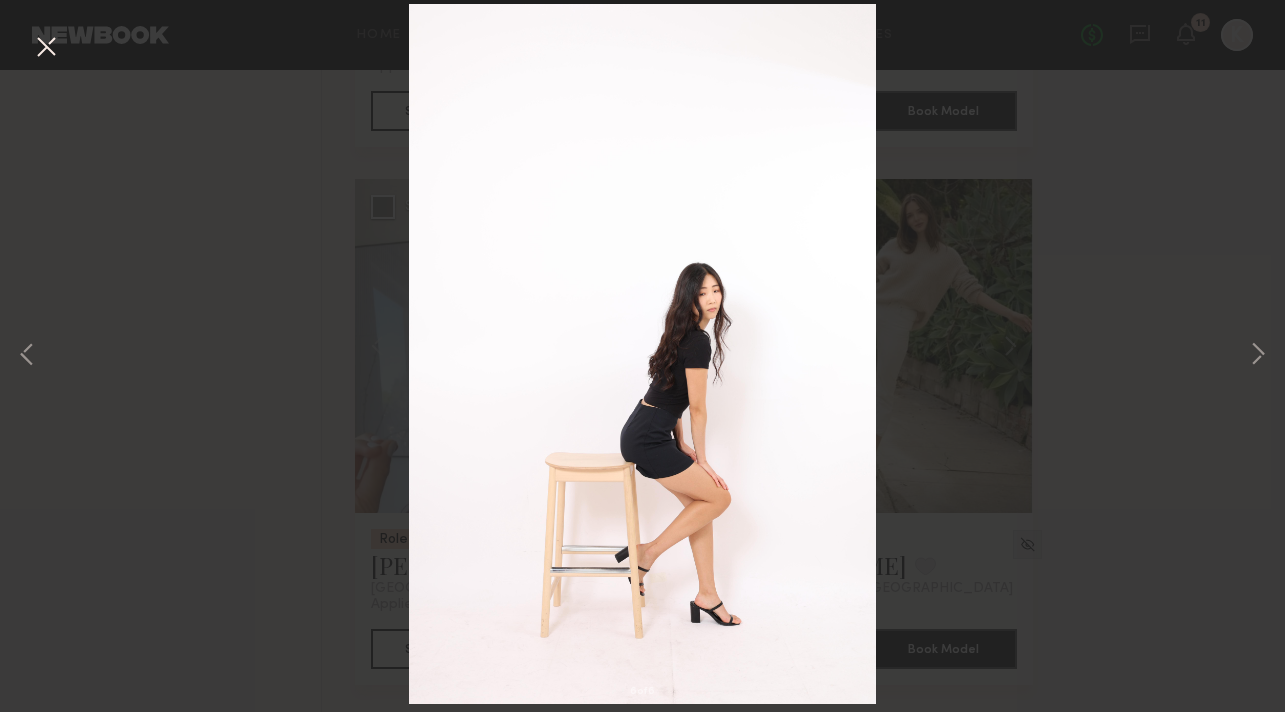 click at bounding box center [46, 48] 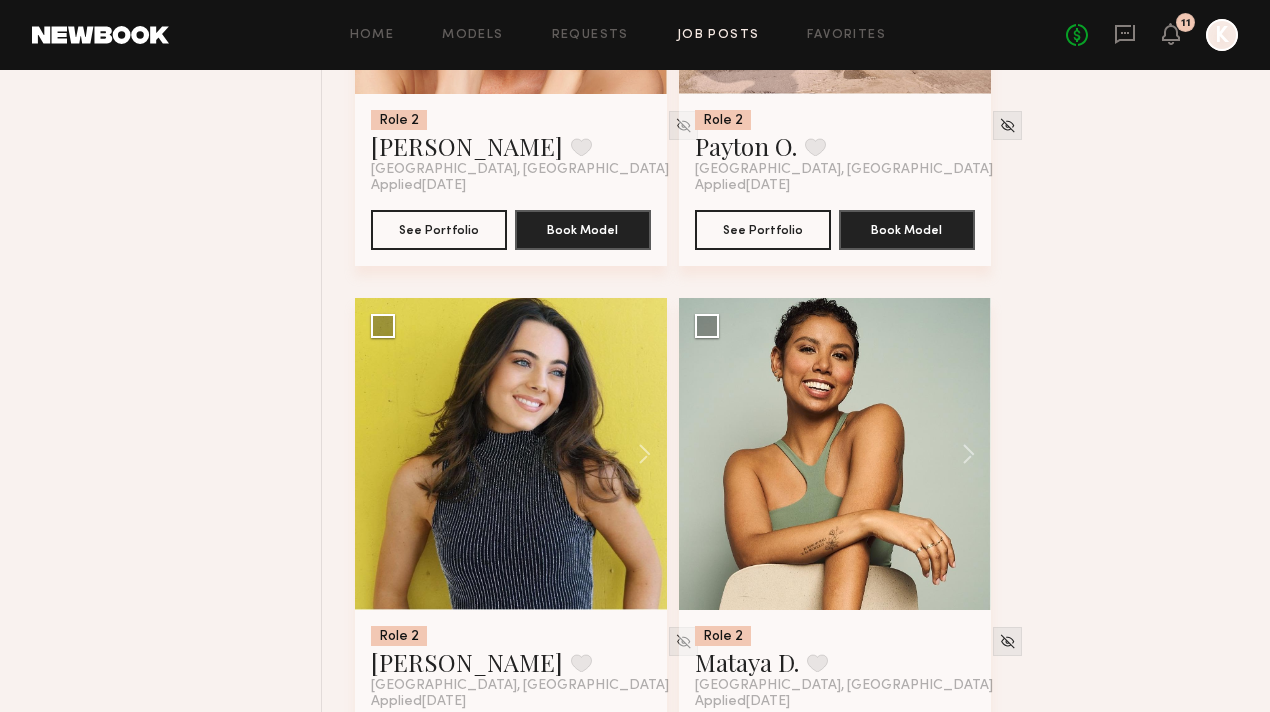 scroll, scrollTop: 13080, scrollLeft: 0, axis: vertical 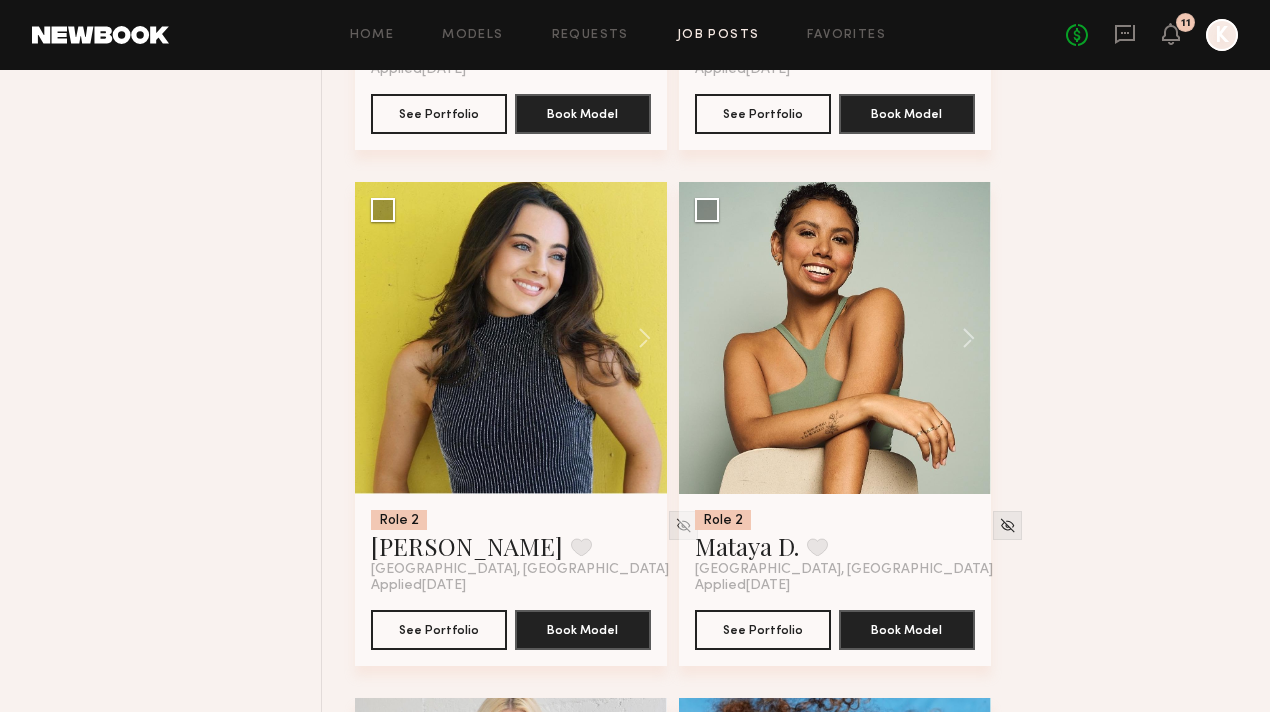 click 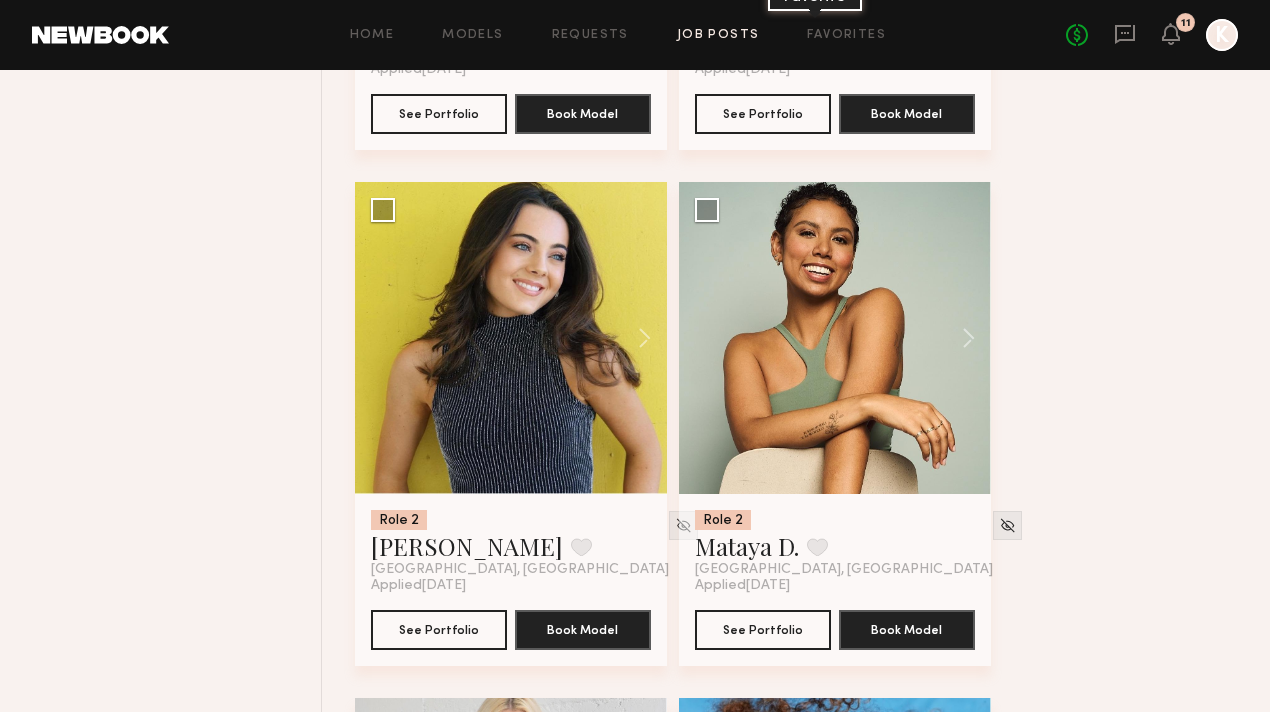 click 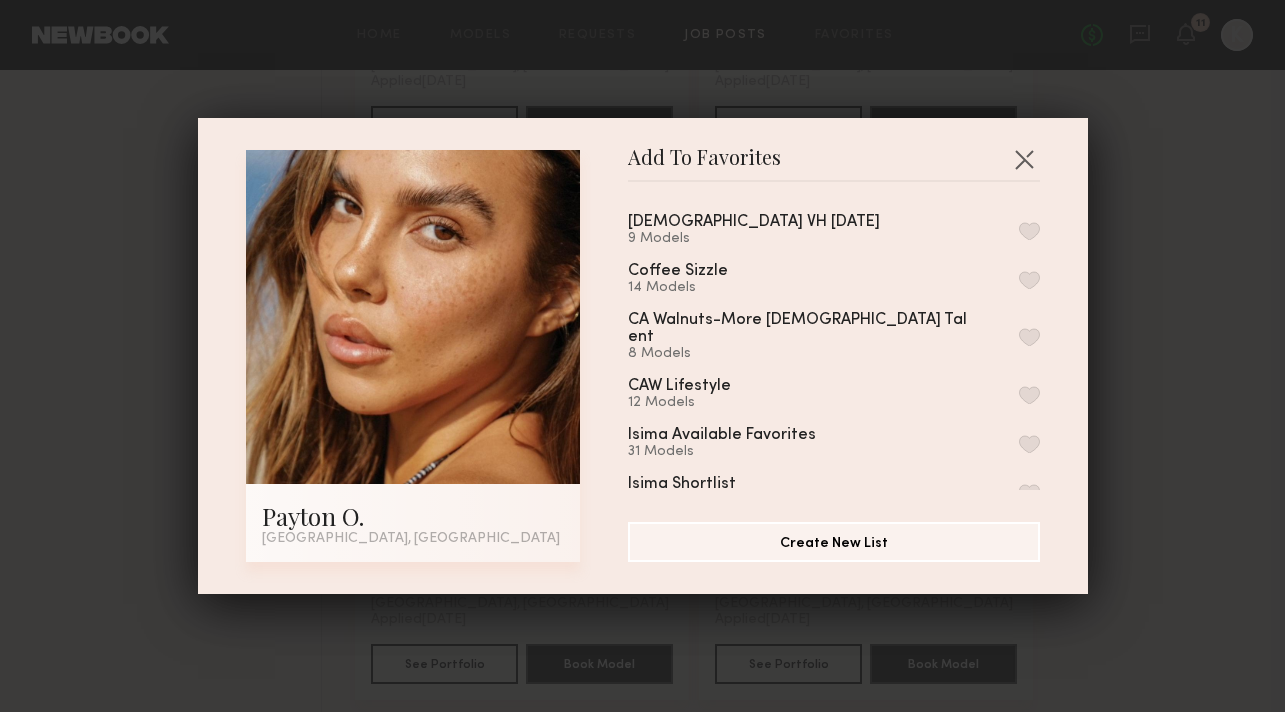 click at bounding box center [1029, 231] 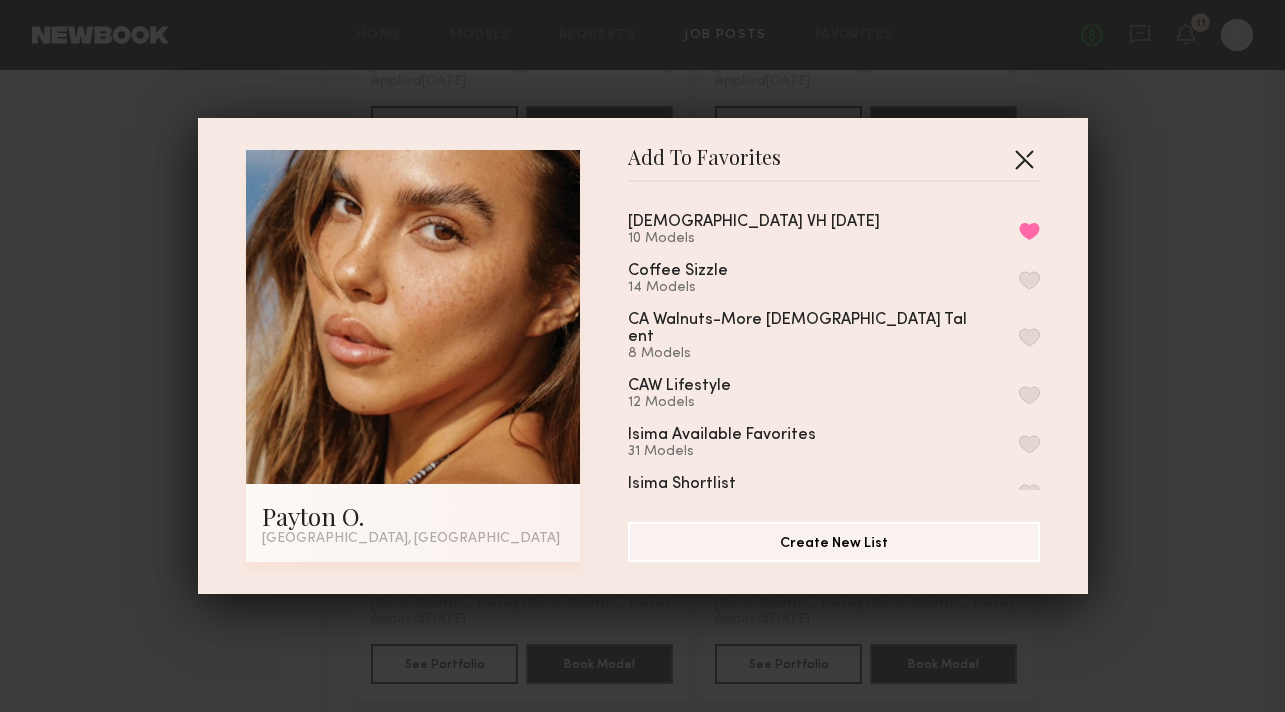 click at bounding box center [1024, 159] 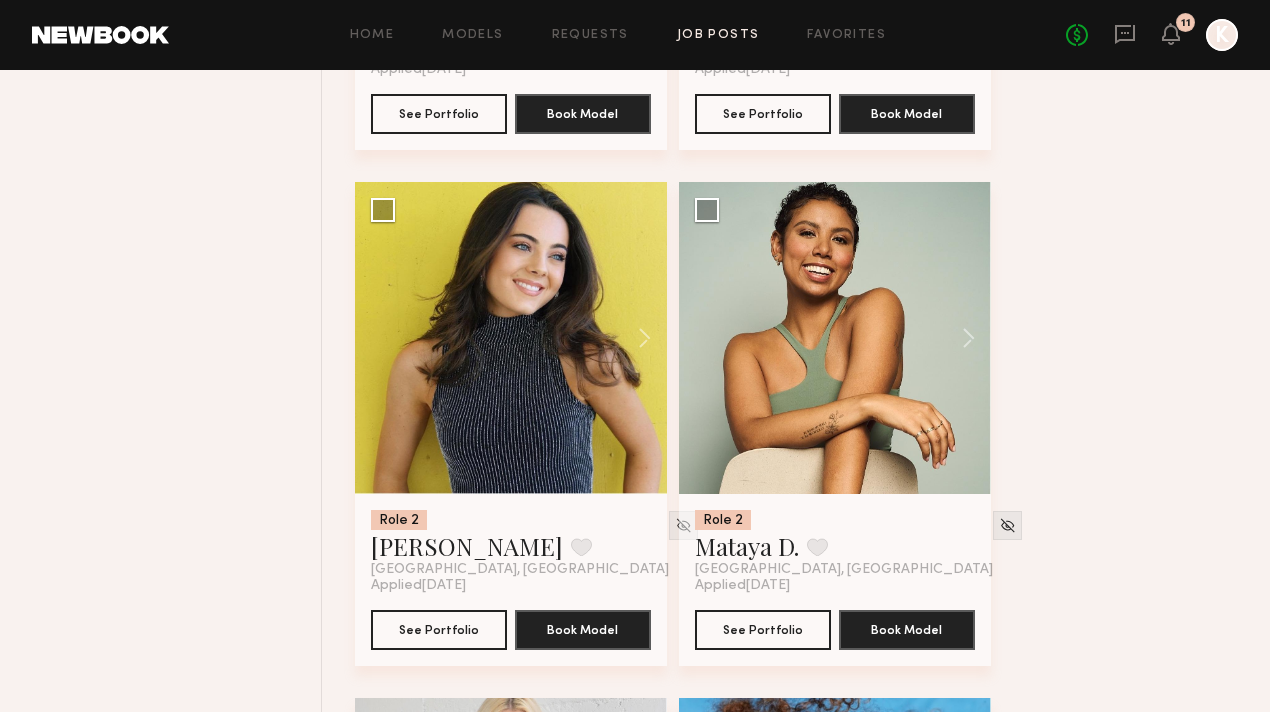 click 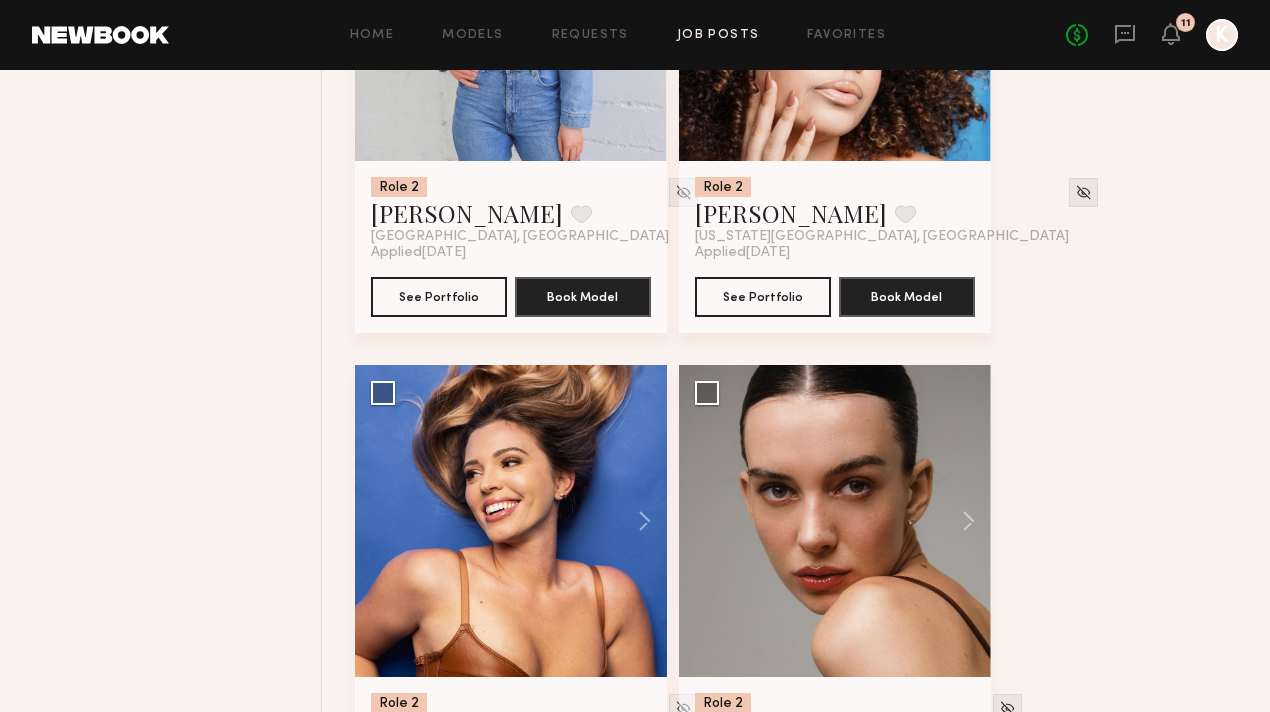 scroll, scrollTop: 14158, scrollLeft: 0, axis: vertical 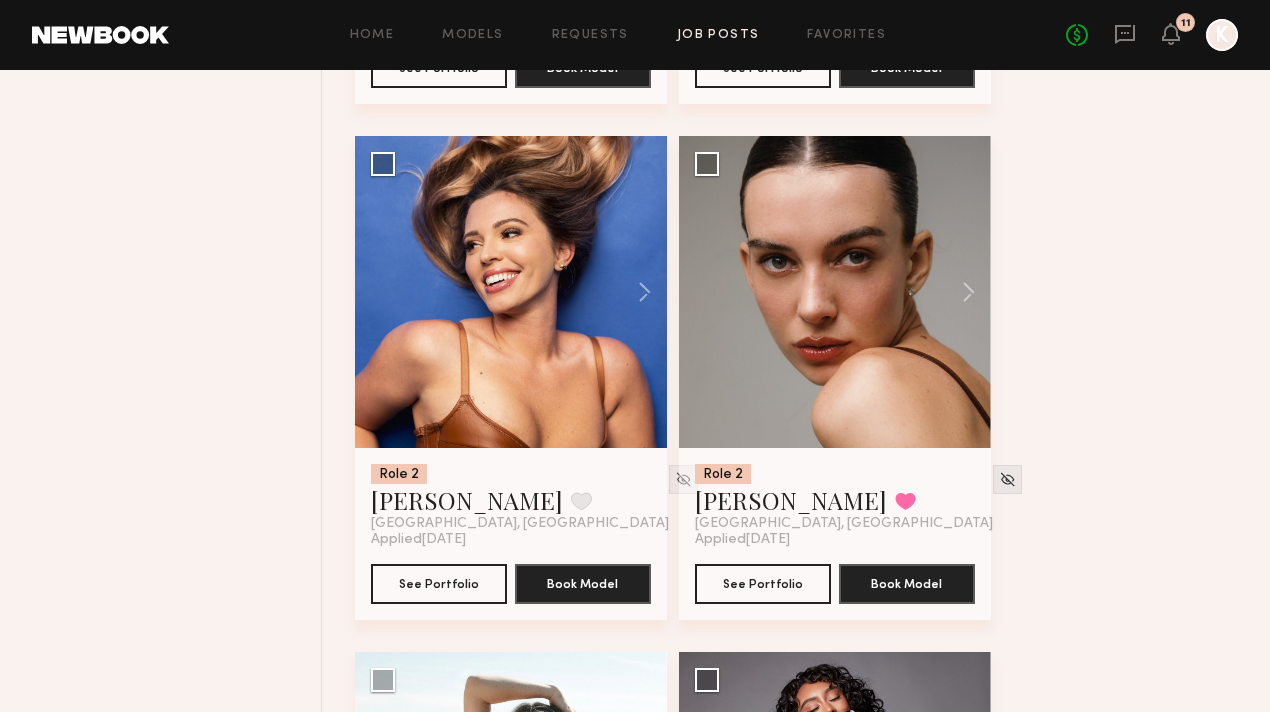 click 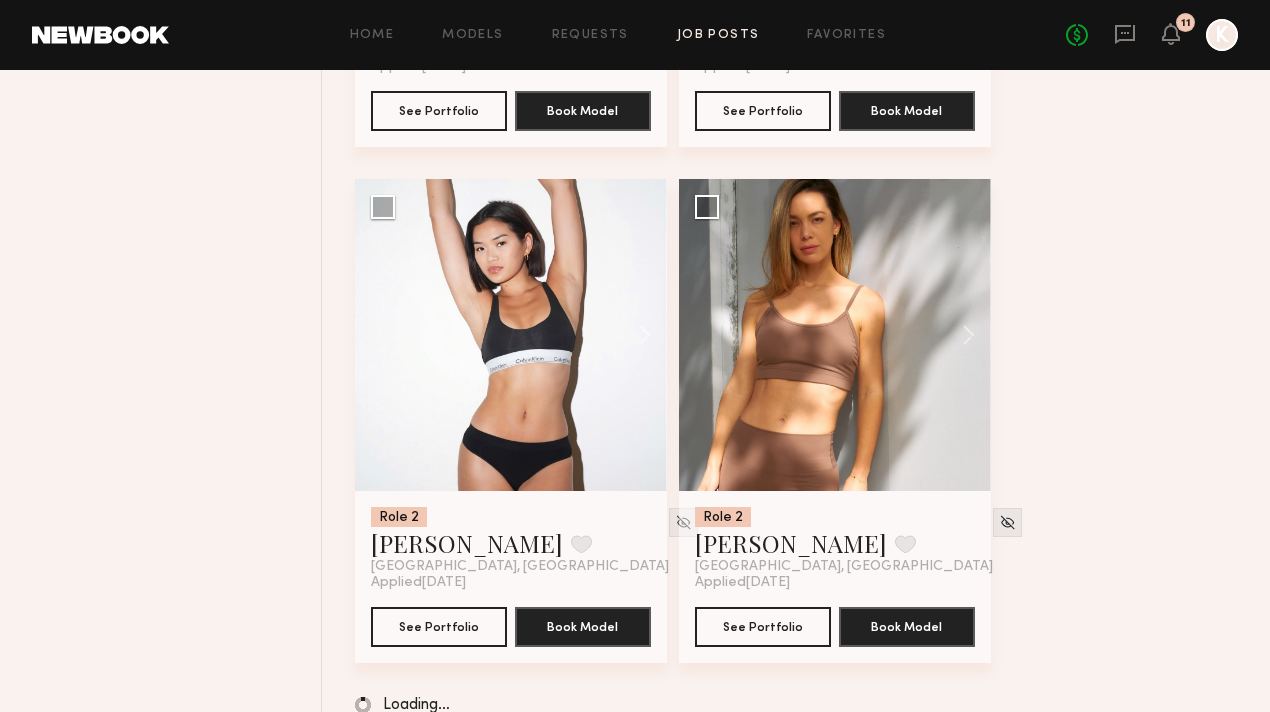 scroll, scrollTop: 15198, scrollLeft: 0, axis: vertical 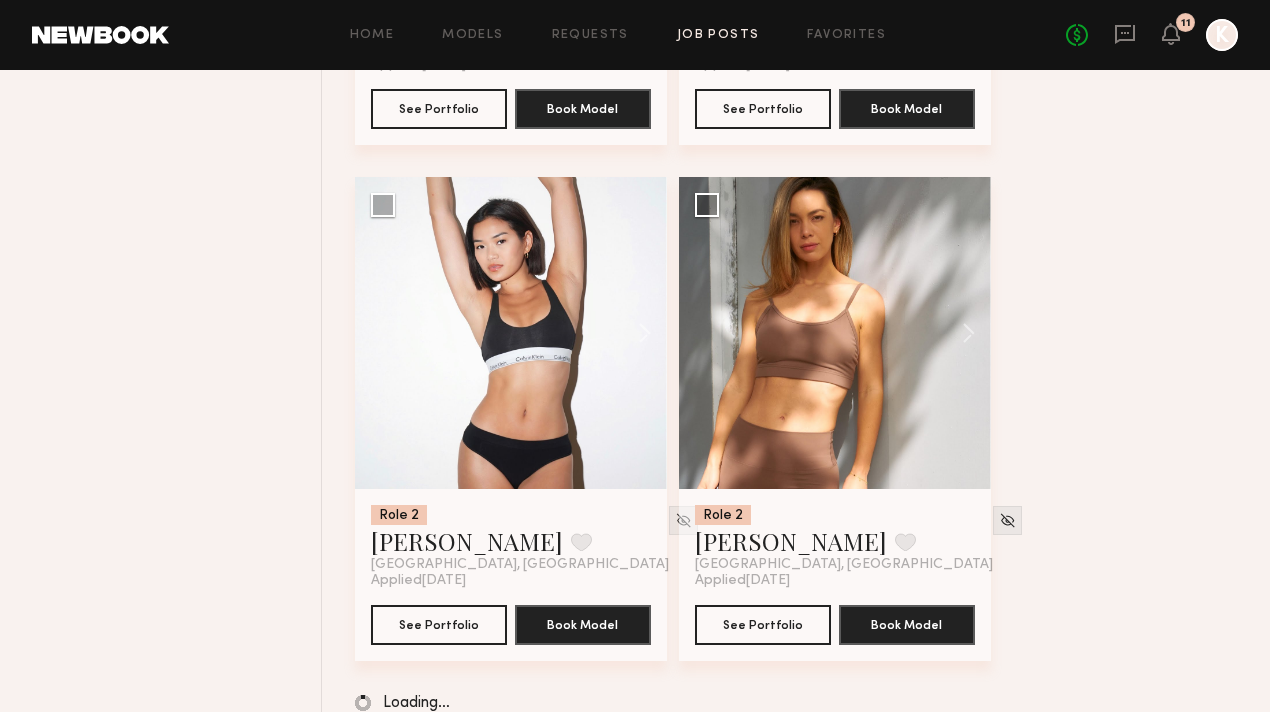 click 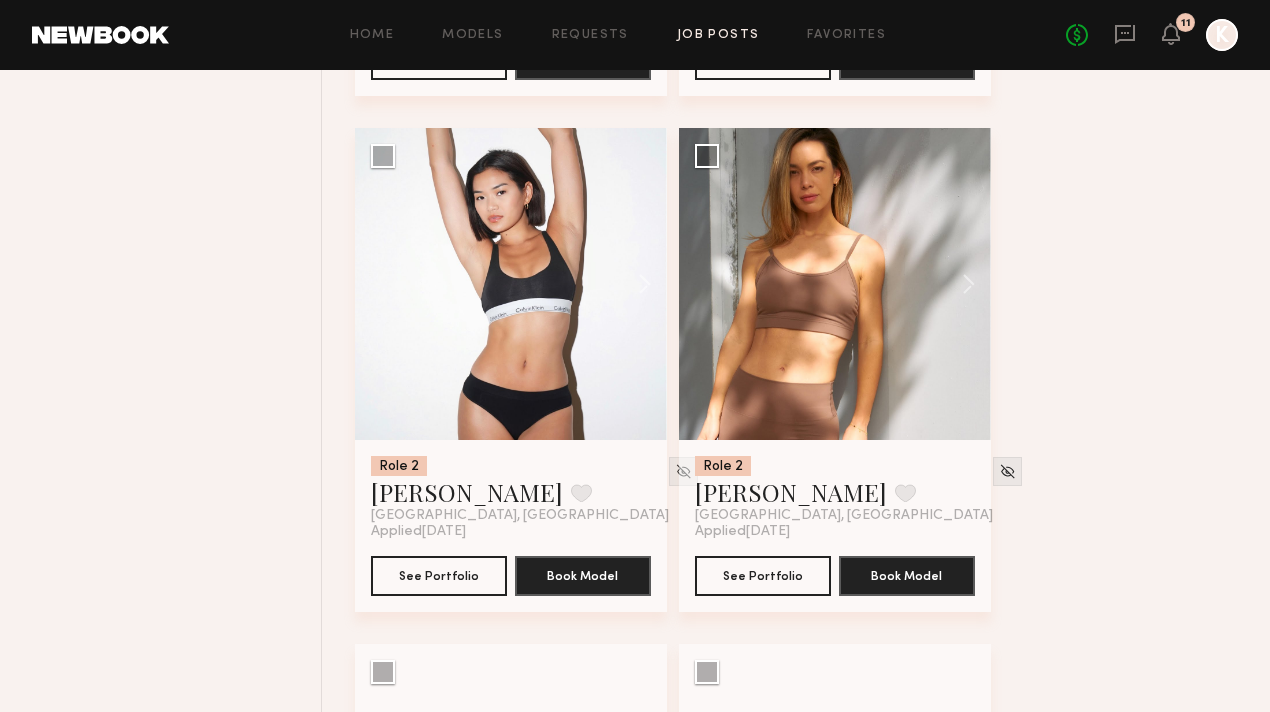 click 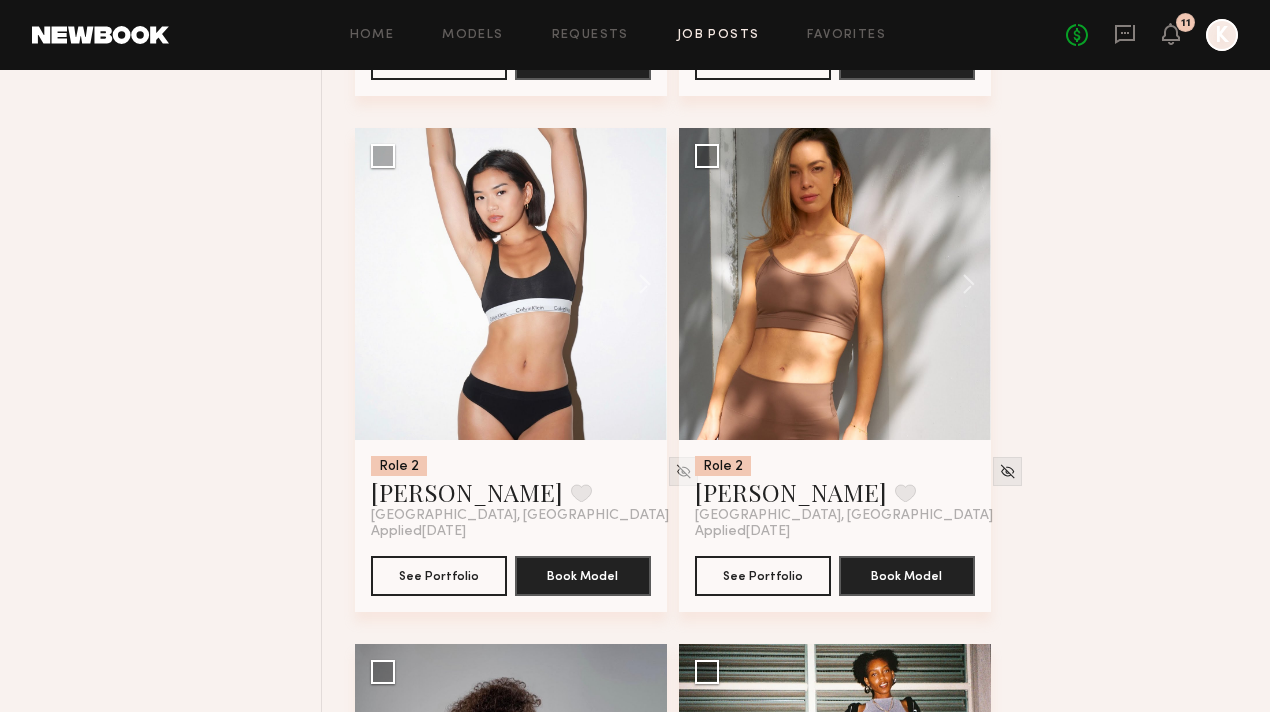 click 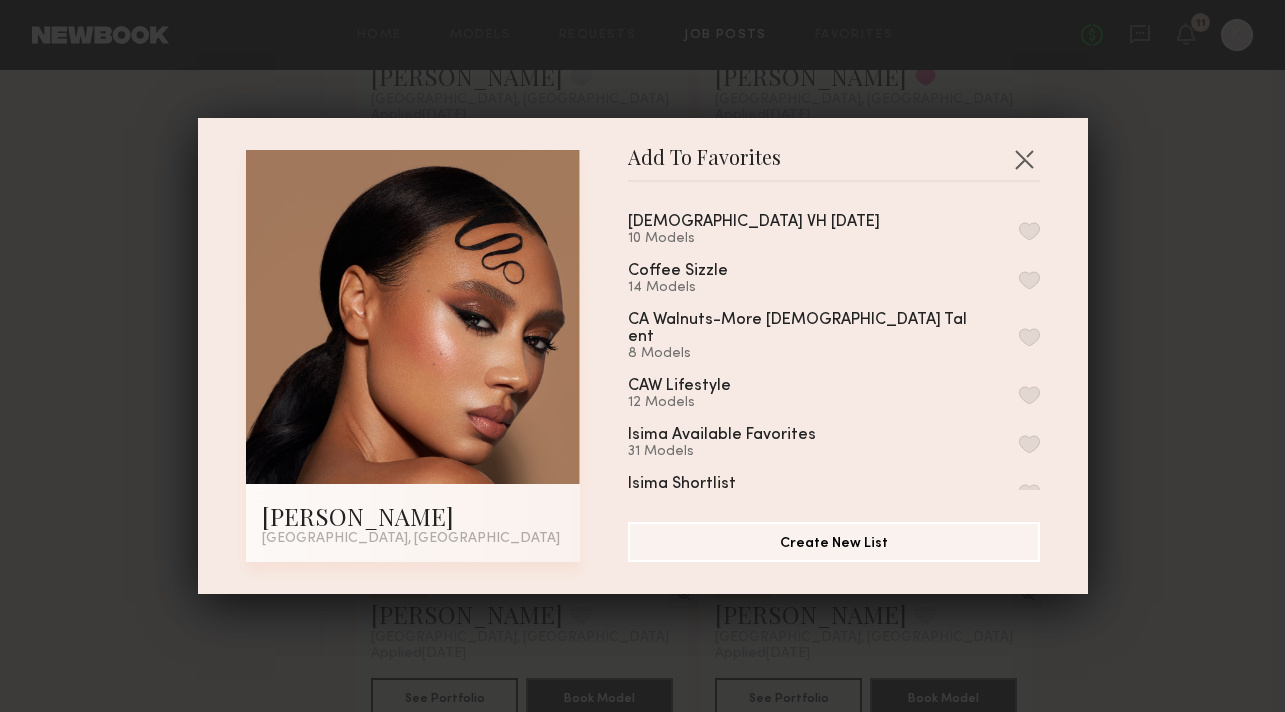 click at bounding box center [1029, 231] 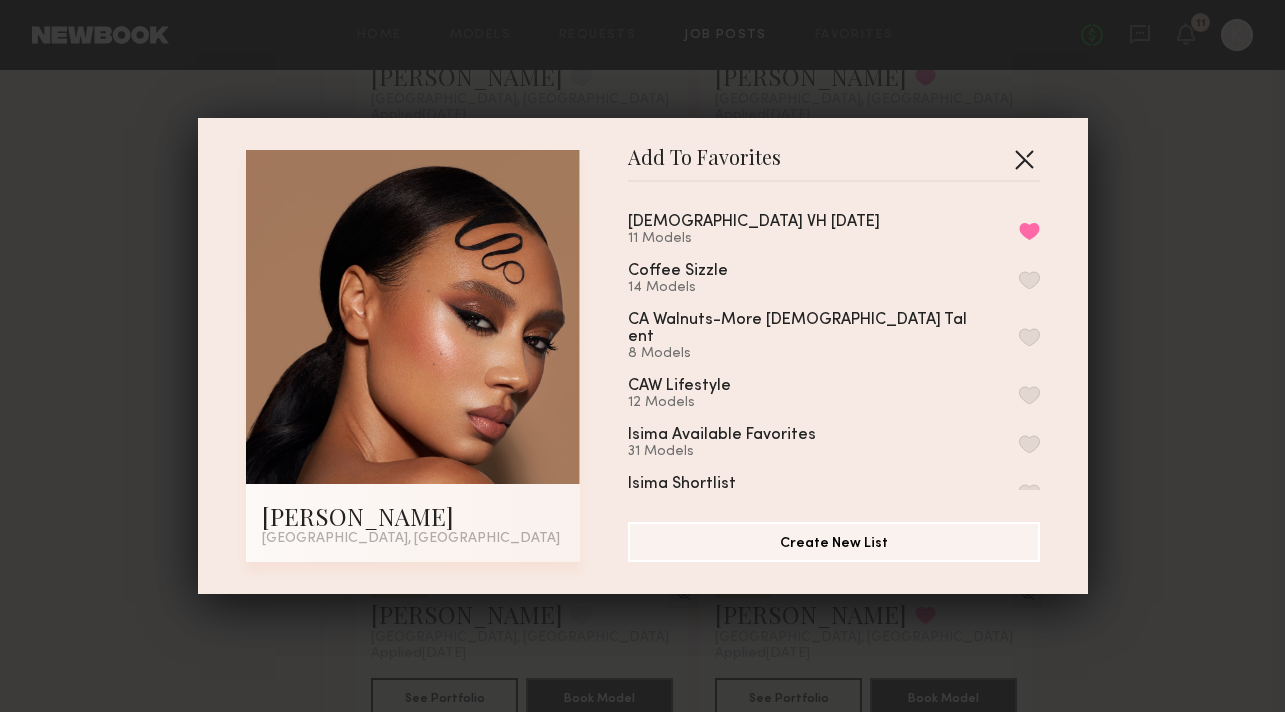 click at bounding box center (1024, 159) 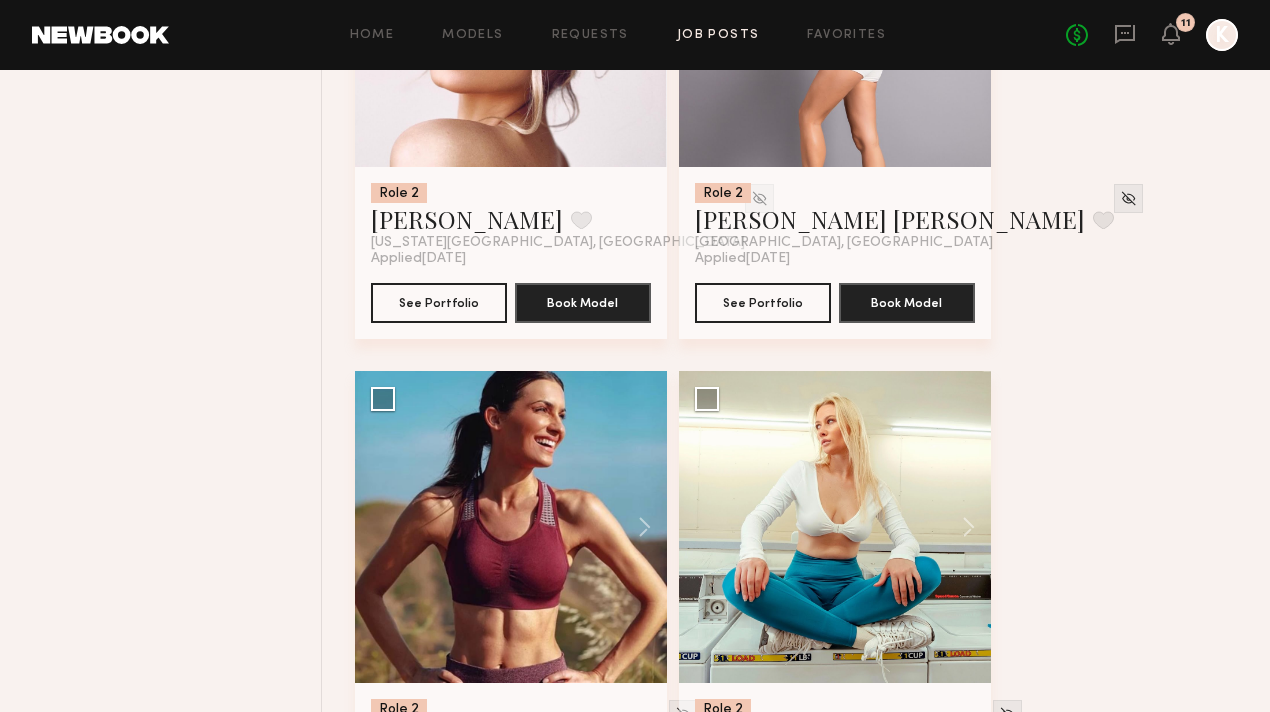 scroll, scrollTop: 18957, scrollLeft: 0, axis: vertical 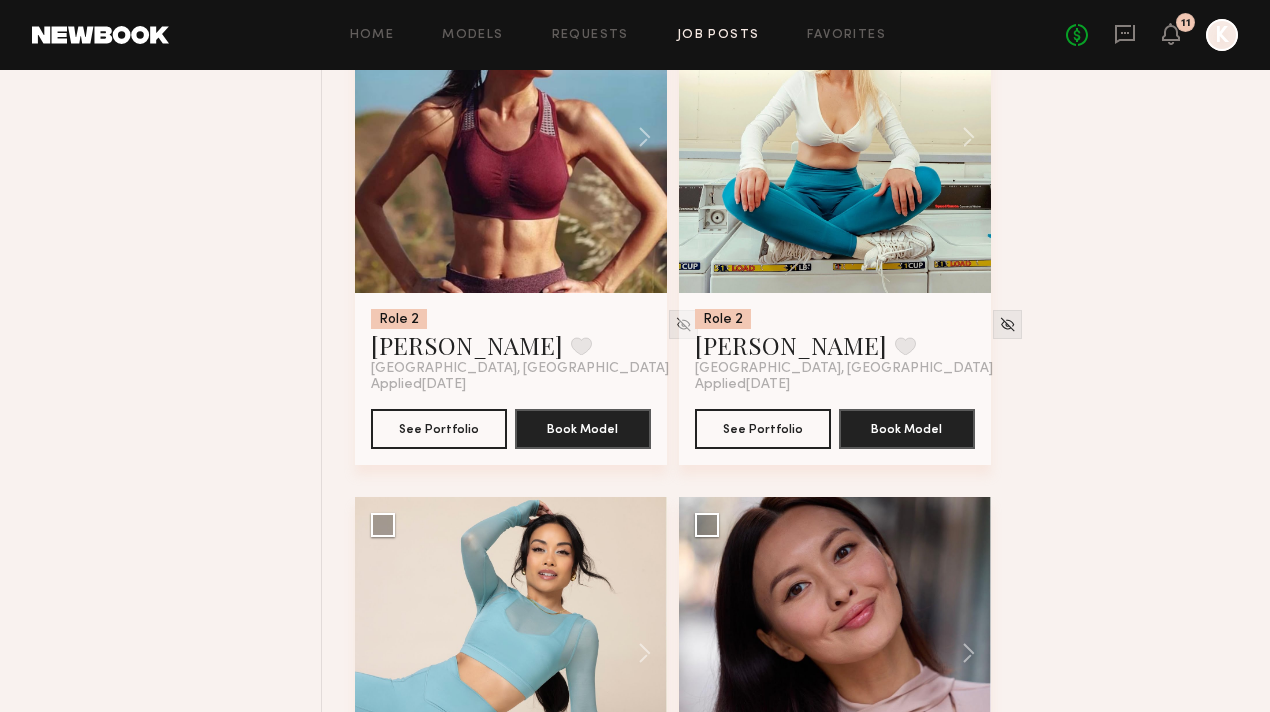 click 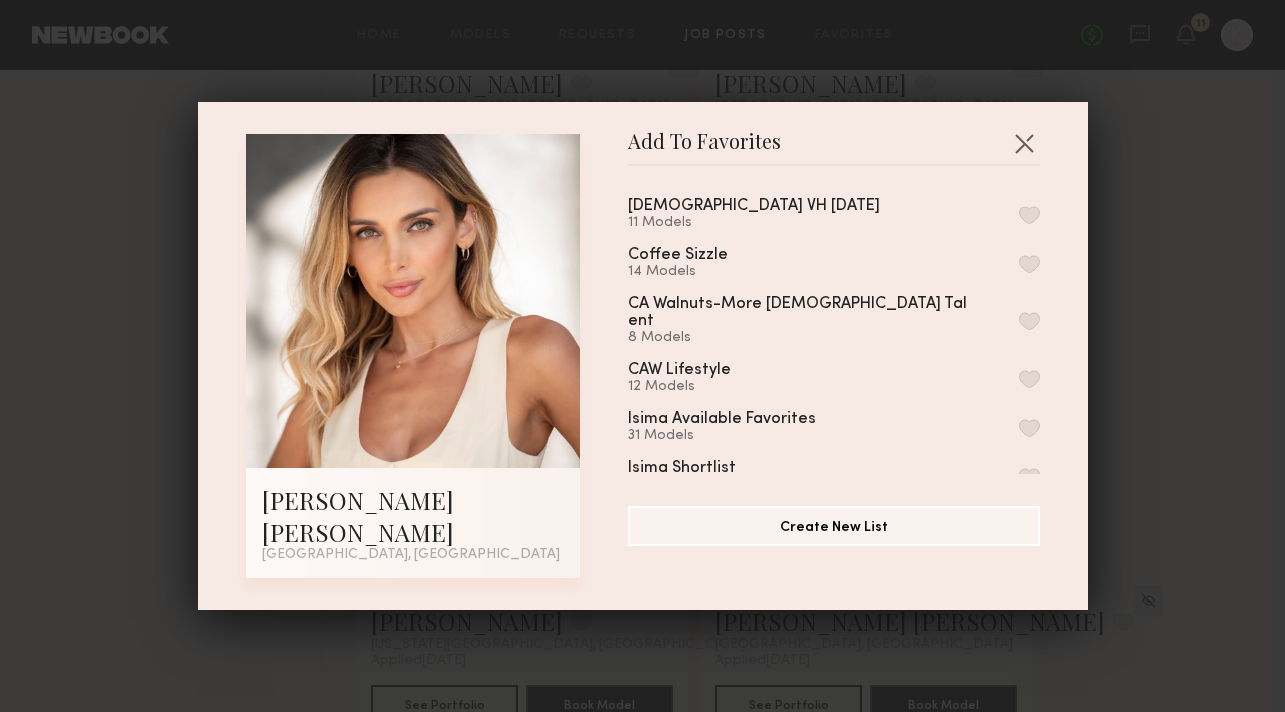 click at bounding box center (1029, 215) 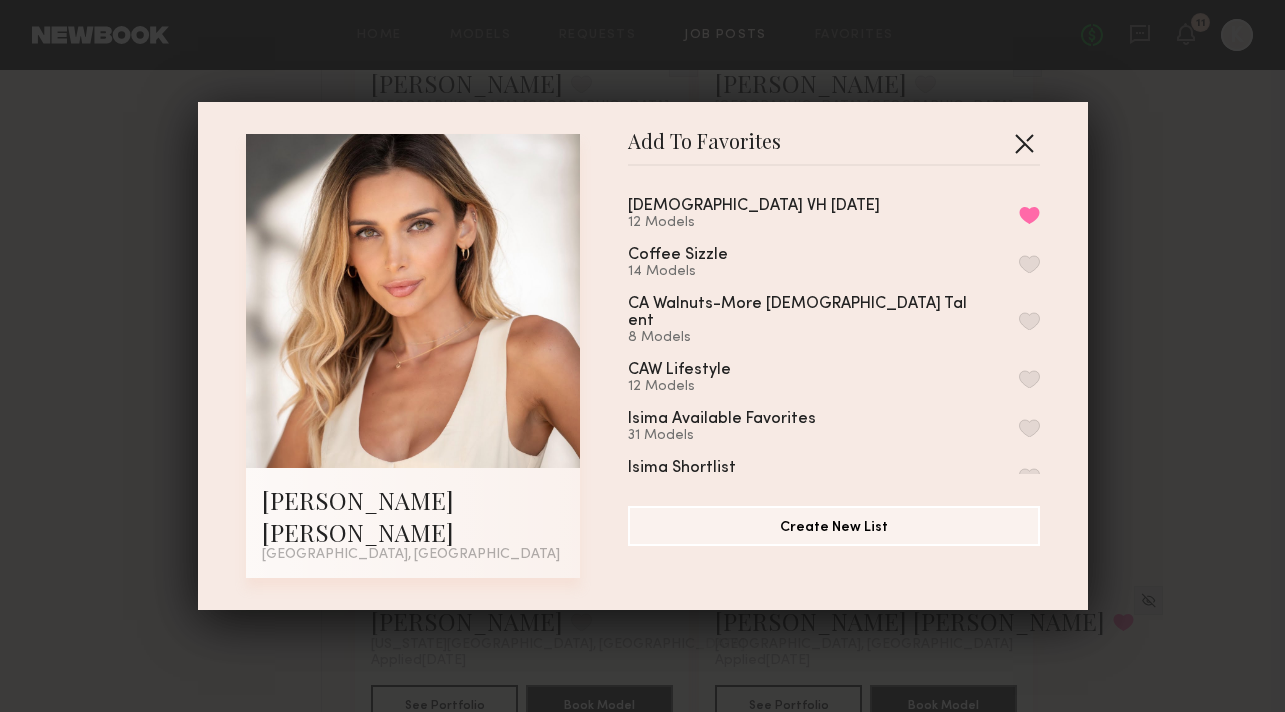 click at bounding box center [1024, 143] 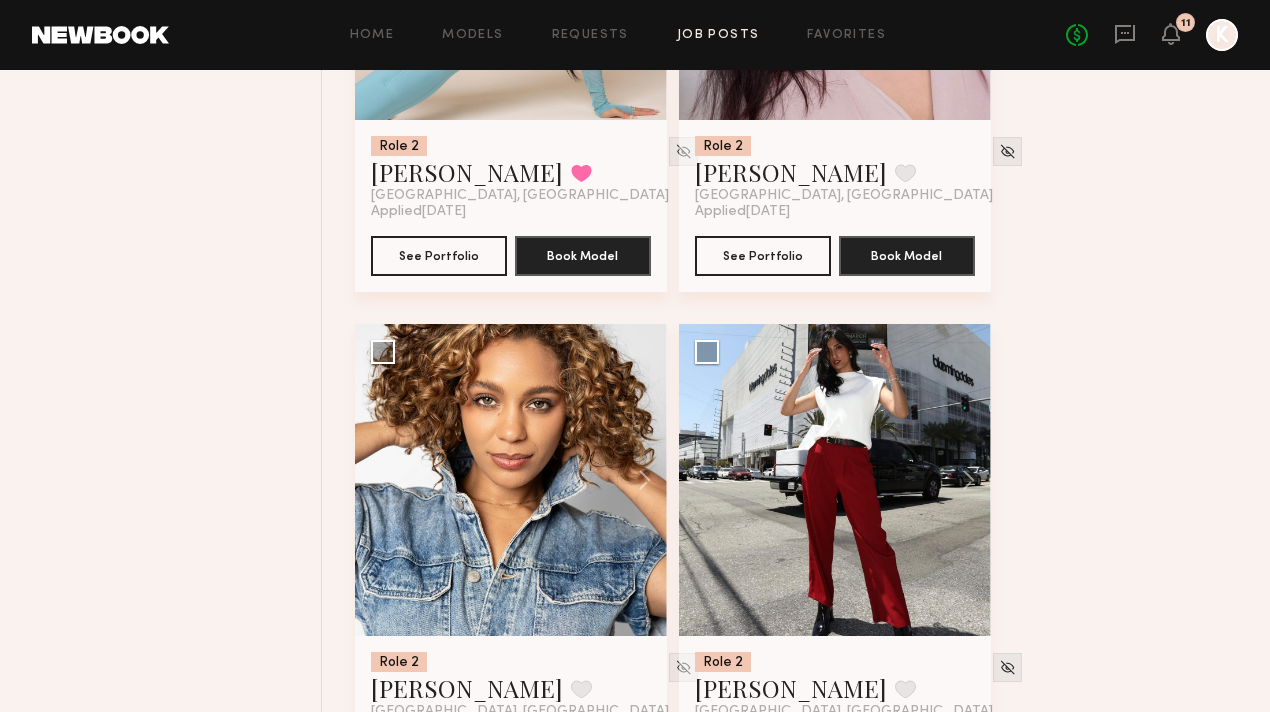 scroll, scrollTop: 19627, scrollLeft: 0, axis: vertical 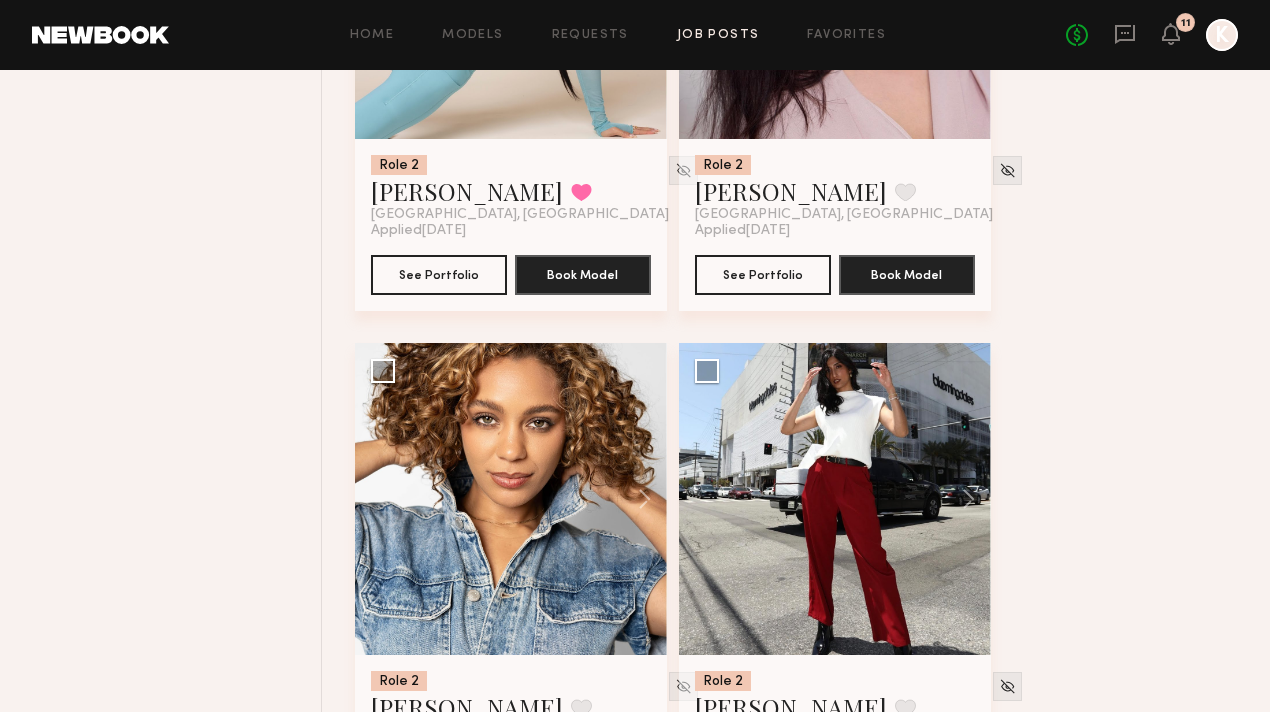 click 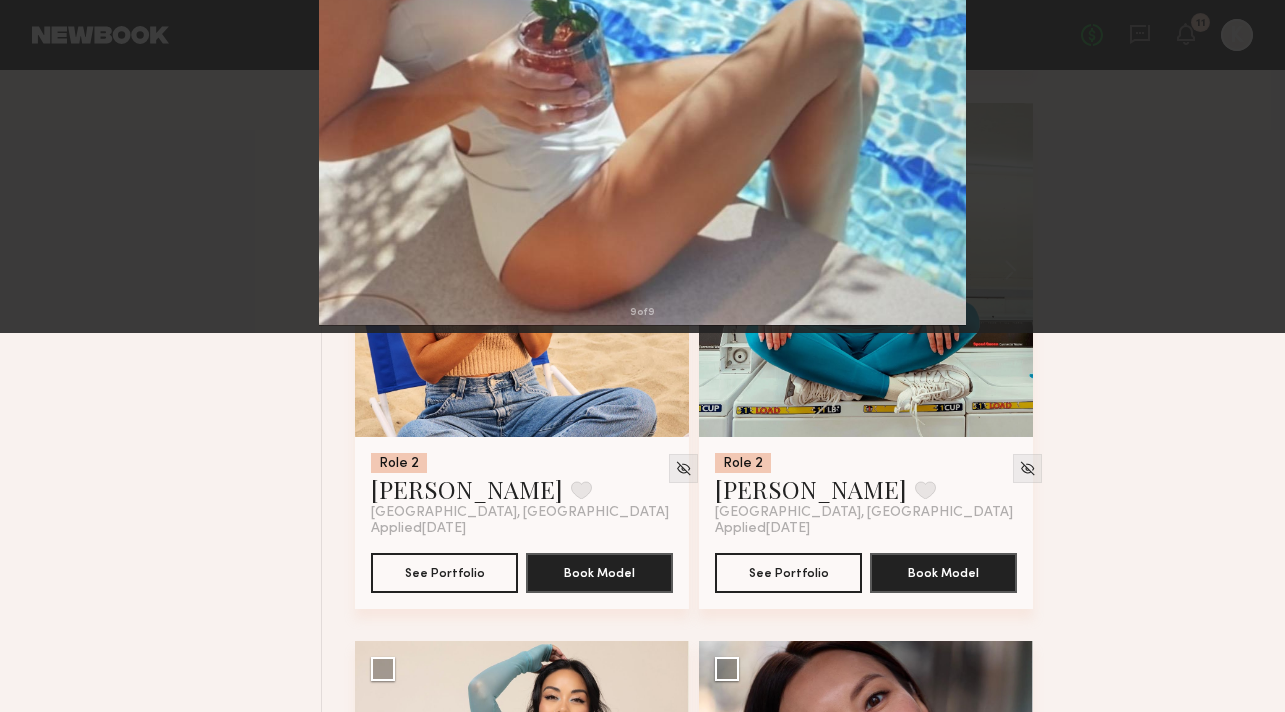 click at bounding box center [46, 48] 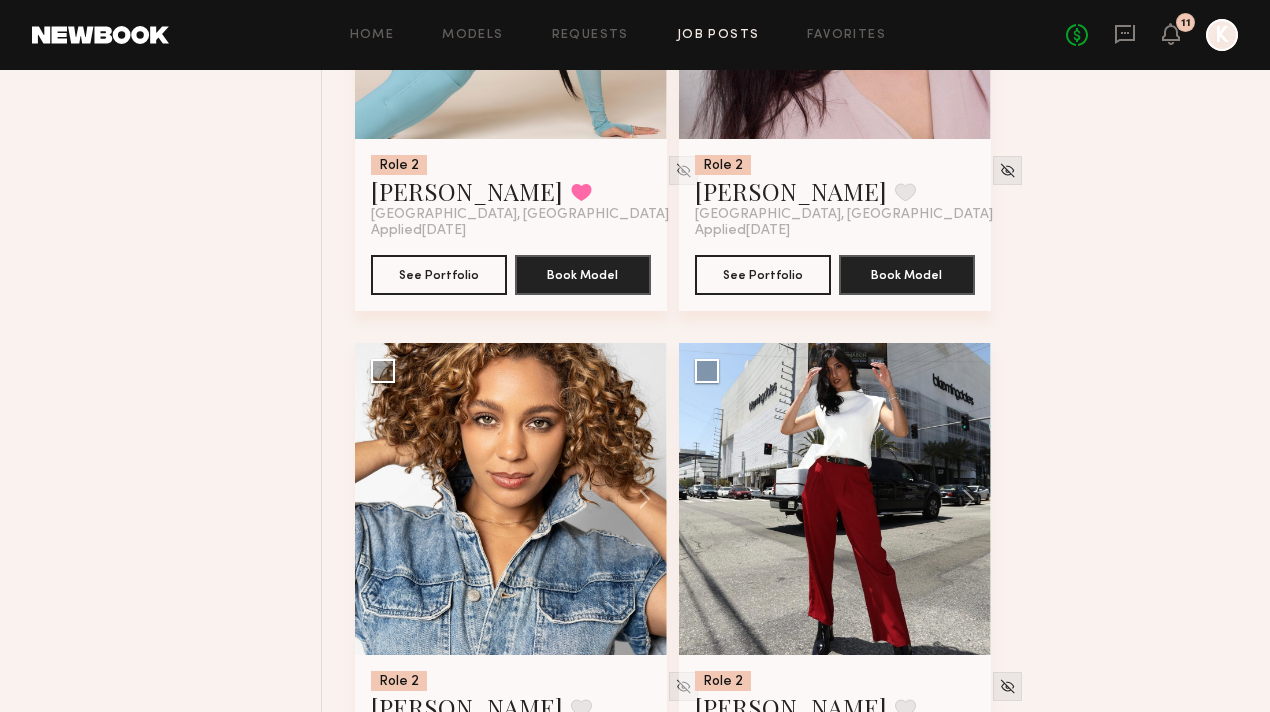 click 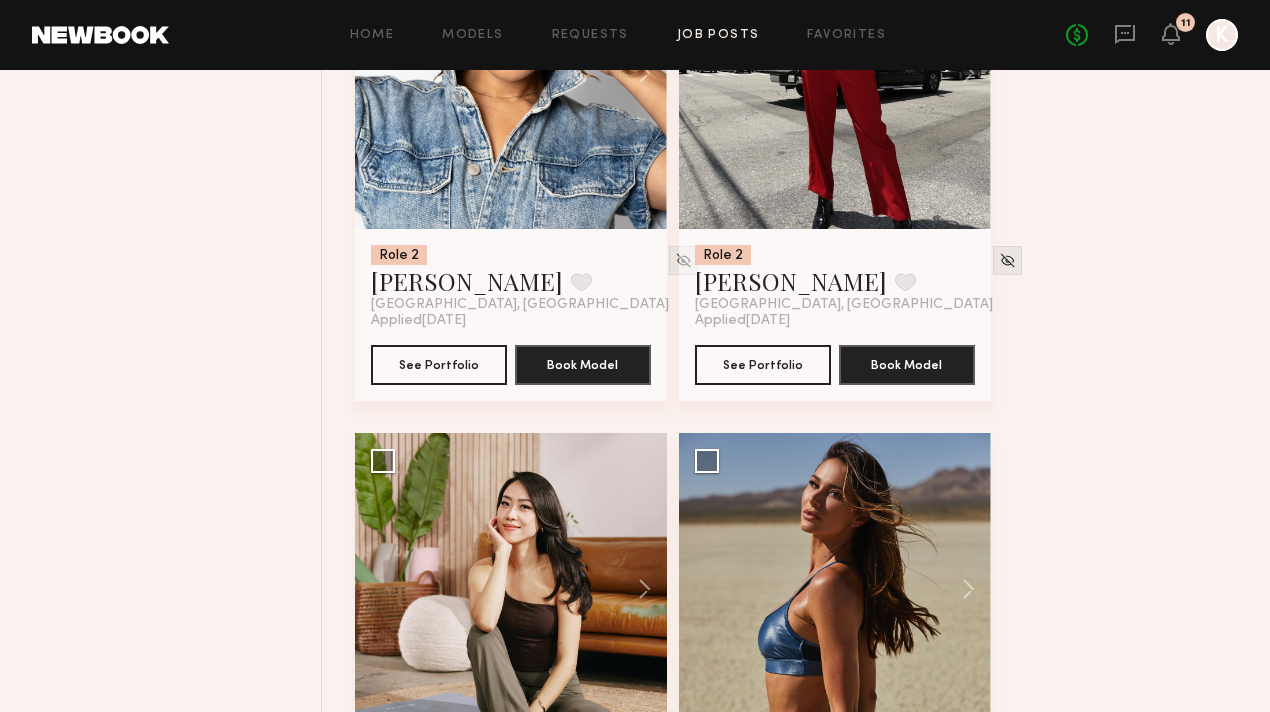 scroll, scrollTop: 20092, scrollLeft: 0, axis: vertical 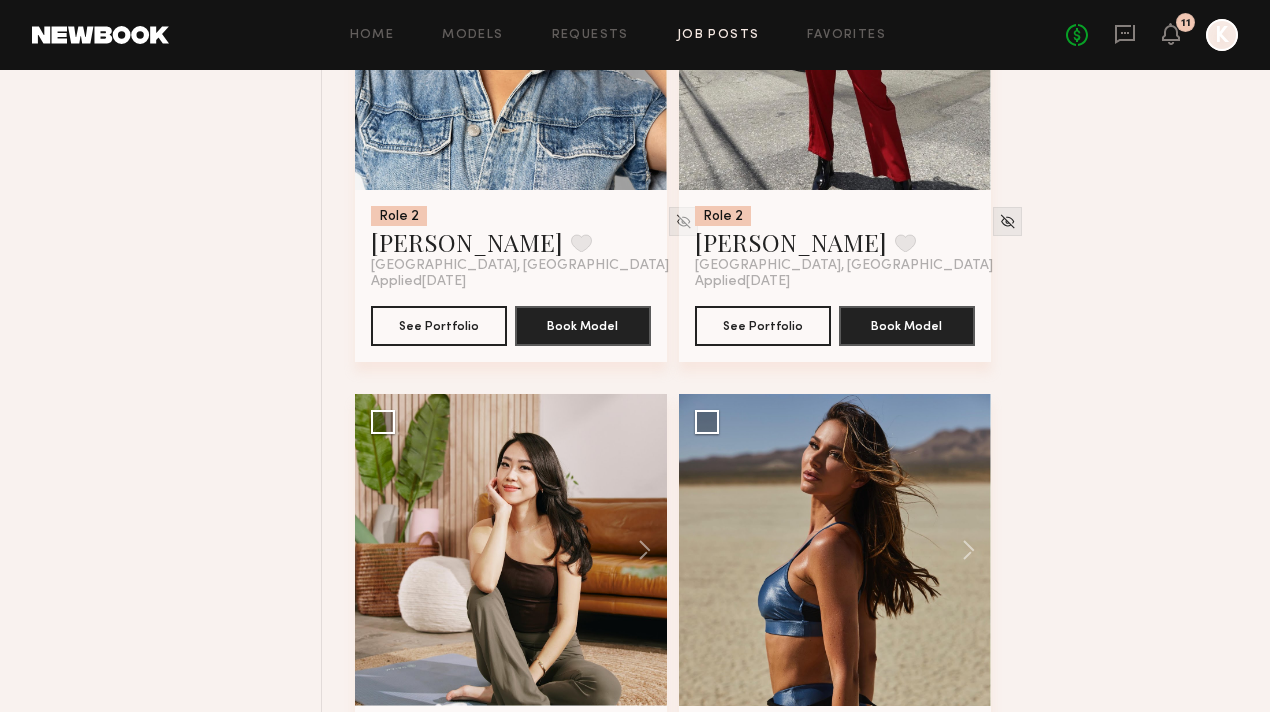 click 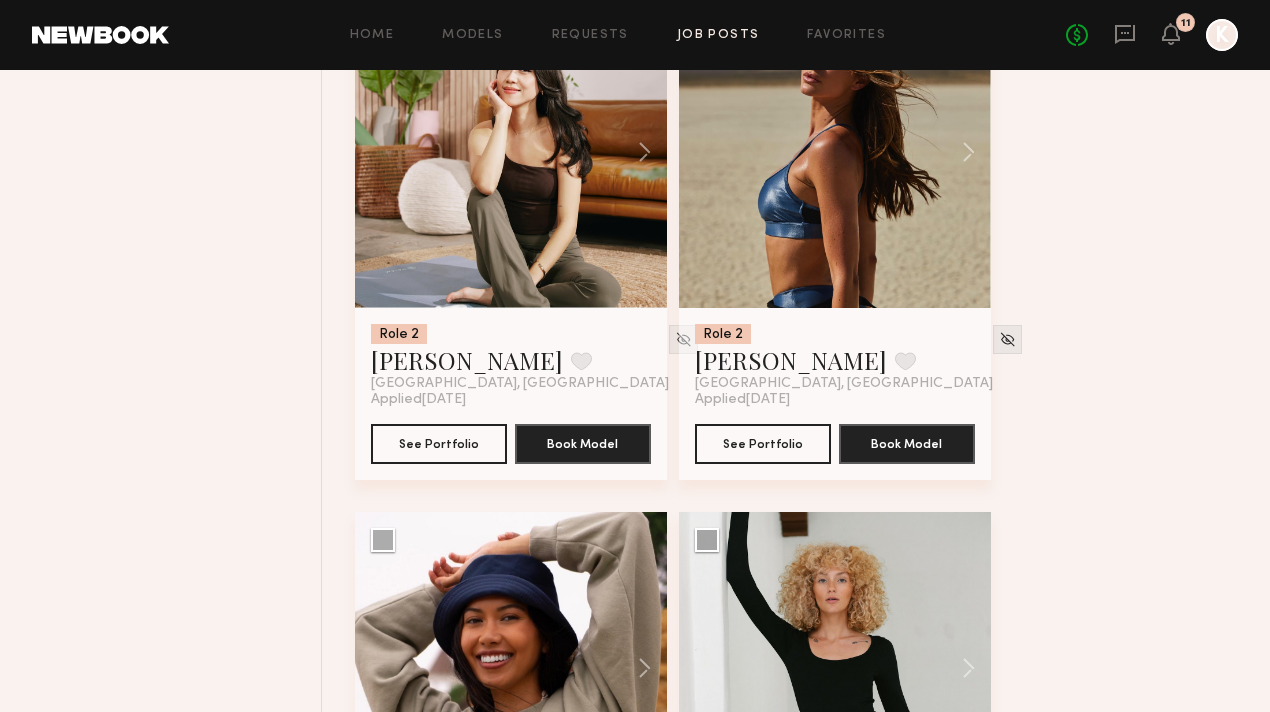 scroll, scrollTop: 20568, scrollLeft: 0, axis: vertical 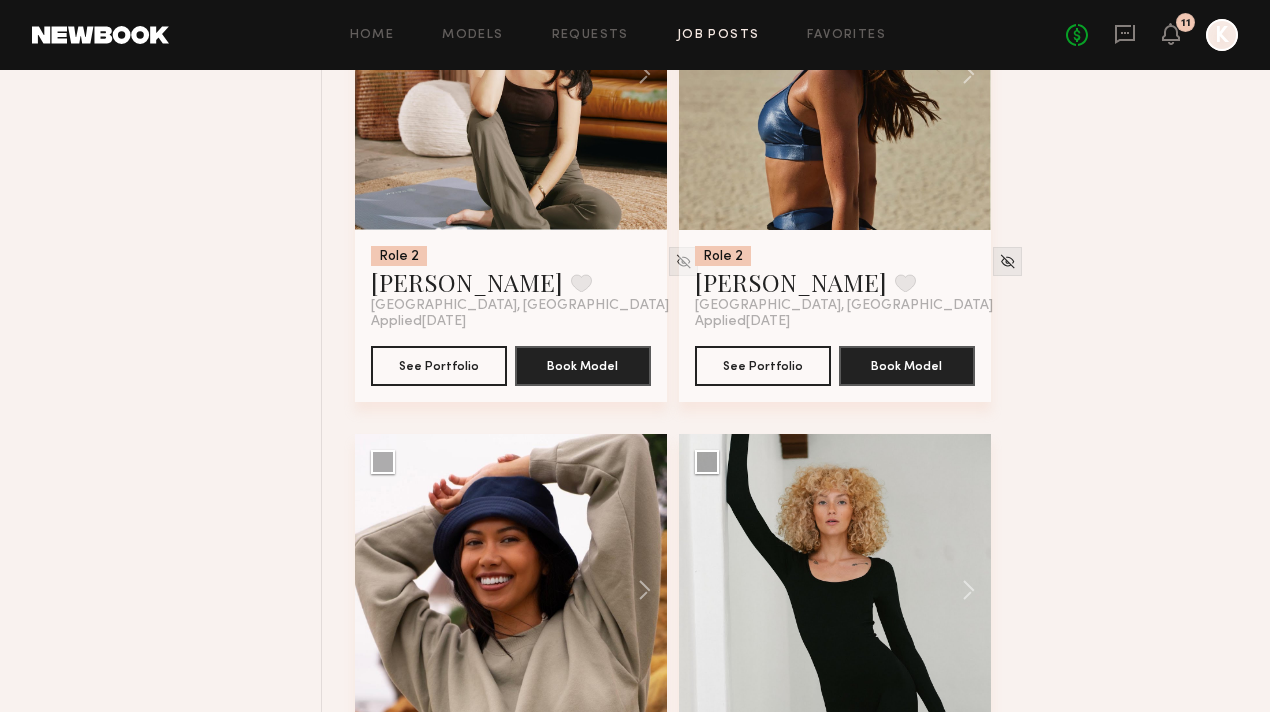 click 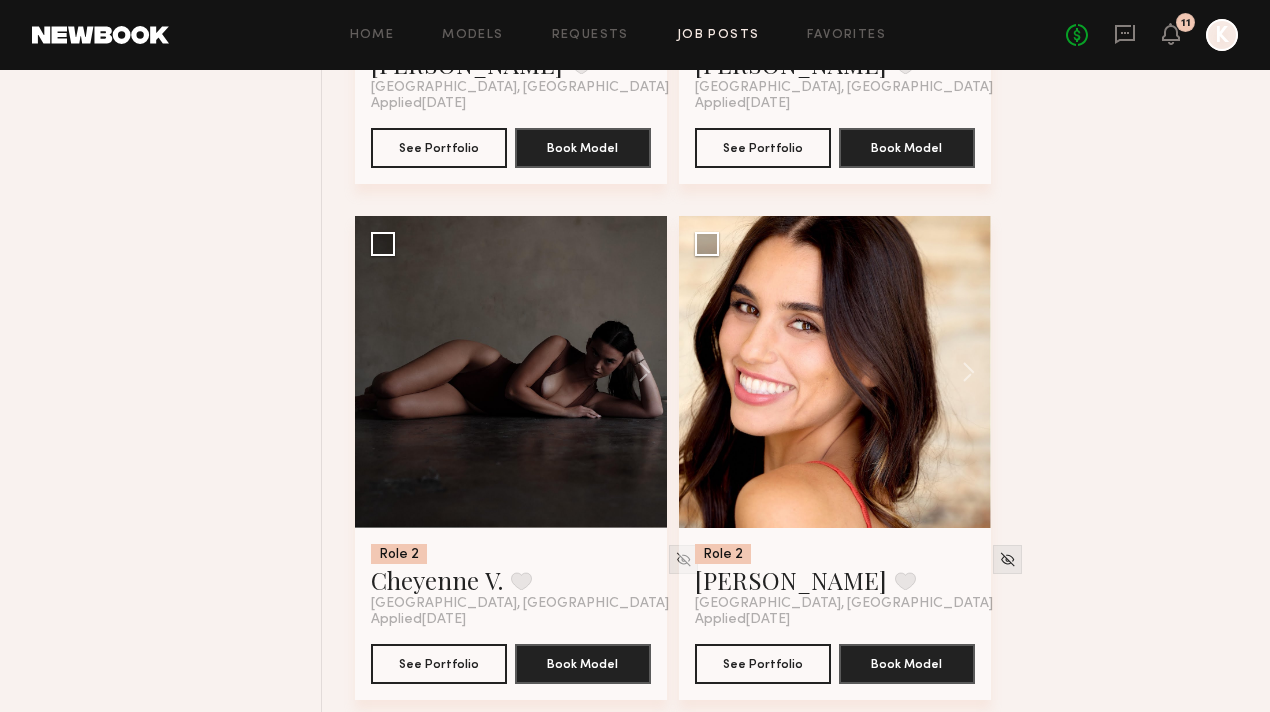 scroll, scrollTop: 21263, scrollLeft: 0, axis: vertical 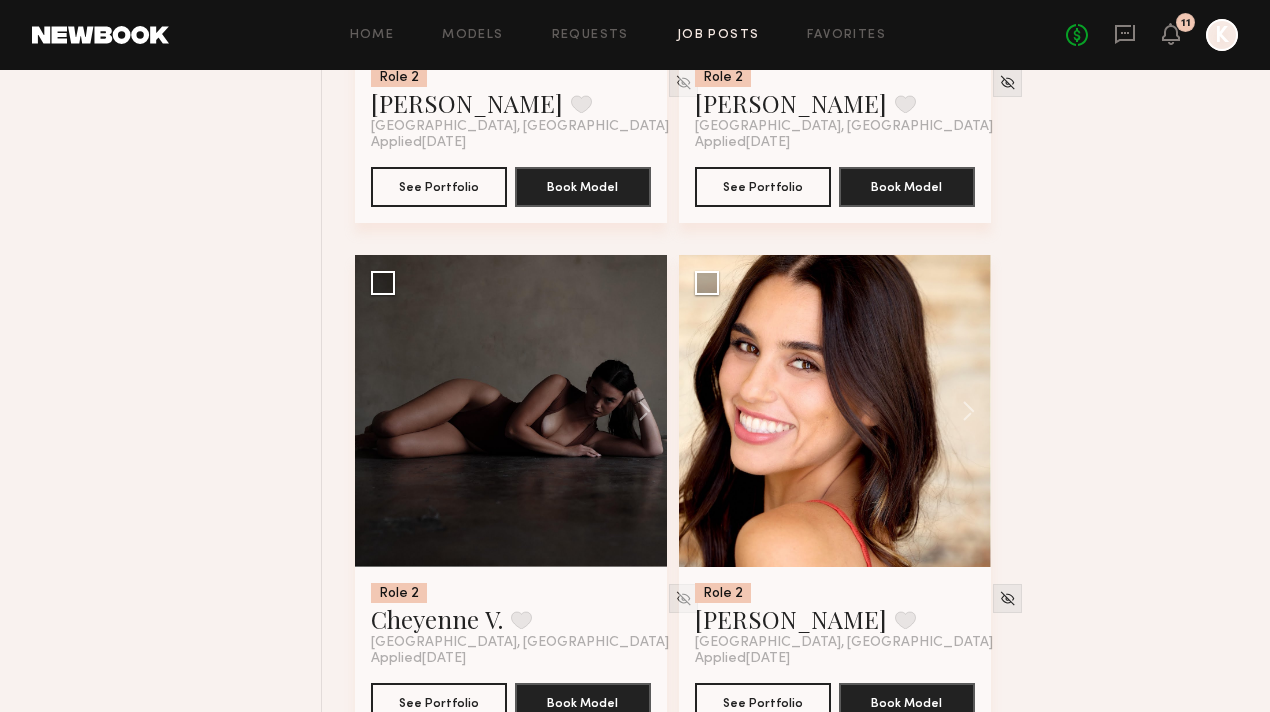 click 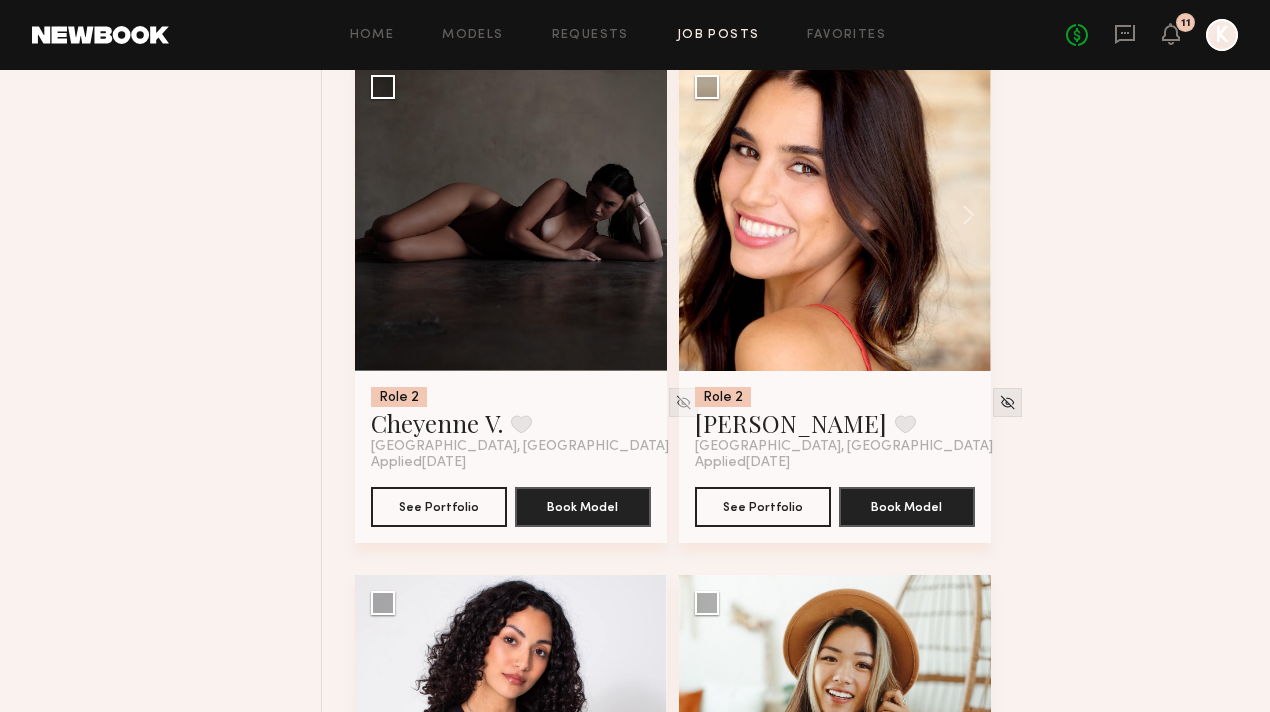 scroll, scrollTop: 21630, scrollLeft: 0, axis: vertical 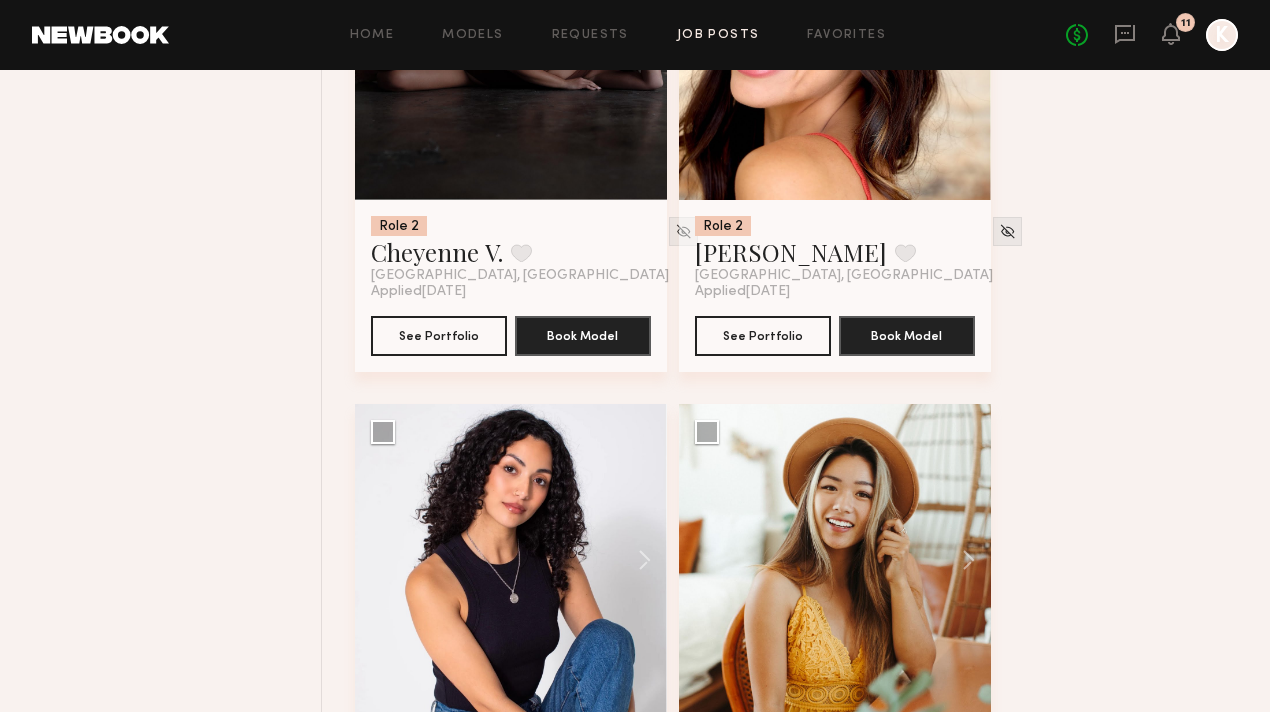 click 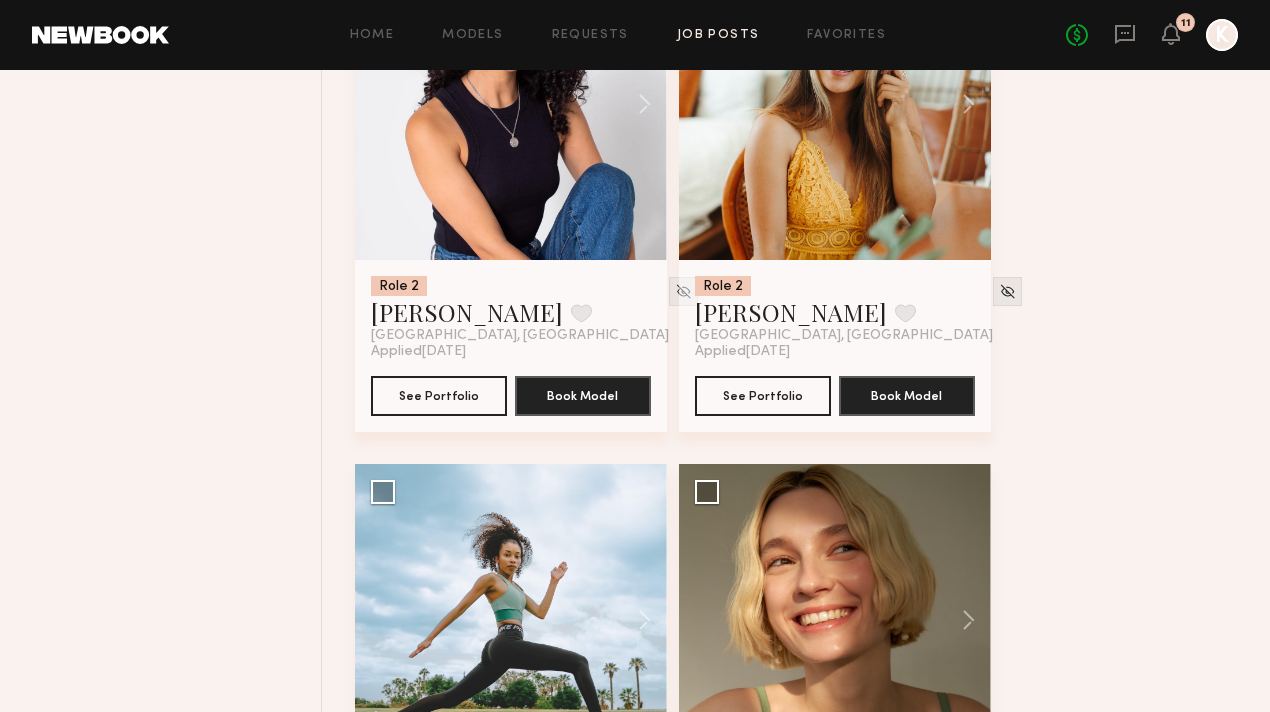 scroll, scrollTop: 22201, scrollLeft: 0, axis: vertical 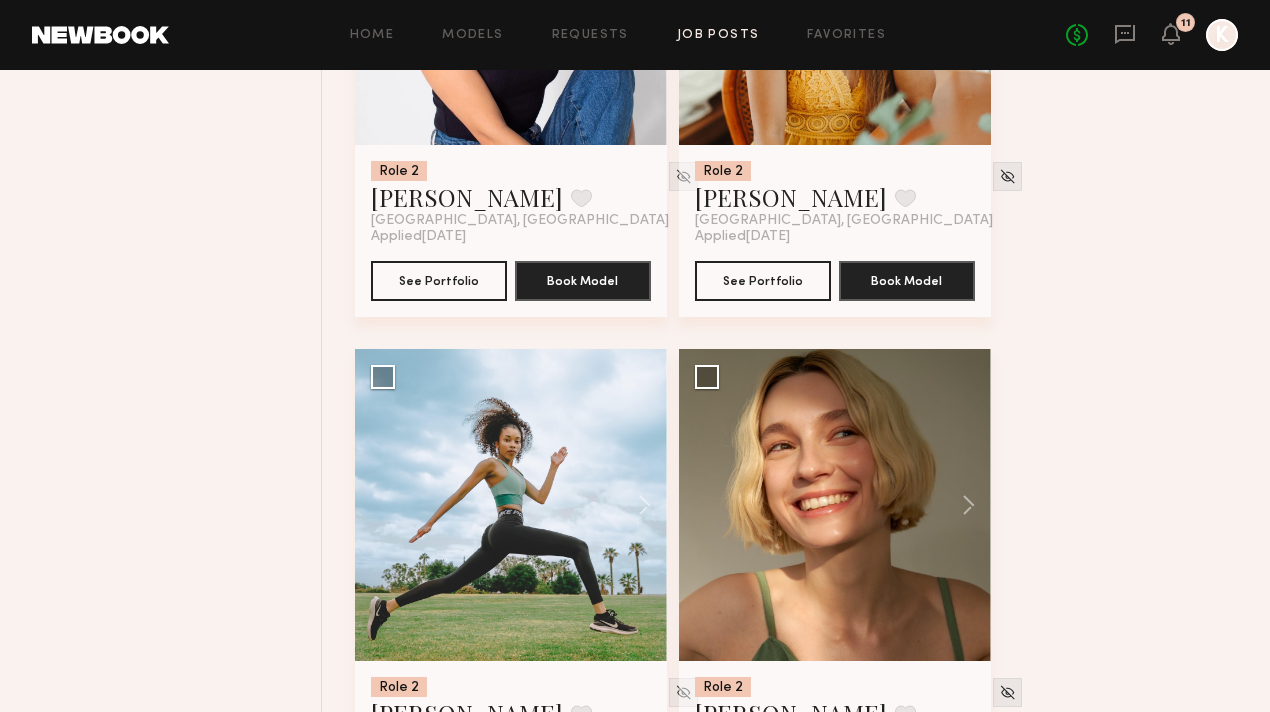 click 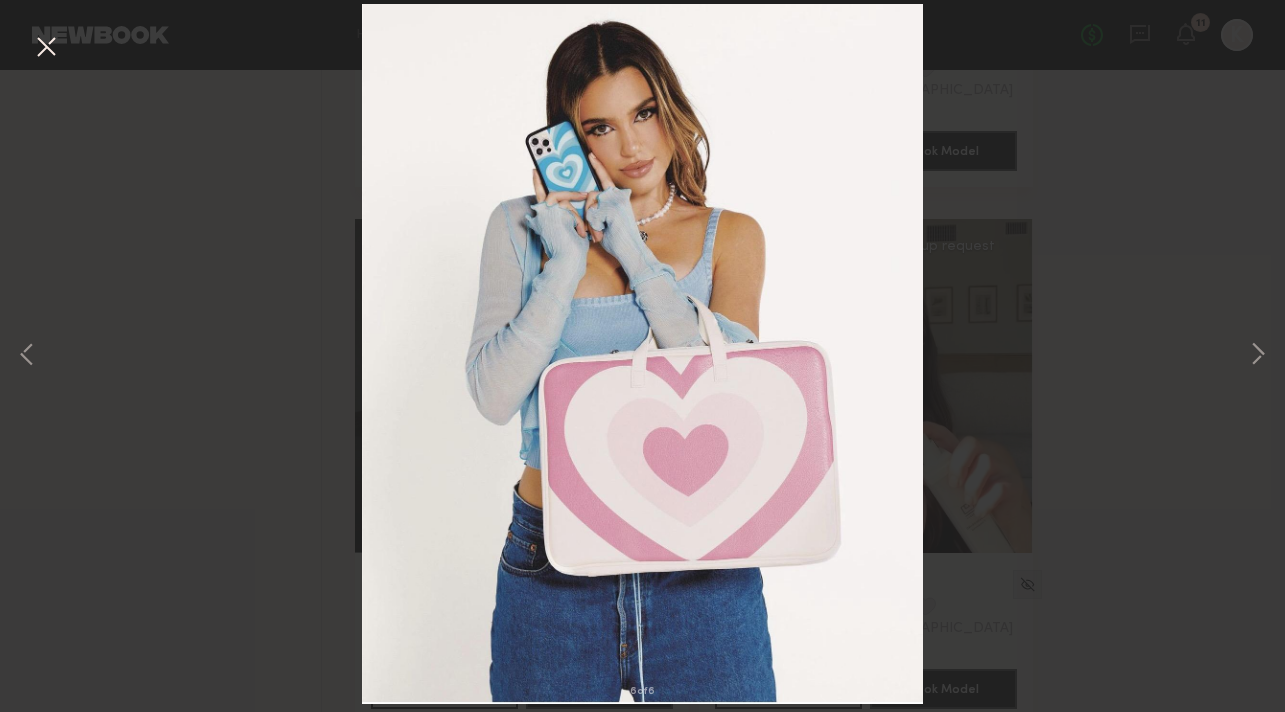 click on "6  of  6" at bounding box center (642, 356) 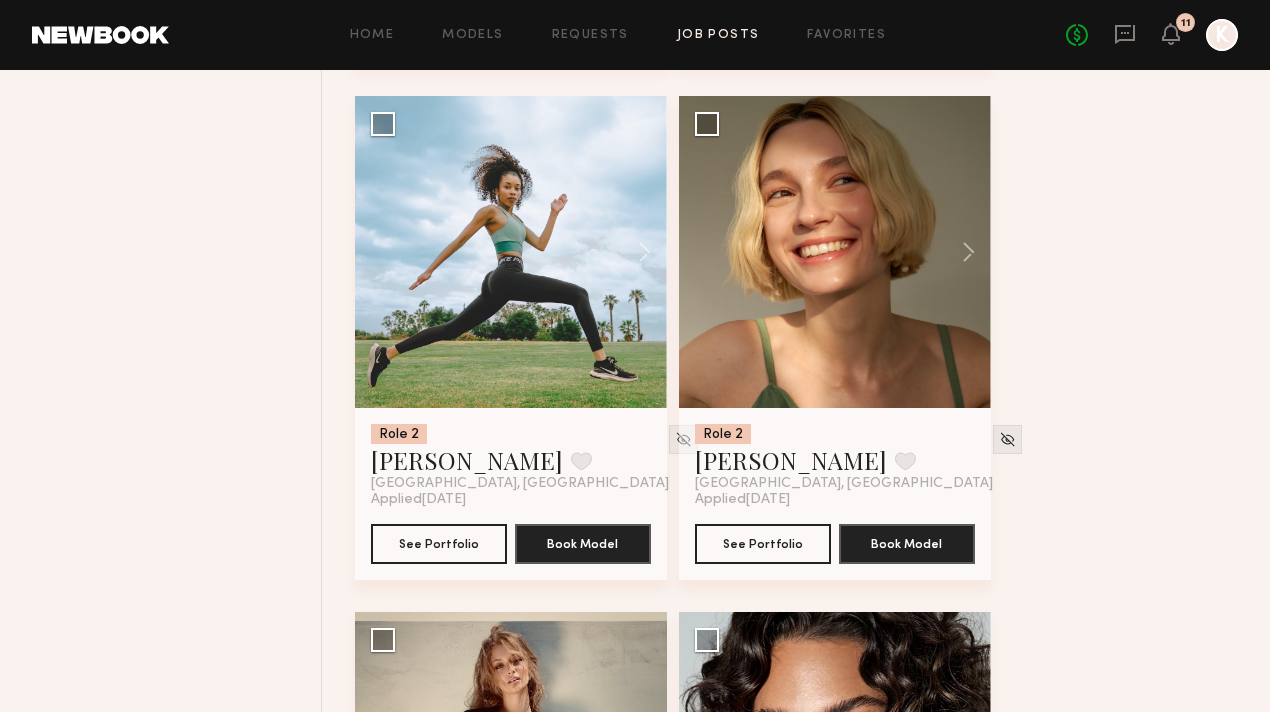 scroll, scrollTop: 22750, scrollLeft: 0, axis: vertical 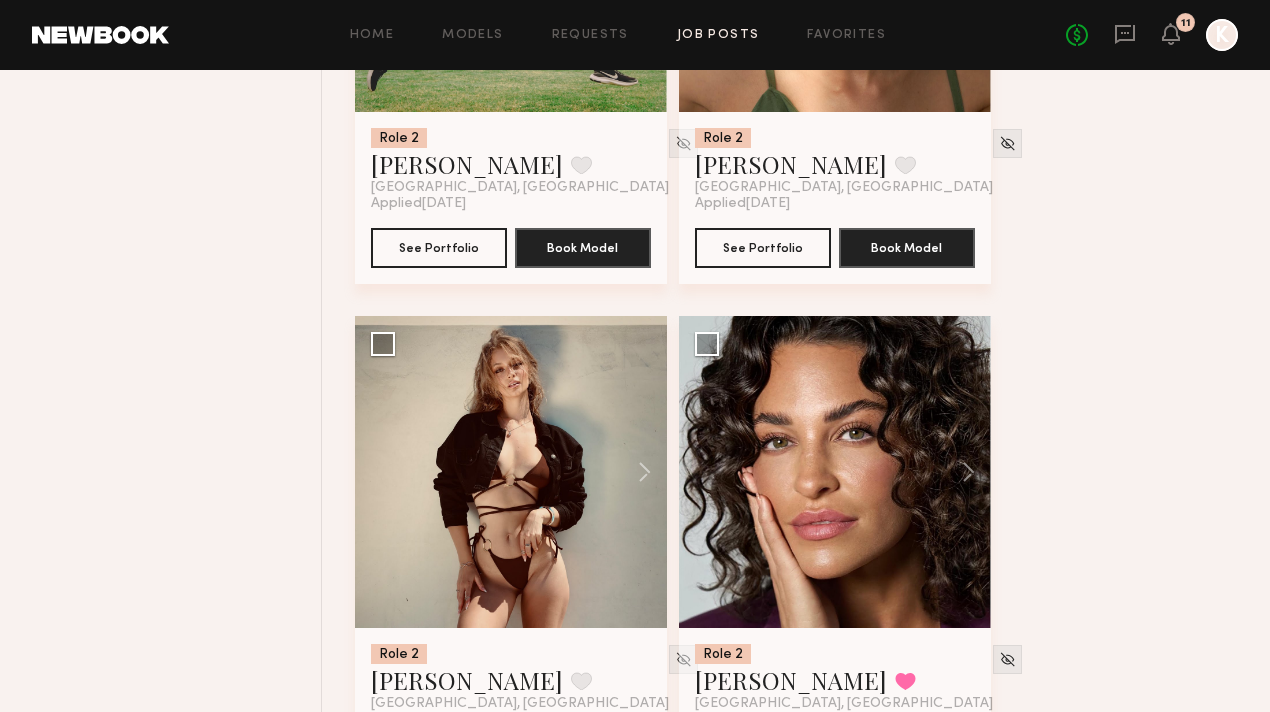 click 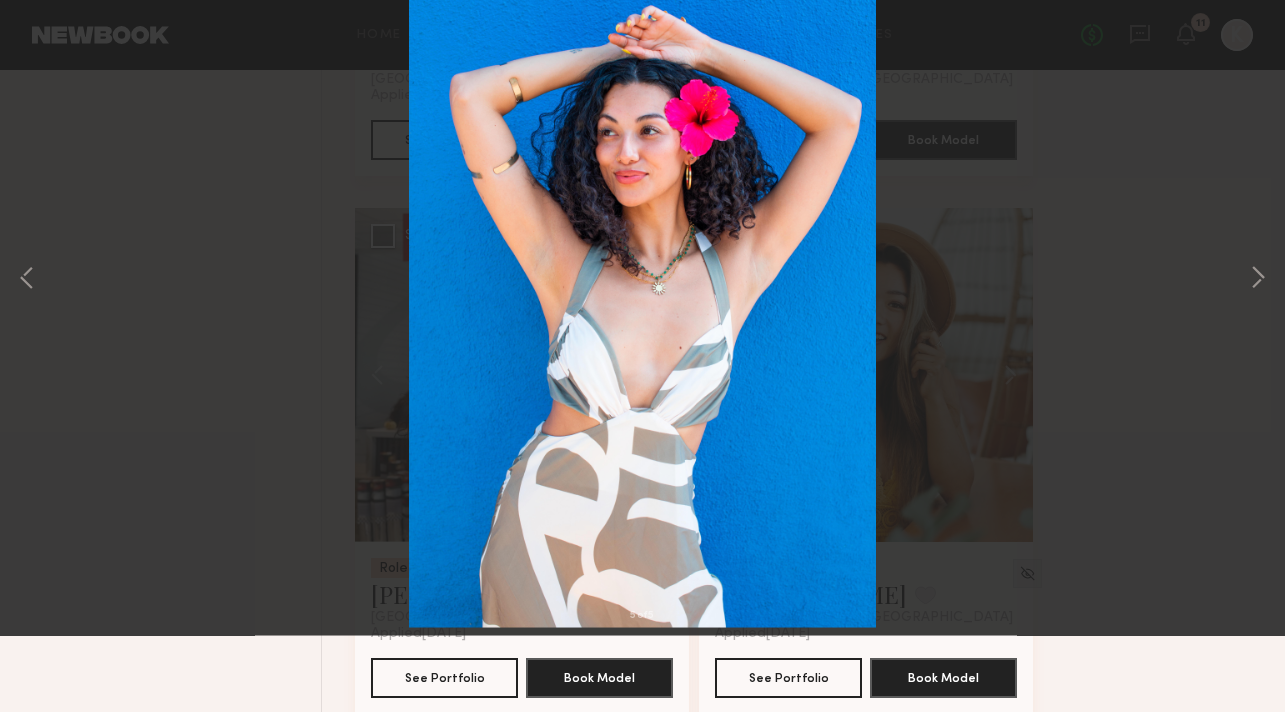 click at bounding box center [46, 48] 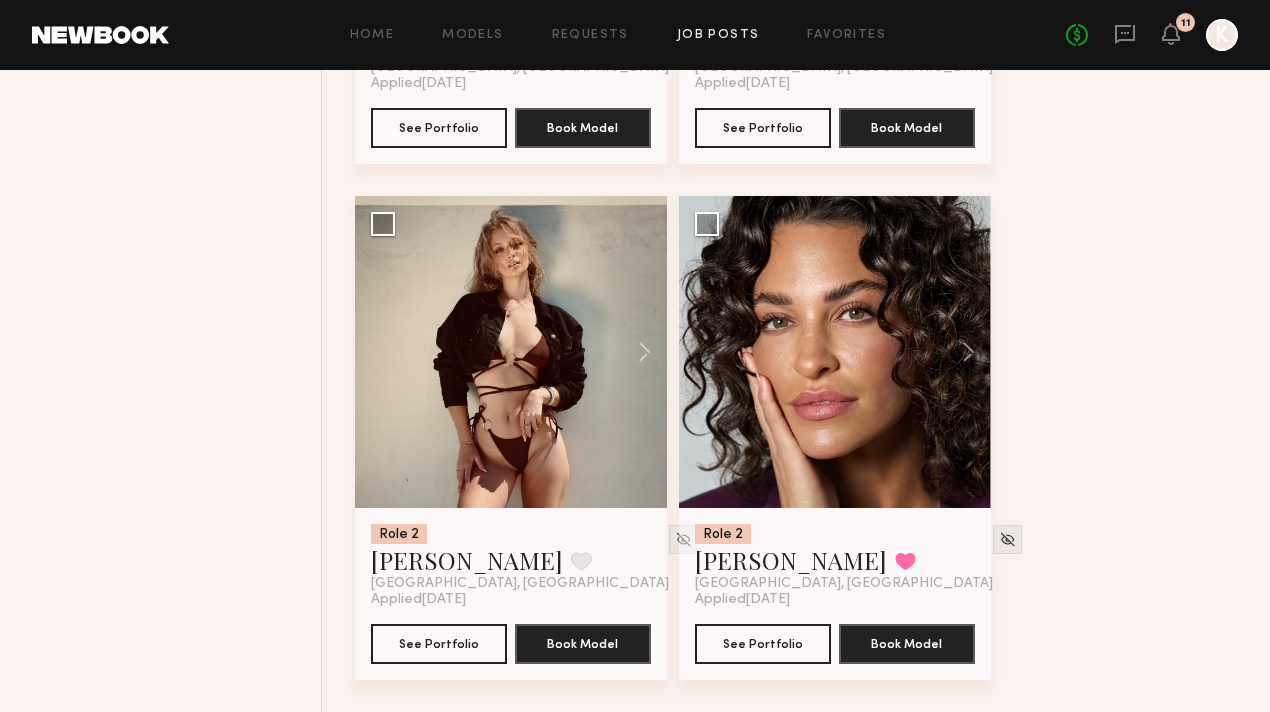 scroll, scrollTop: 22911, scrollLeft: 0, axis: vertical 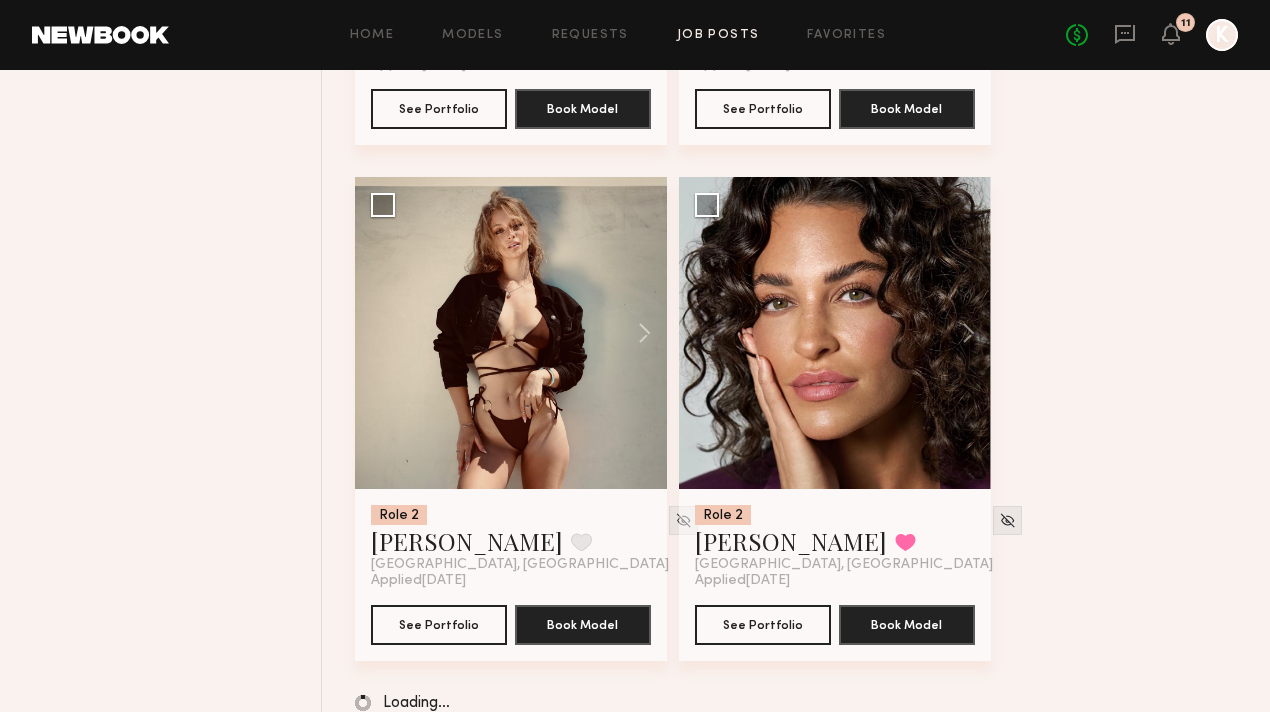 click 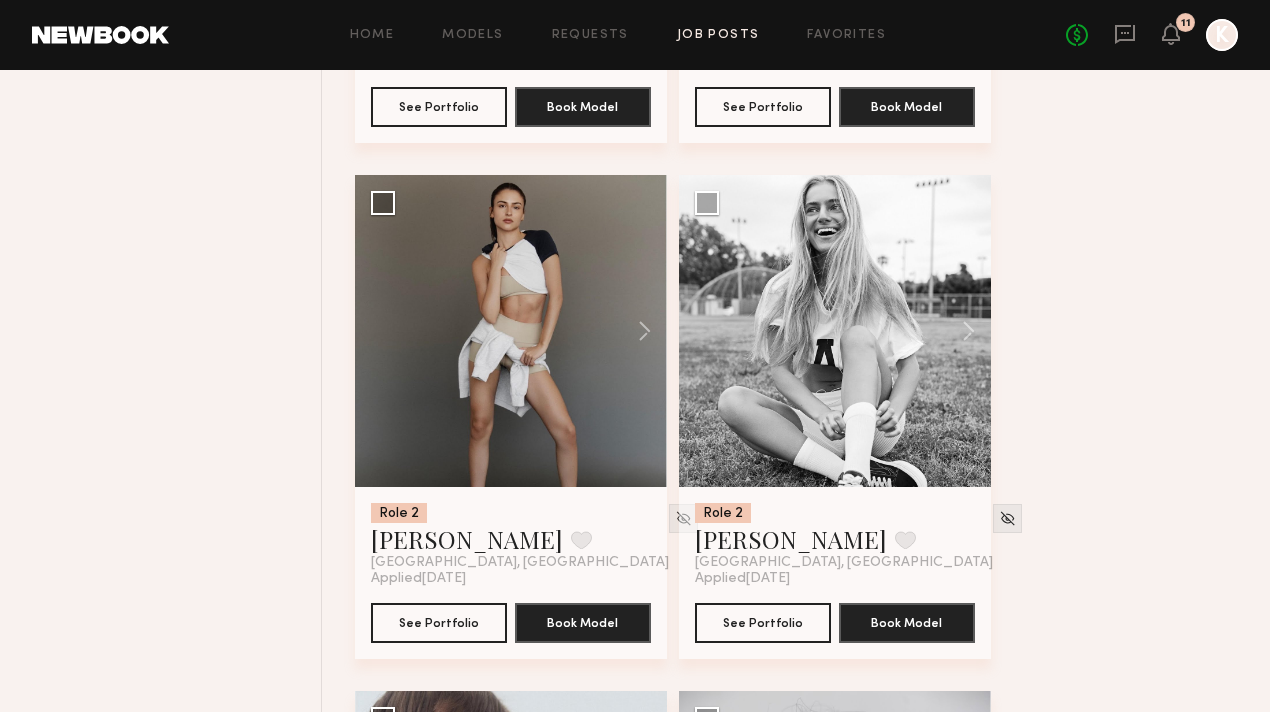 click 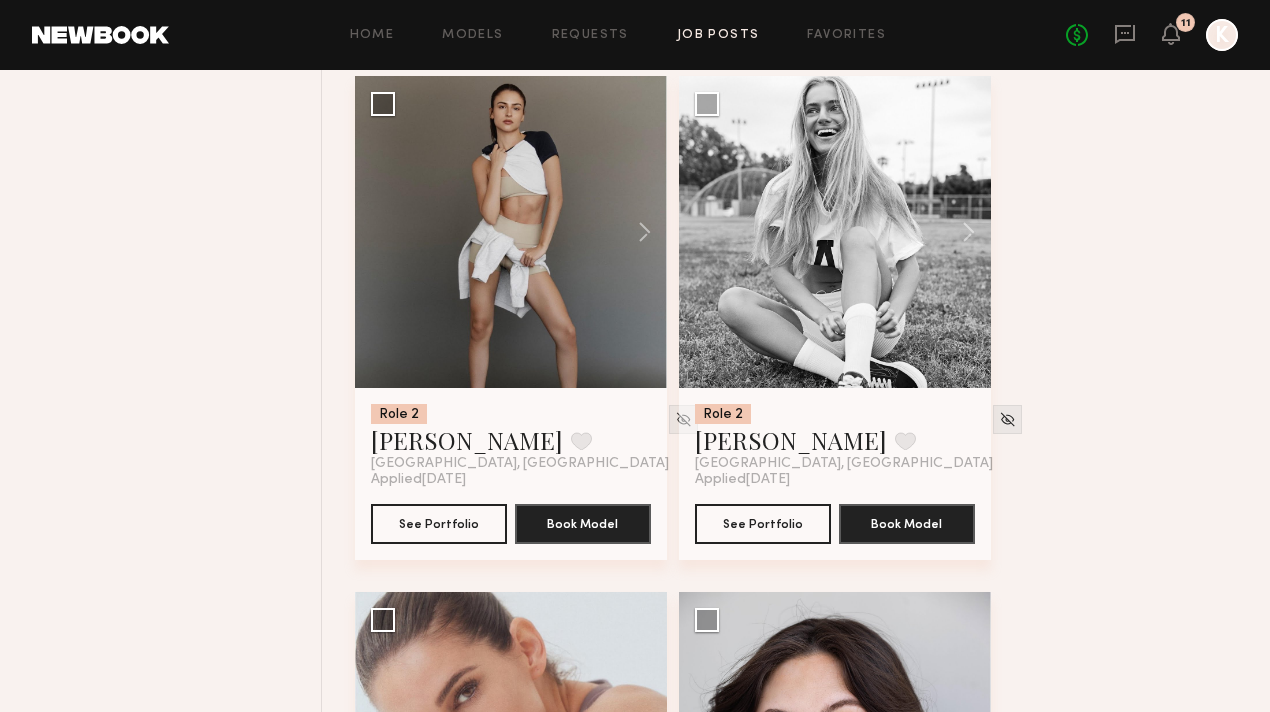scroll, scrollTop: 23849, scrollLeft: 0, axis: vertical 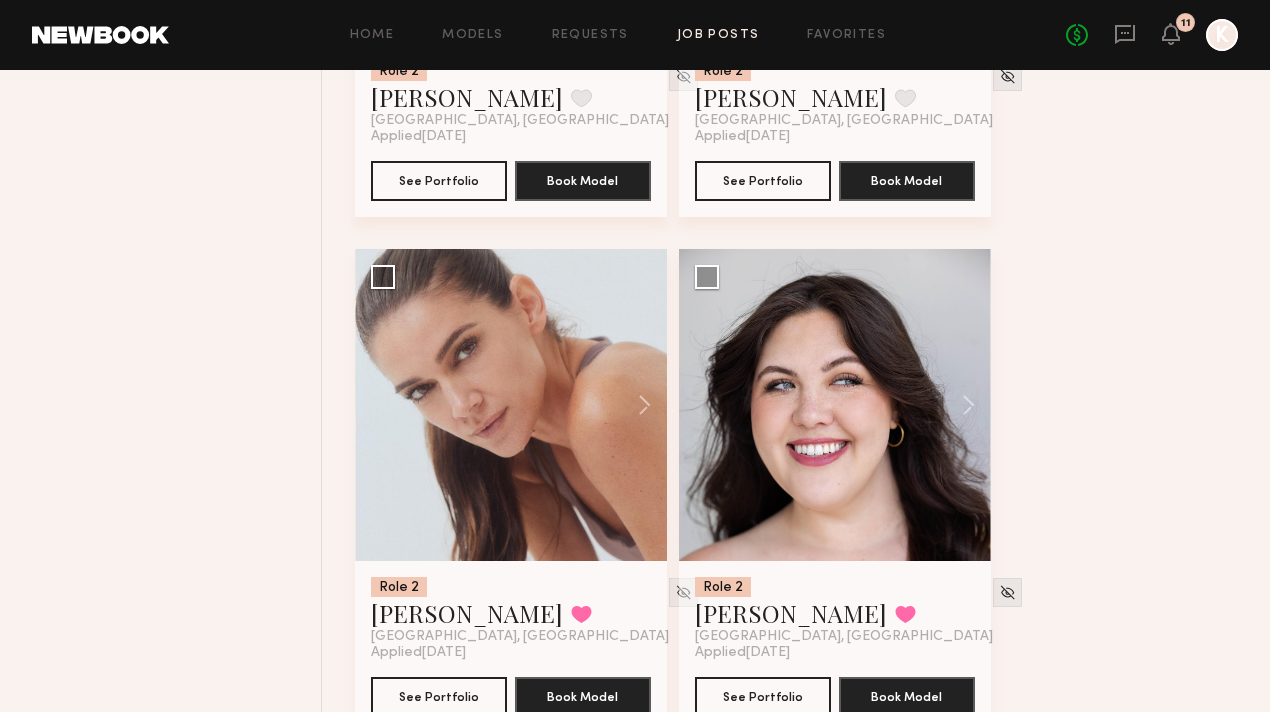 click 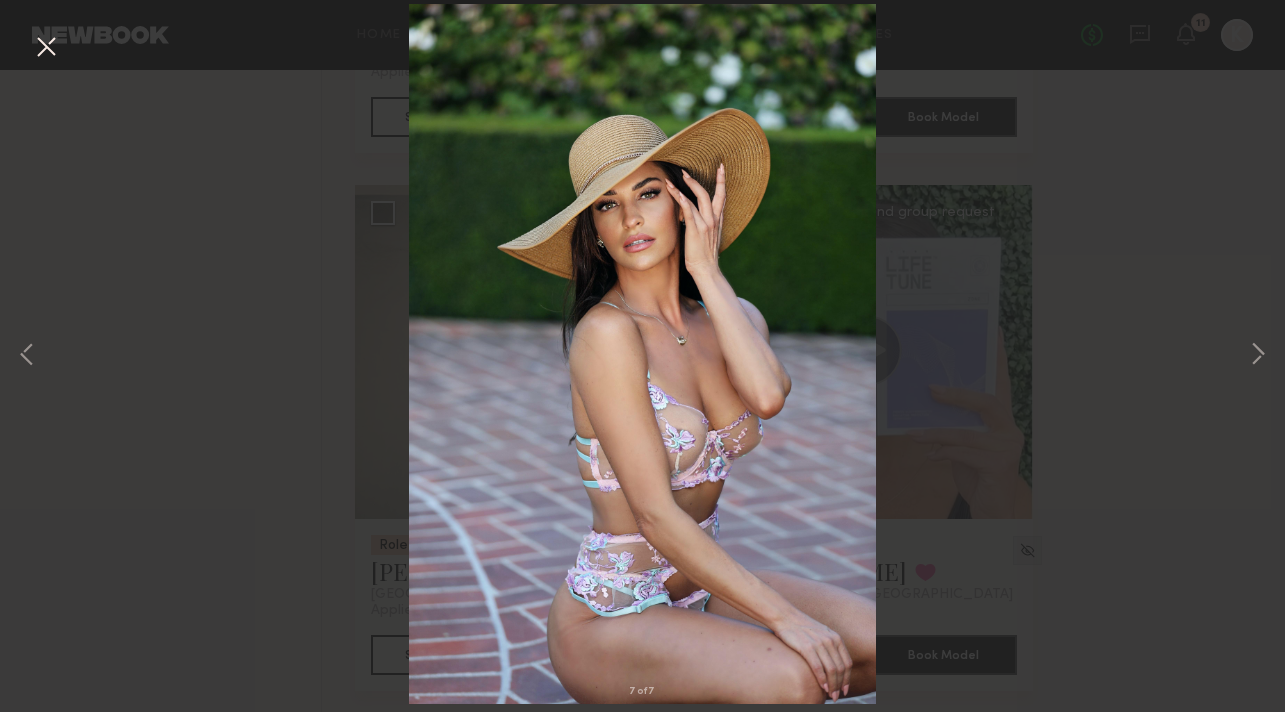 click at bounding box center [46, 48] 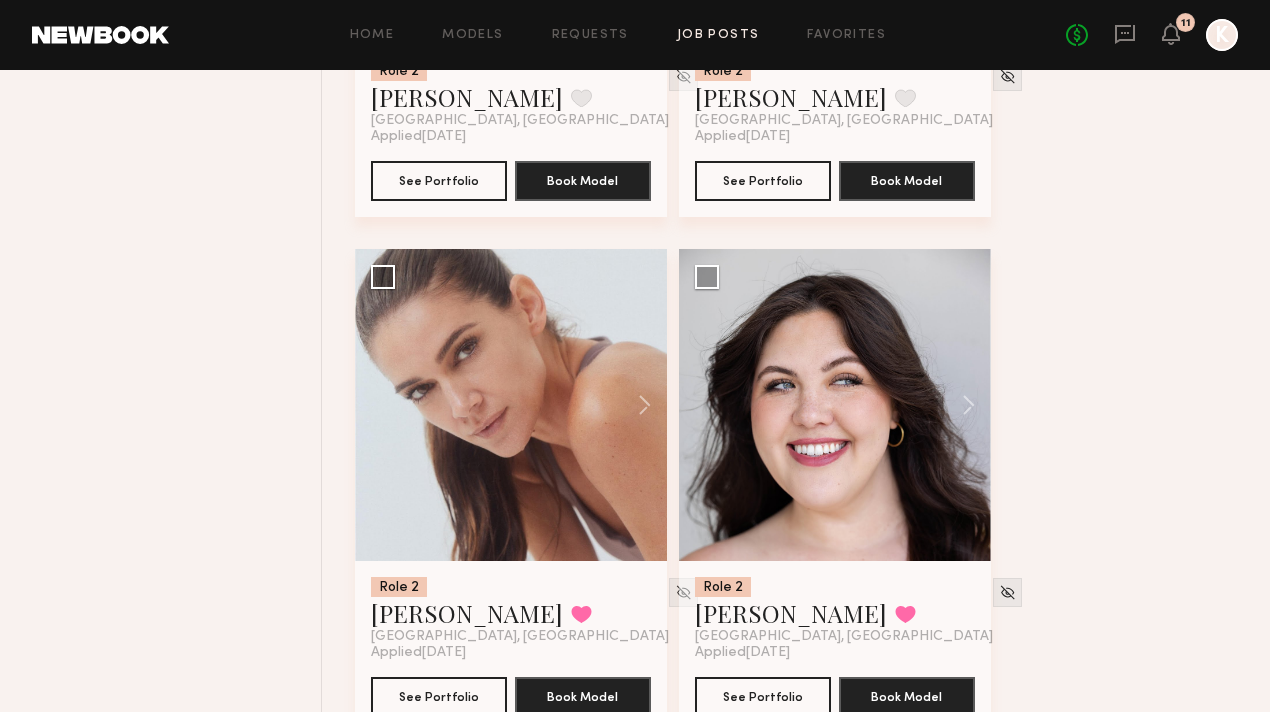 click 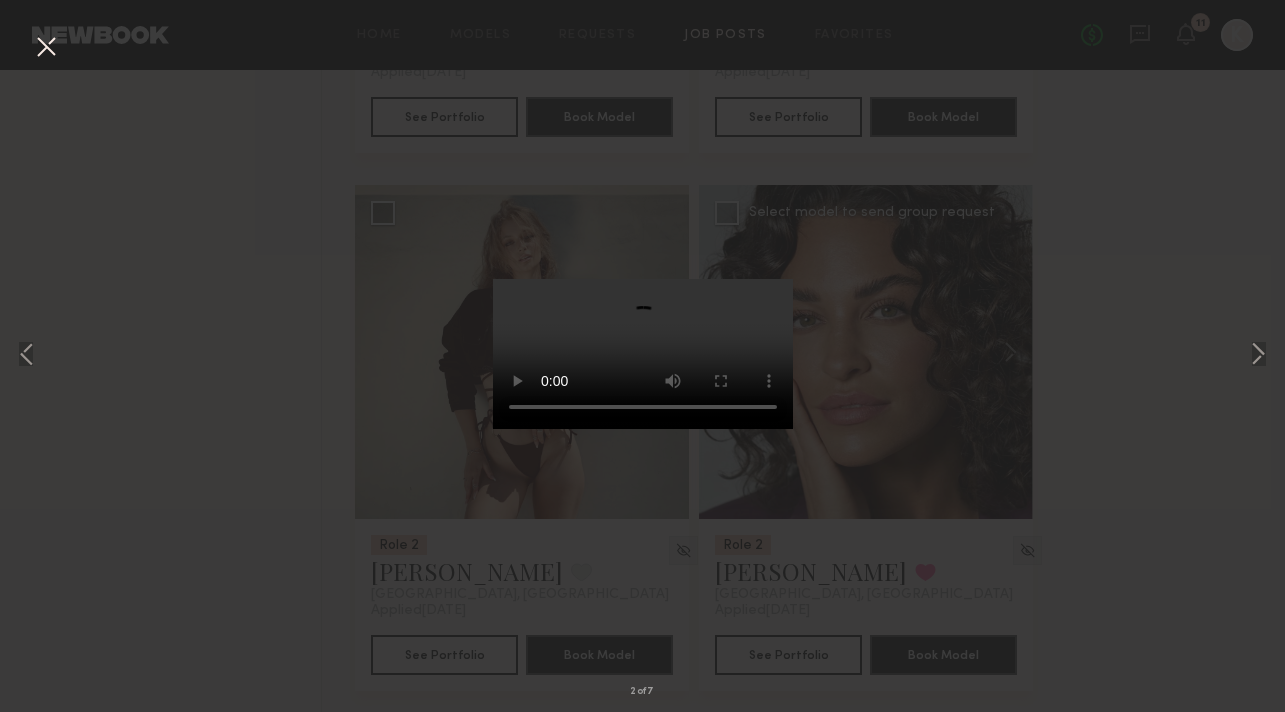 click at bounding box center [46, 48] 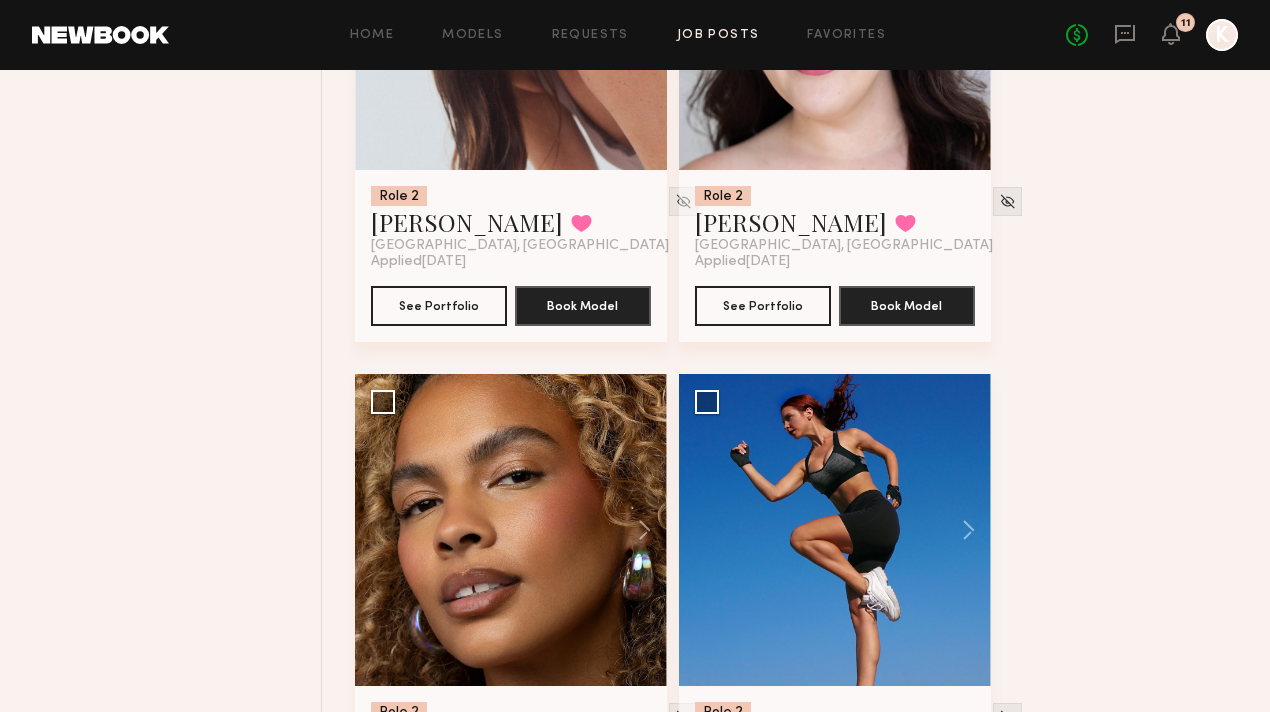 scroll, scrollTop: 24377, scrollLeft: 0, axis: vertical 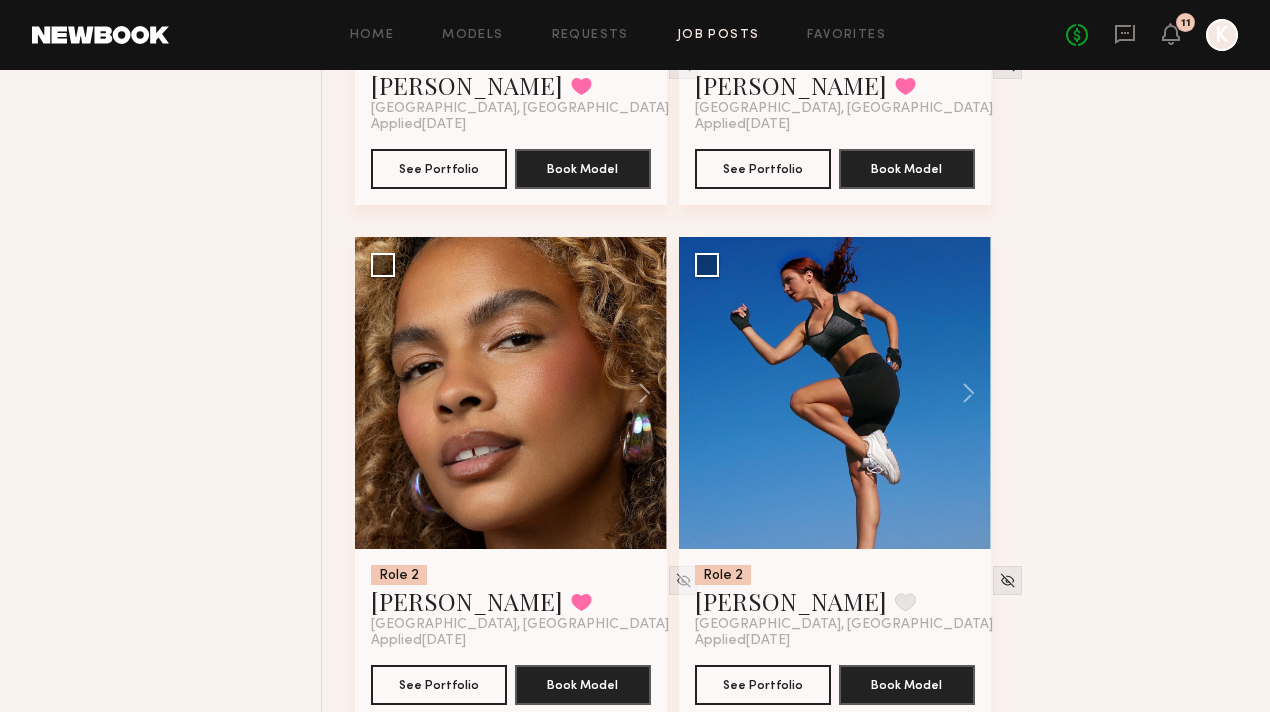 click 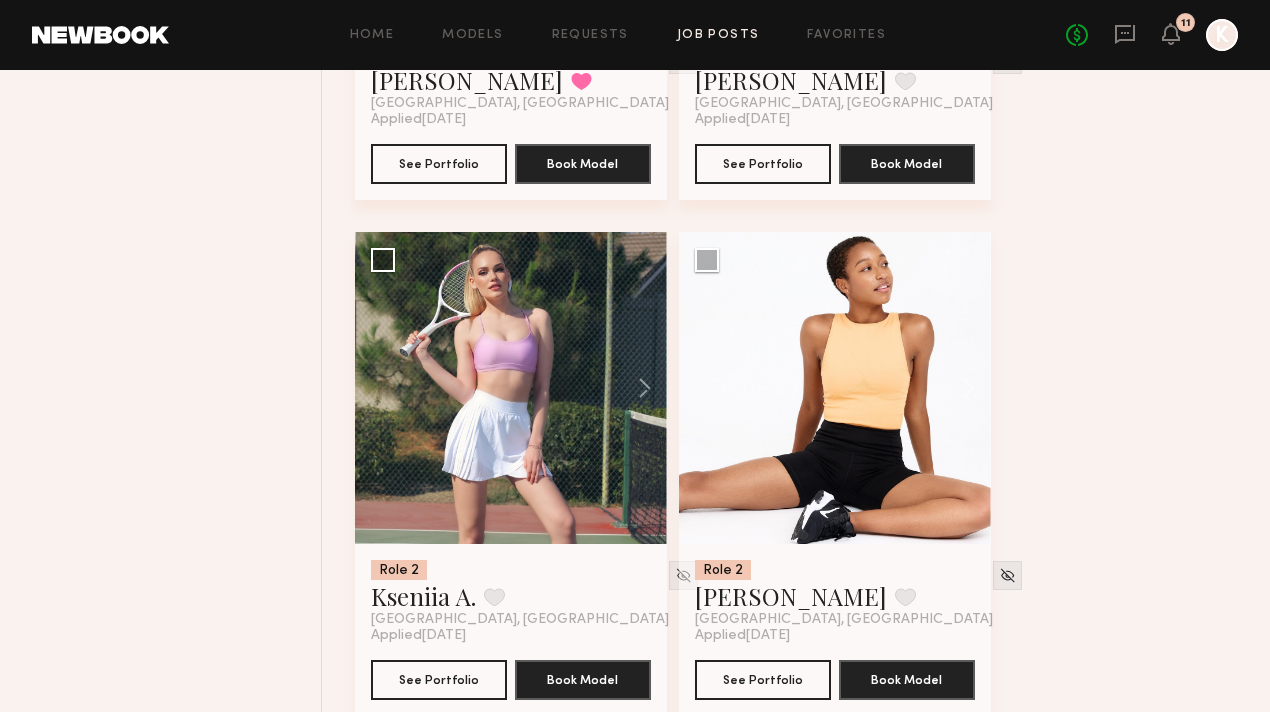 scroll, scrollTop: 24947, scrollLeft: 0, axis: vertical 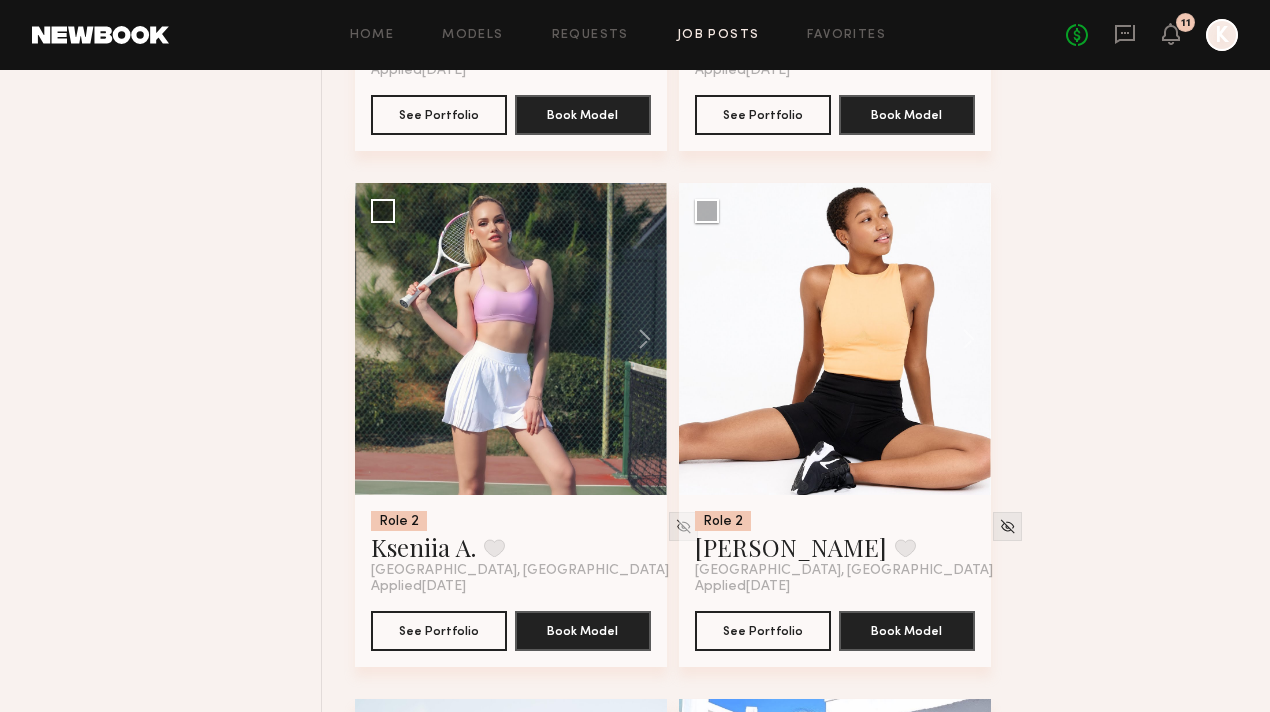 click 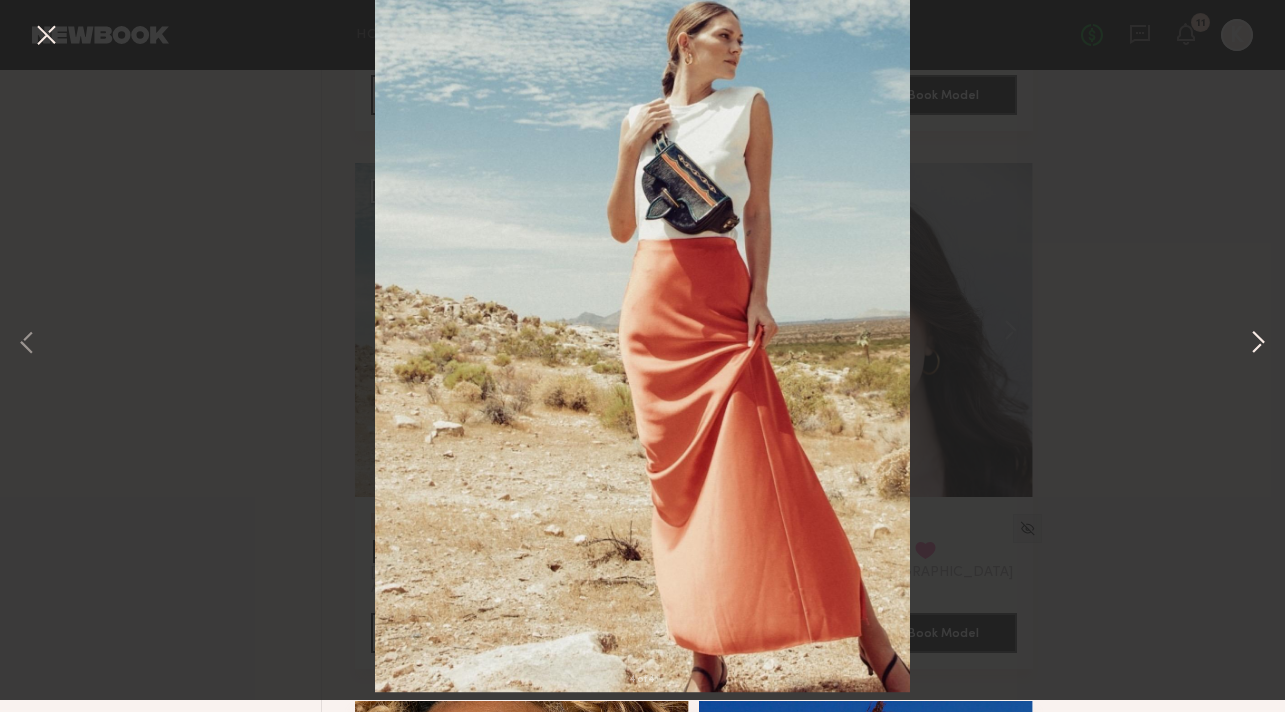 click at bounding box center [1258, 356] 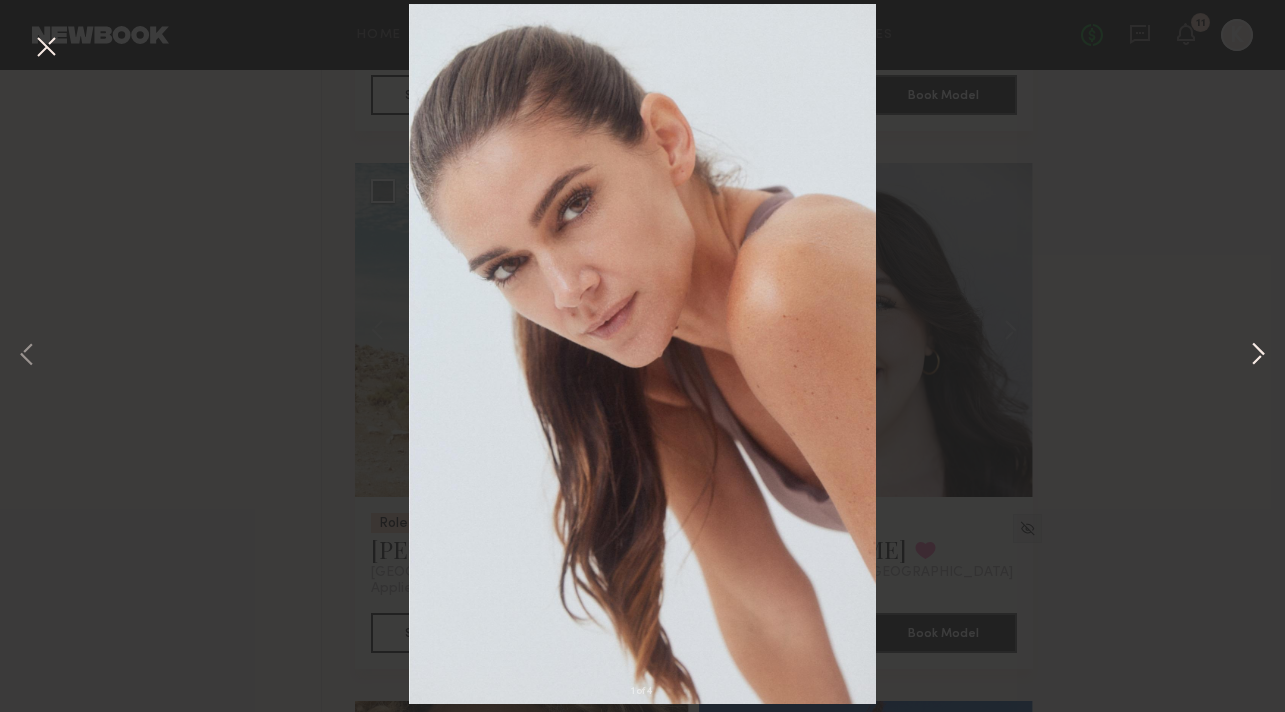 click at bounding box center (1258, 356) 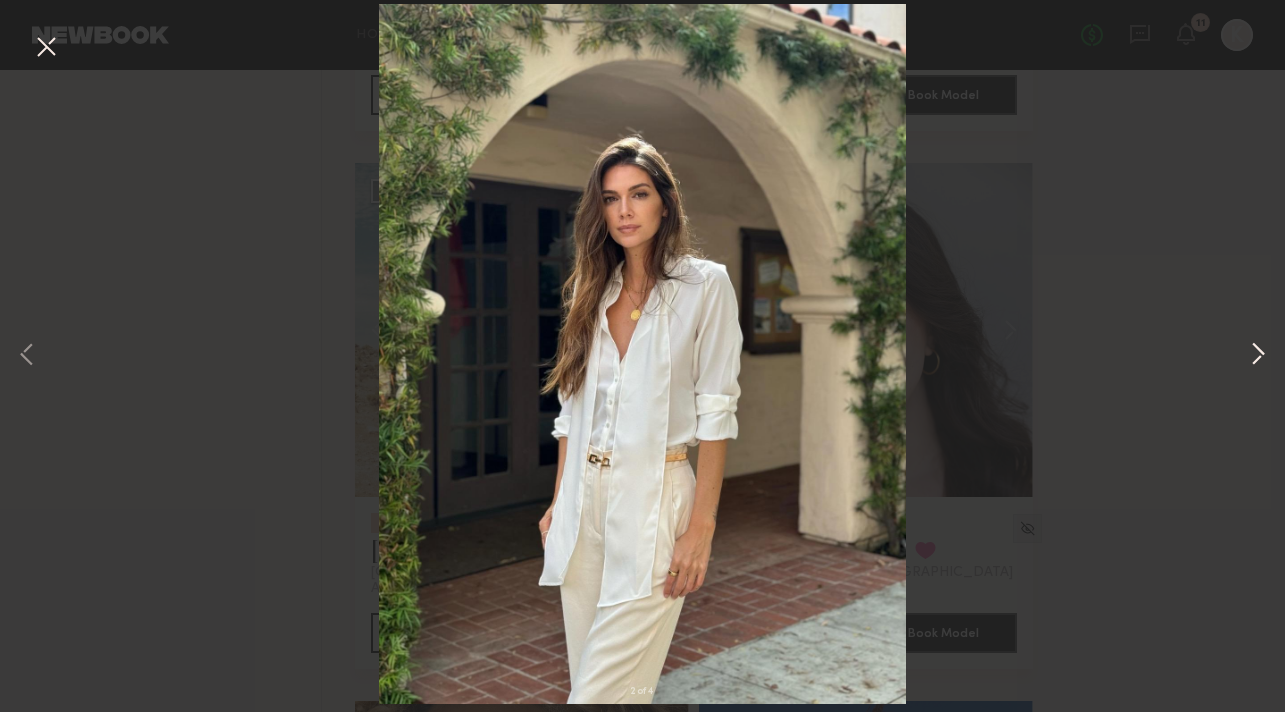 click at bounding box center [1258, 356] 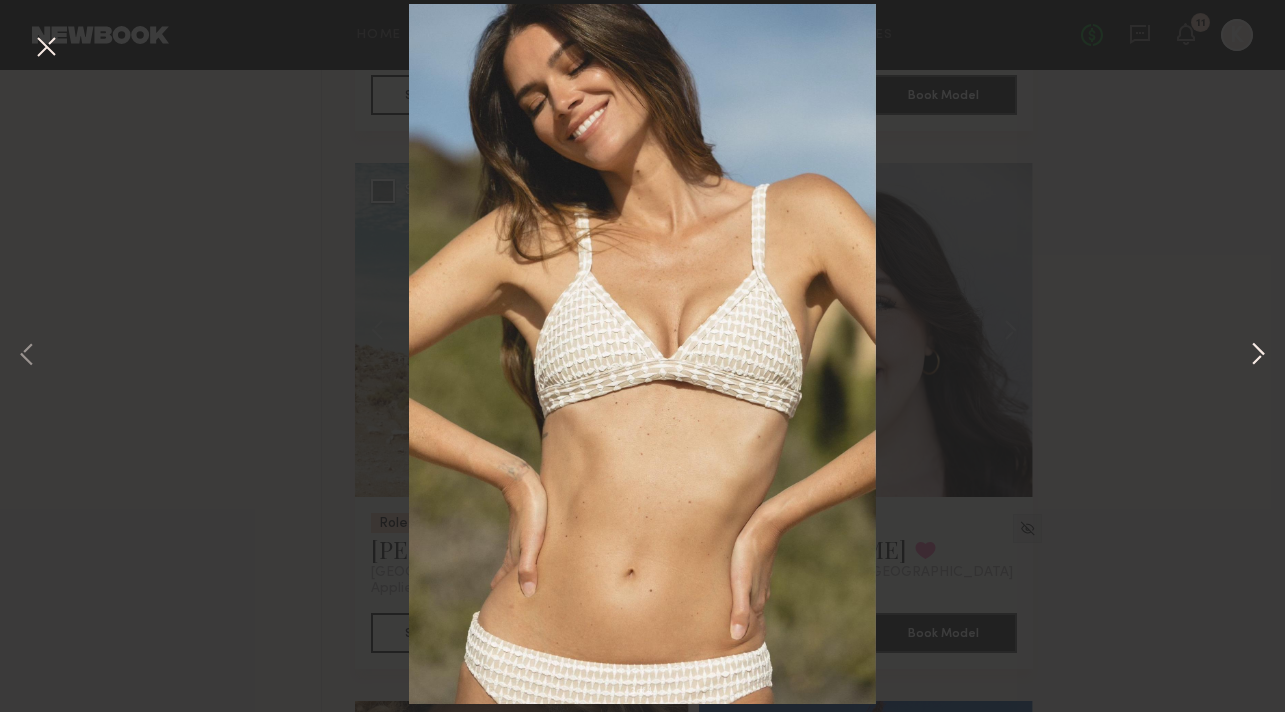 click at bounding box center [1258, 356] 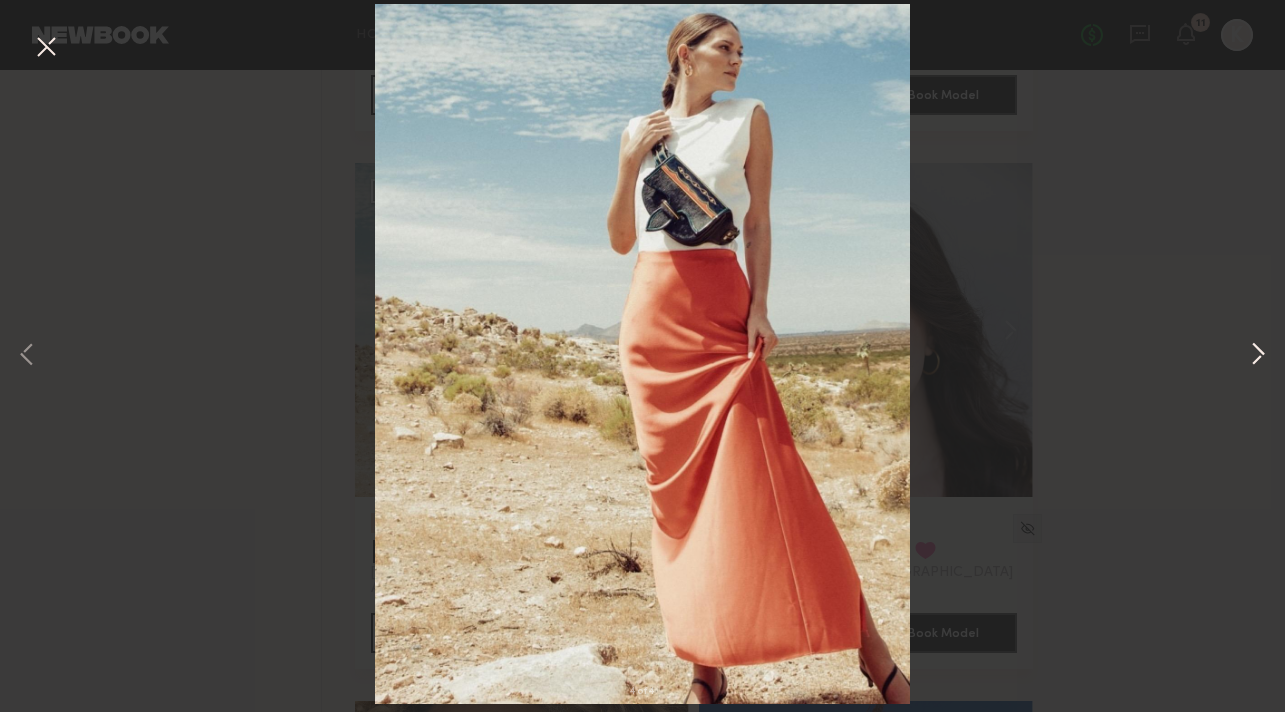 click at bounding box center [1258, 356] 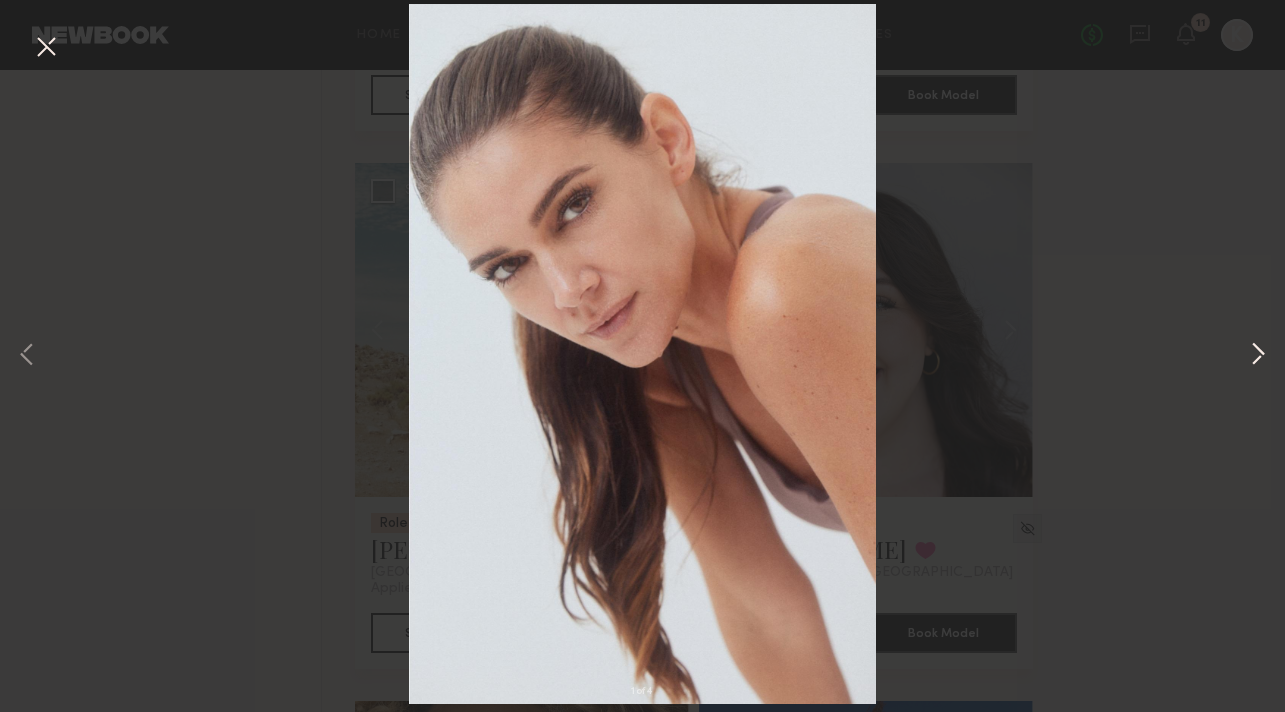 click at bounding box center [1258, 356] 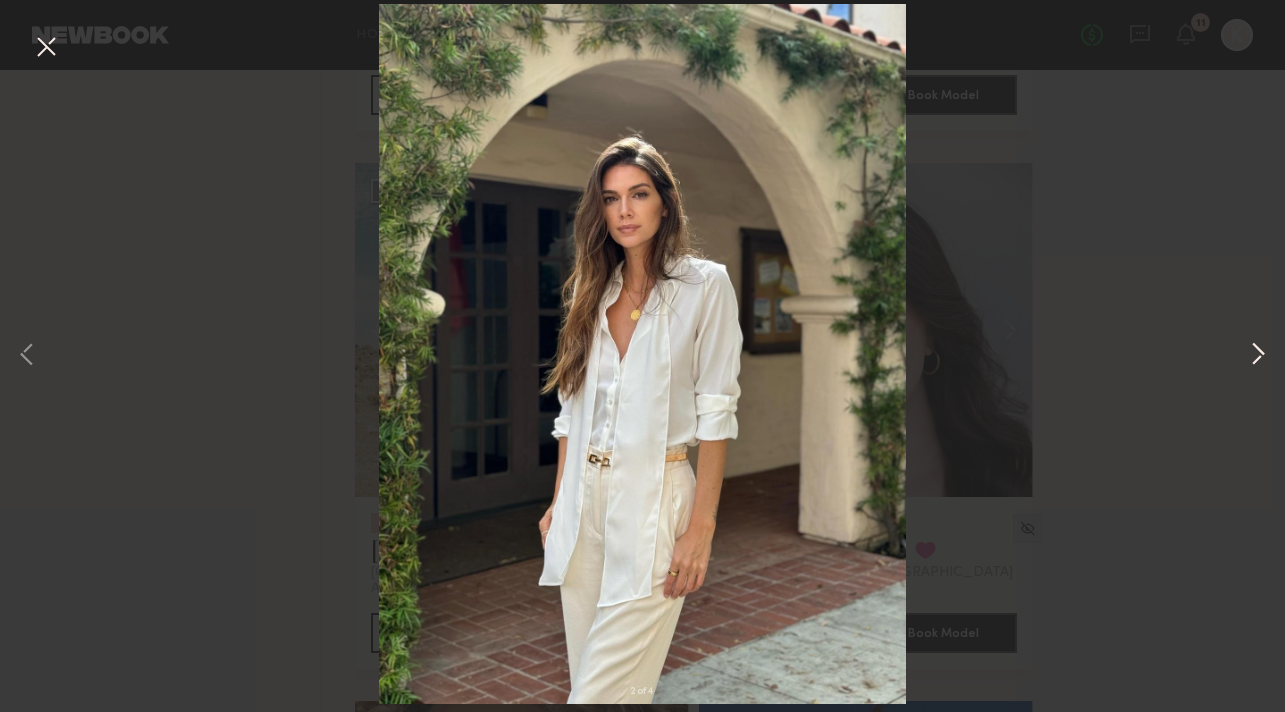 click at bounding box center (1258, 356) 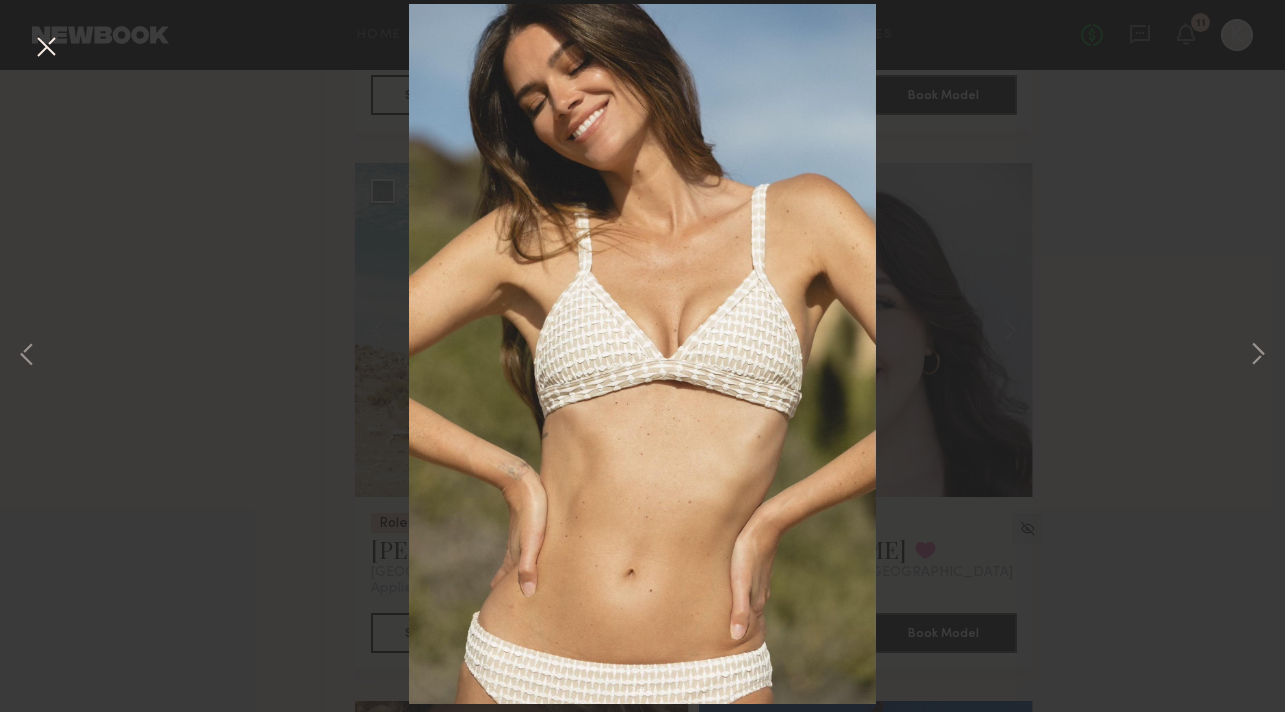 click at bounding box center (46, 48) 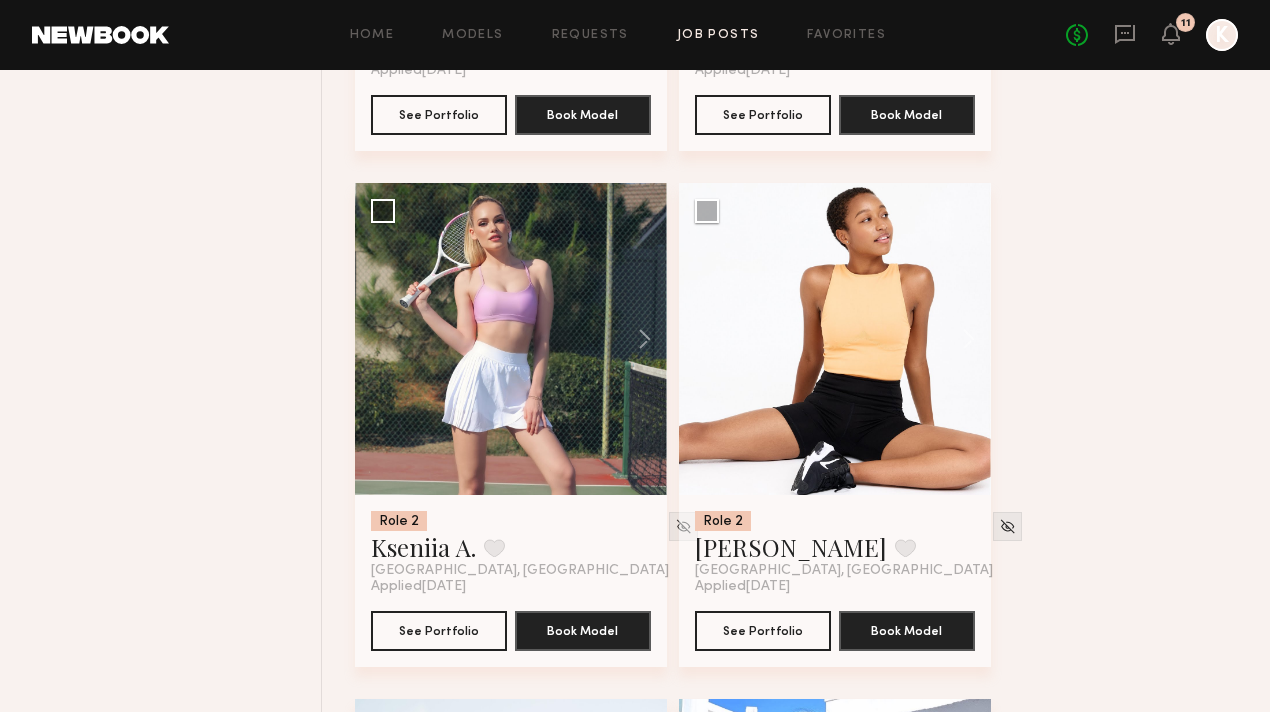 click 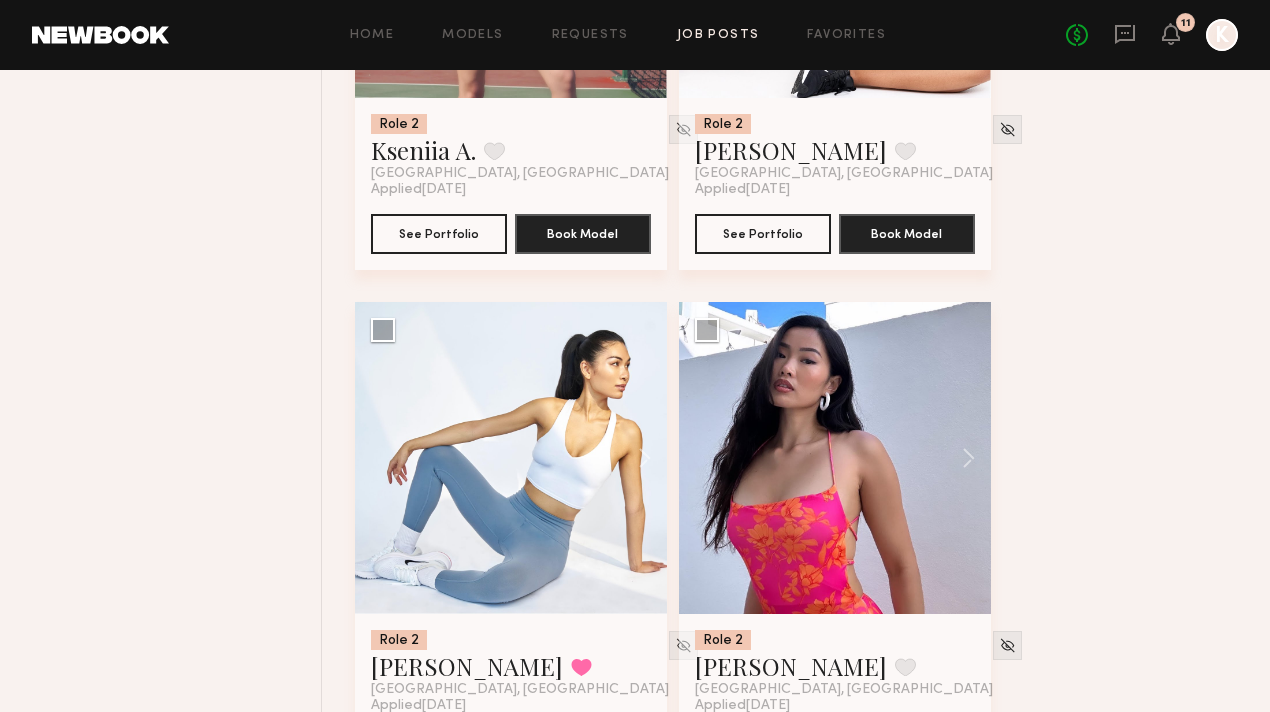 scroll, scrollTop: 25486, scrollLeft: 0, axis: vertical 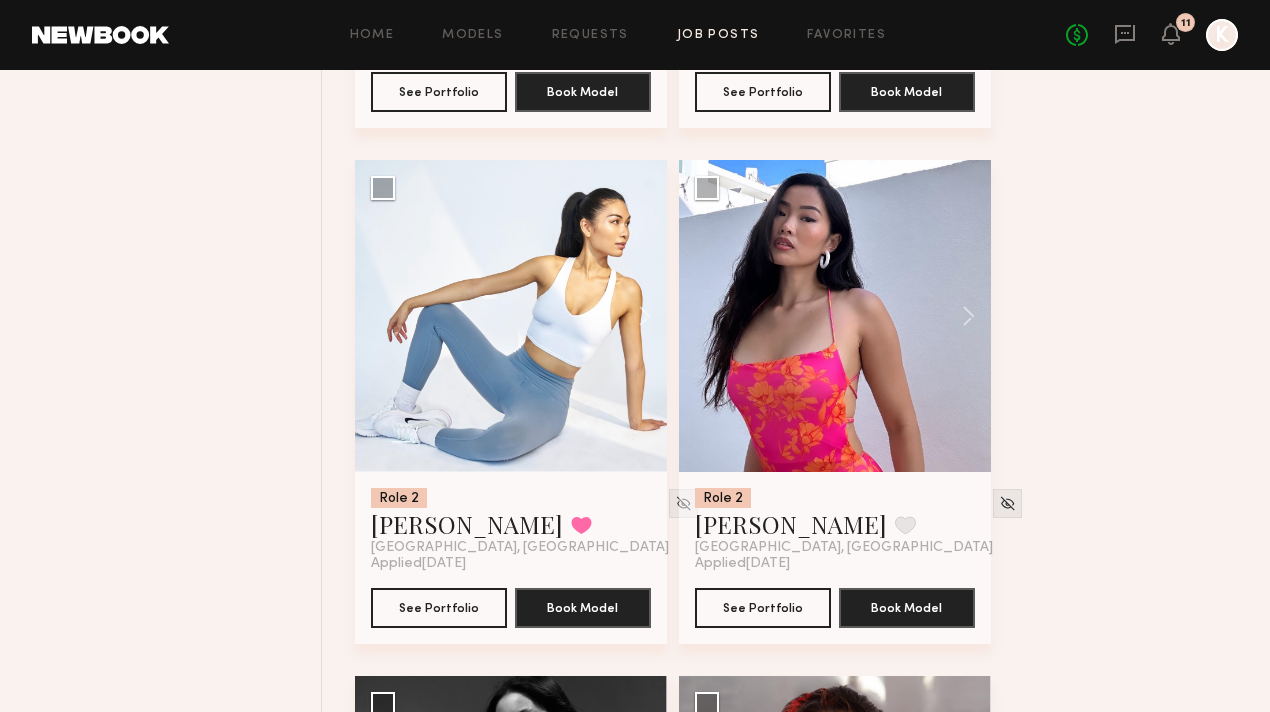 click 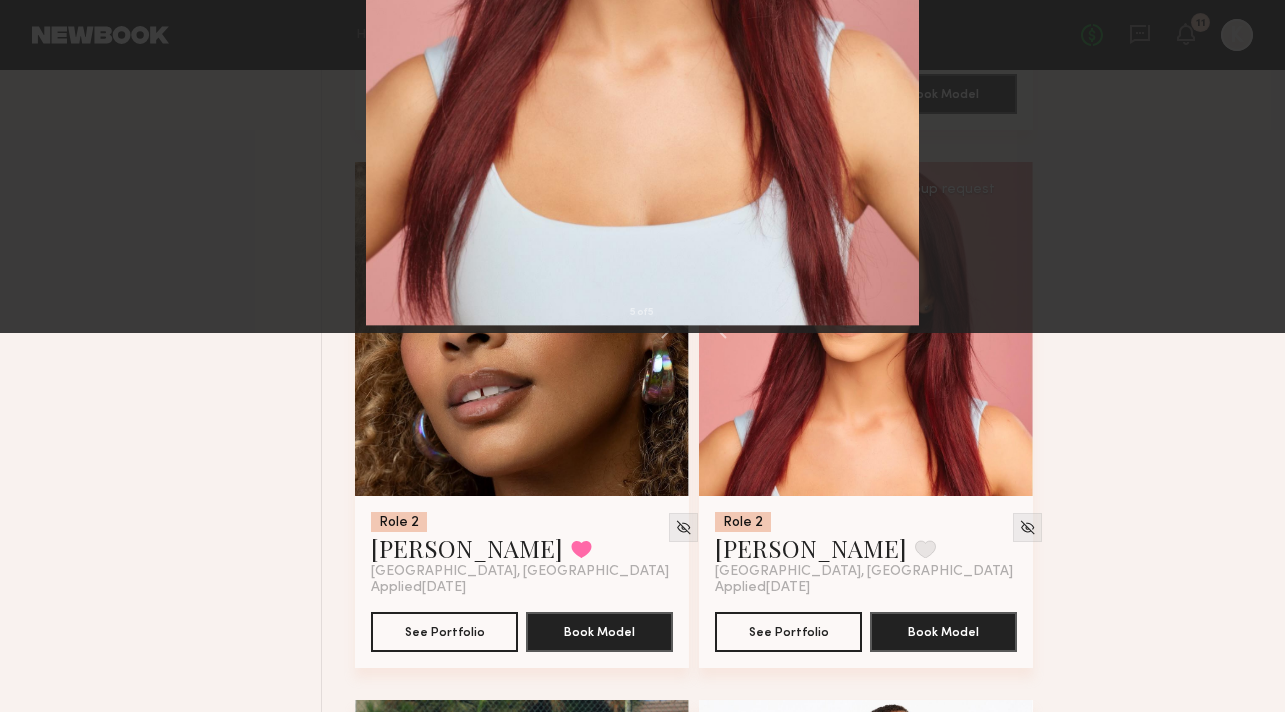 click on "5  of  5" at bounding box center (642, 356) 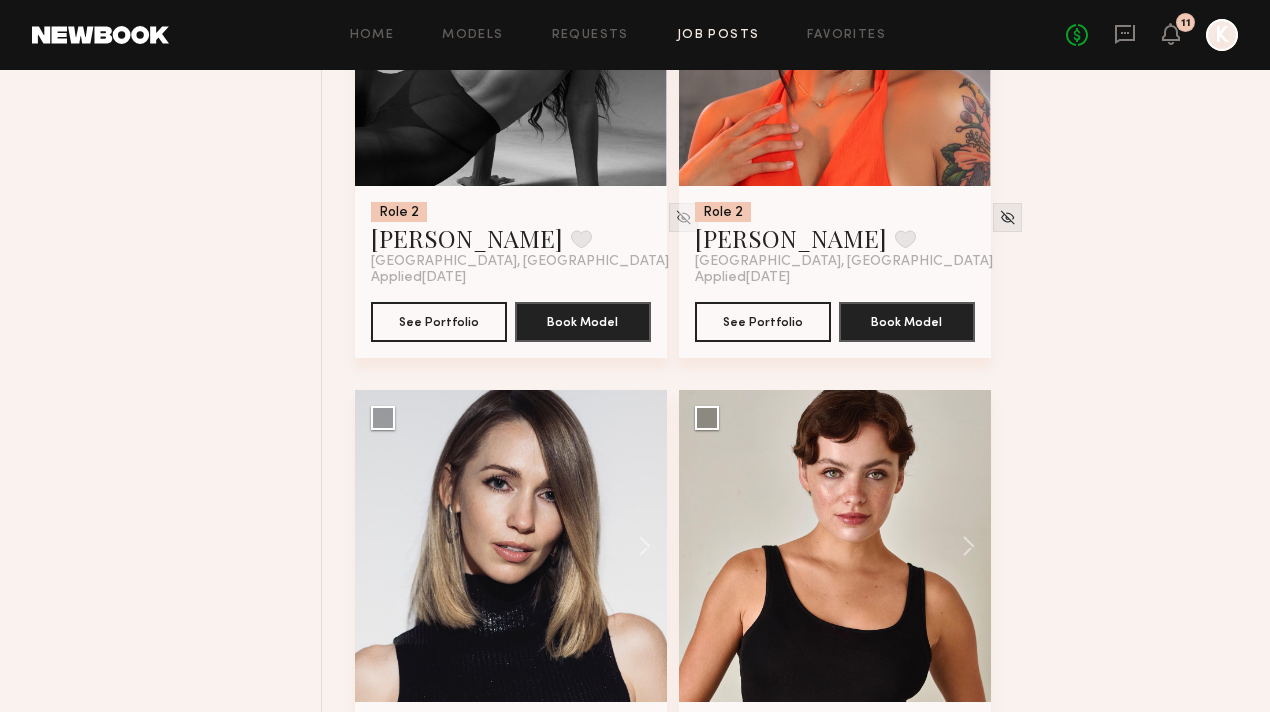scroll, scrollTop: 26107, scrollLeft: 0, axis: vertical 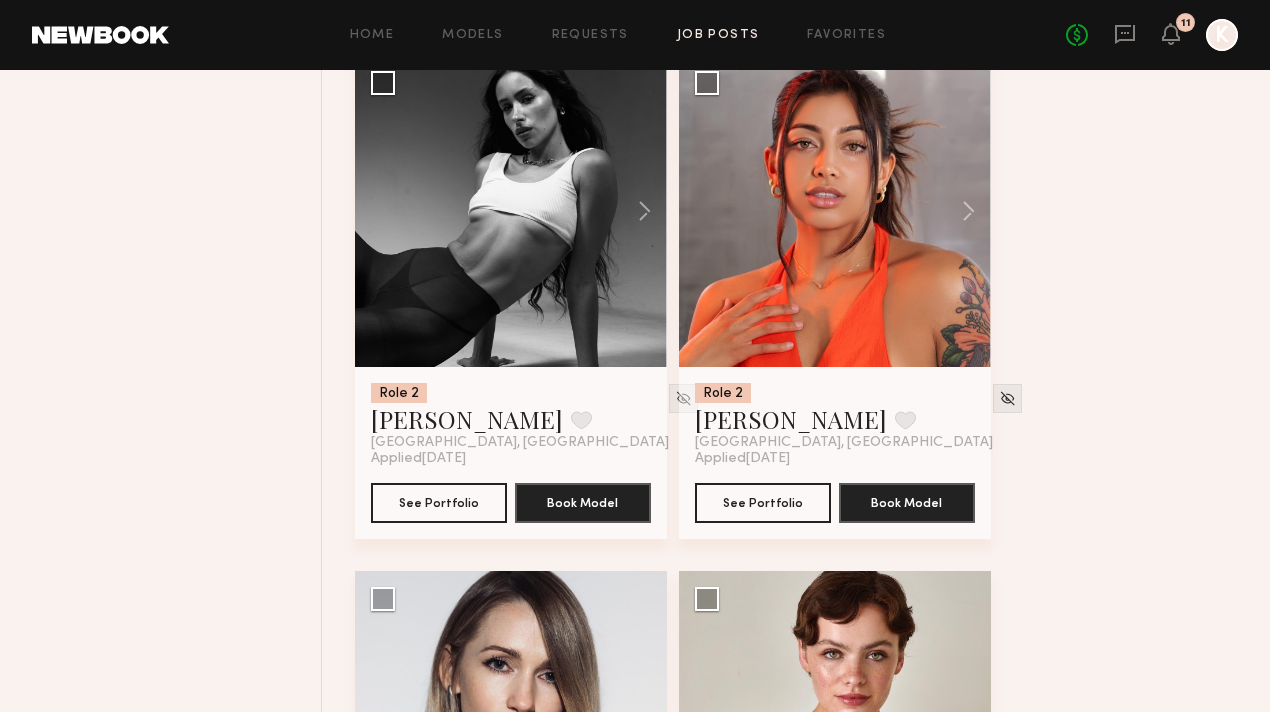 click 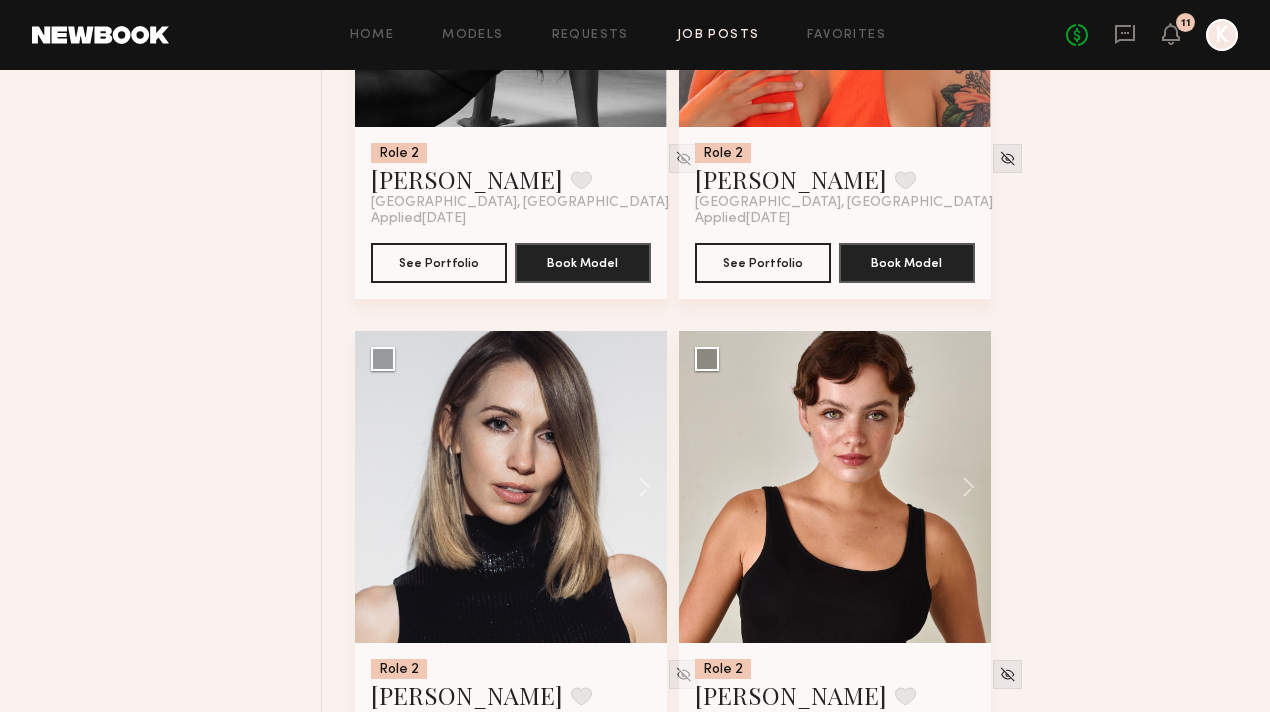 scroll, scrollTop: 26120, scrollLeft: 0, axis: vertical 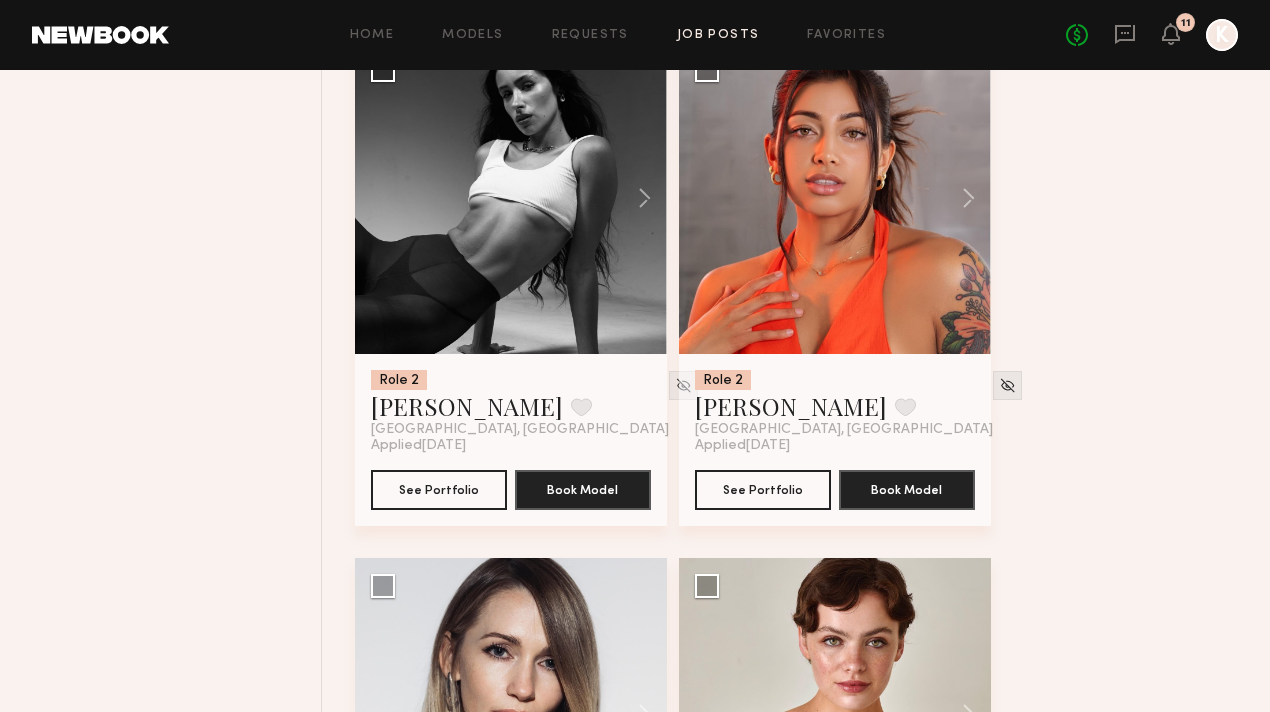 click 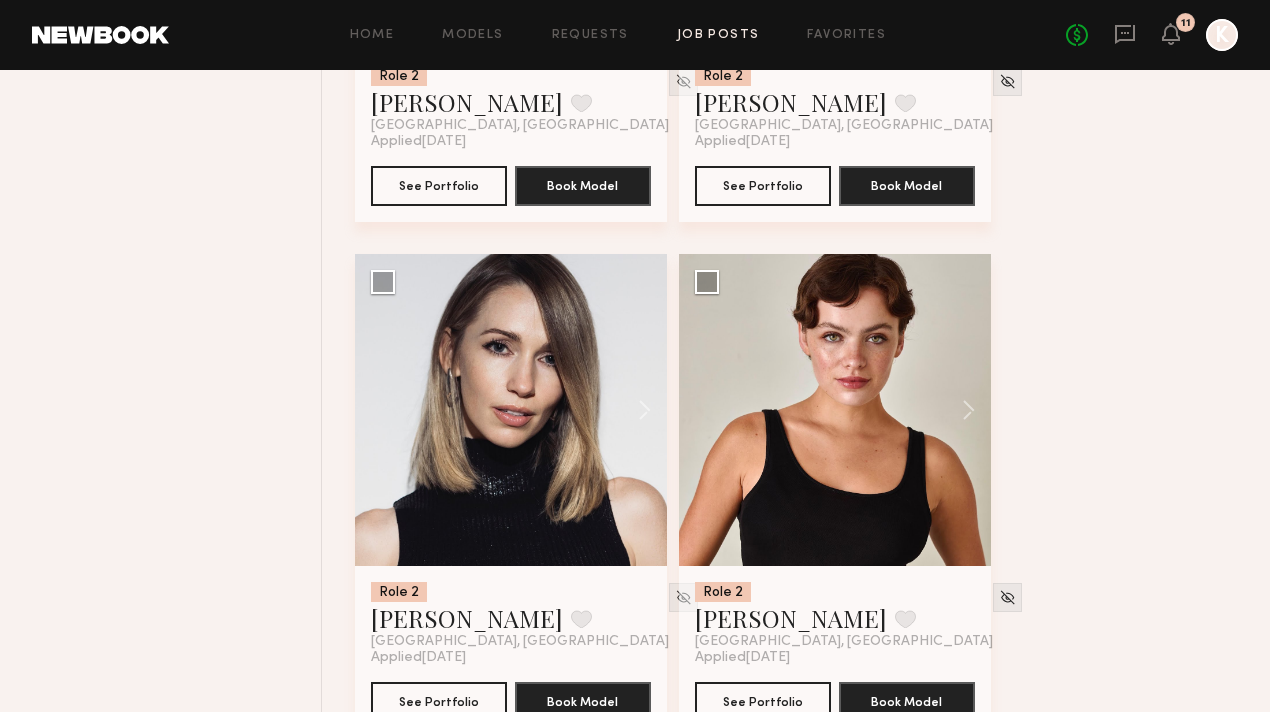 scroll, scrollTop: 26553, scrollLeft: 0, axis: vertical 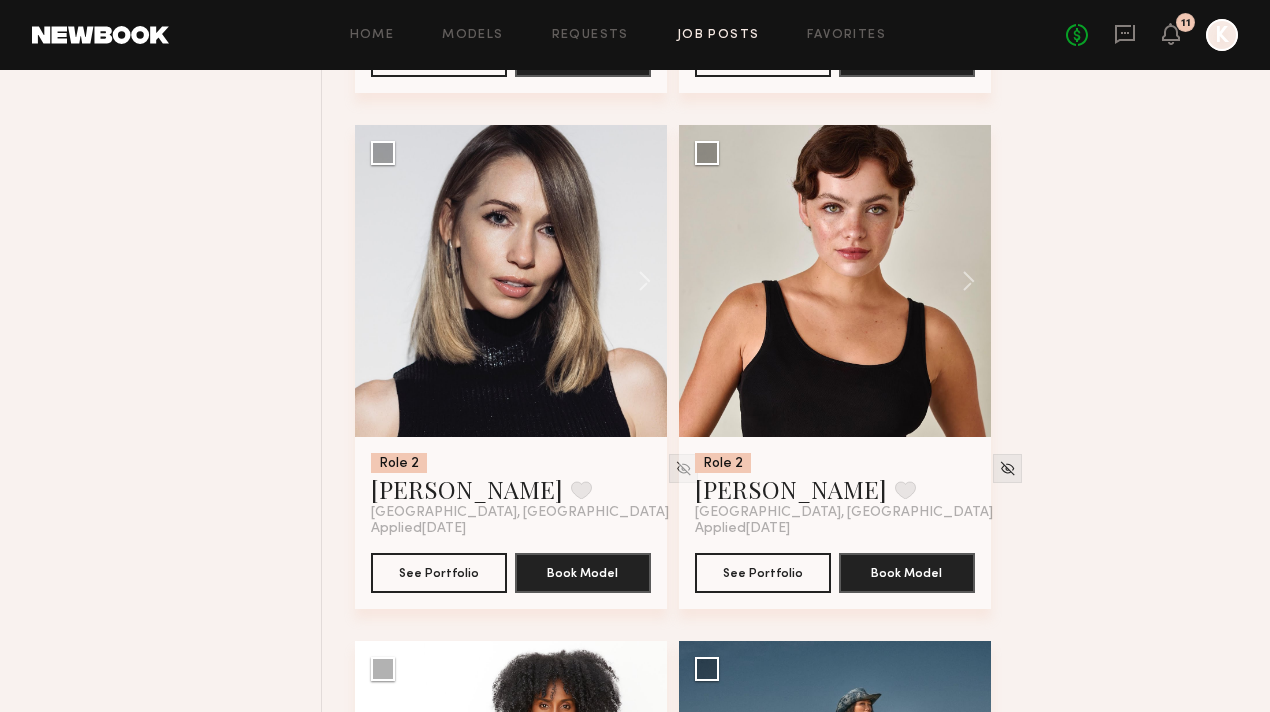 click 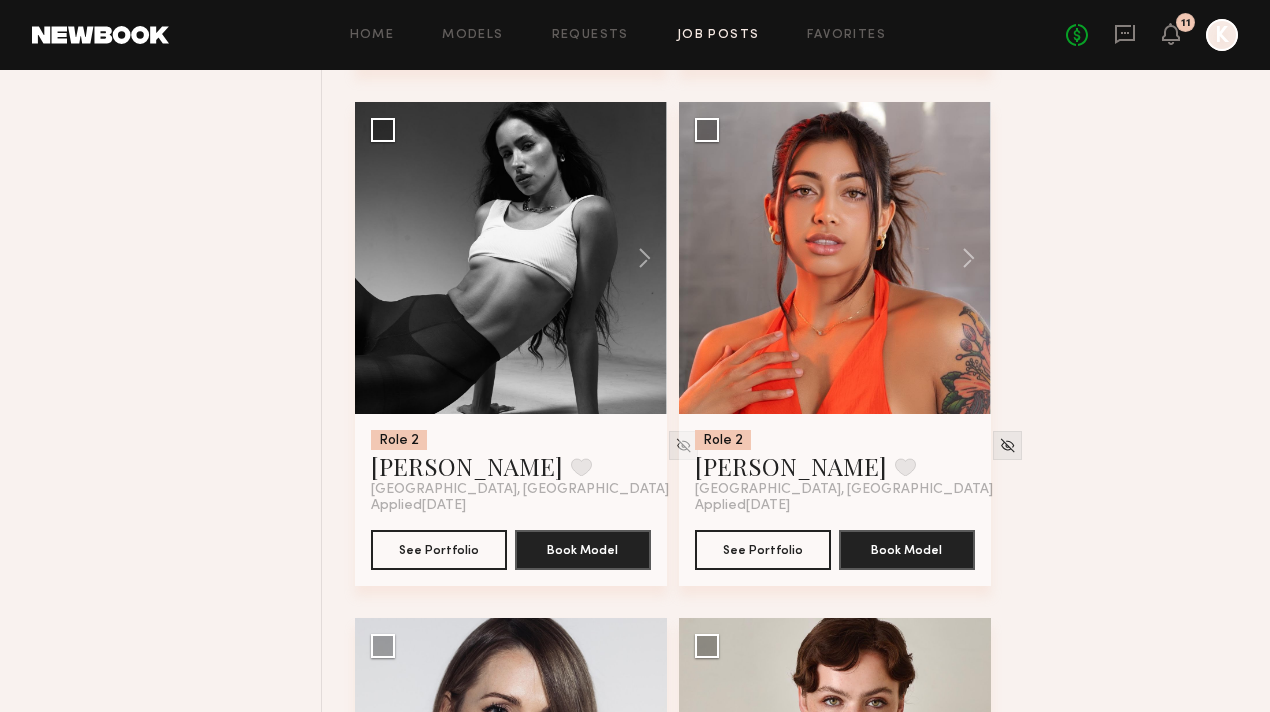 click 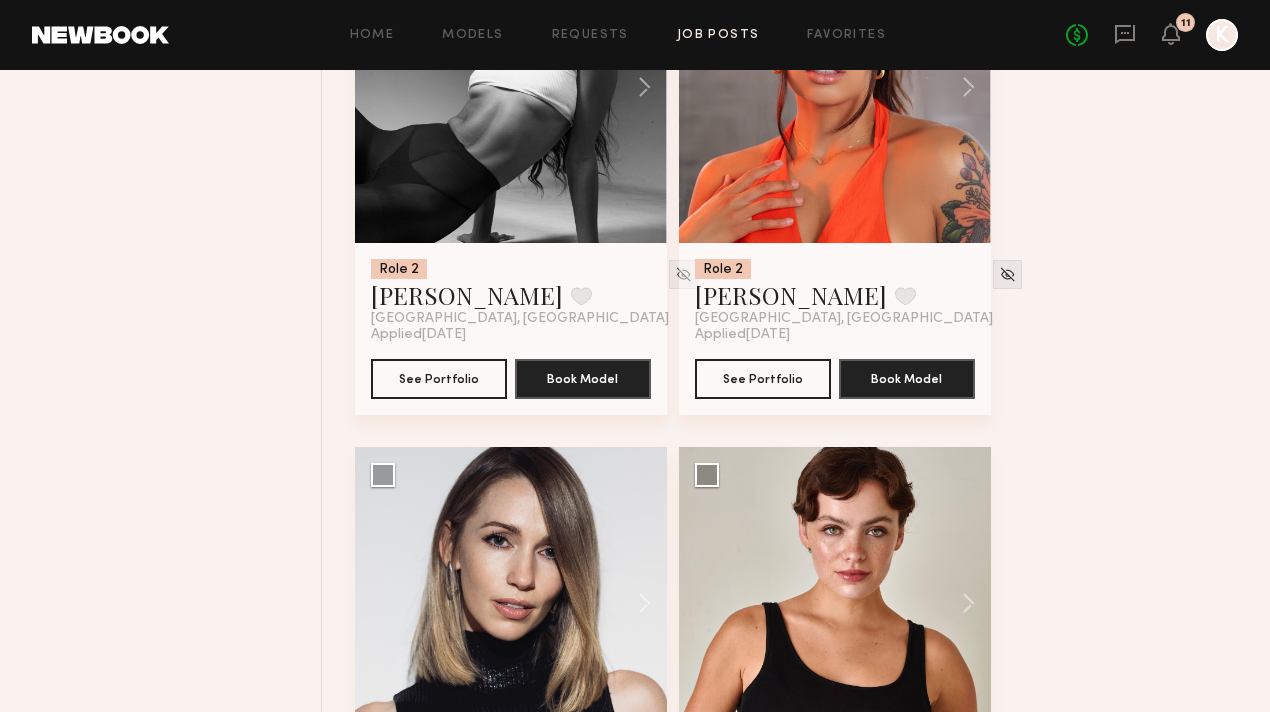 scroll, scrollTop: 26401, scrollLeft: 0, axis: vertical 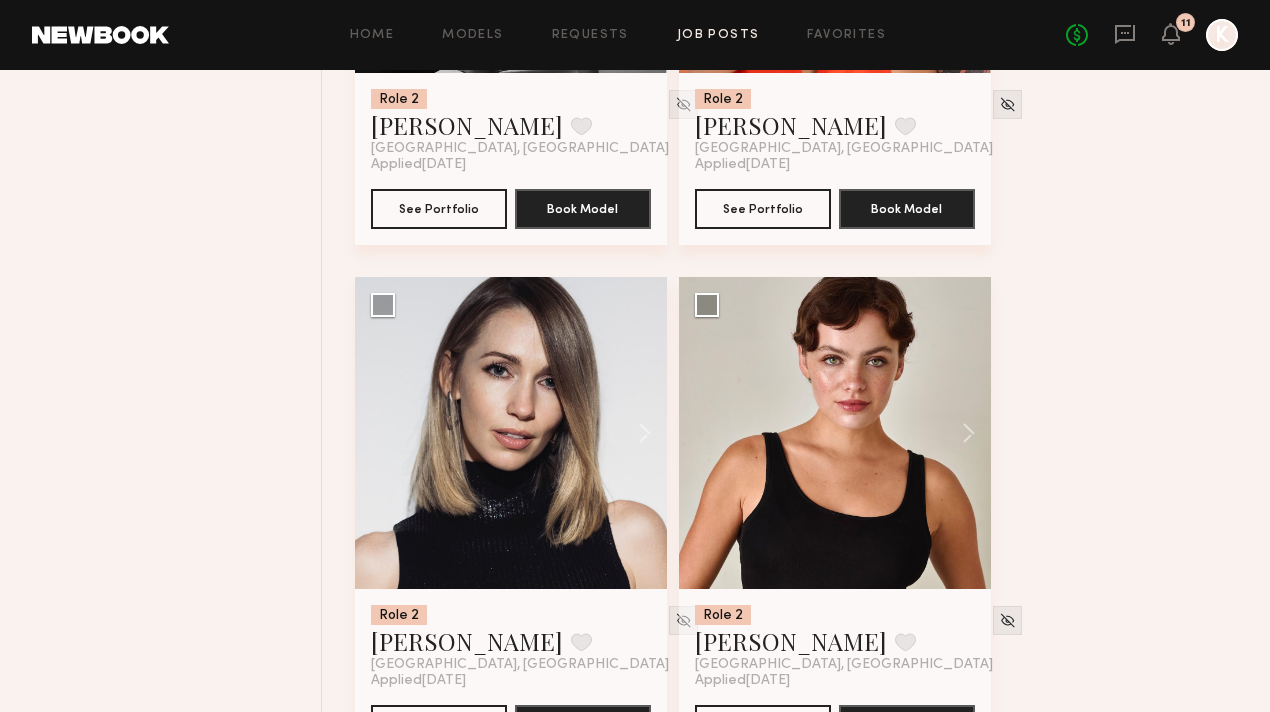click 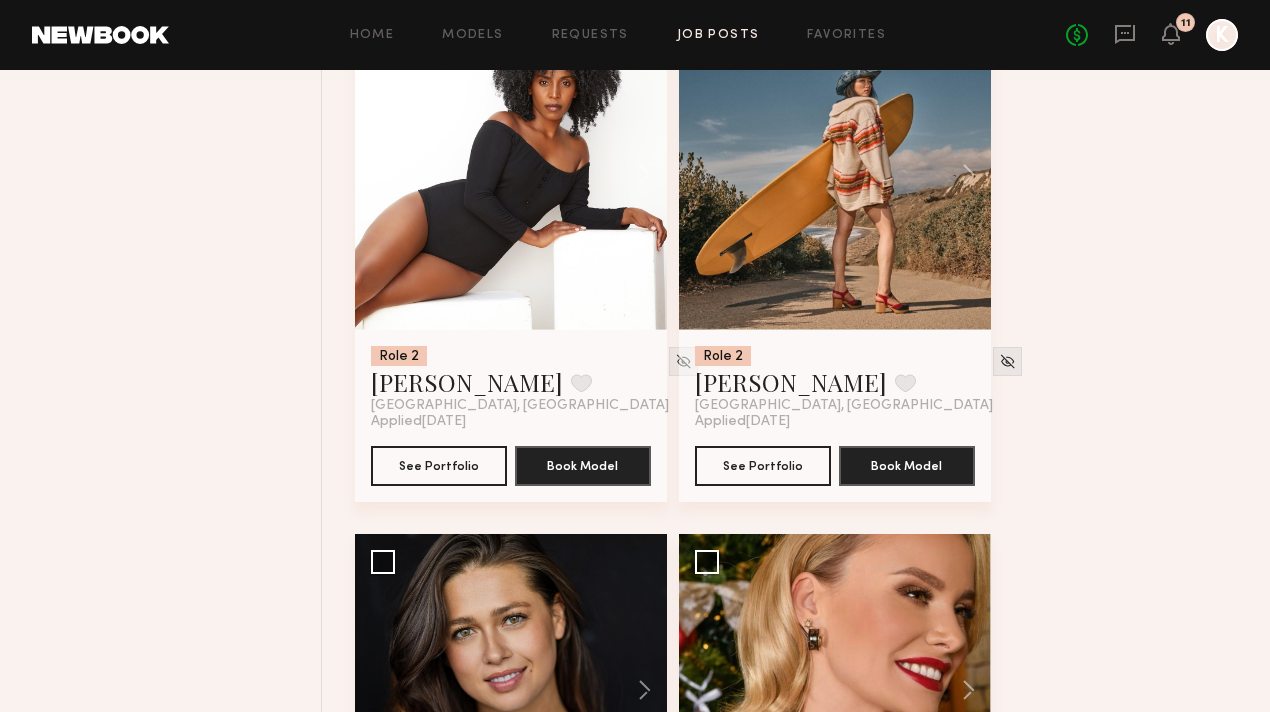 scroll, scrollTop: 27144, scrollLeft: 0, axis: vertical 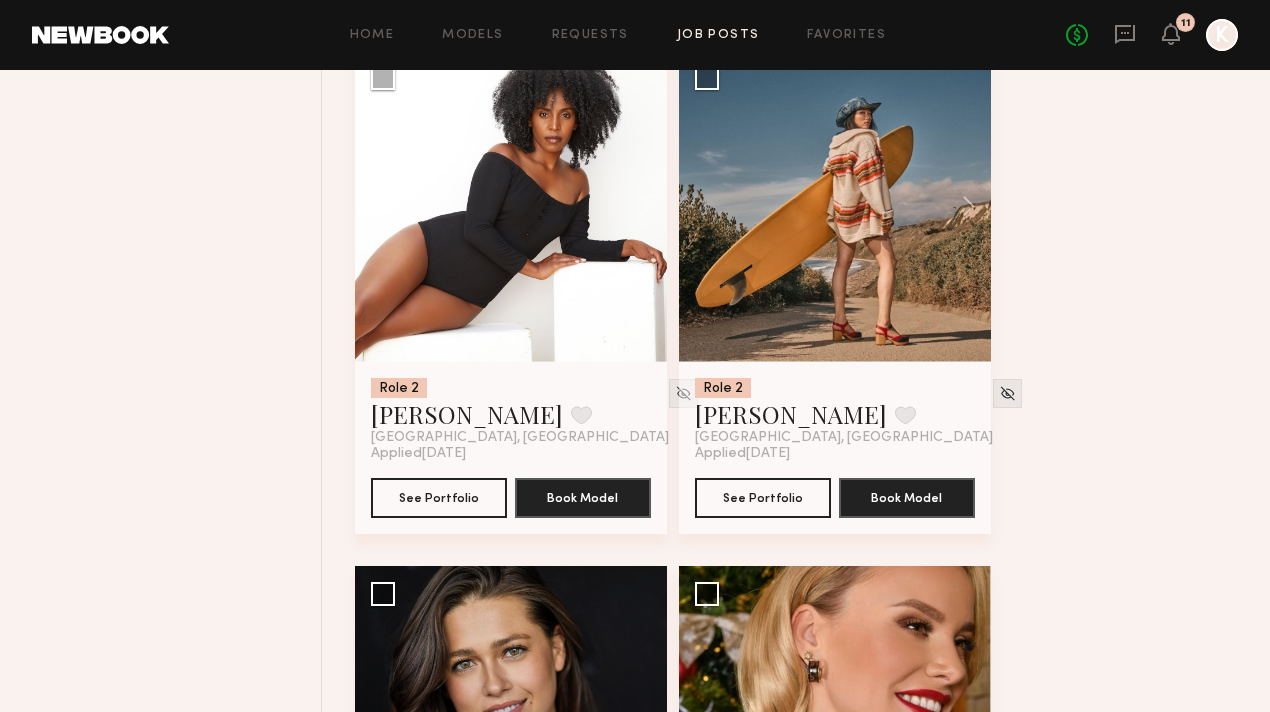 click 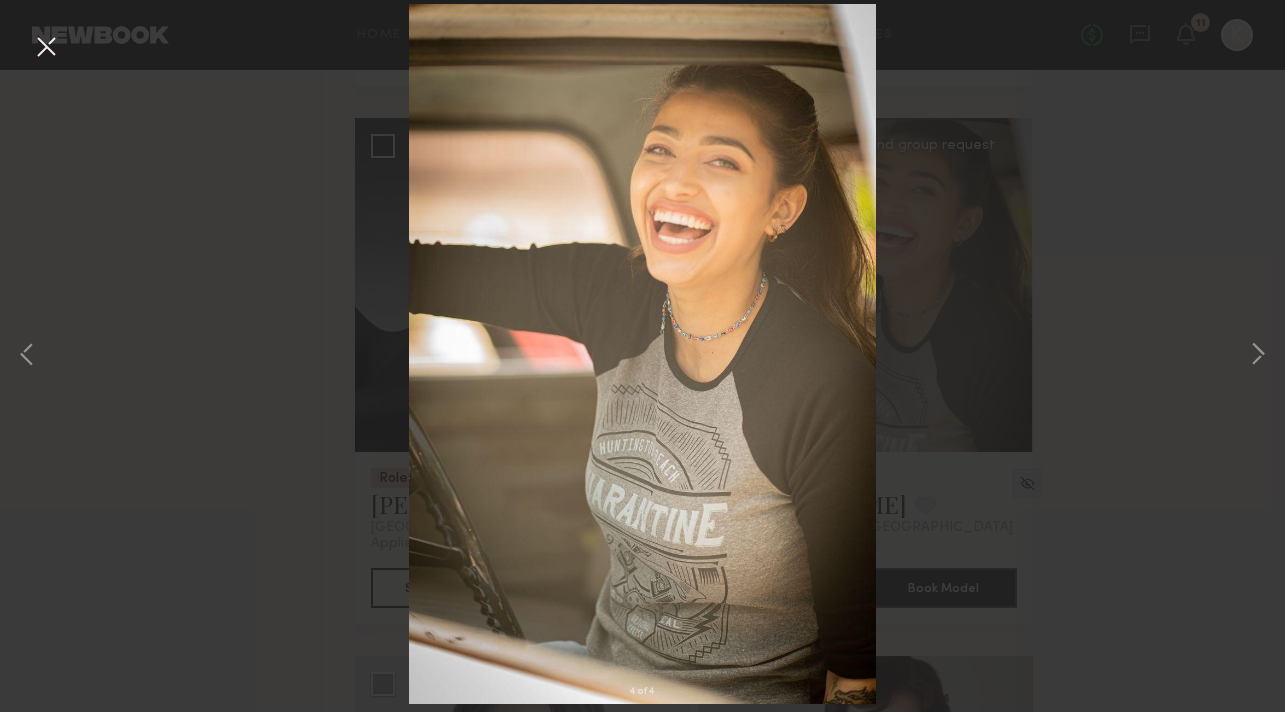 click at bounding box center [46, 48] 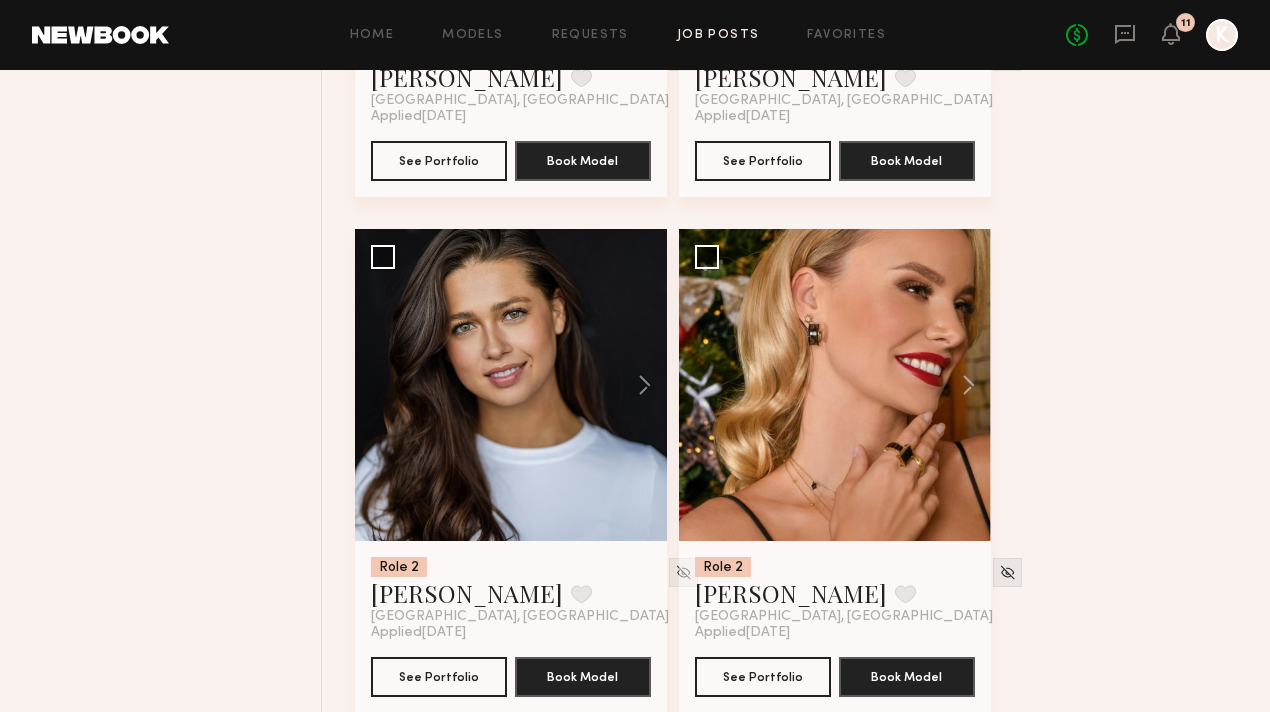 scroll, scrollTop: 27548, scrollLeft: 0, axis: vertical 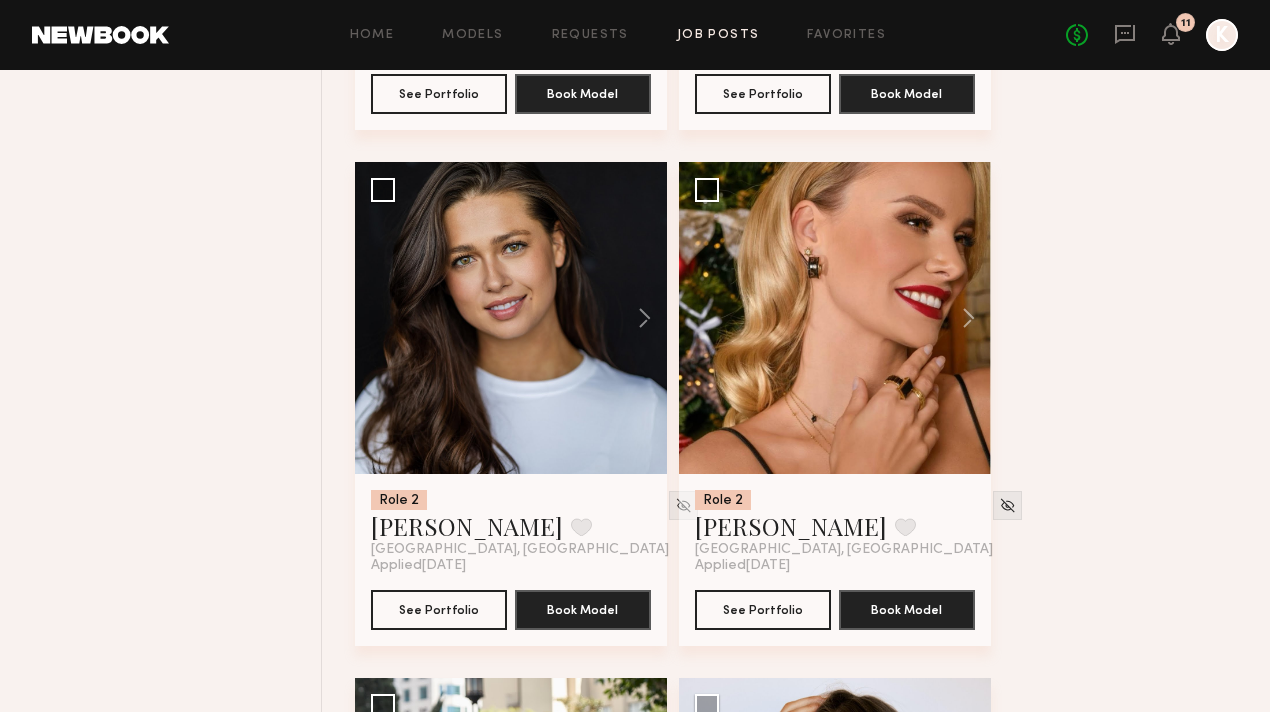 click 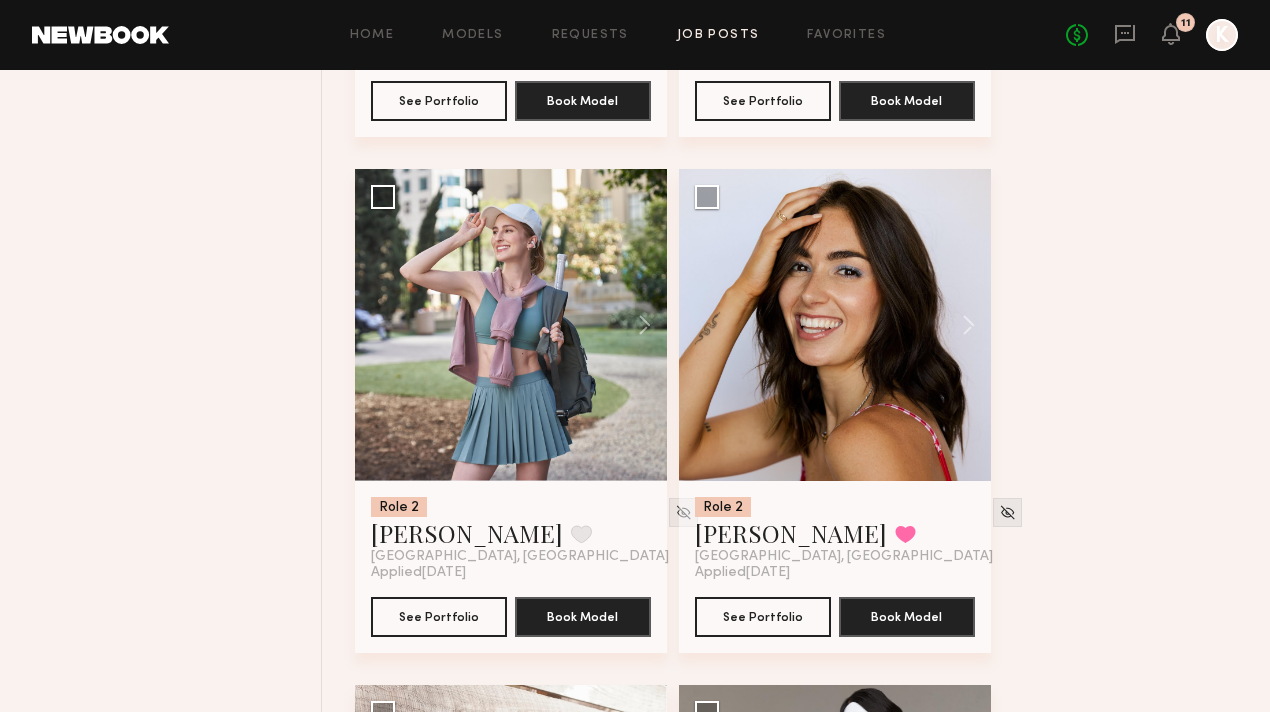 scroll, scrollTop: 28097, scrollLeft: 0, axis: vertical 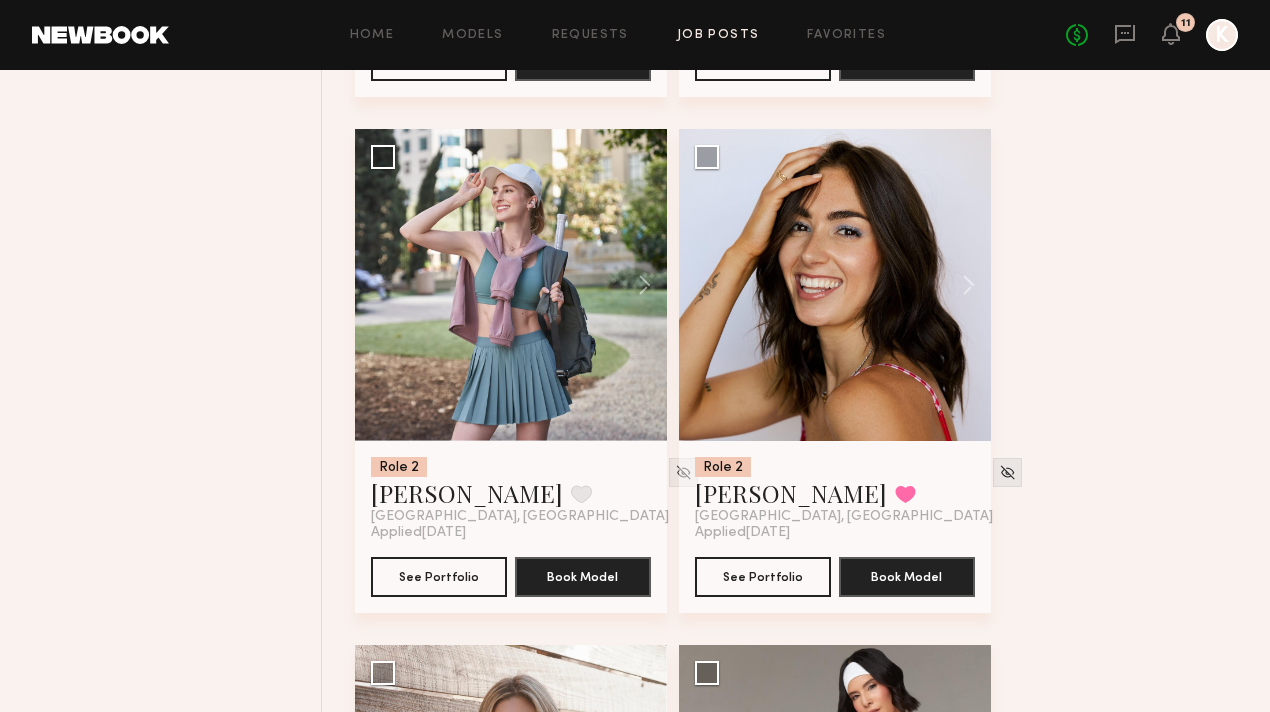 click 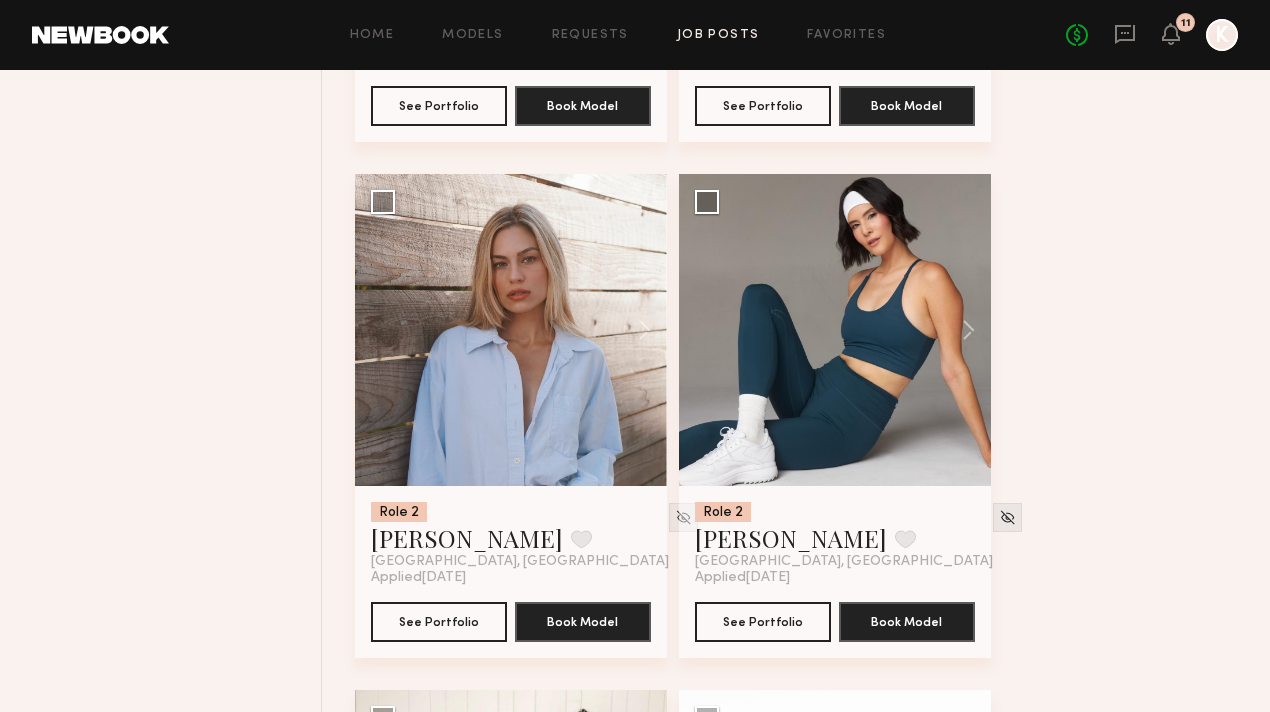 scroll, scrollTop: 28663, scrollLeft: 0, axis: vertical 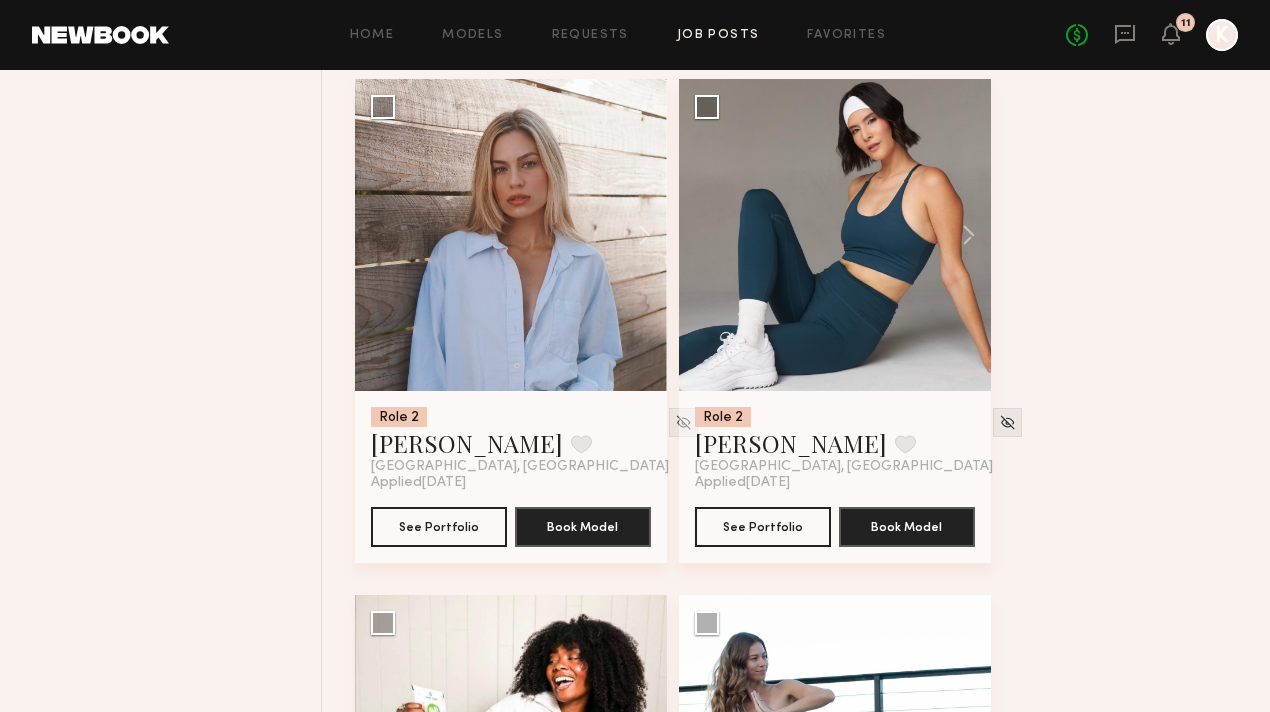 click 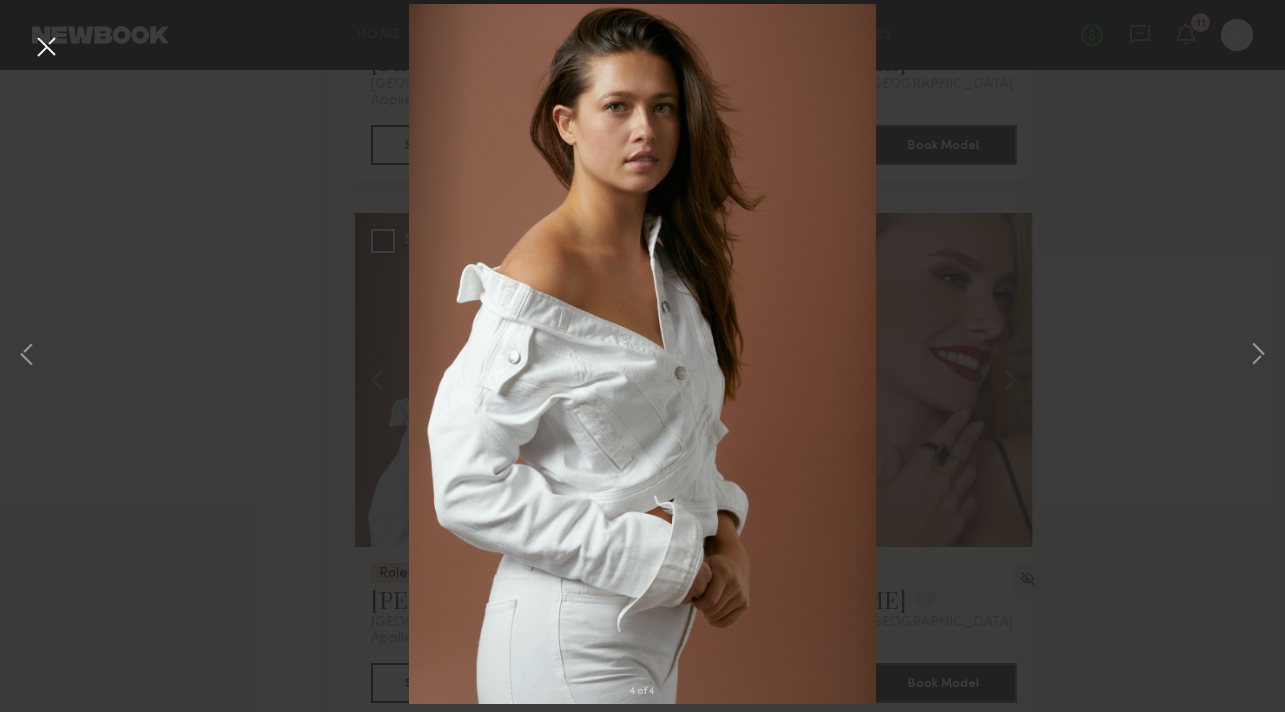 click at bounding box center (46, 48) 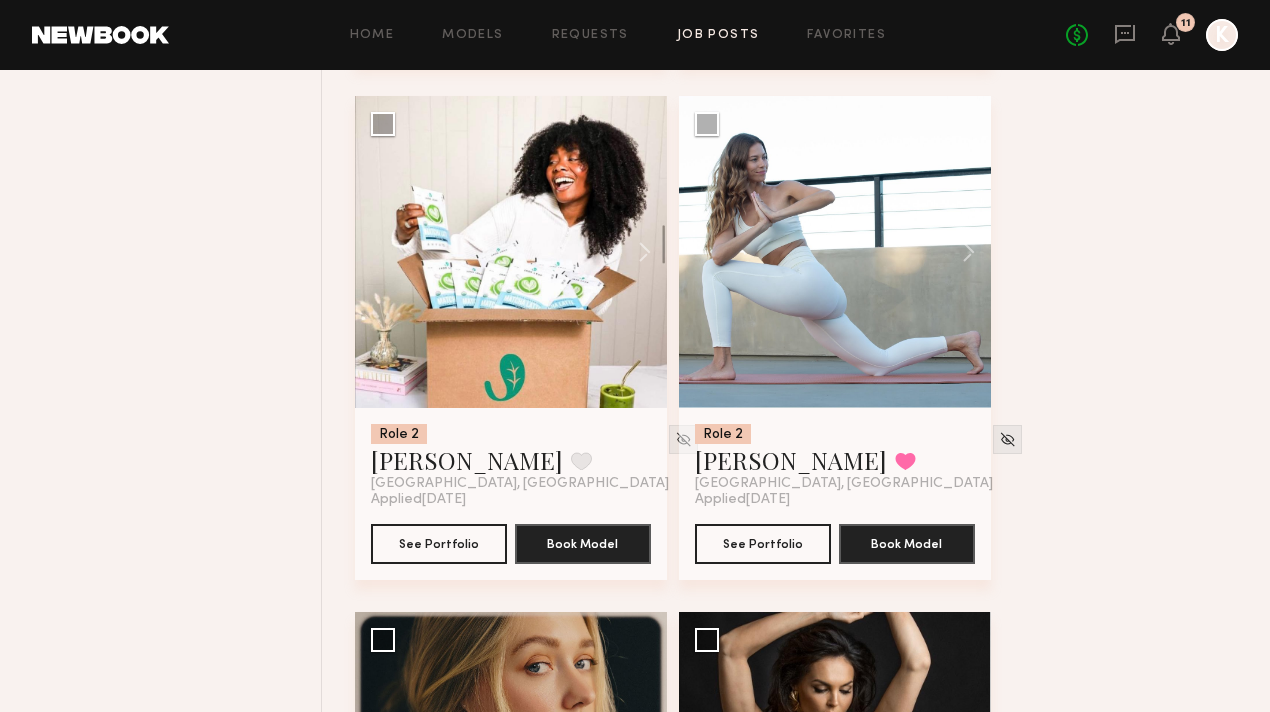 scroll, scrollTop: 29221, scrollLeft: 0, axis: vertical 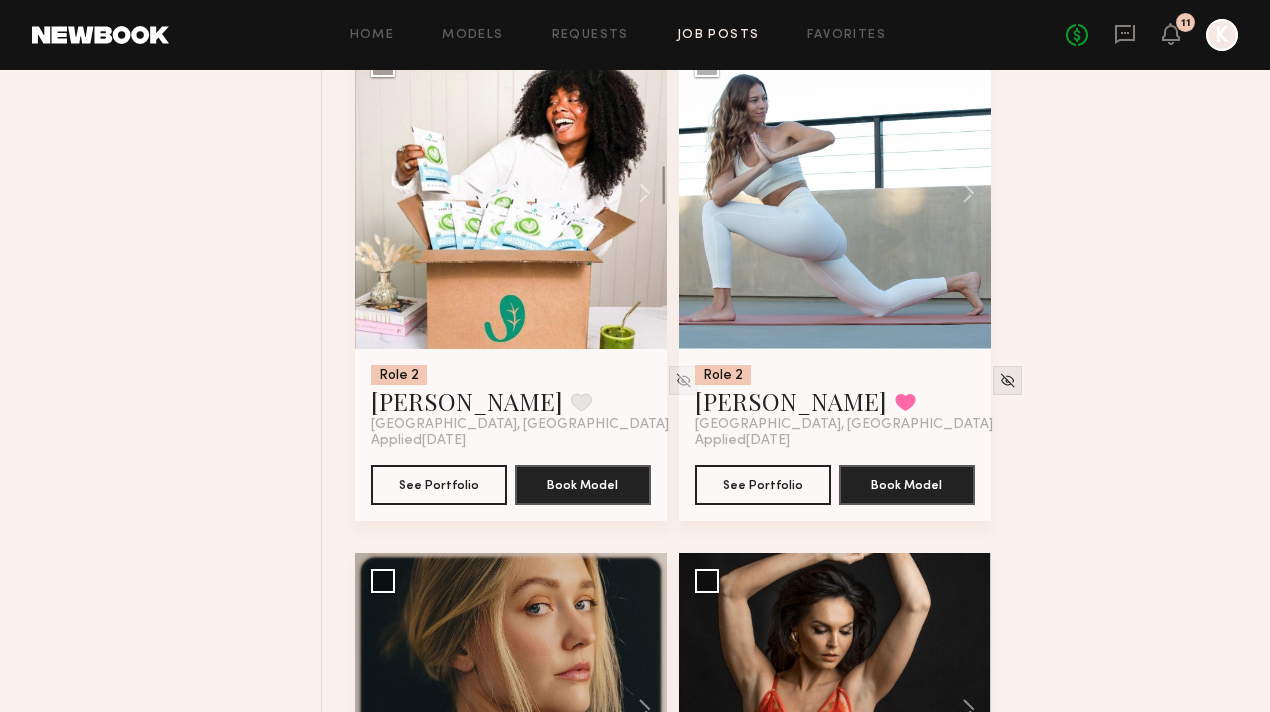click 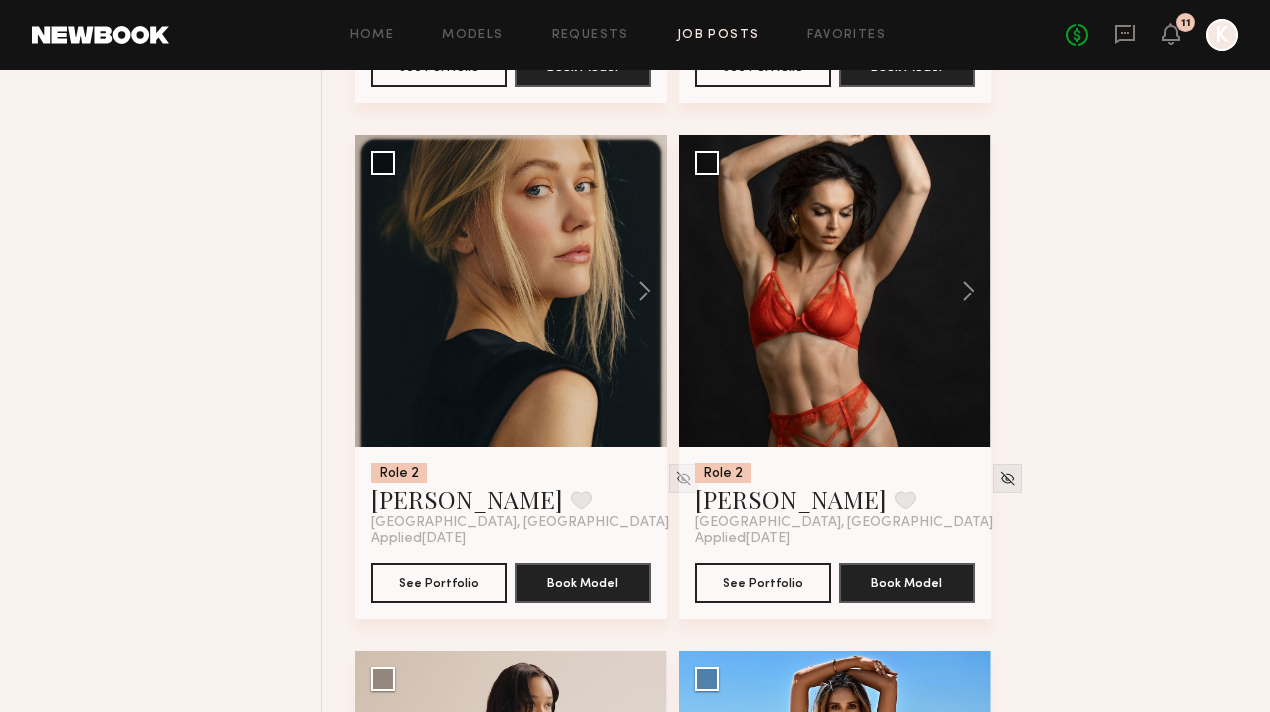 scroll, scrollTop: 29701, scrollLeft: 0, axis: vertical 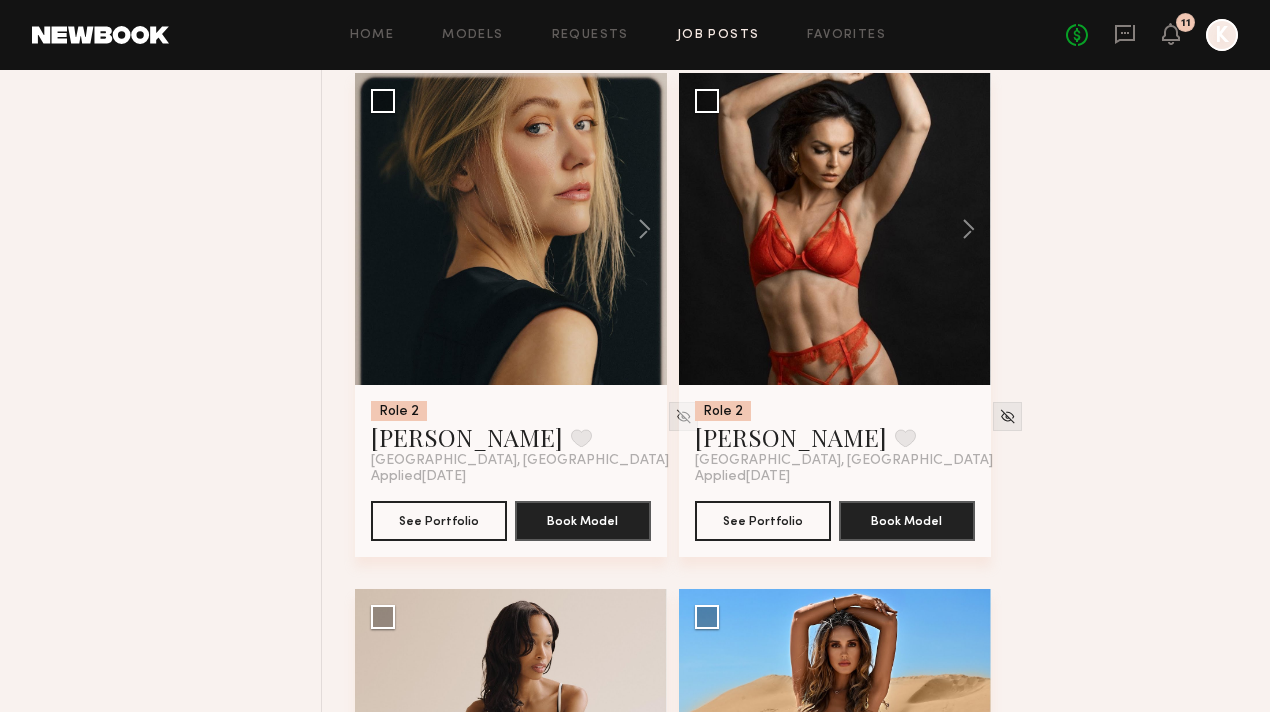click 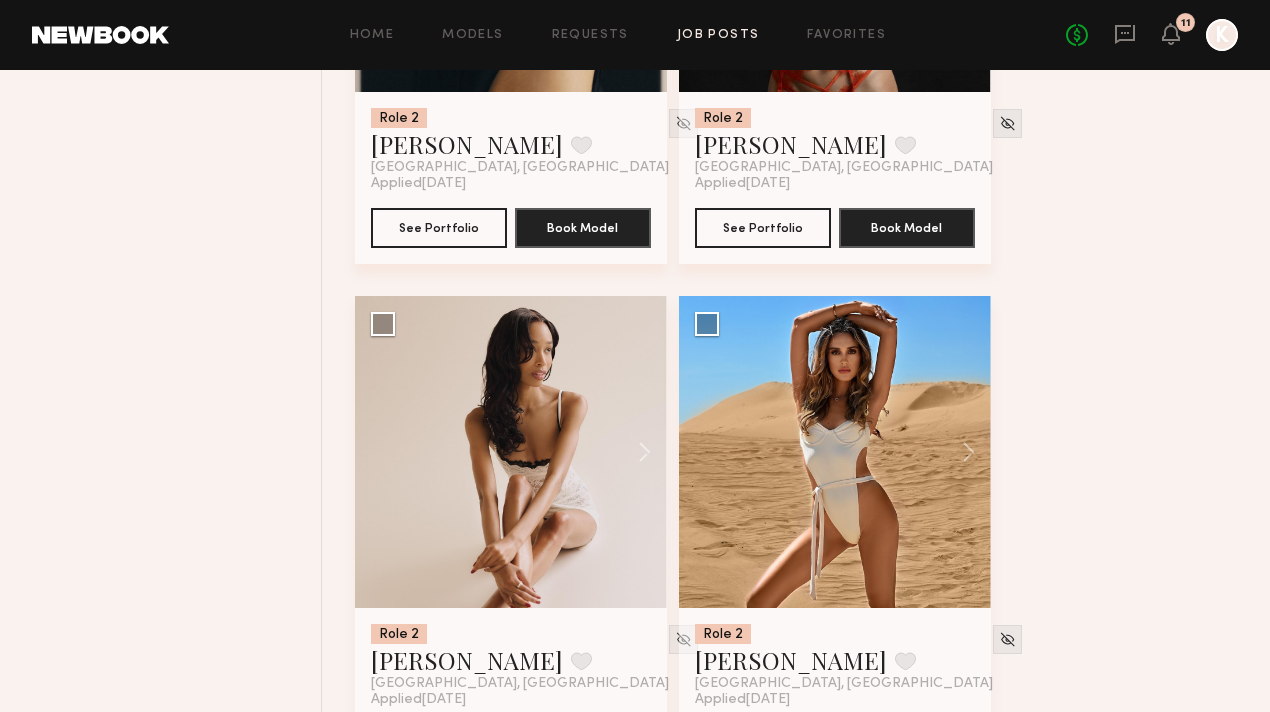 scroll, scrollTop: 30233, scrollLeft: 0, axis: vertical 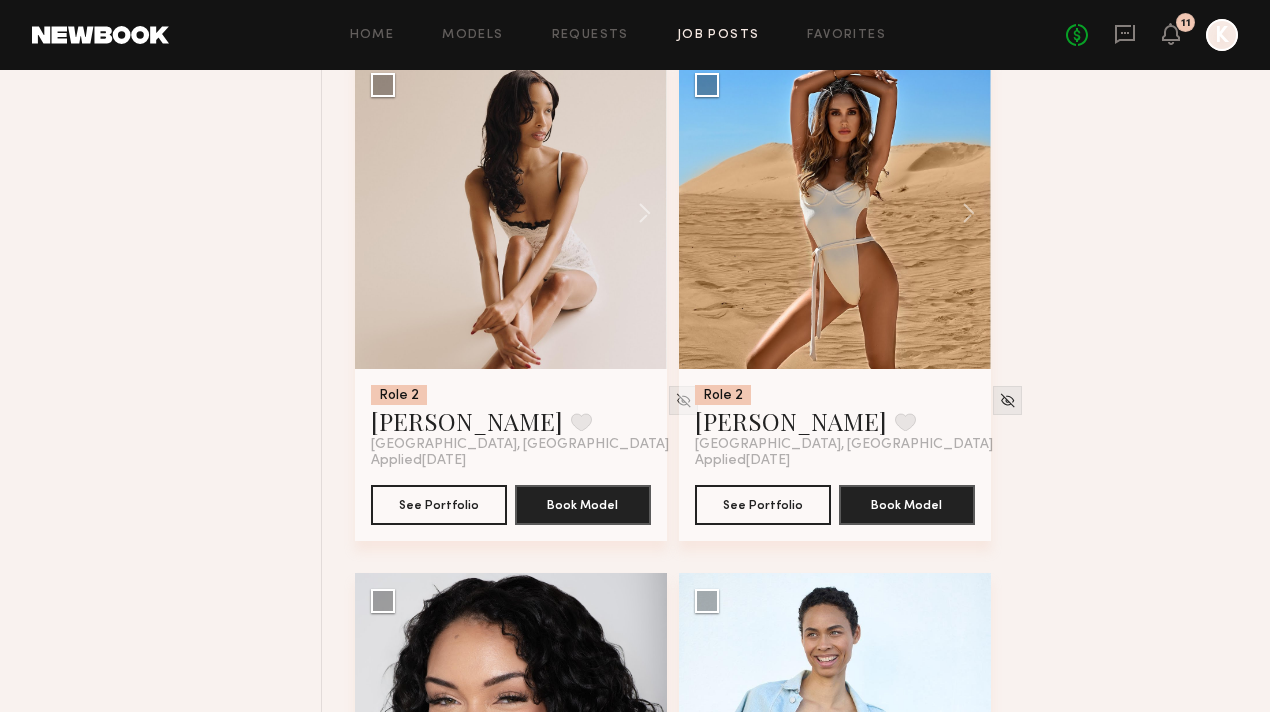 click 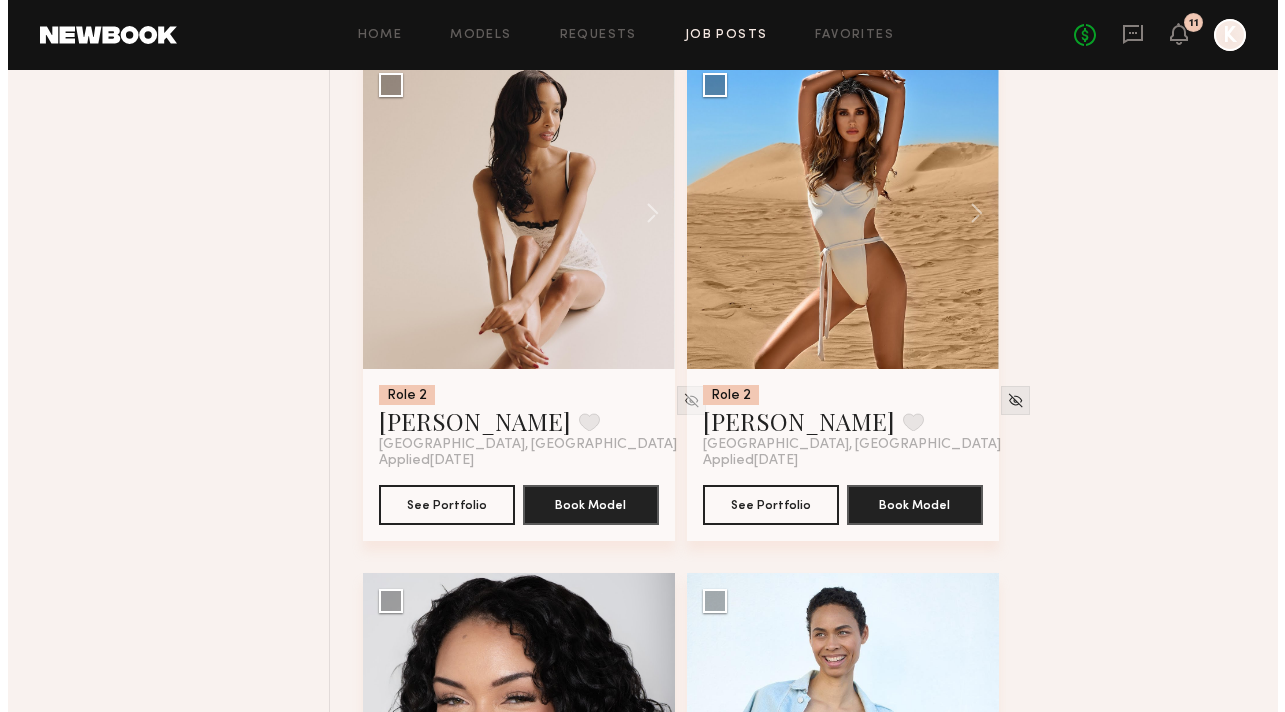 scroll, scrollTop: 30396, scrollLeft: 0, axis: vertical 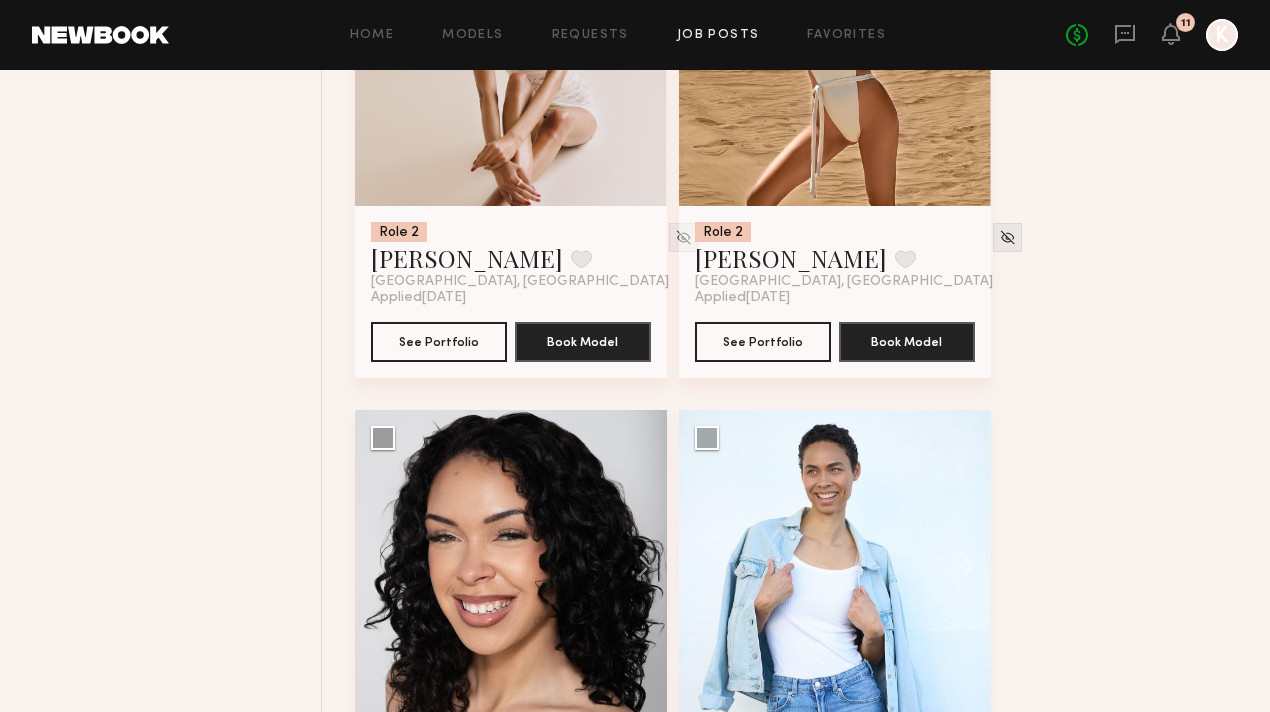 click 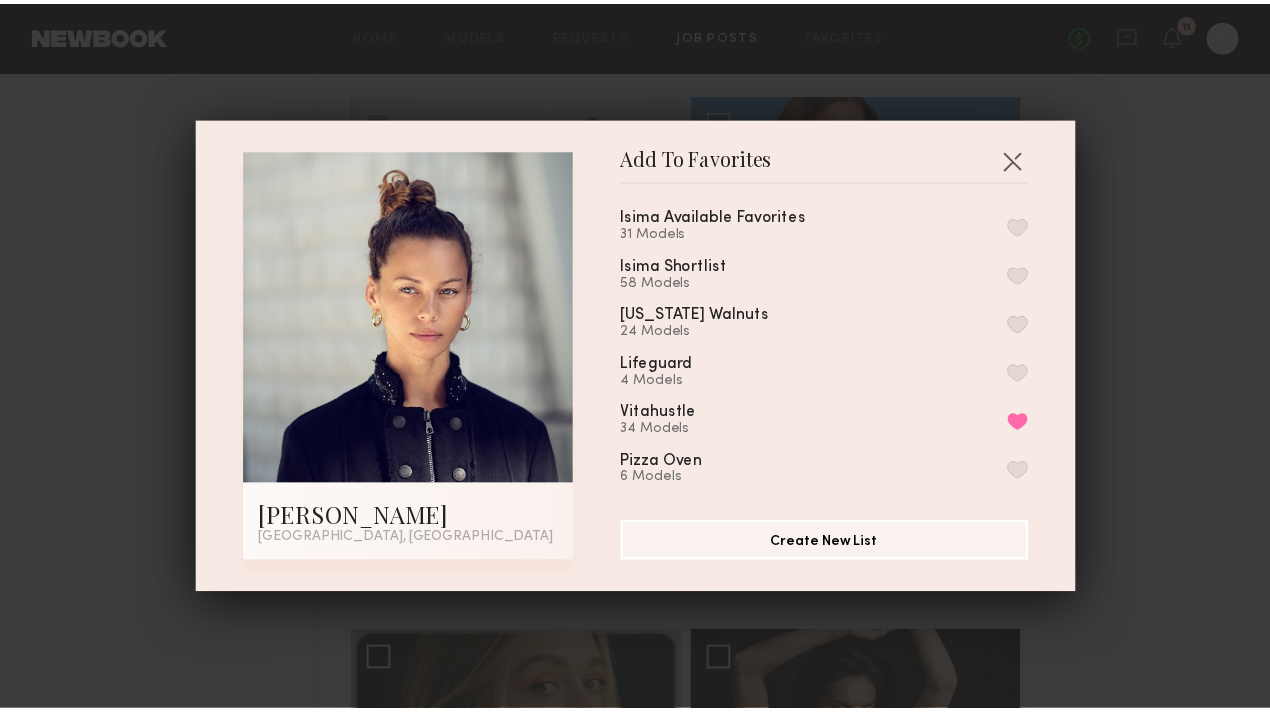 scroll, scrollTop: 0, scrollLeft: 0, axis: both 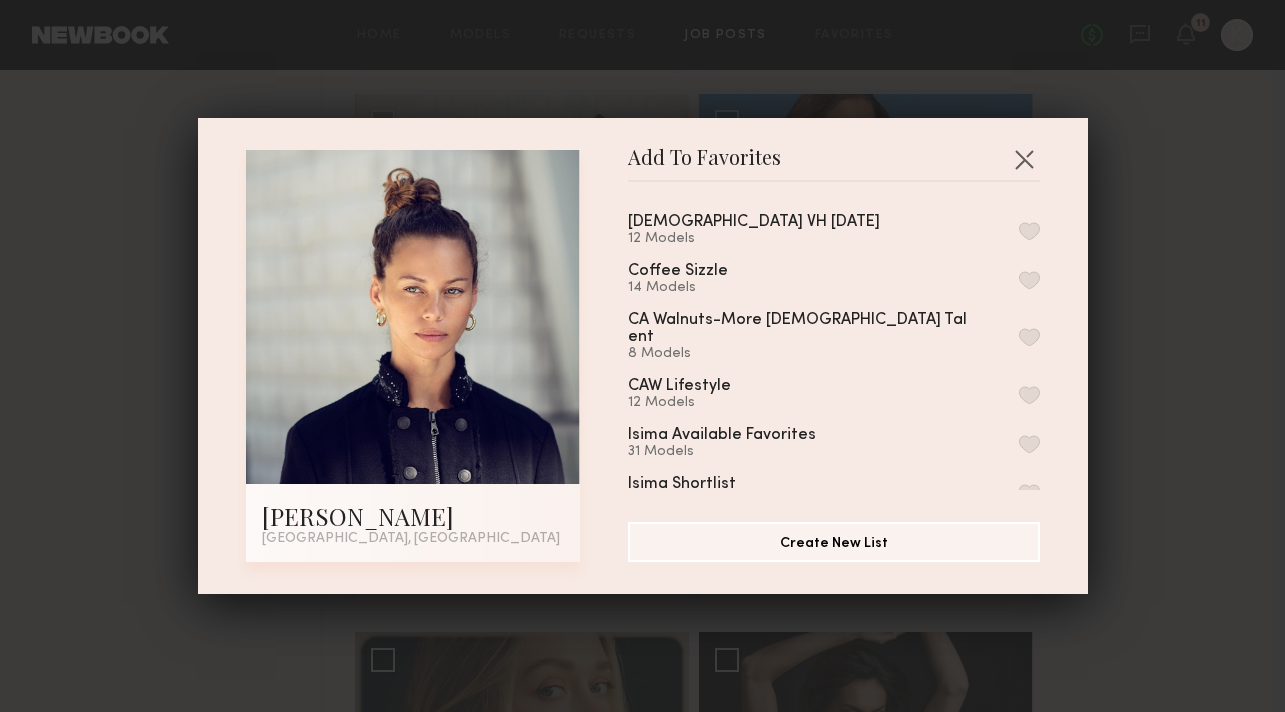 click at bounding box center [1029, 231] 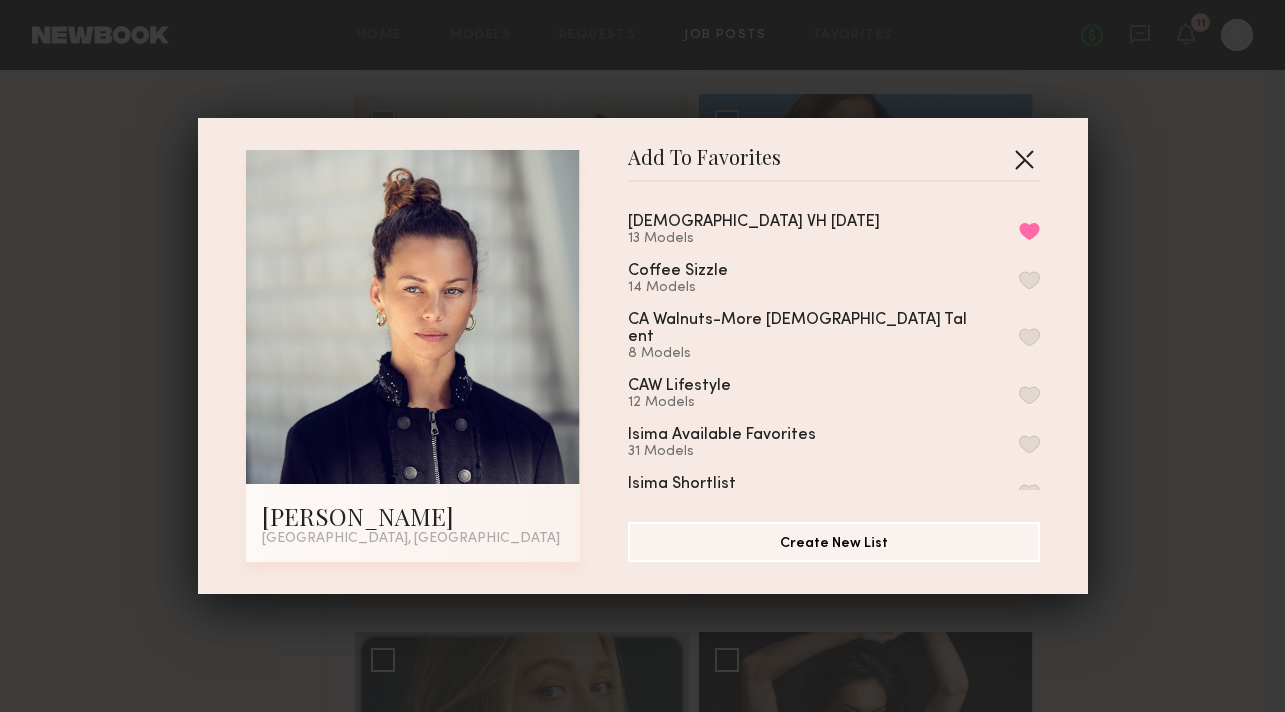 click at bounding box center [1024, 159] 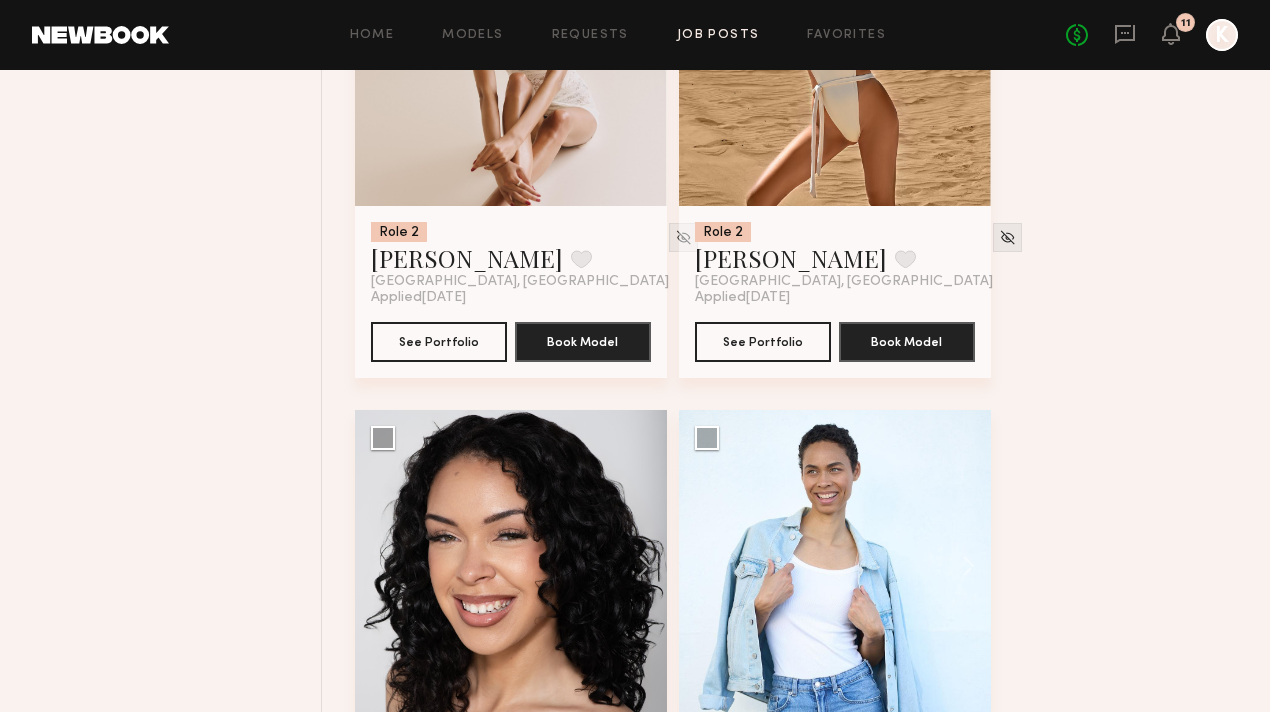 click 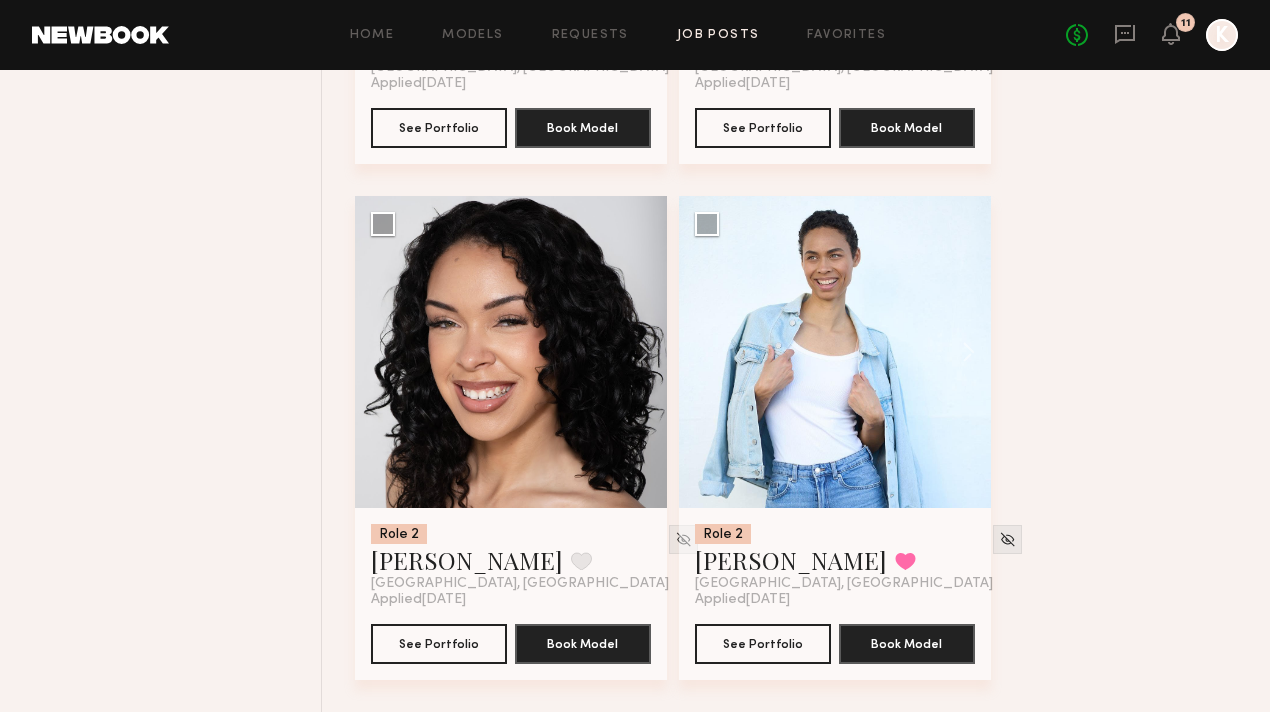 scroll, scrollTop: 30876, scrollLeft: 0, axis: vertical 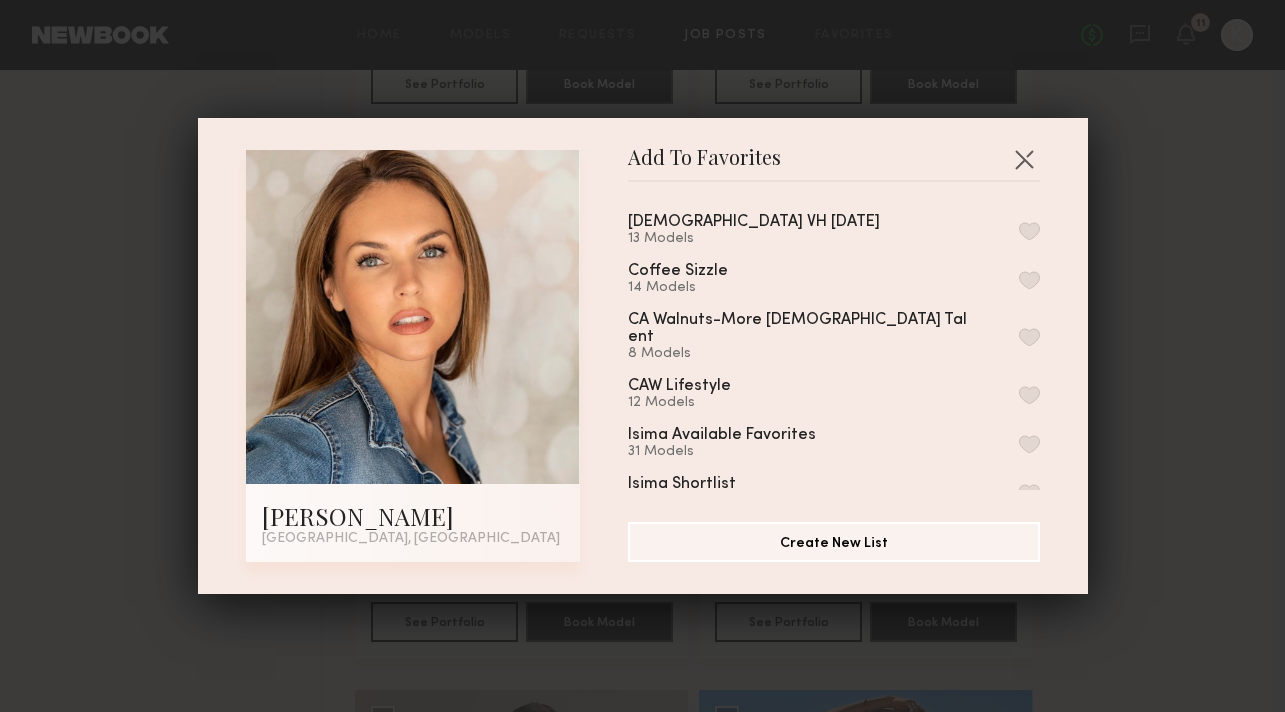 click at bounding box center (1029, 231) 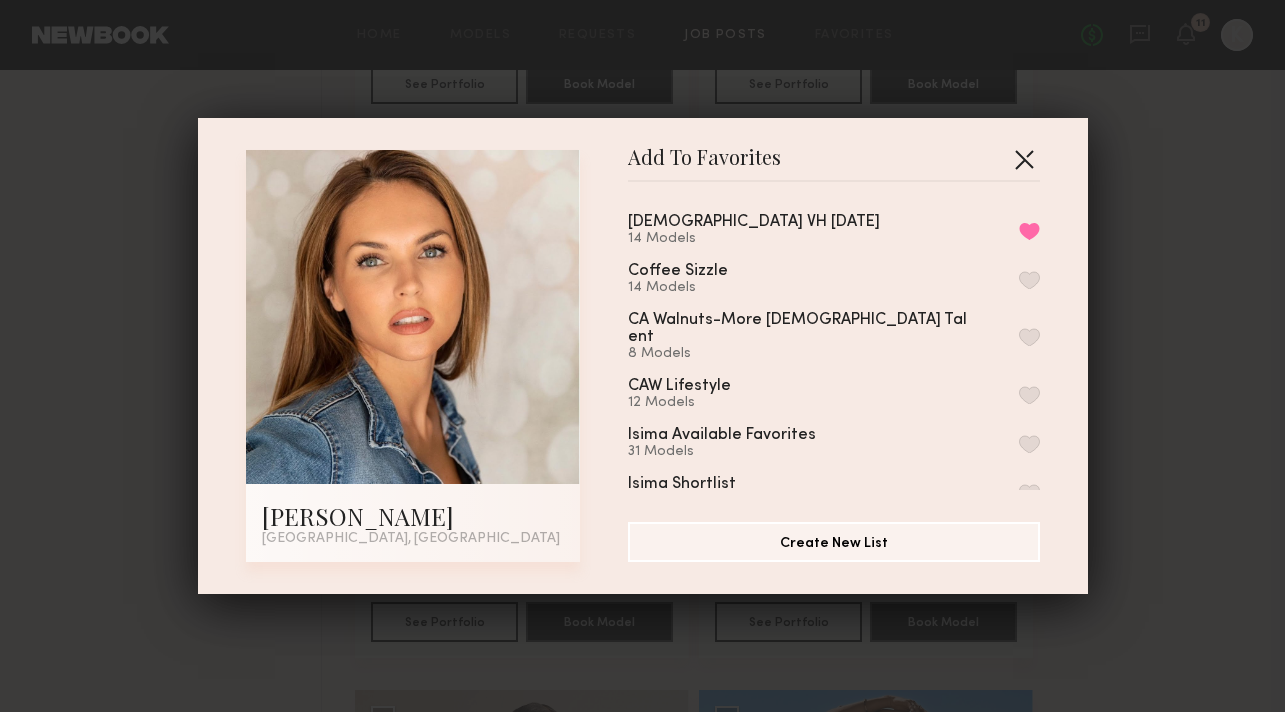 click at bounding box center [1024, 159] 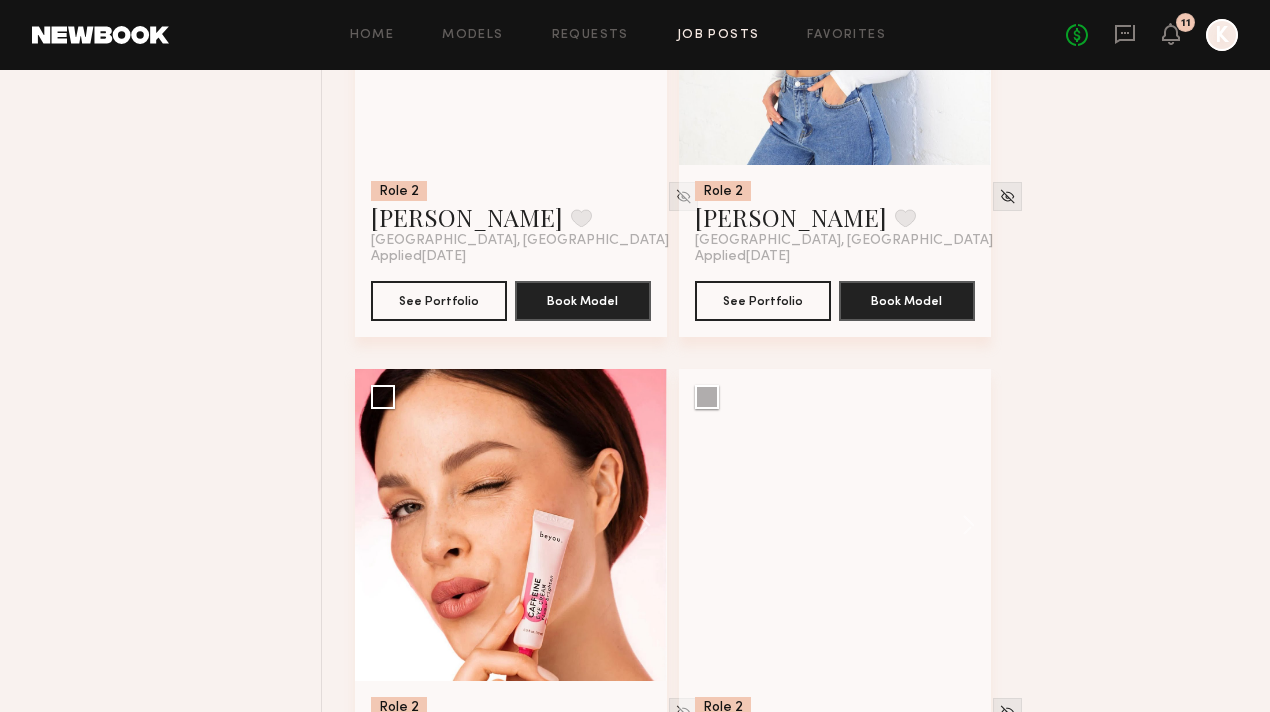 scroll, scrollTop: 32536, scrollLeft: 0, axis: vertical 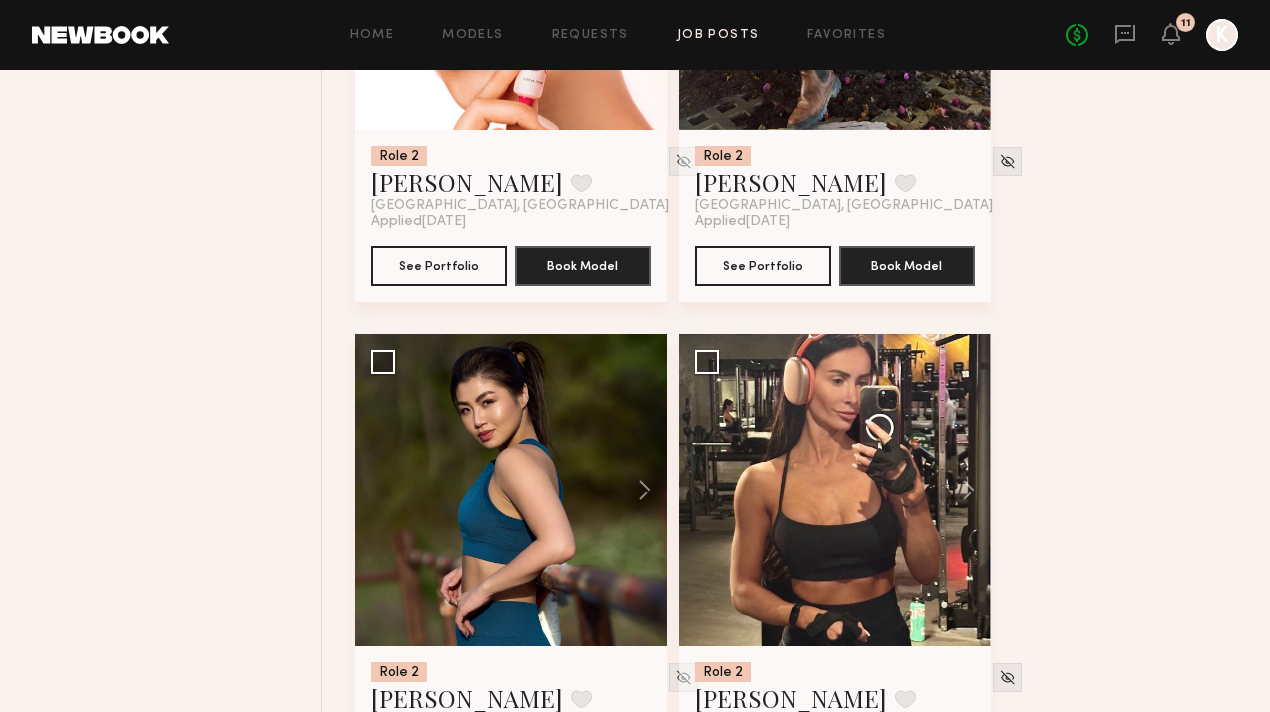 click 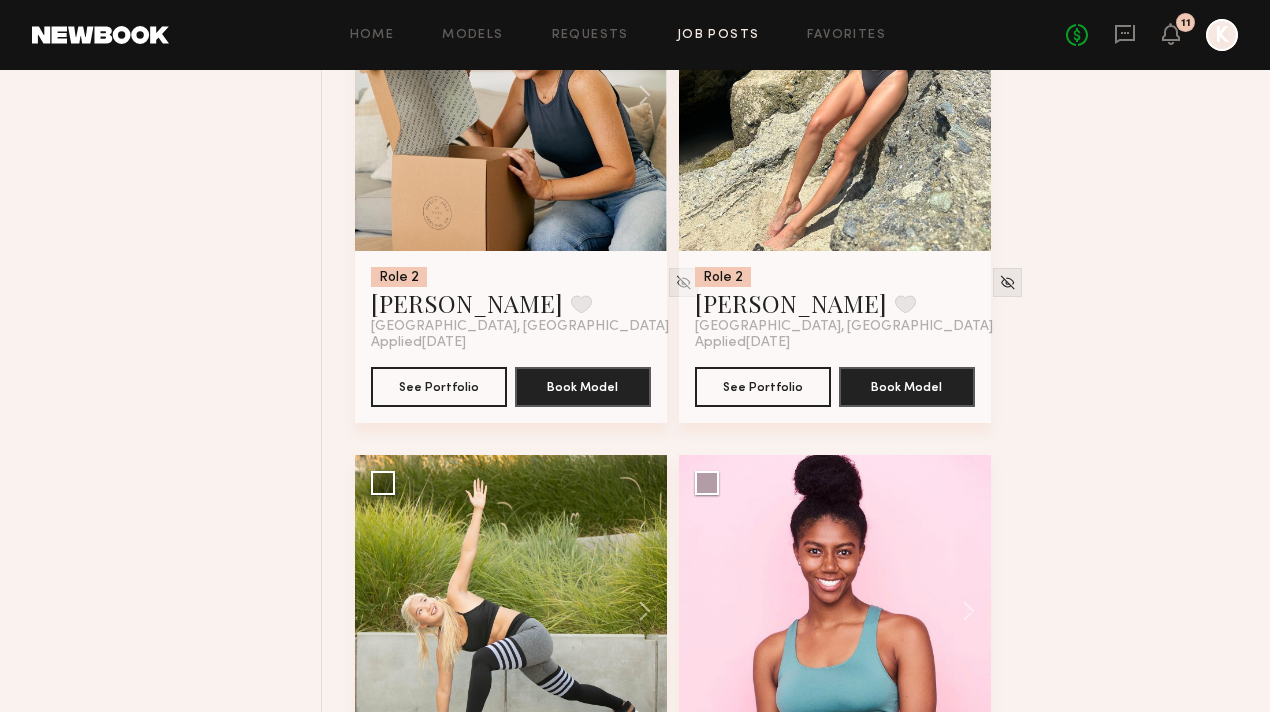 scroll, scrollTop: 33547, scrollLeft: 0, axis: vertical 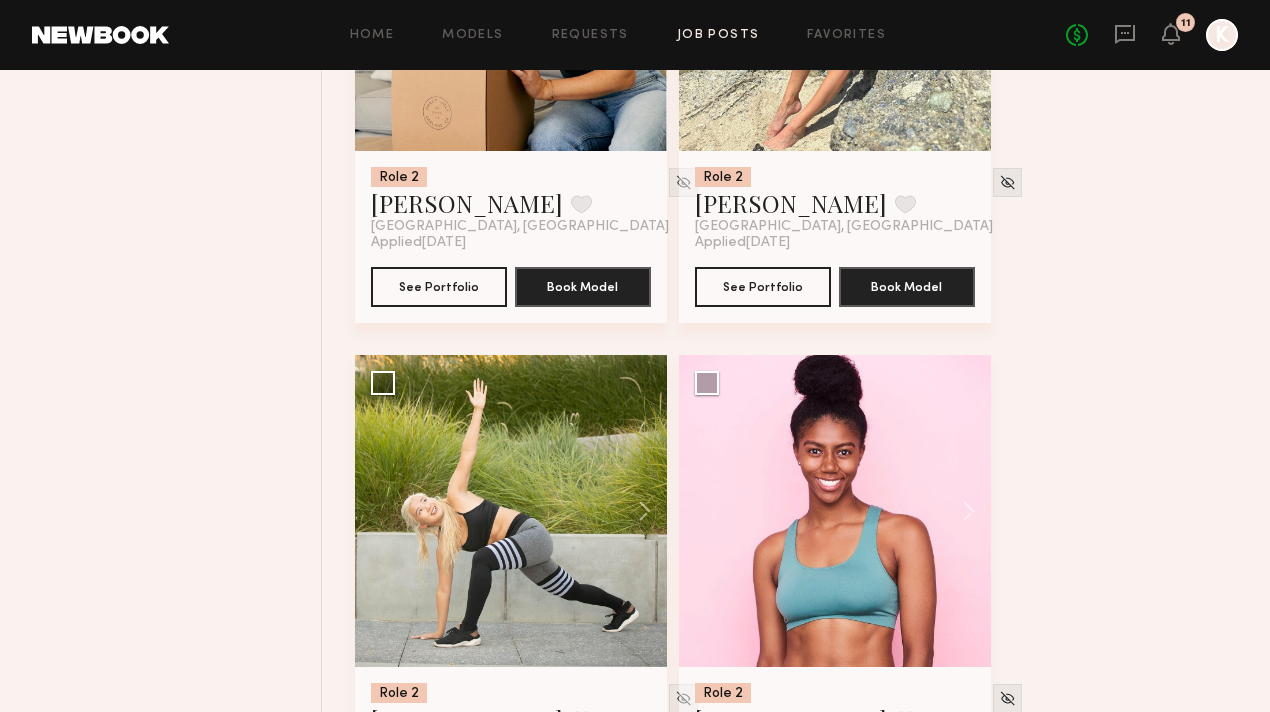 click 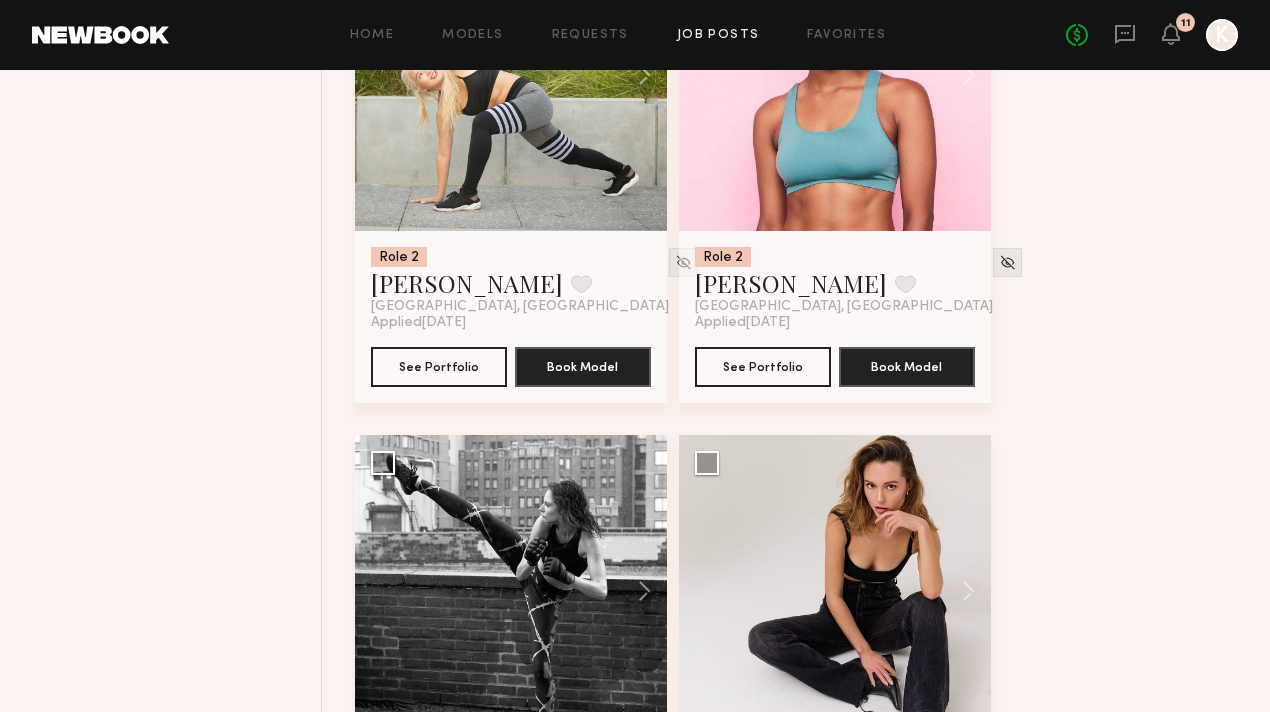scroll, scrollTop: 34020, scrollLeft: 0, axis: vertical 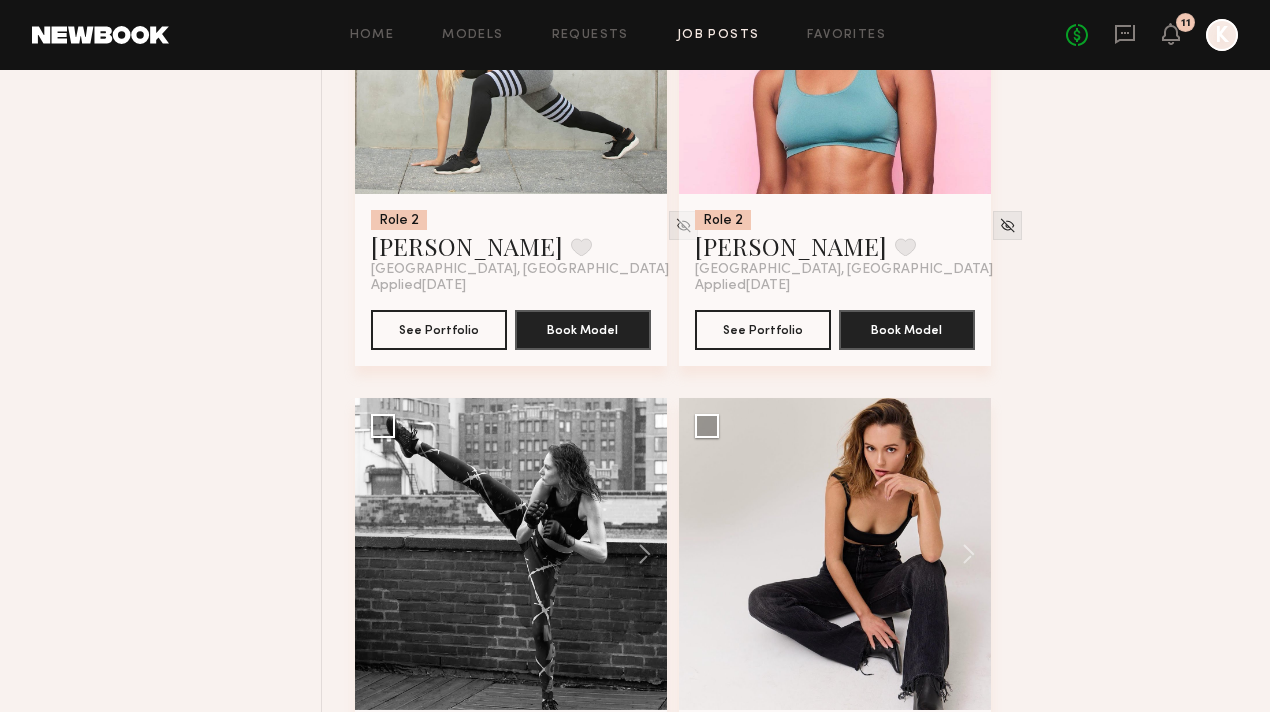 click 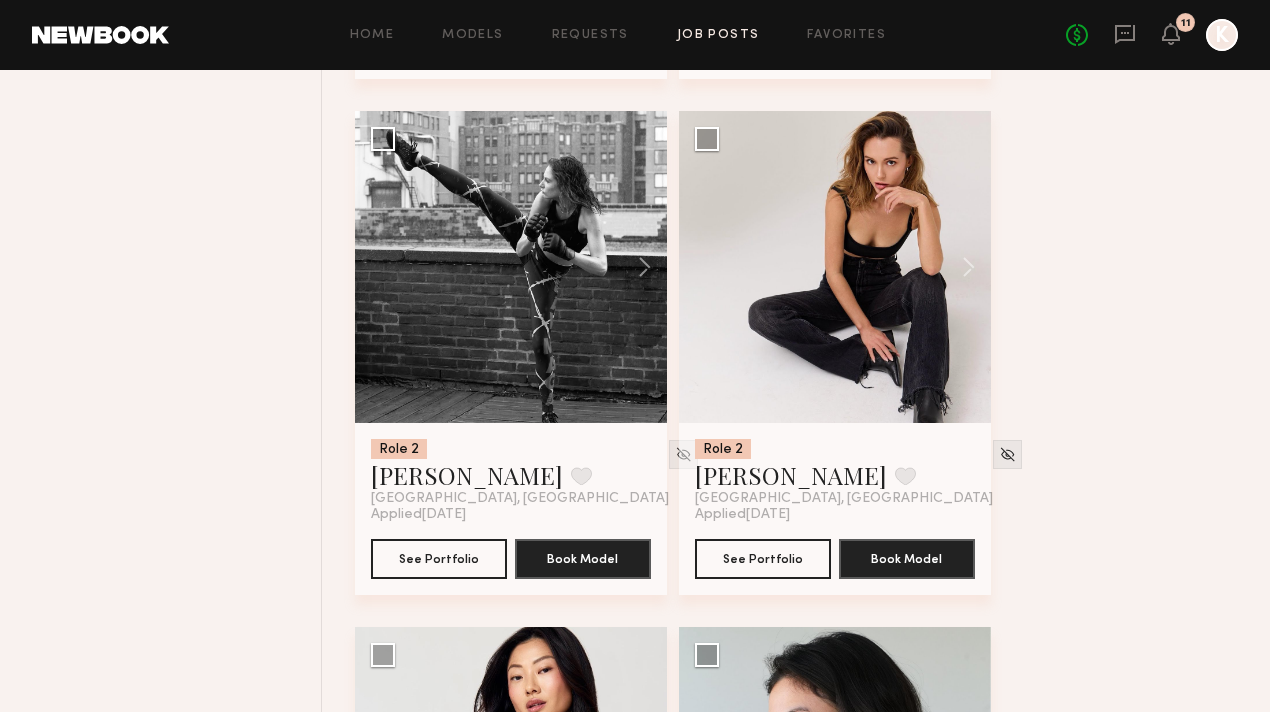 scroll, scrollTop: 34600, scrollLeft: 0, axis: vertical 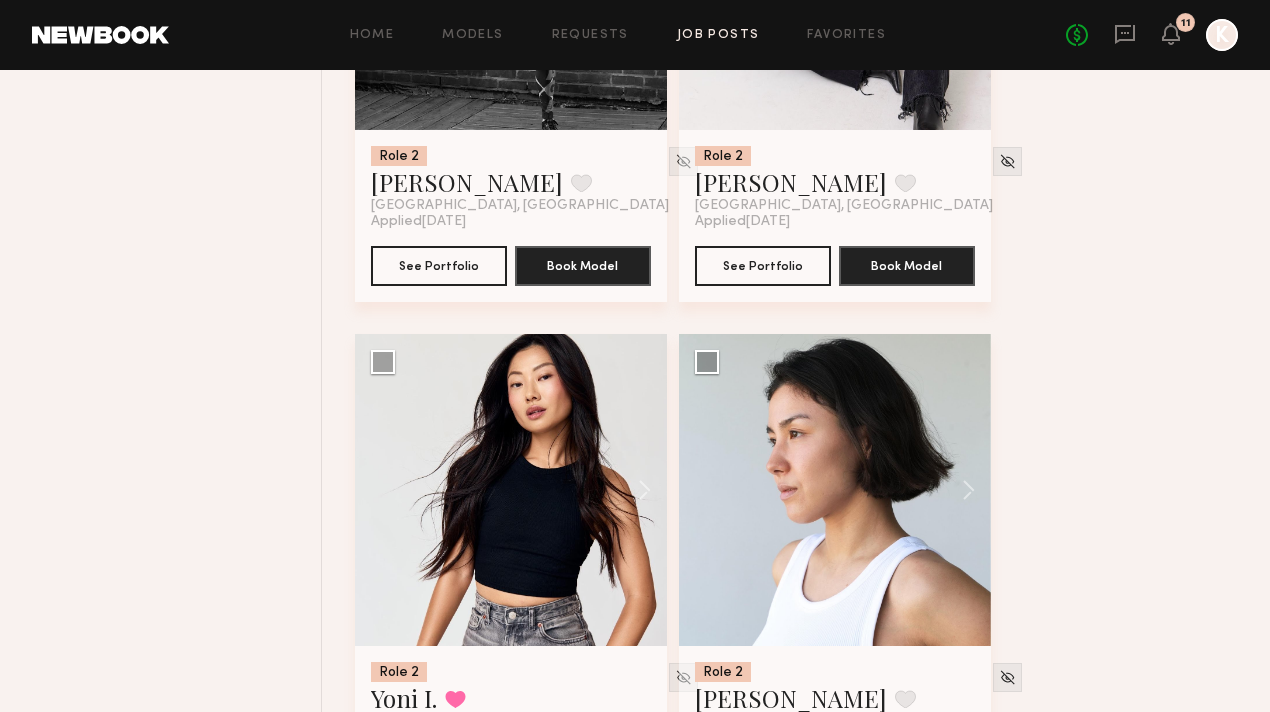 click 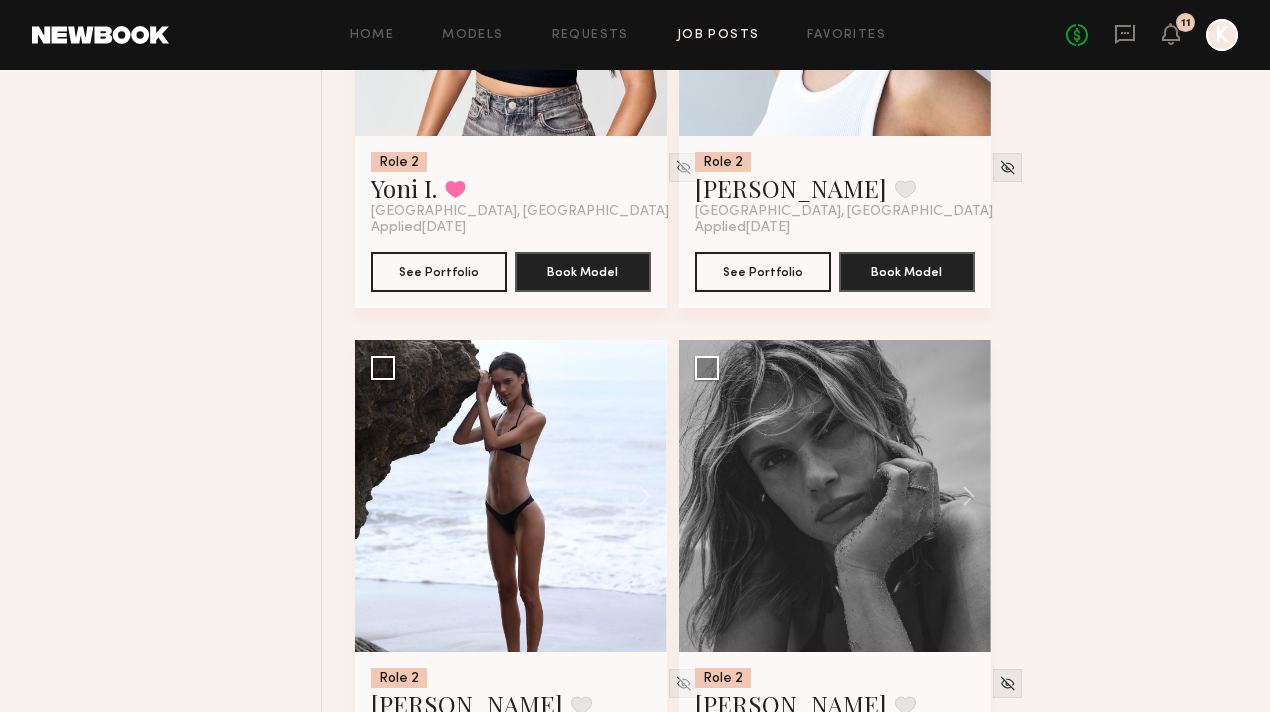 scroll, scrollTop: 35171, scrollLeft: 0, axis: vertical 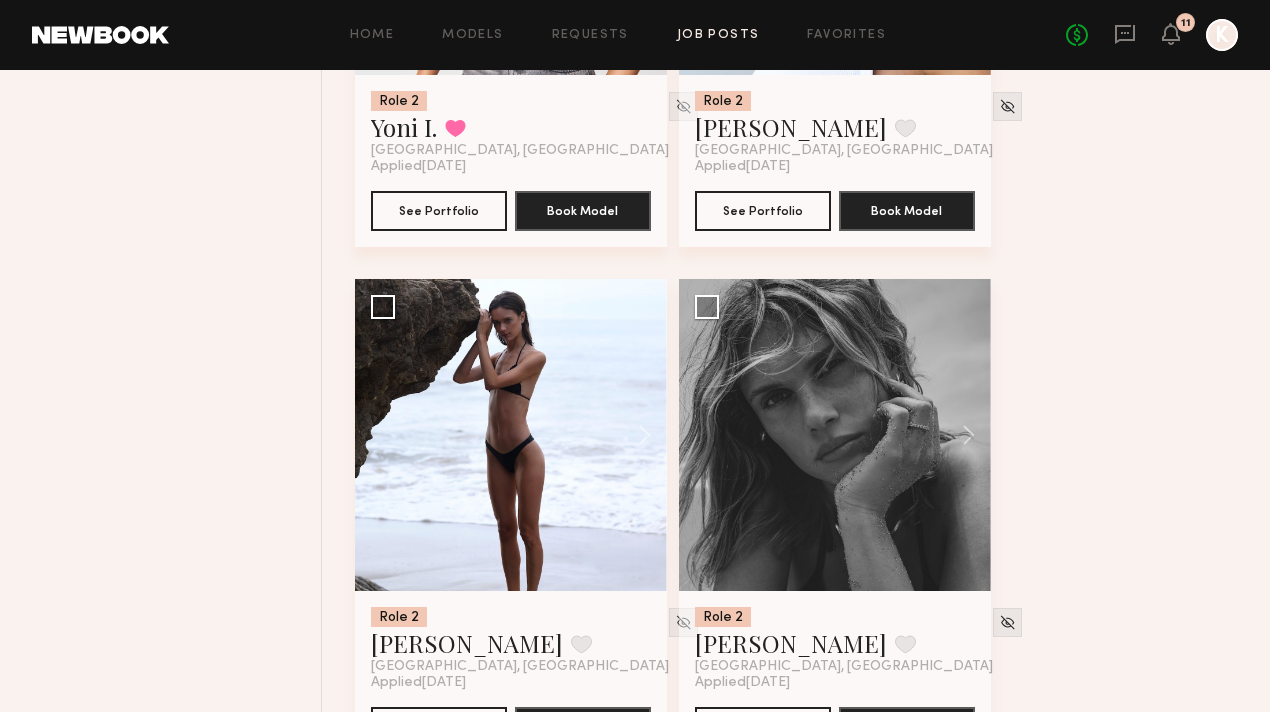 click 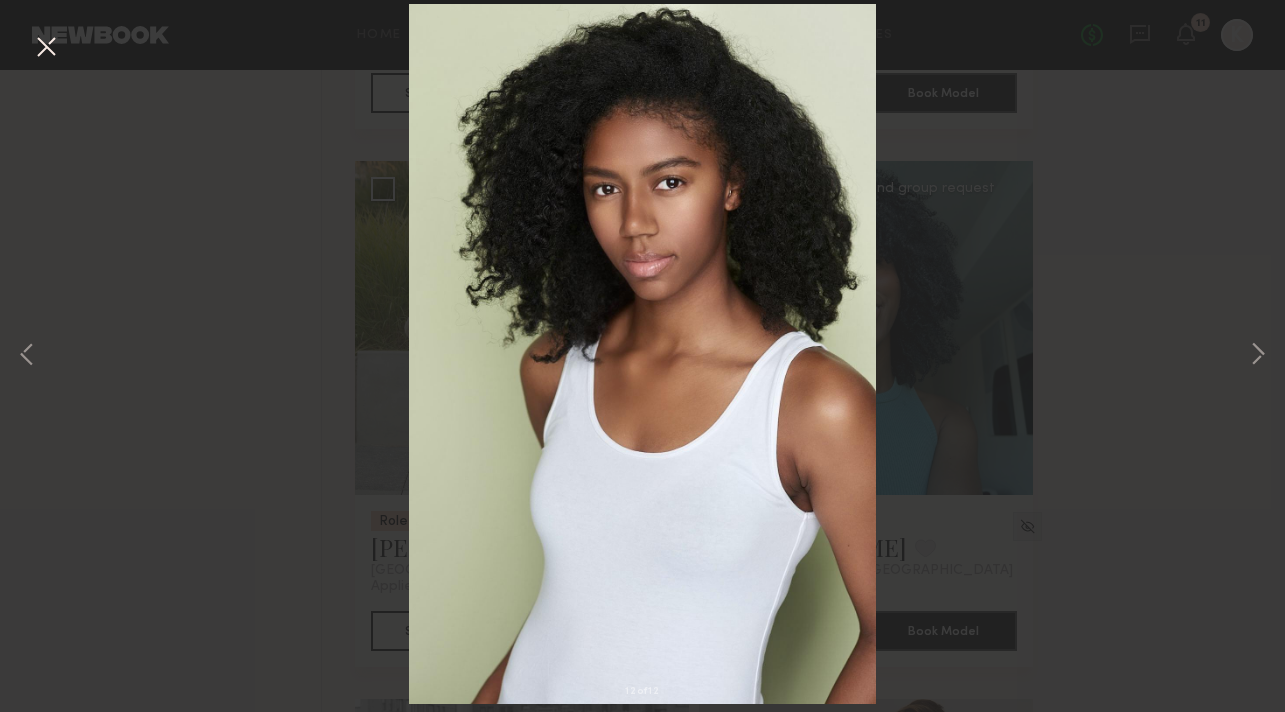 click at bounding box center (46, 48) 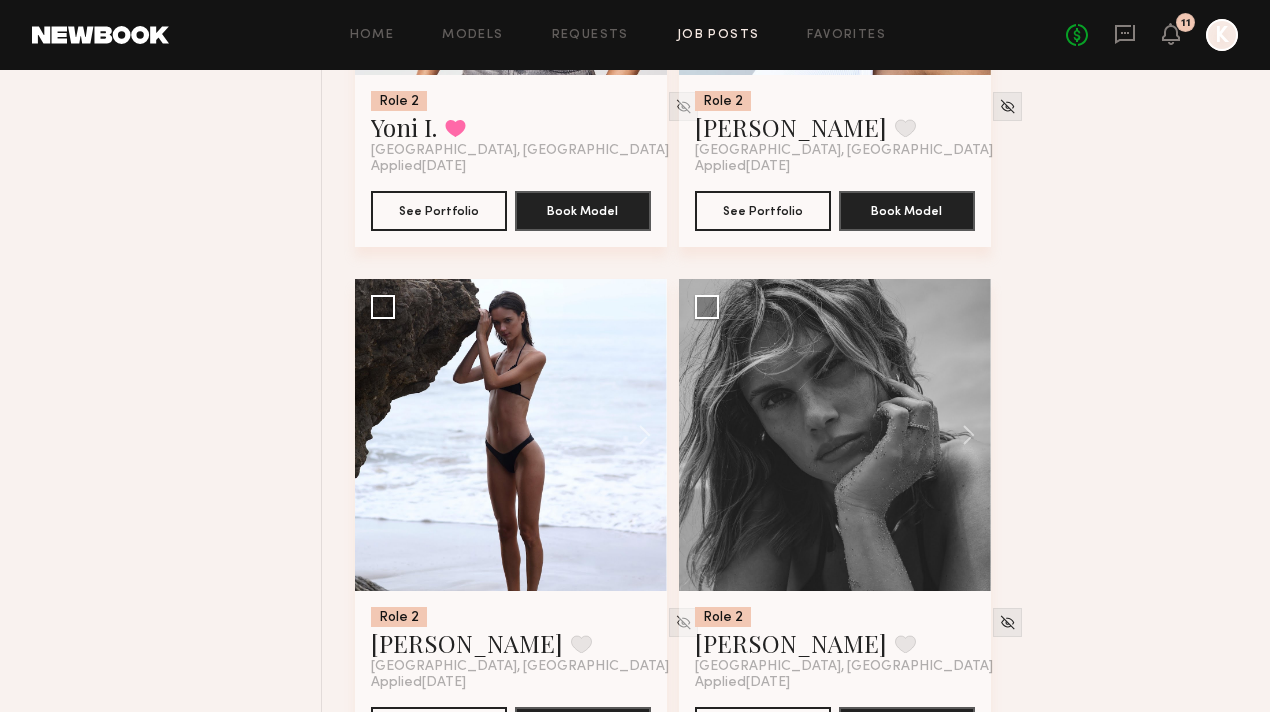 click 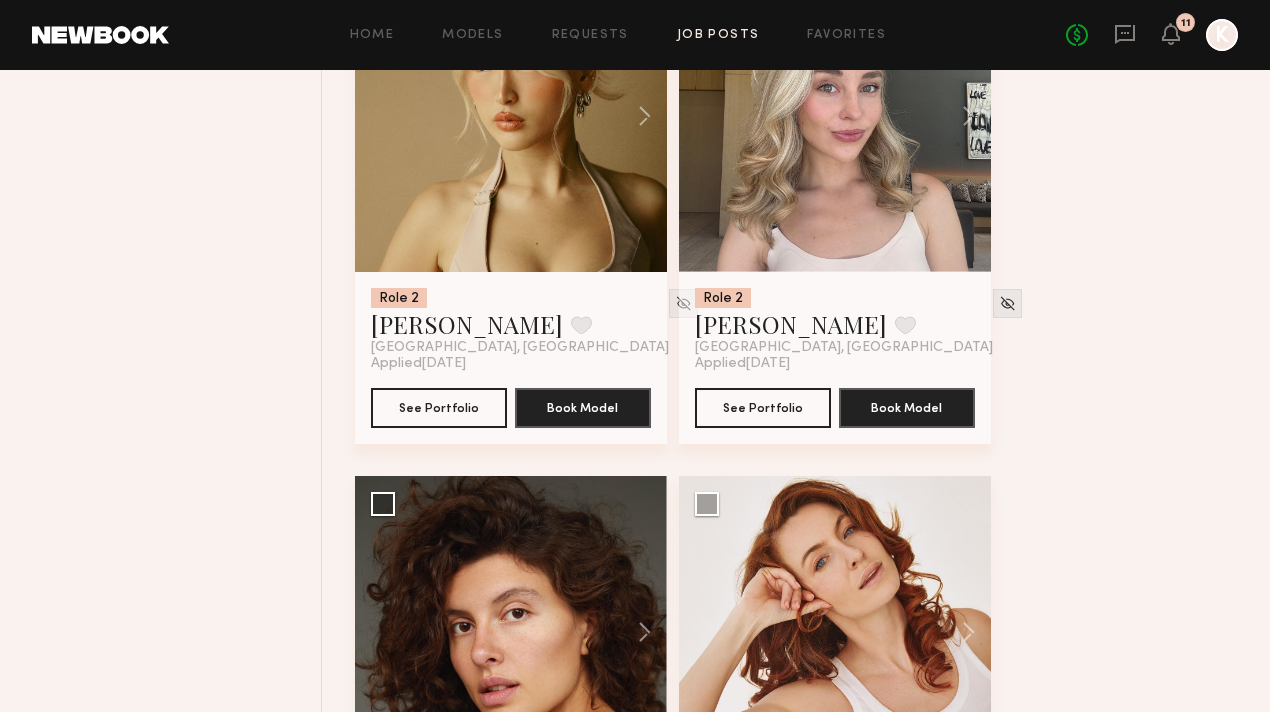scroll, scrollTop: 36311, scrollLeft: 0, axis: vertical 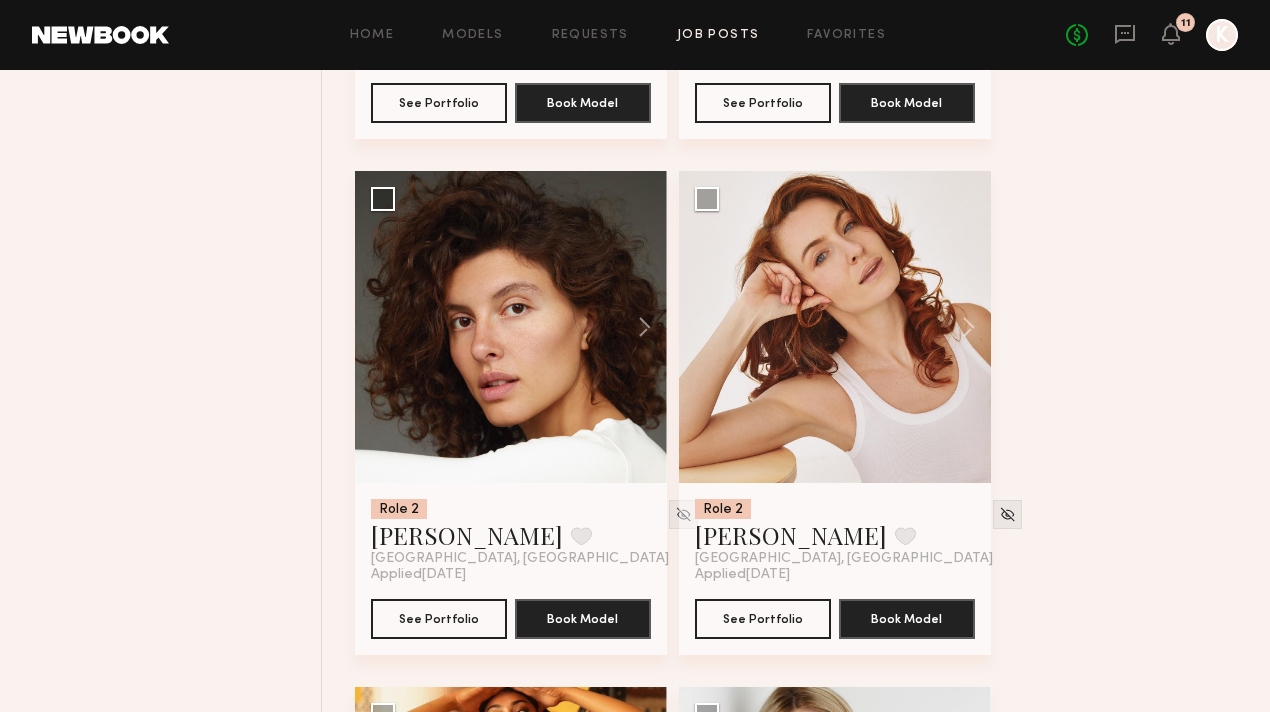 click 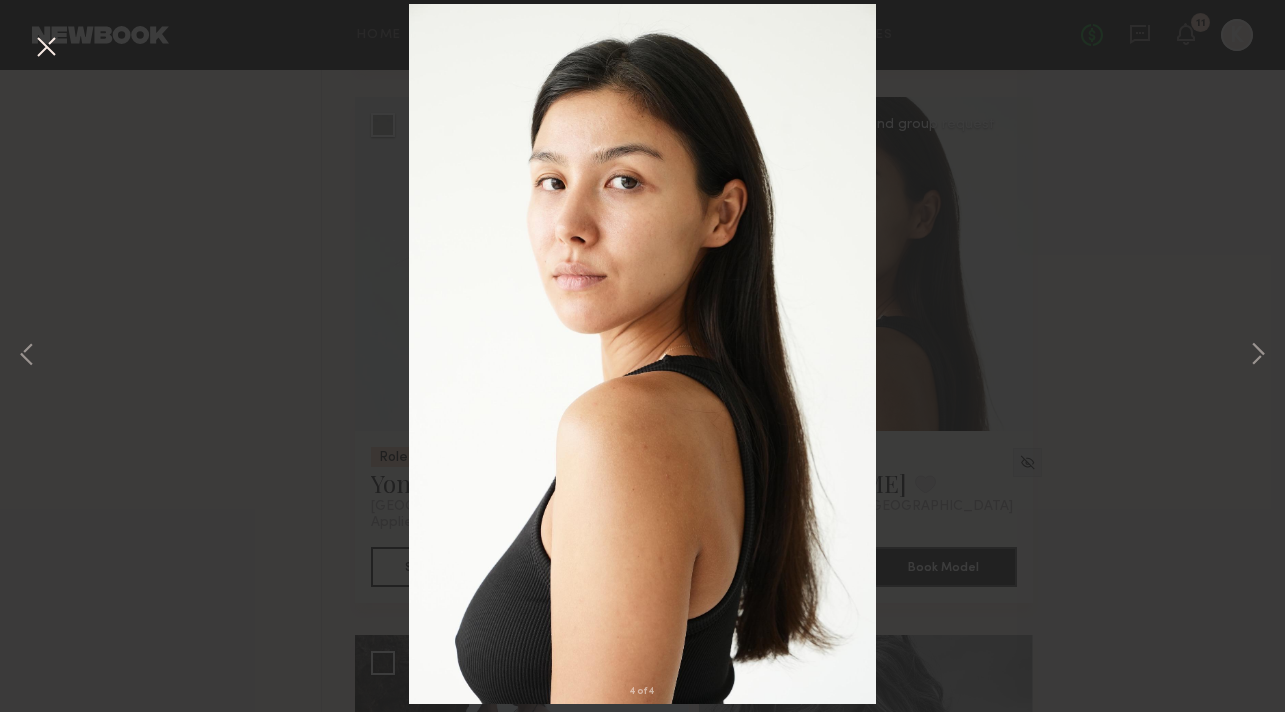 click at bounding box center (46, 48) 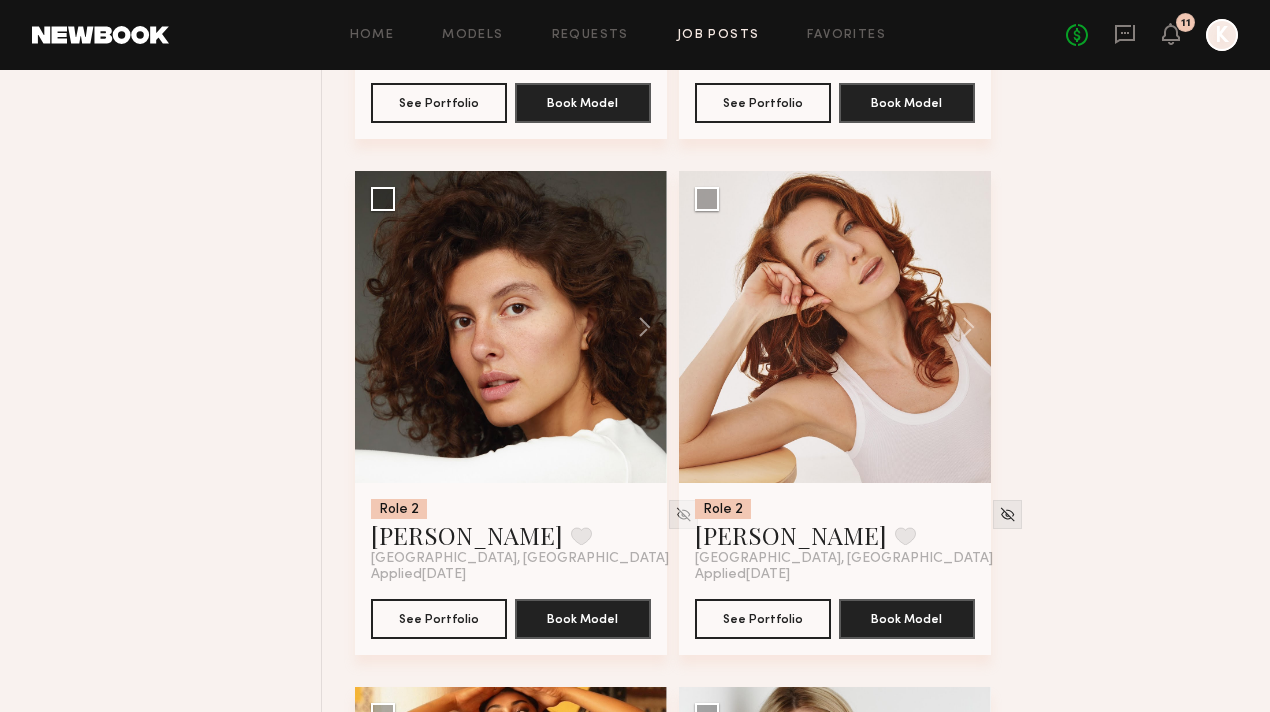click 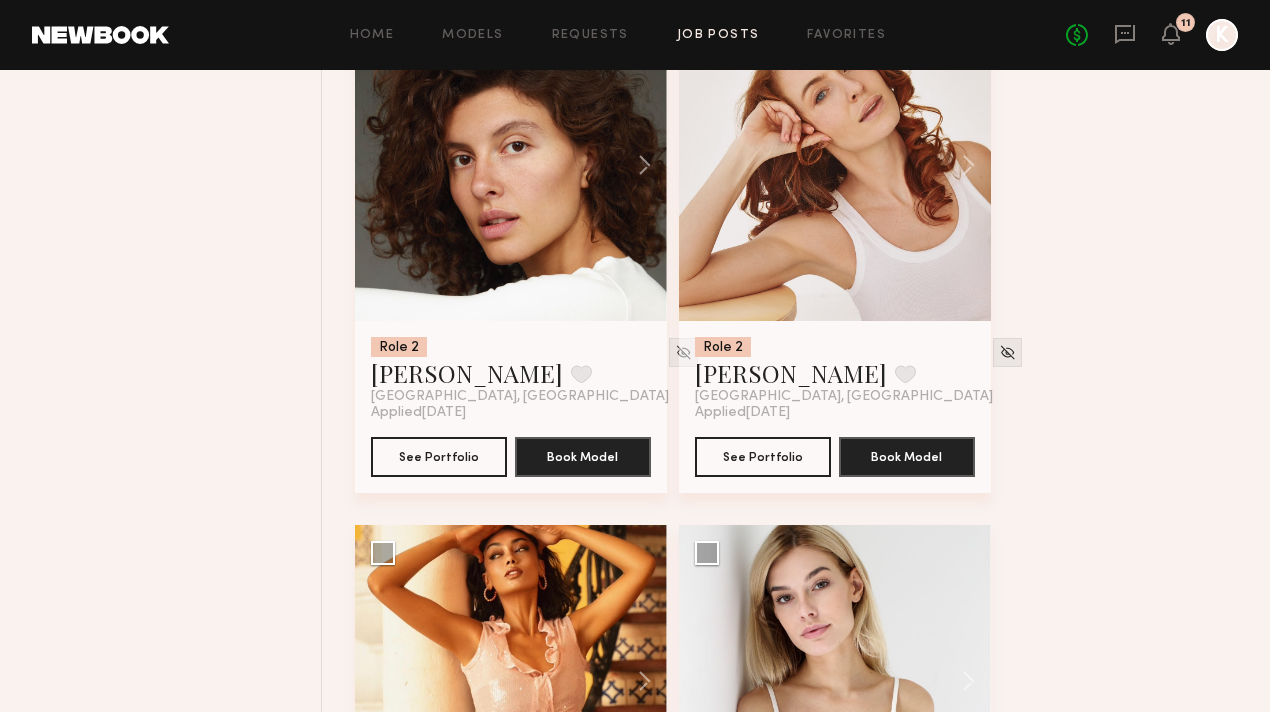 scroll, scrollTop: 36787, scrollLeft: 0, axis: vertical 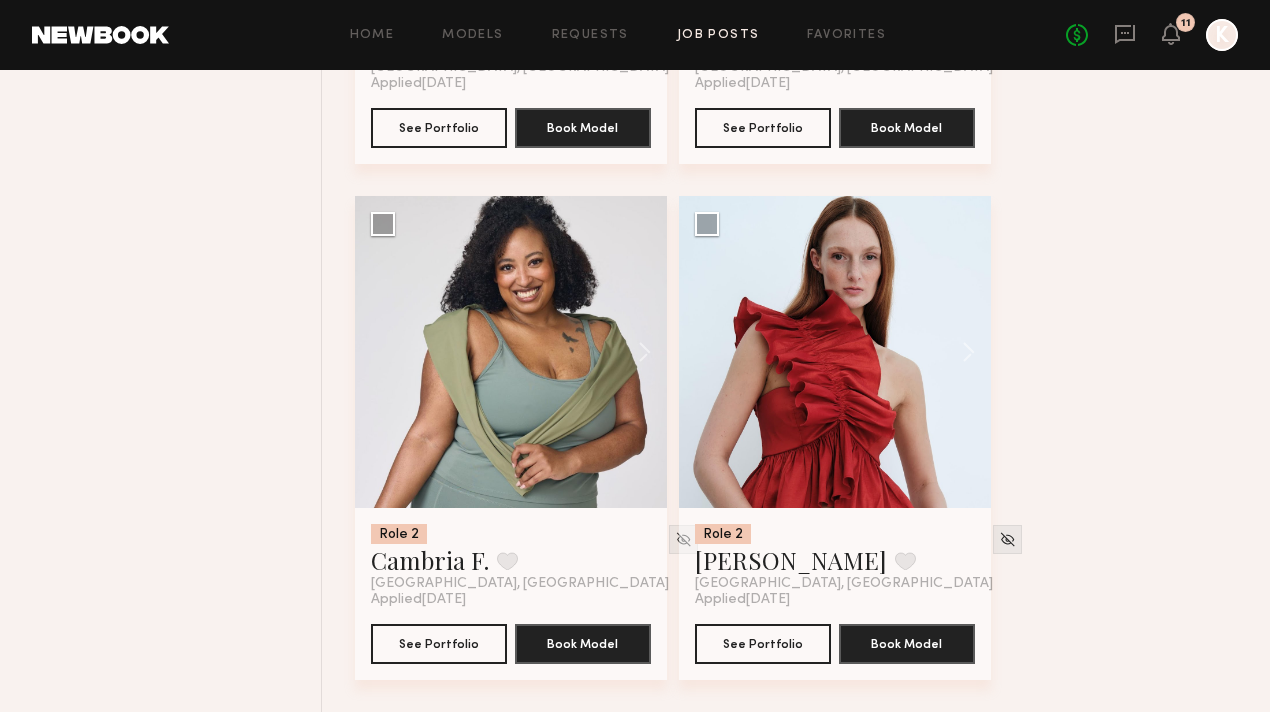 click 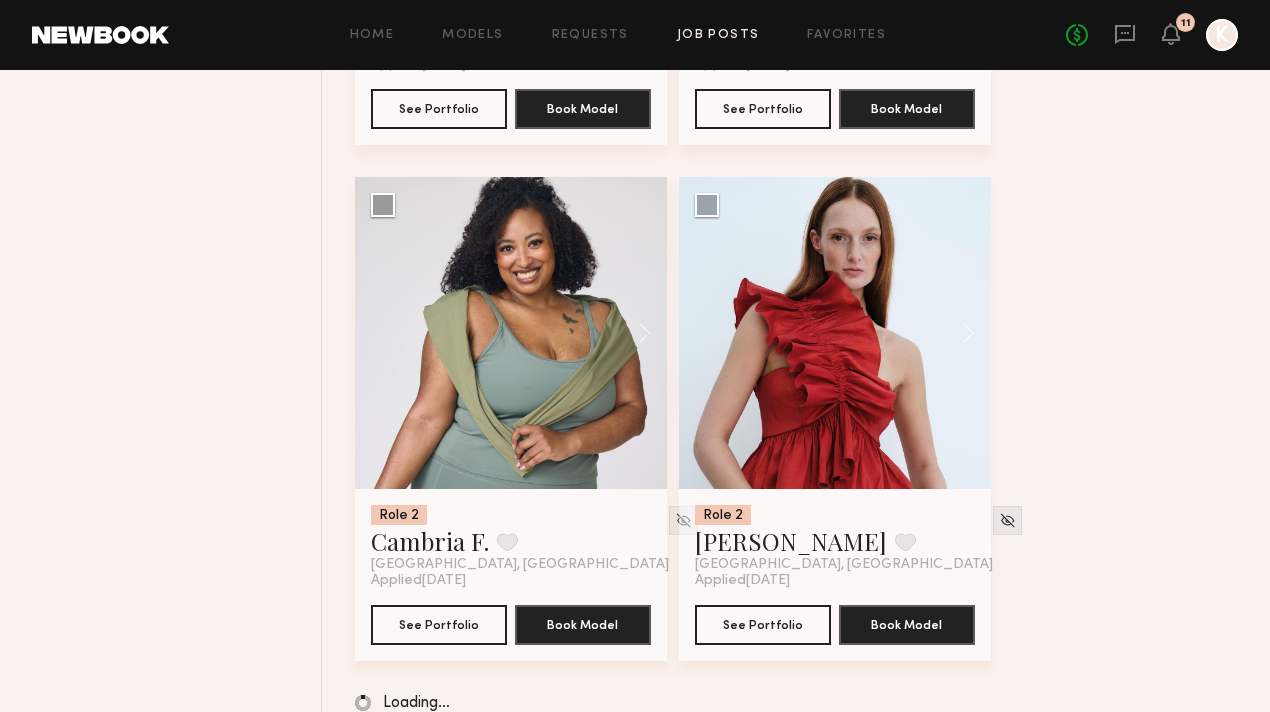 scroll, scrollTop: 39999, scrollLeft: 0, axis: vertical 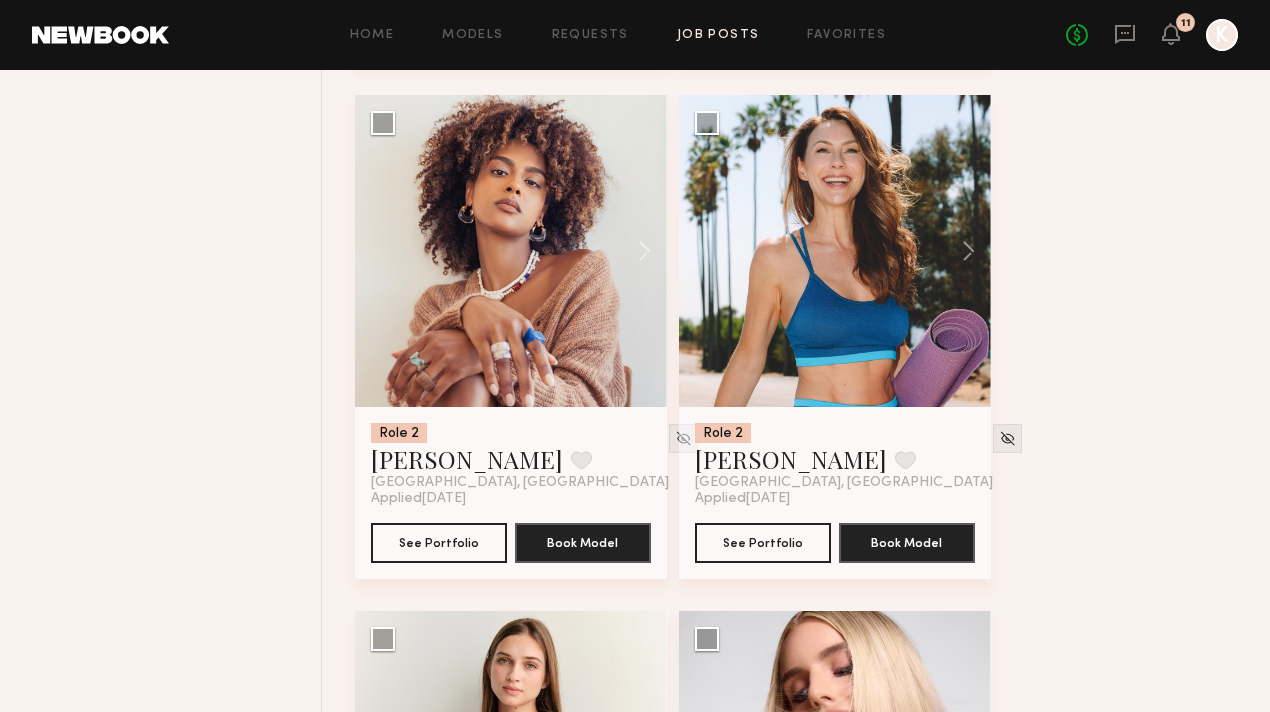 click 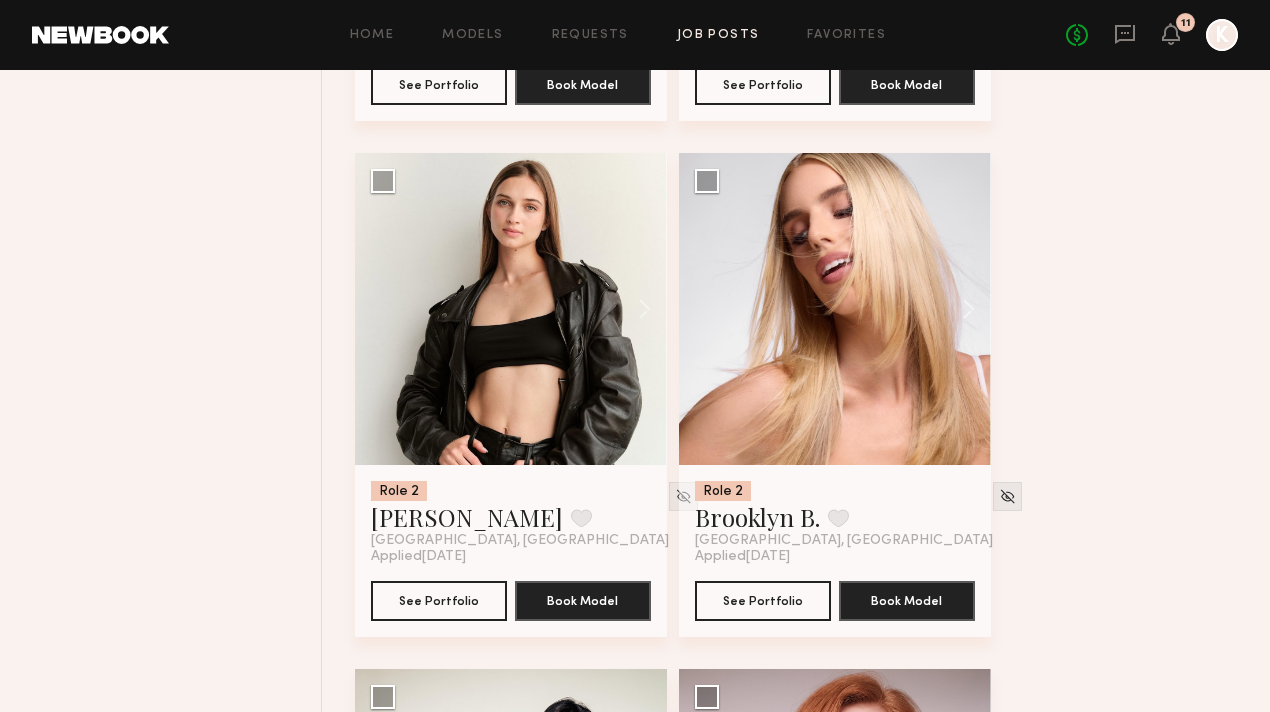 scroll, scrollTop: 40521, scrollLeft: 0, axis: vertical 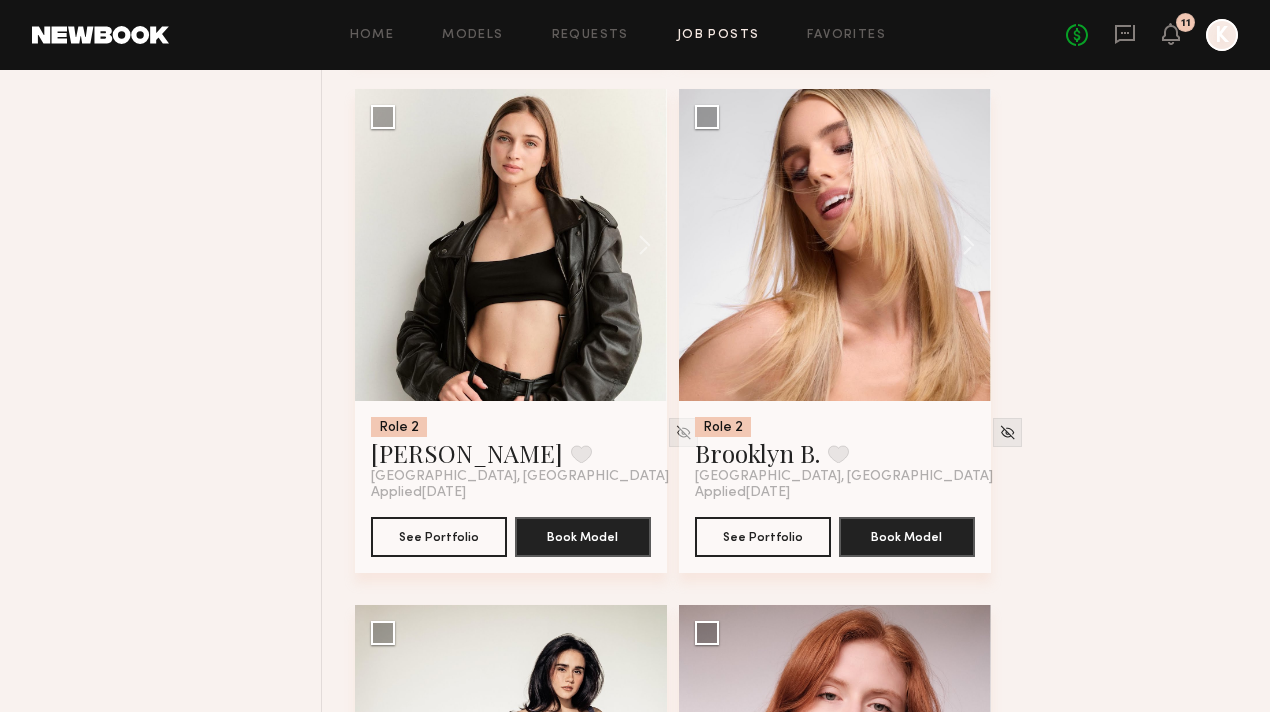 click 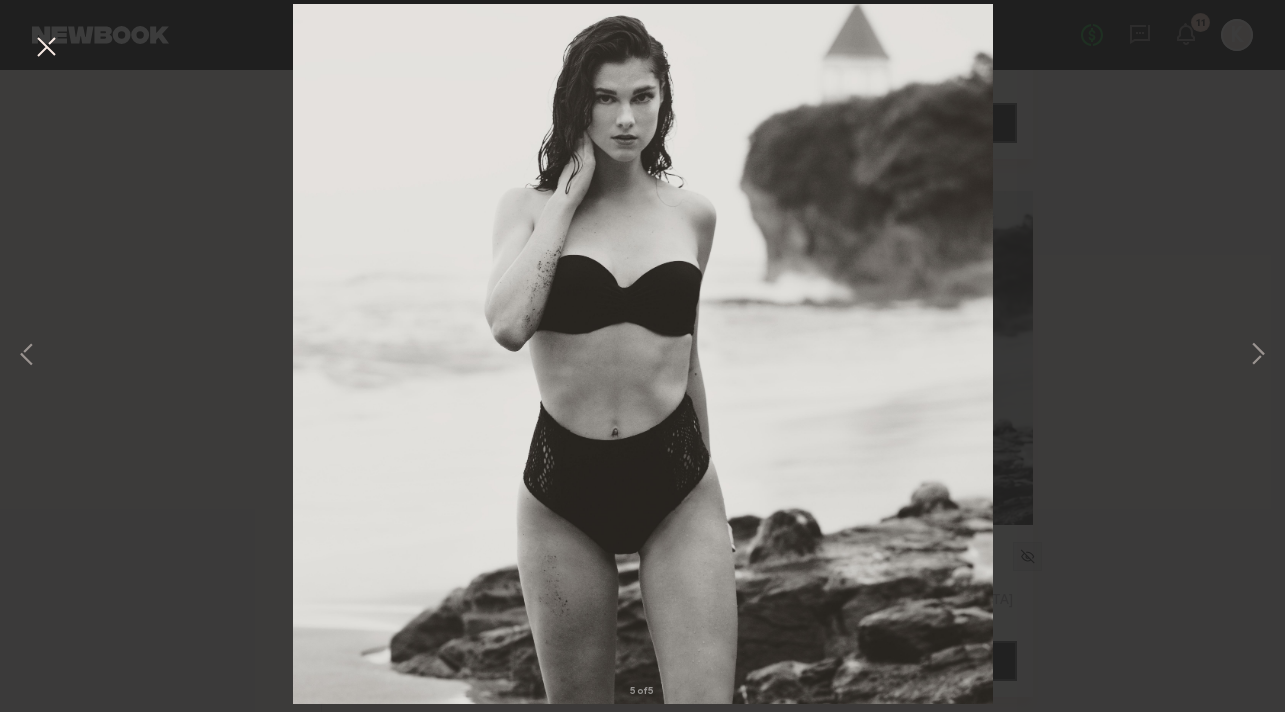 click at bounding box center (46, 48) 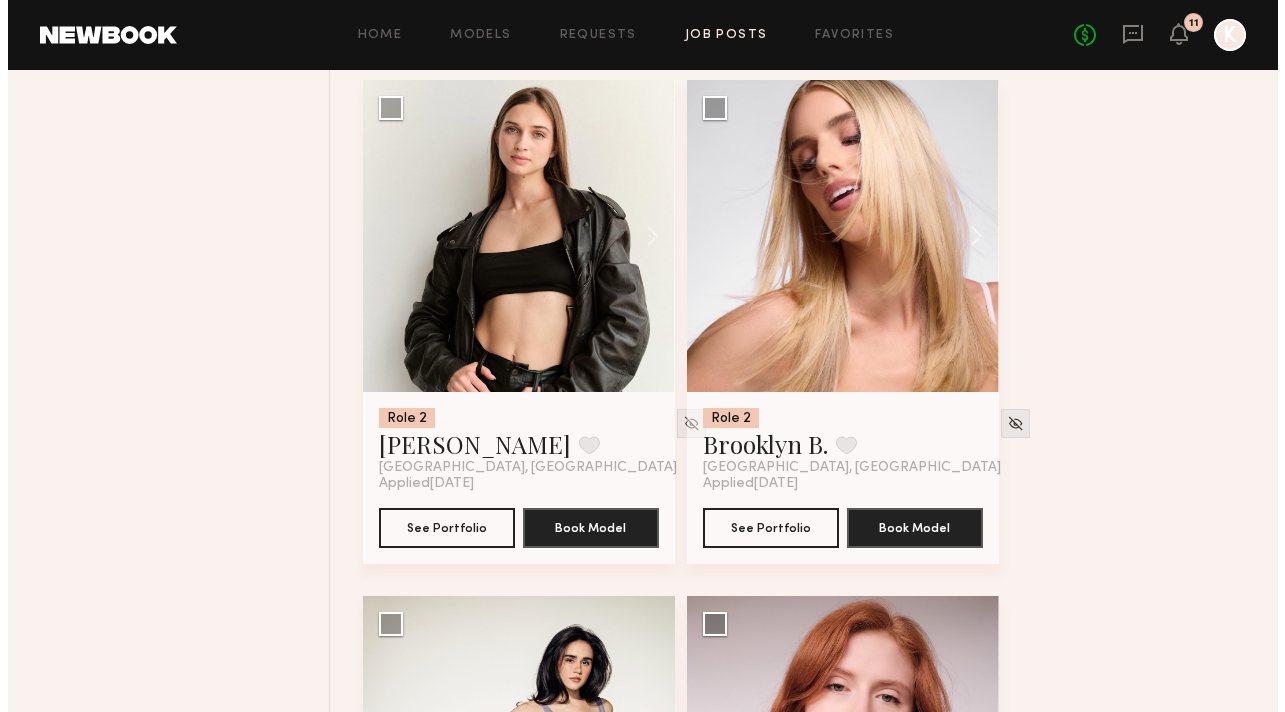 scroll, scrollTop: 41131, scrollLeft: 0, axis: vertical 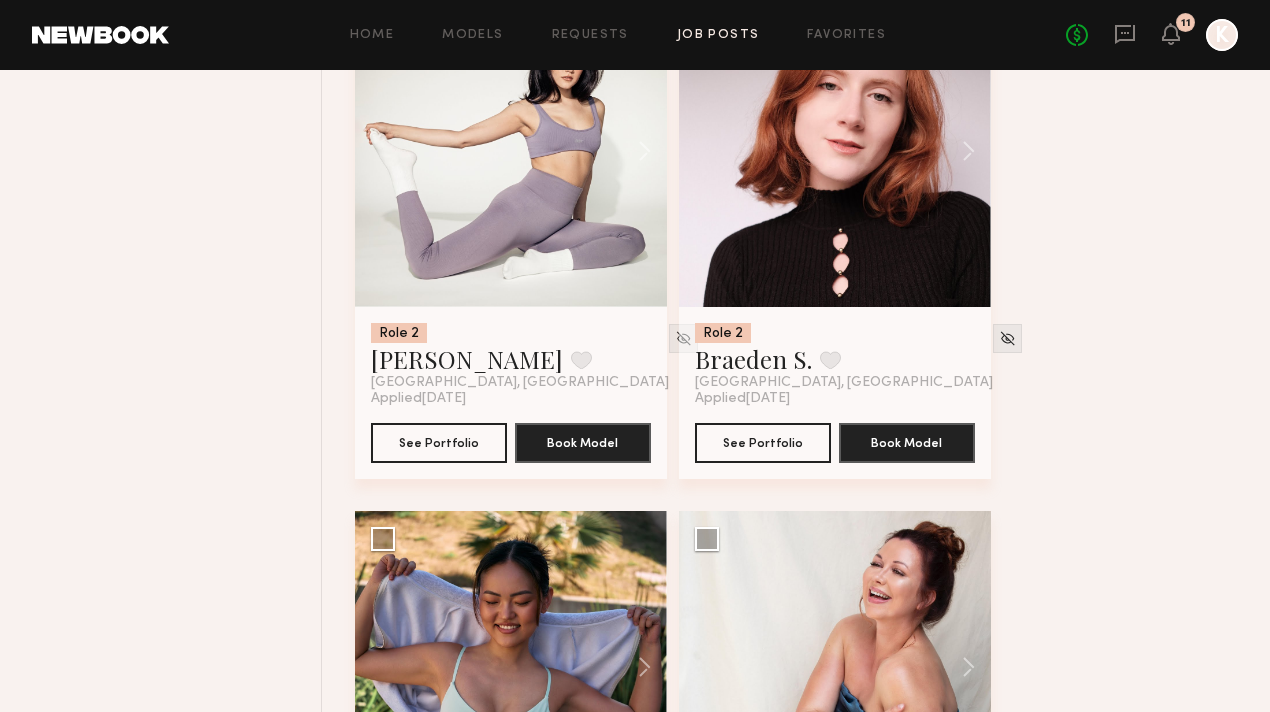 click 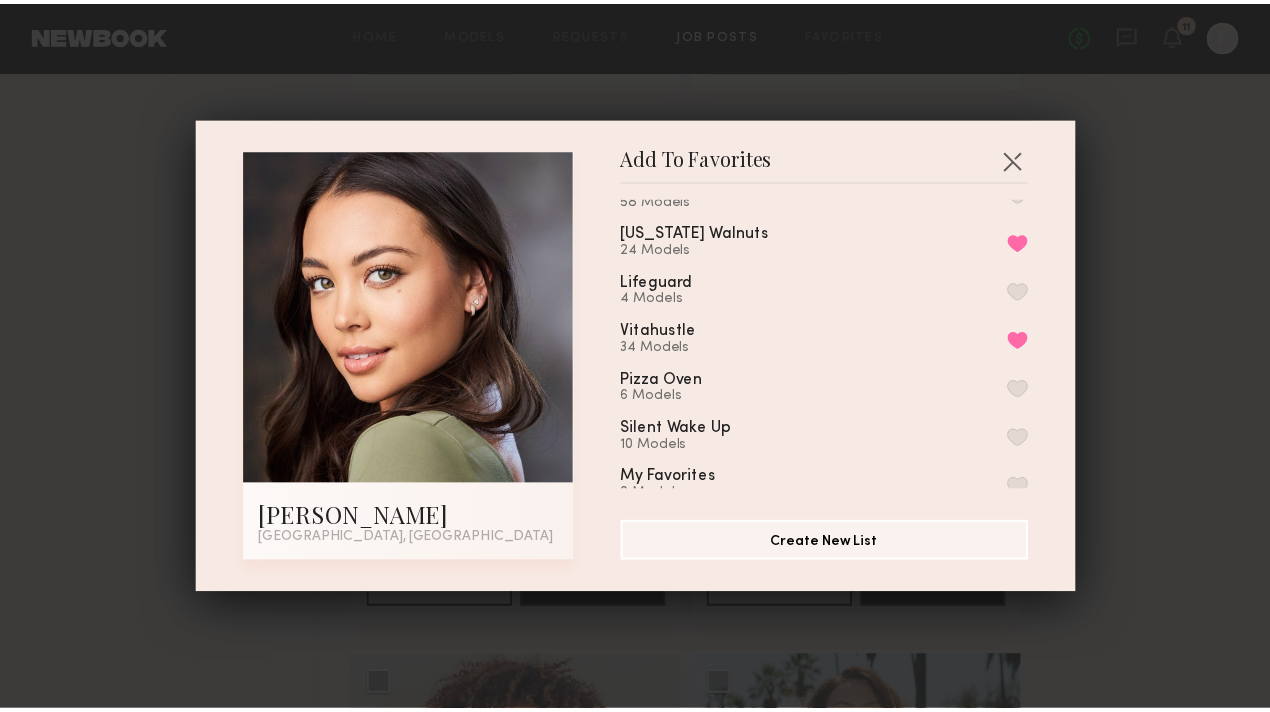 scroll, scrollTop: 0, scrollLeft: 0, axis: both 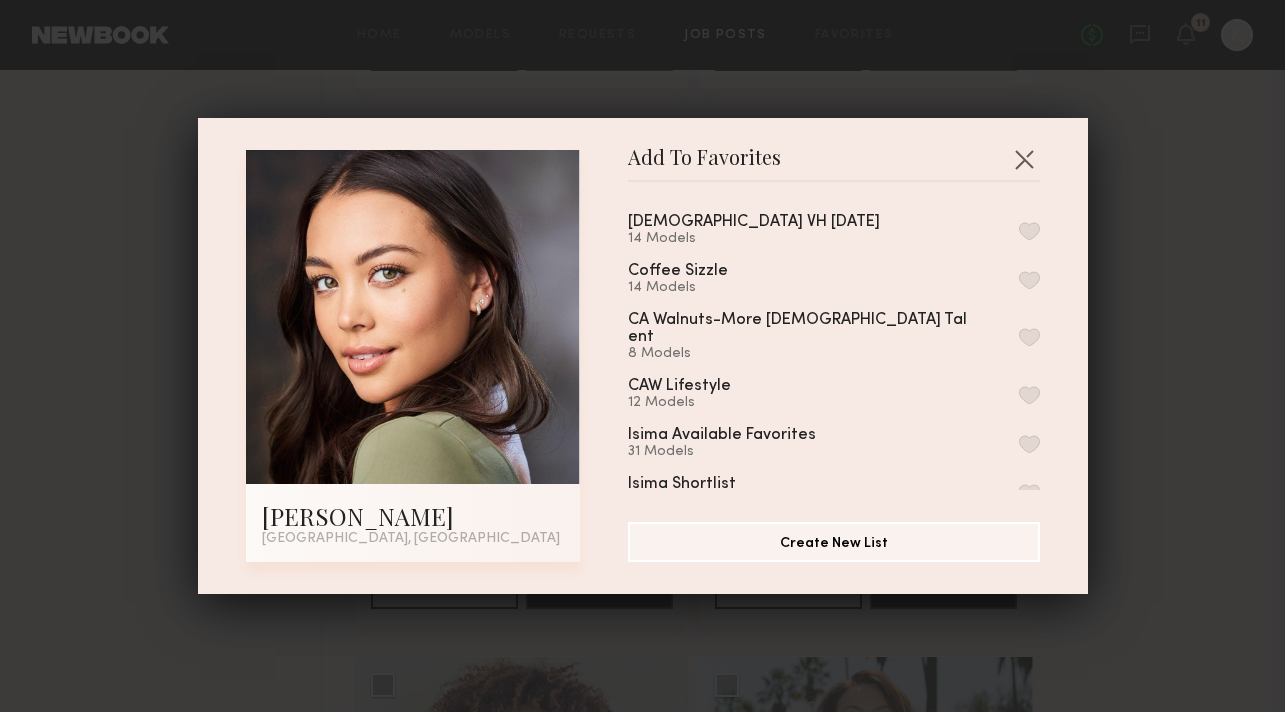 click at bounding box center [1029, 231] 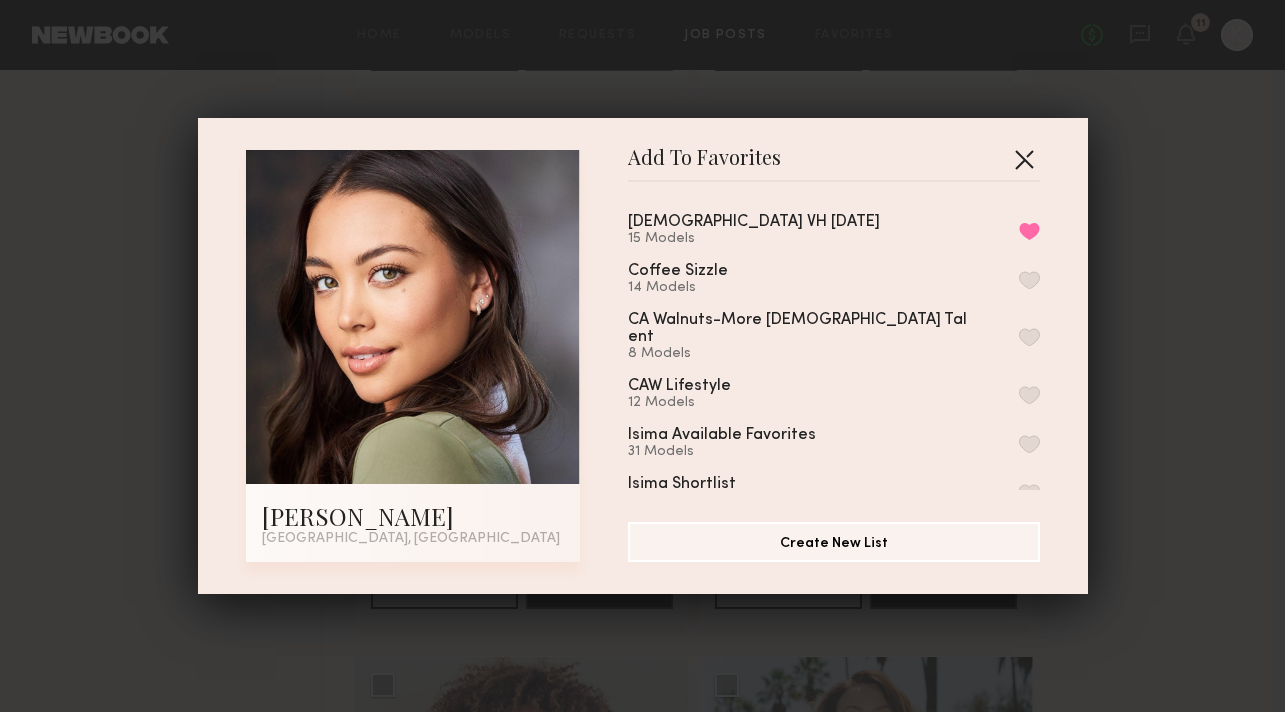 click at bounding box center (1024, 159) 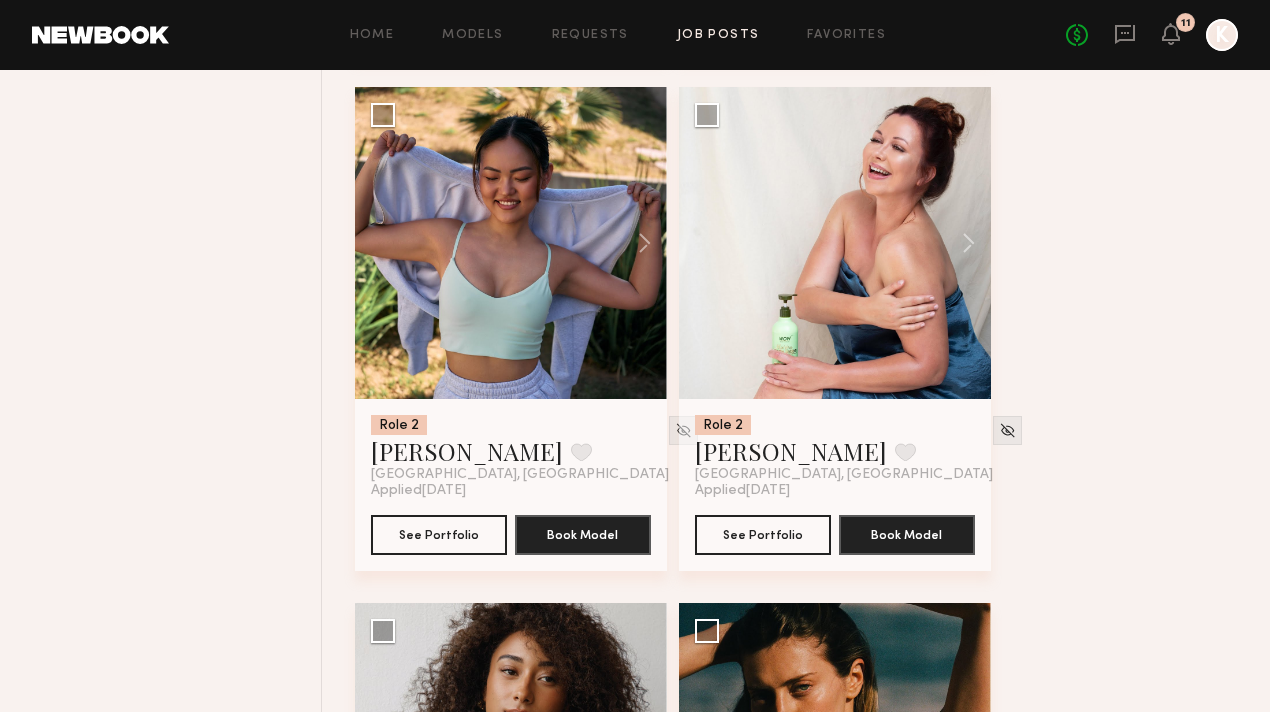 scroll, scrollTop: 41649, scrollLeft: 0, axis: vertical 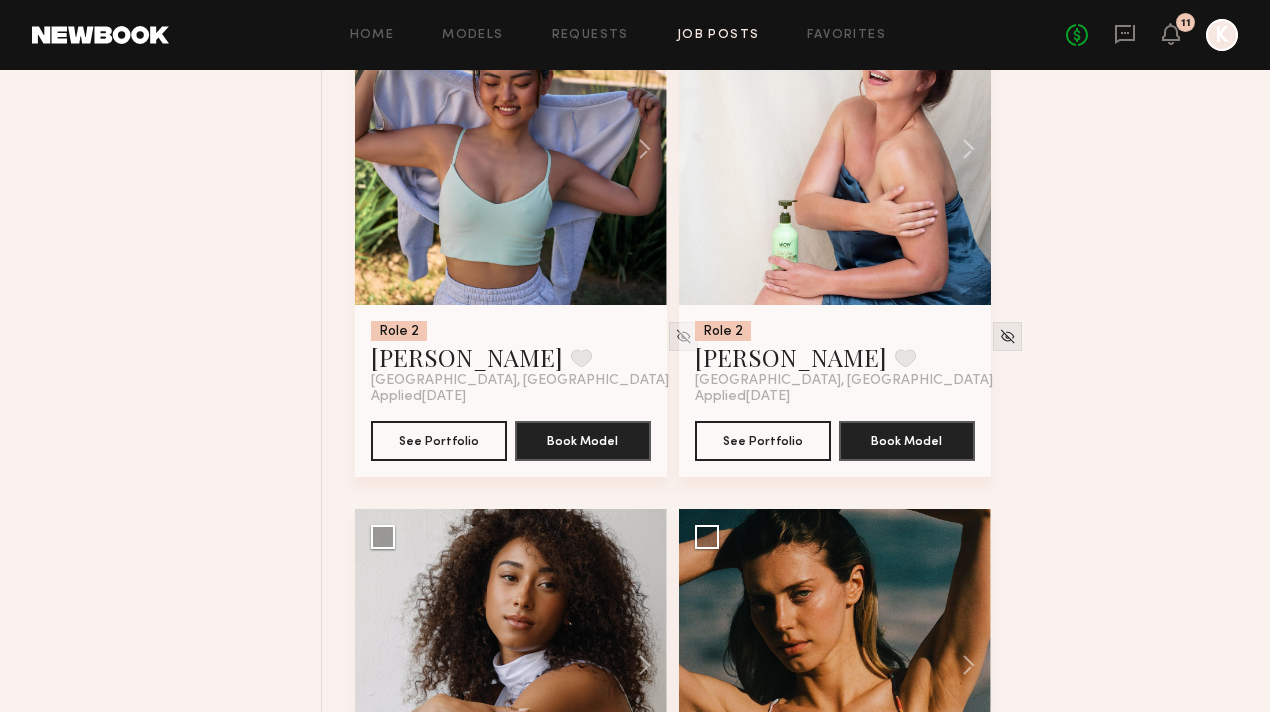 click 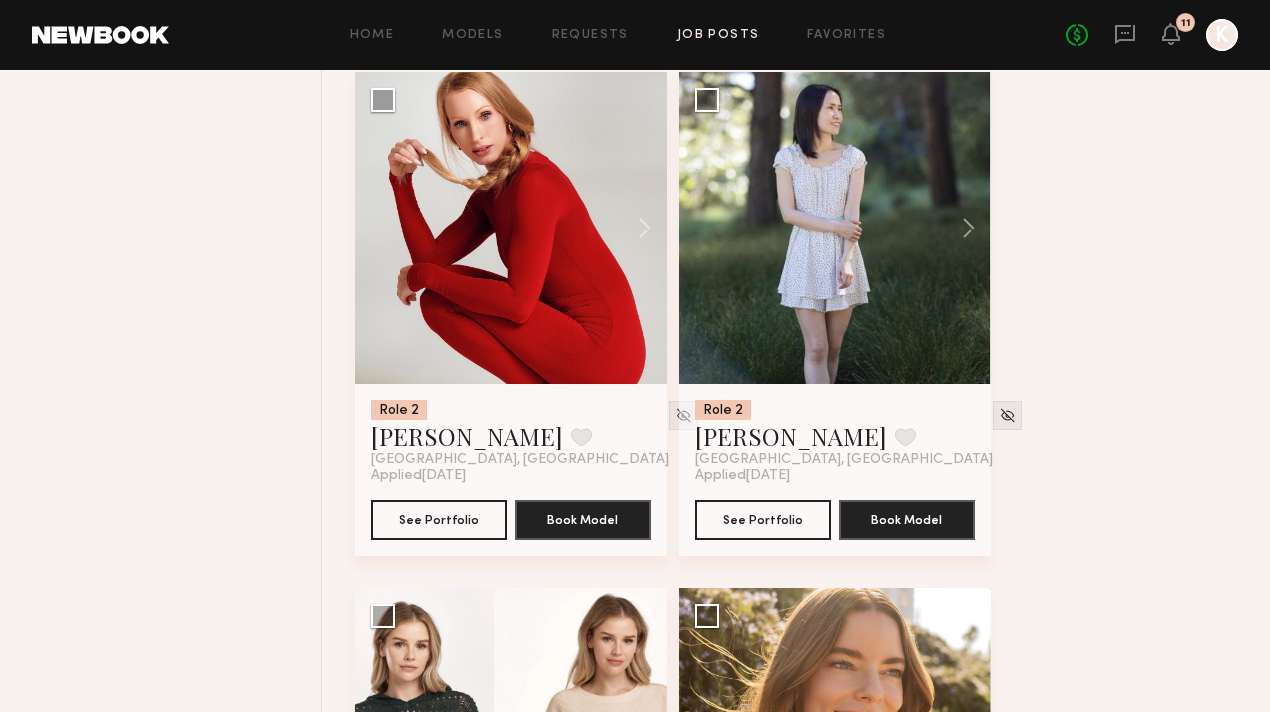 scroll, scrollTop: 42648, scrollLeft: 0, axis: vertical 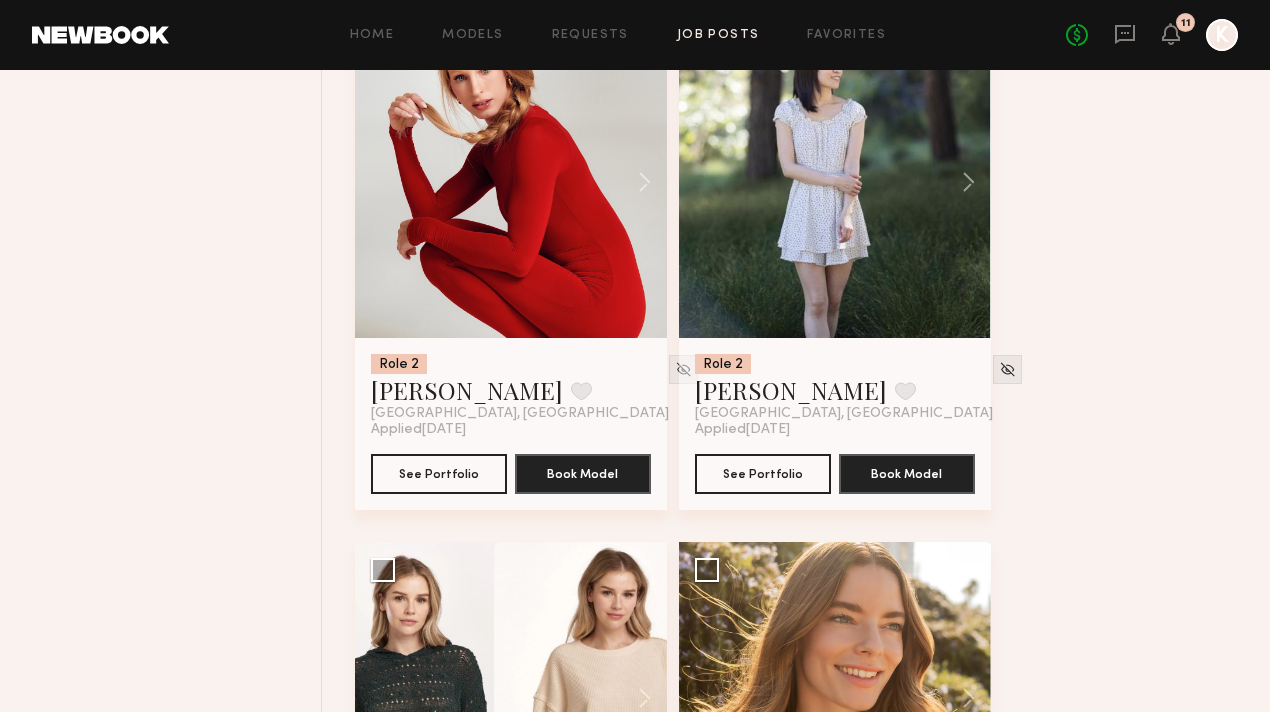 click 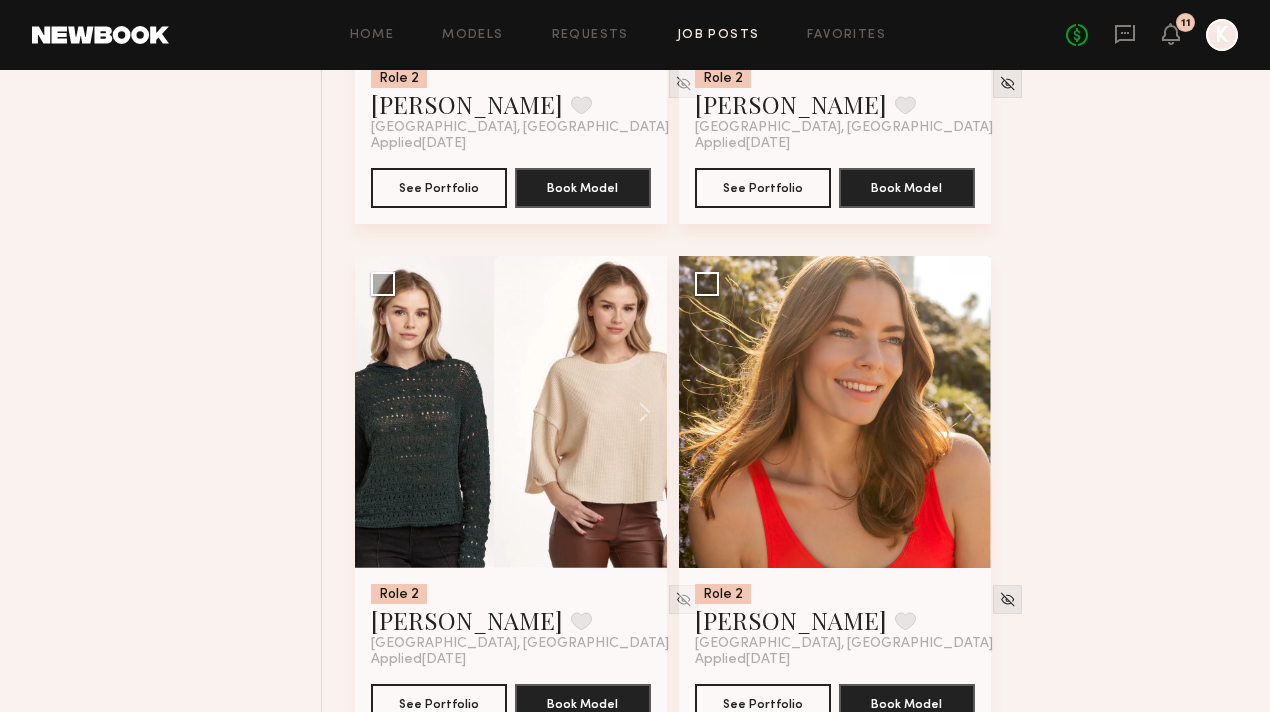 scroll, scrollTop: 43295, scrollLeft: 0, axis: vertical 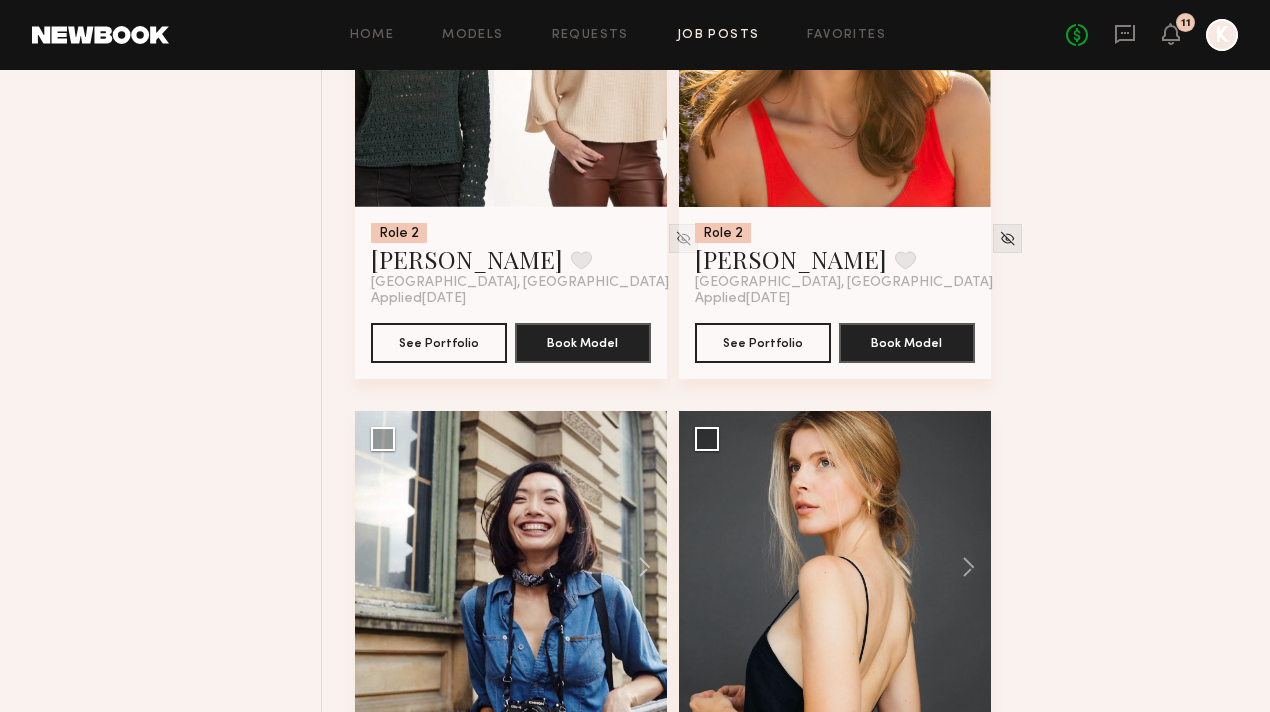 click 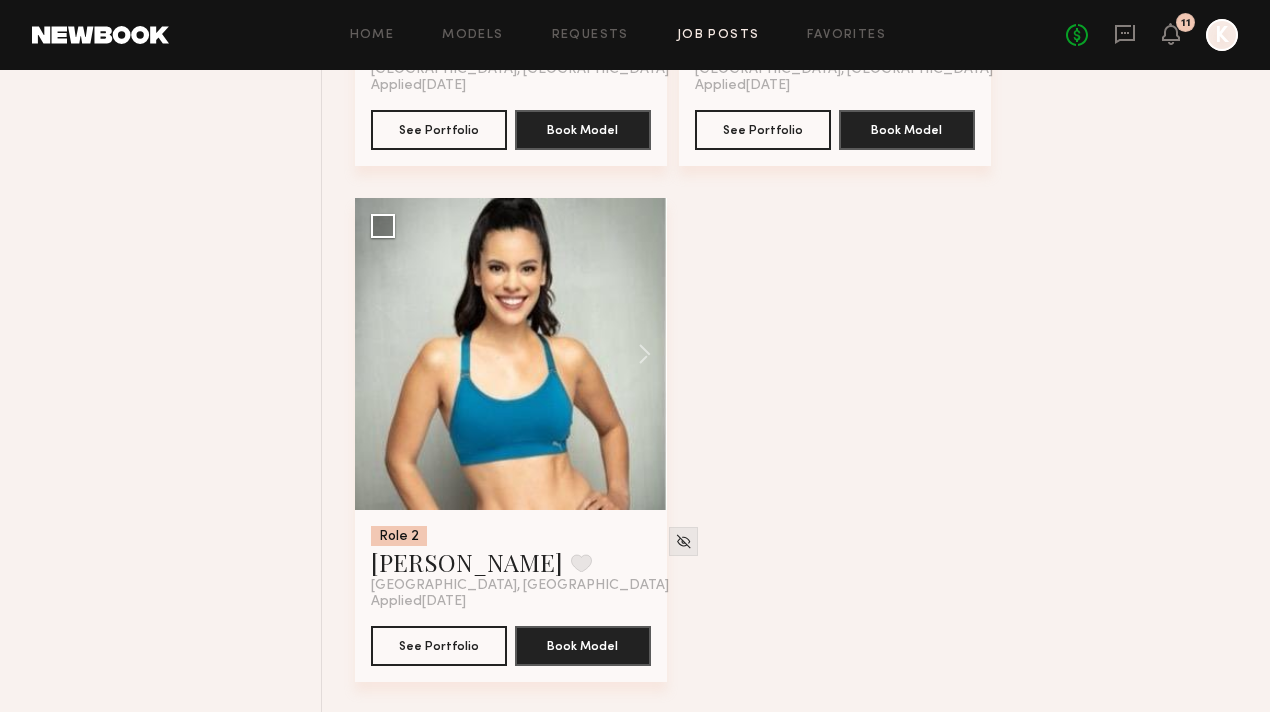 scroll, scrollTop: 43848, scrollLeft: 0, axis: vertical 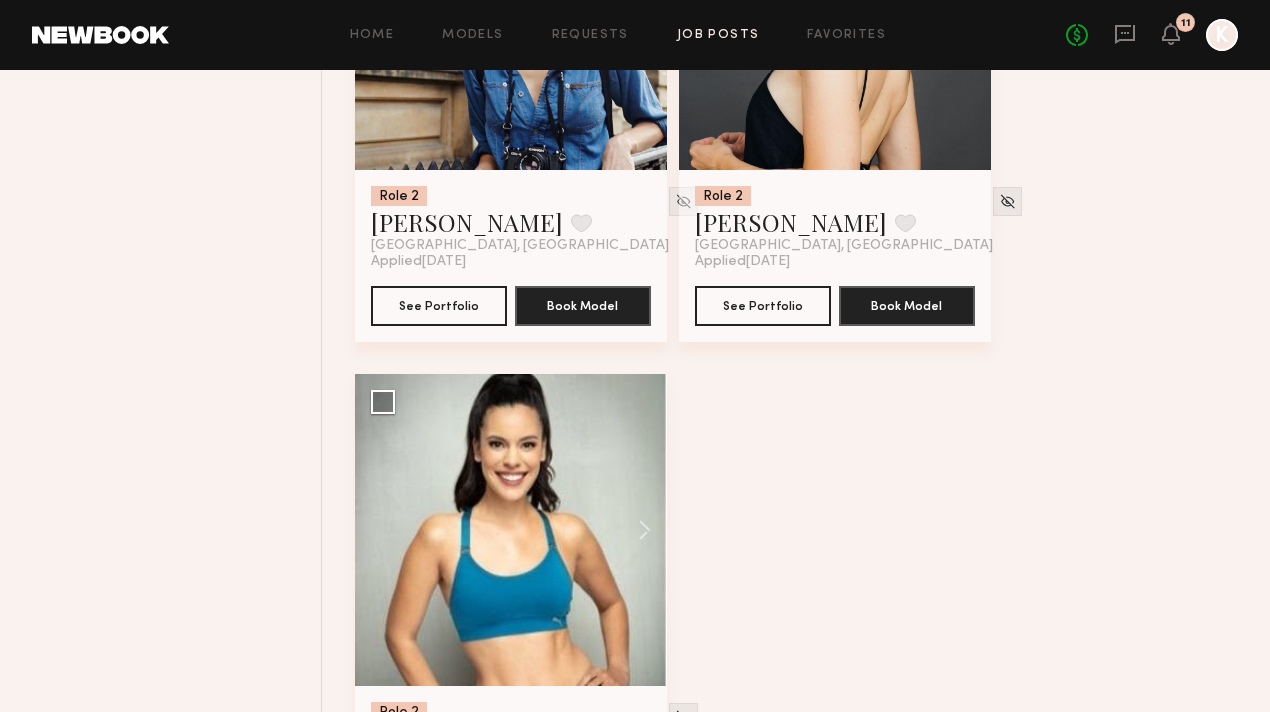 click 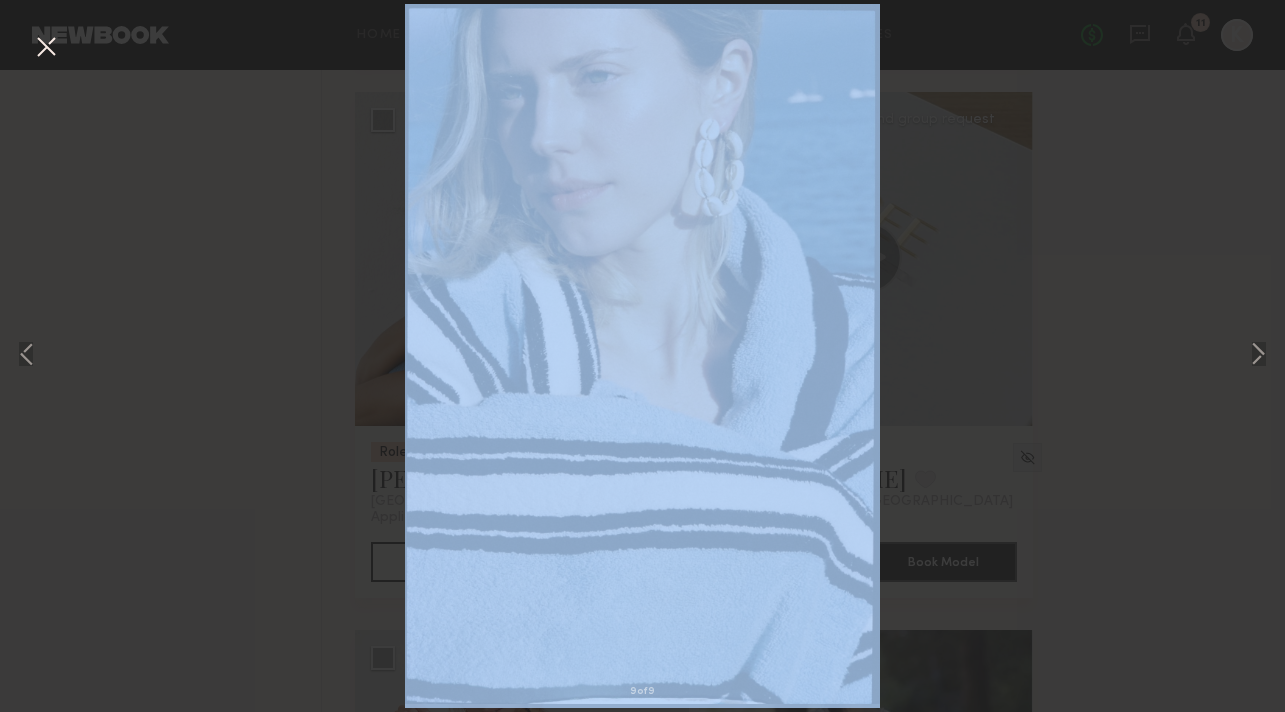 click on "9  of  9" at bounding box center [642, 356] 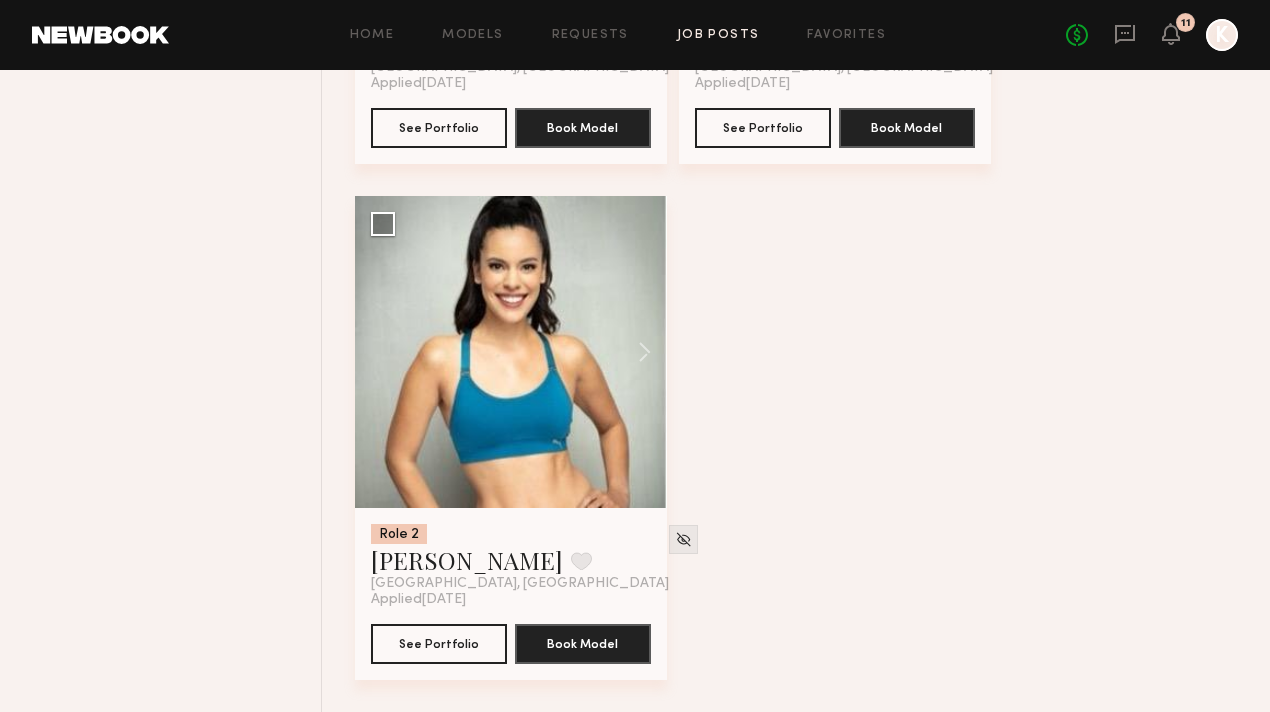 scroll, scrollTop: 44303, scrollLeft: 0, axis: vertical 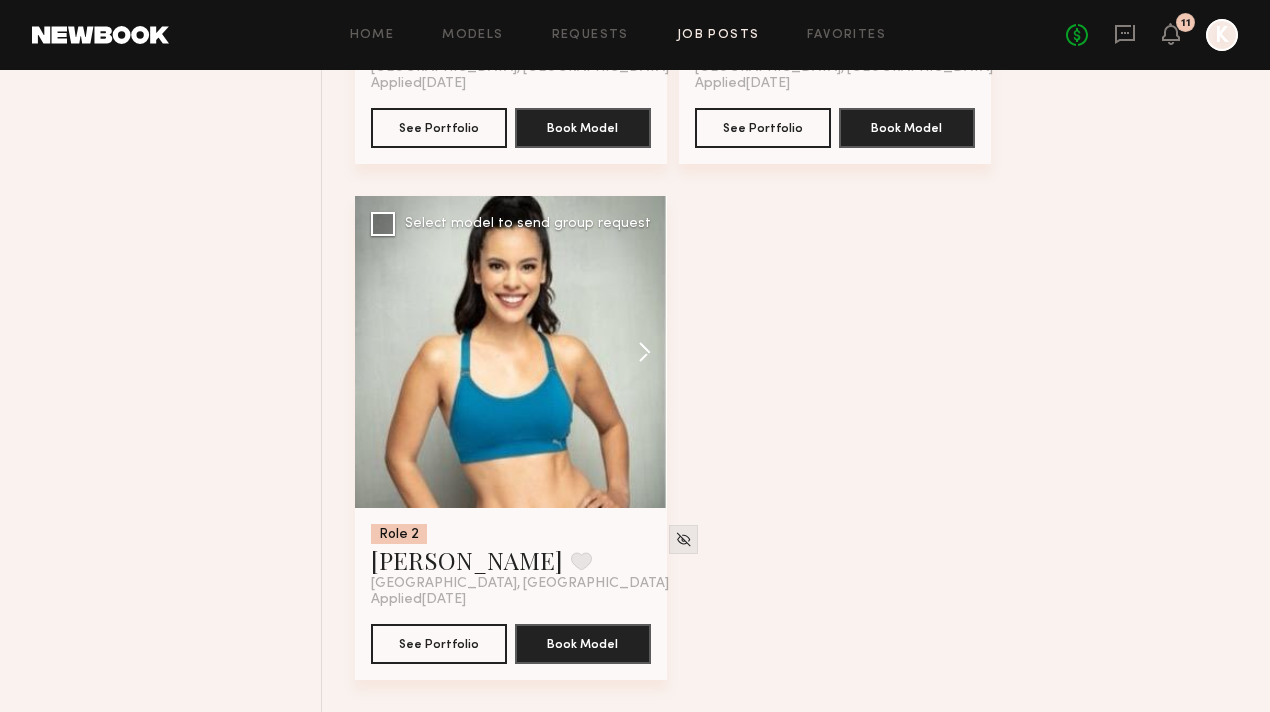 click 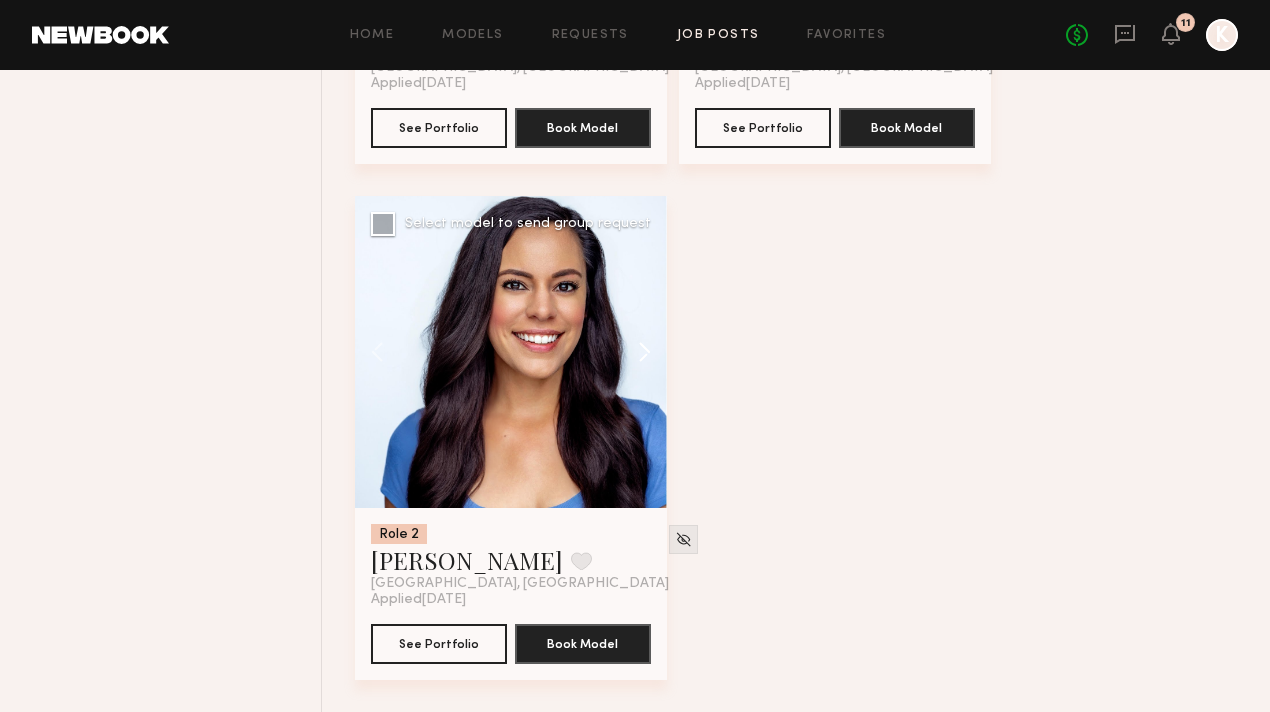 click 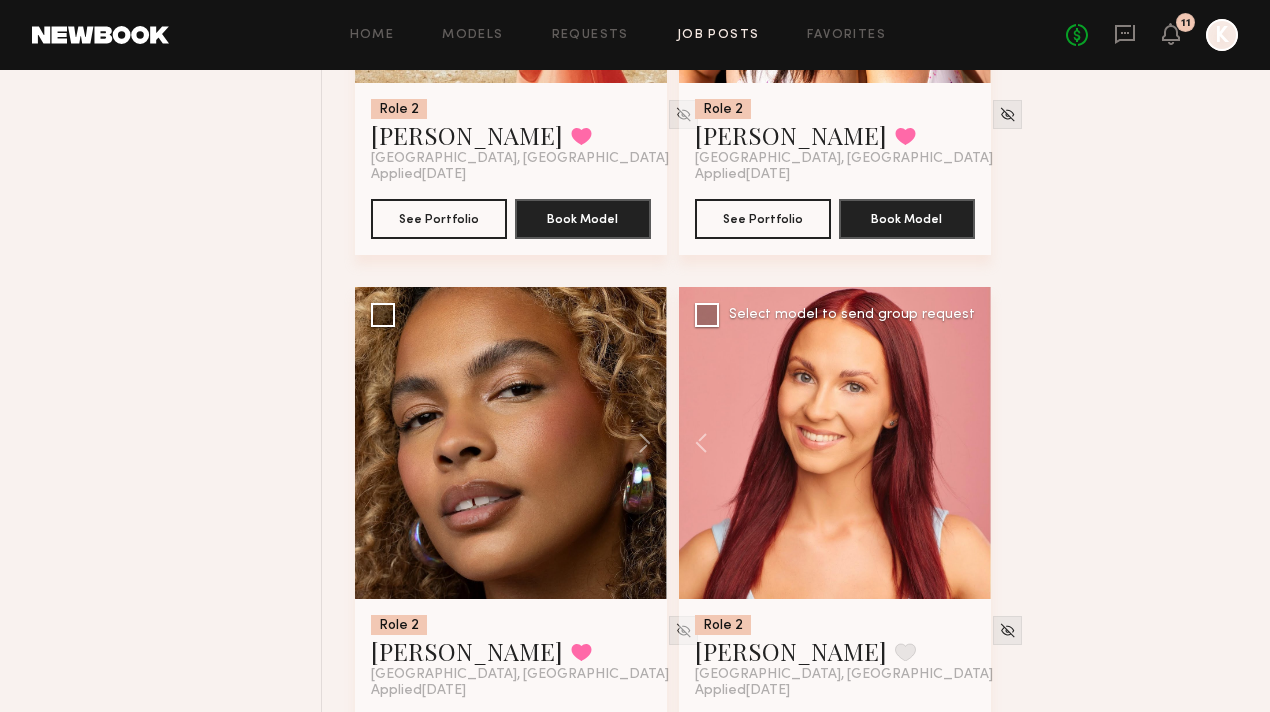 scroll, scrollTop: 24313, scrollLeft: 0, axis: vertical 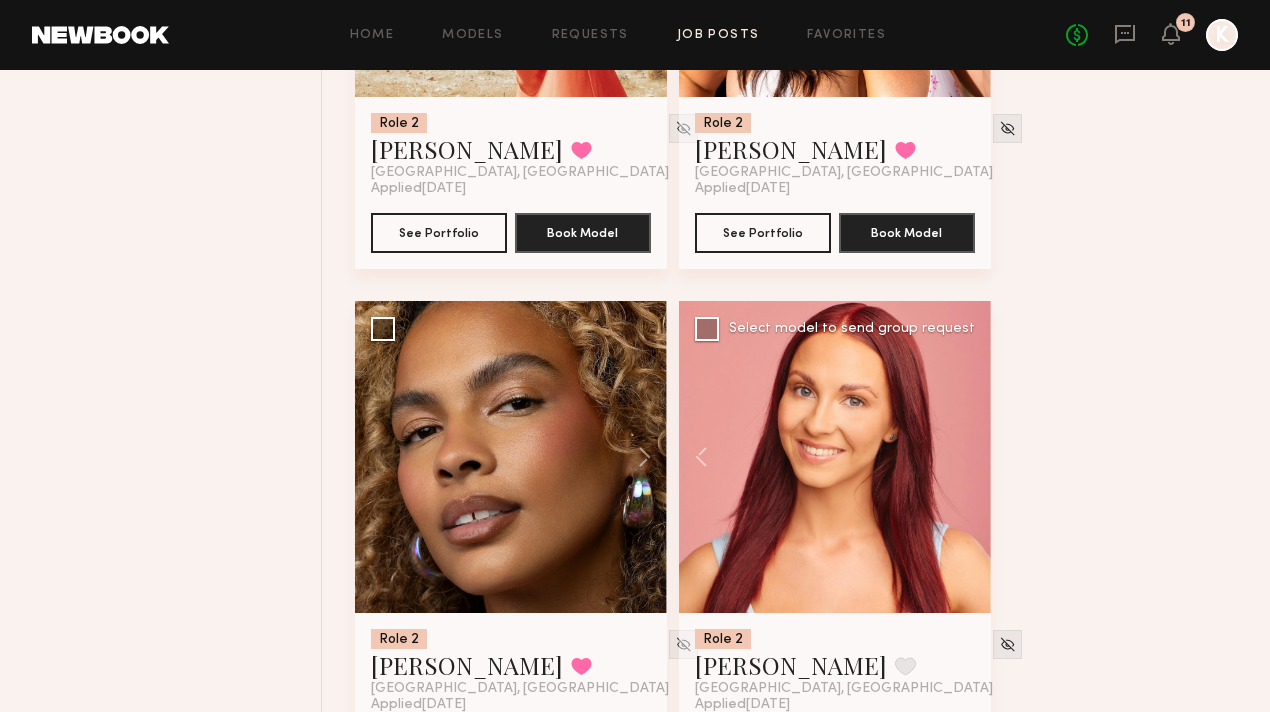 click 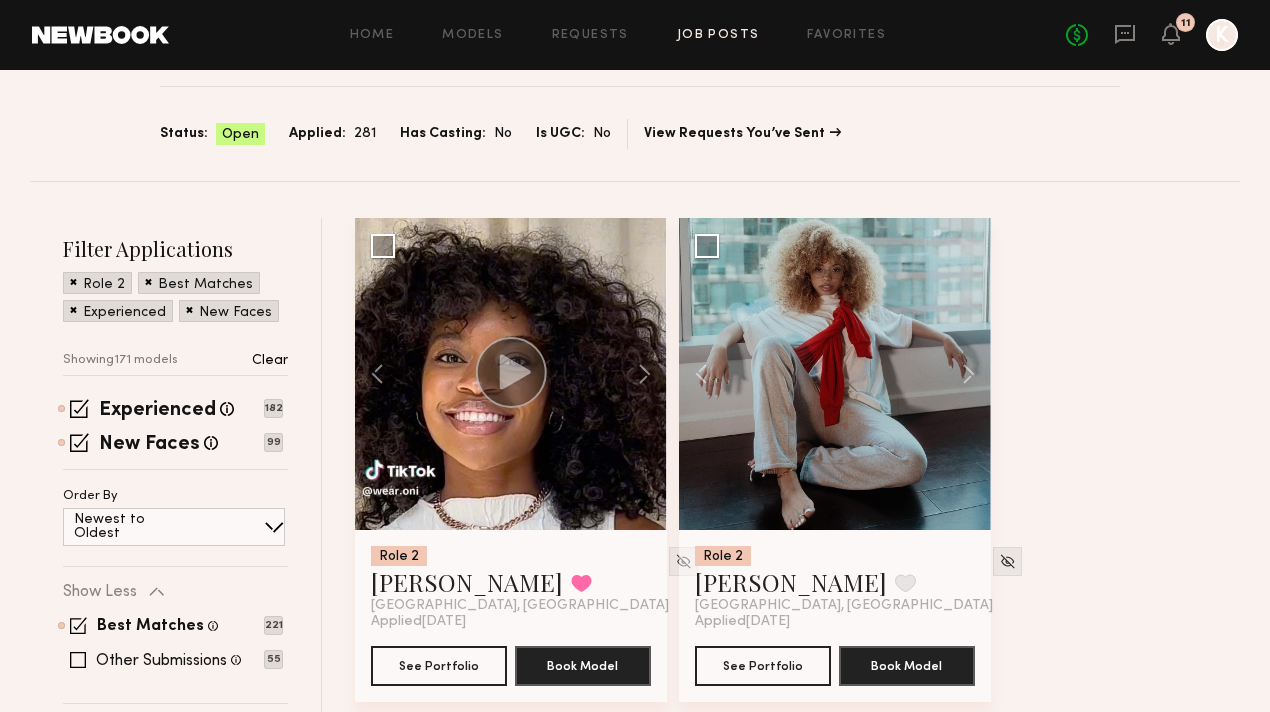 scroll, scrollTop: 302, scrollLeft: 0, axis: vertical 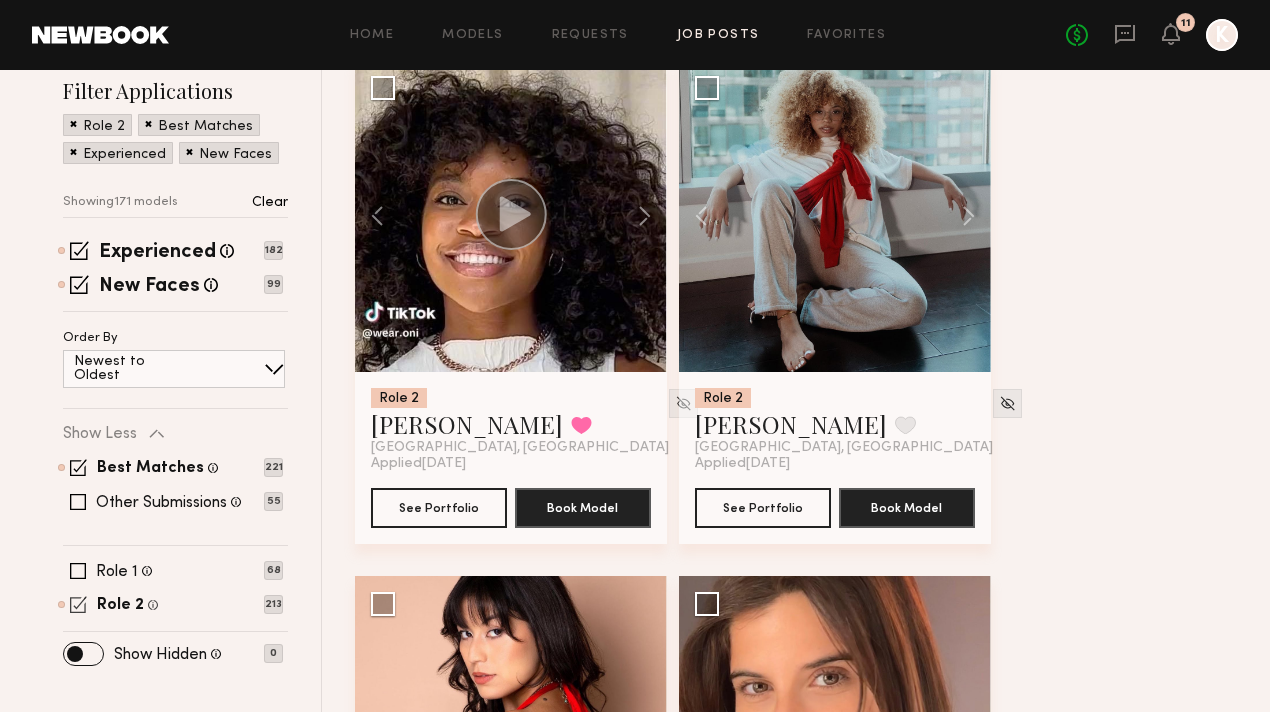 click 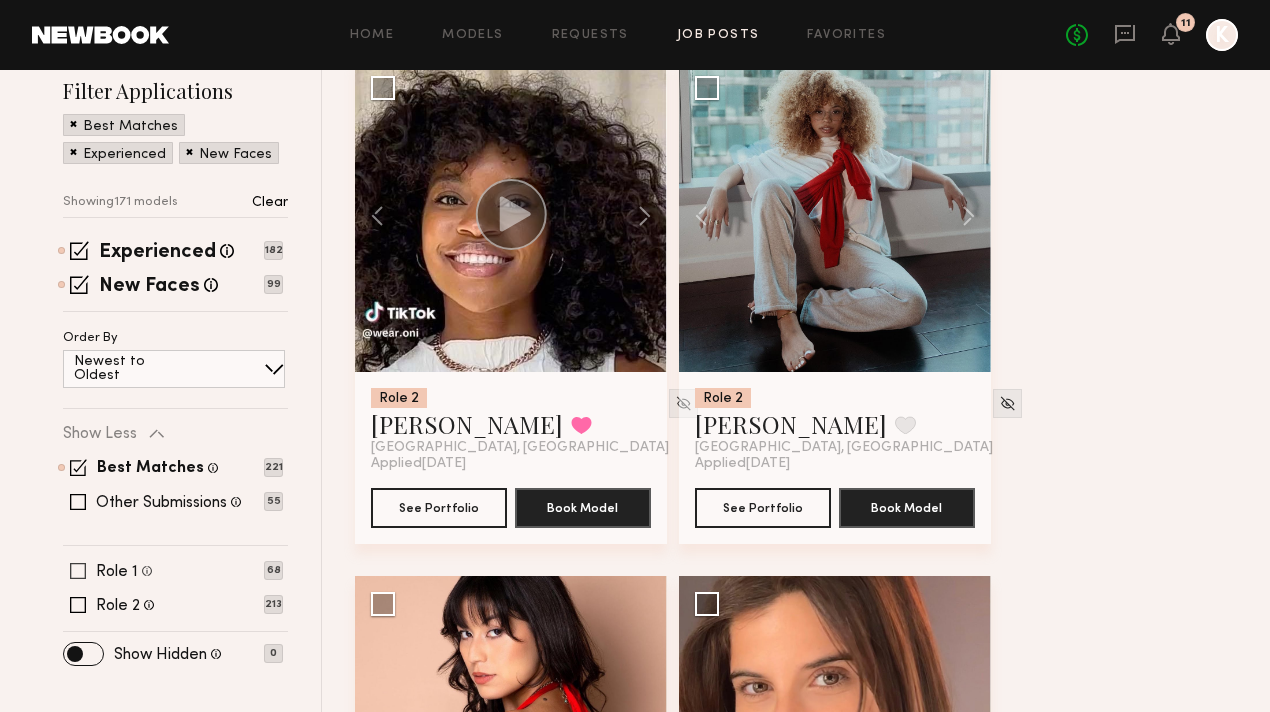 click 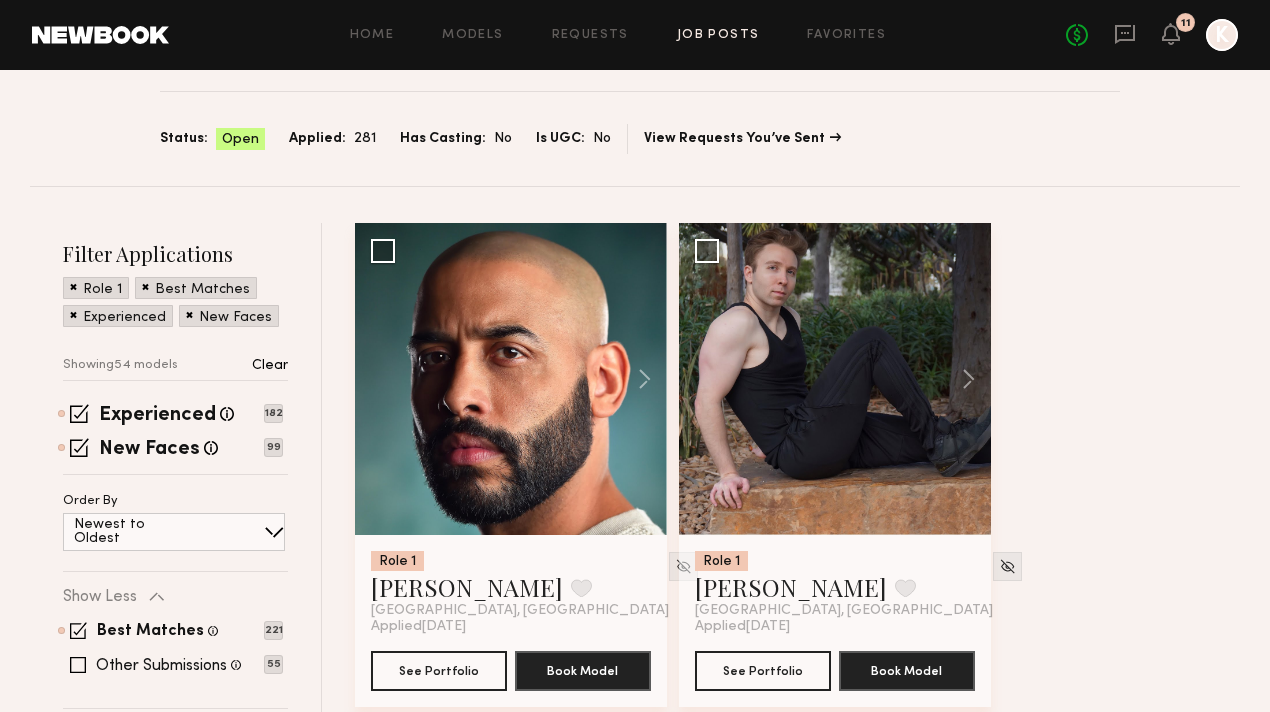 scroll, scrollTop: 311, scrollLeft: 0, axis: vertical 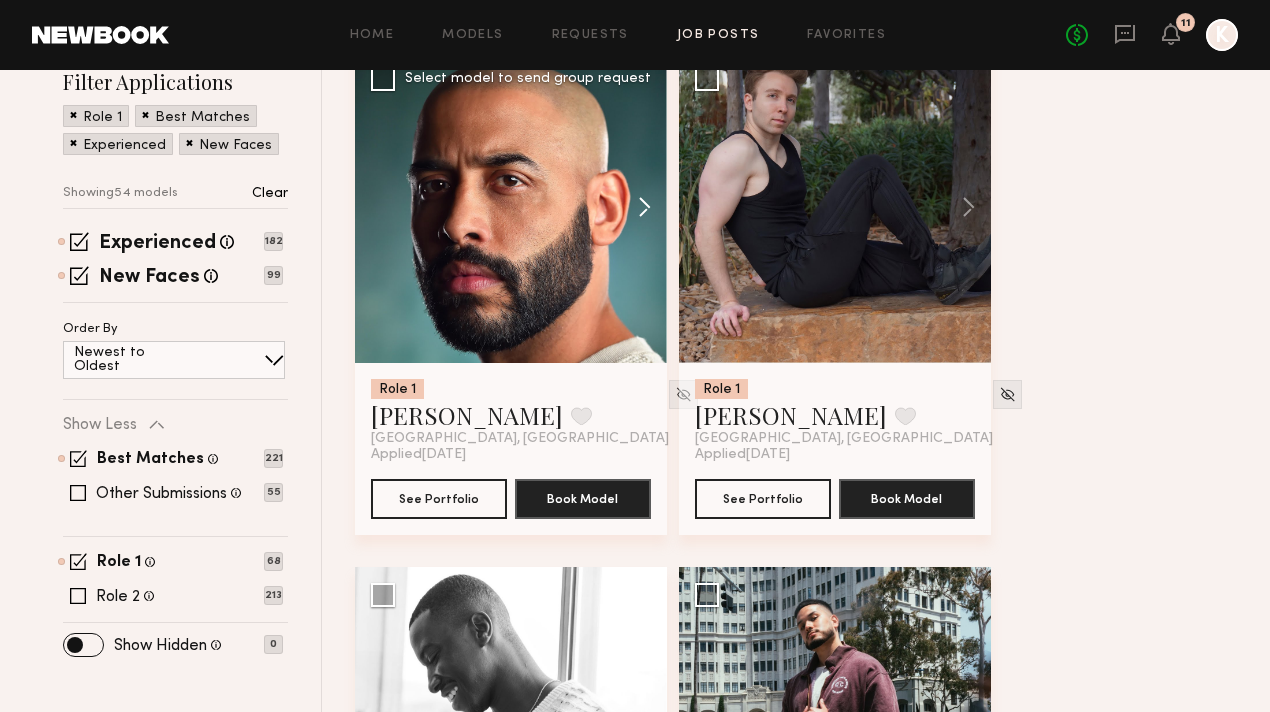 click 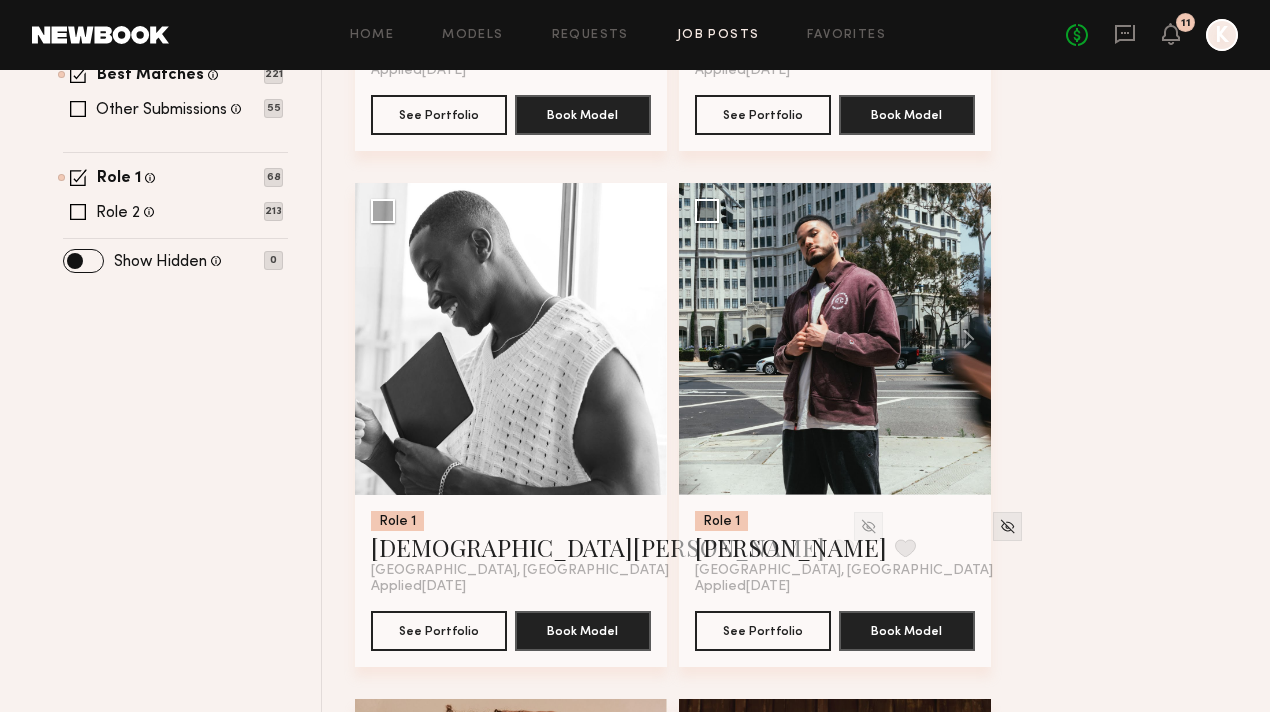 scroll, scrollTop: 239, scrollLeft: 0, axis: vertical 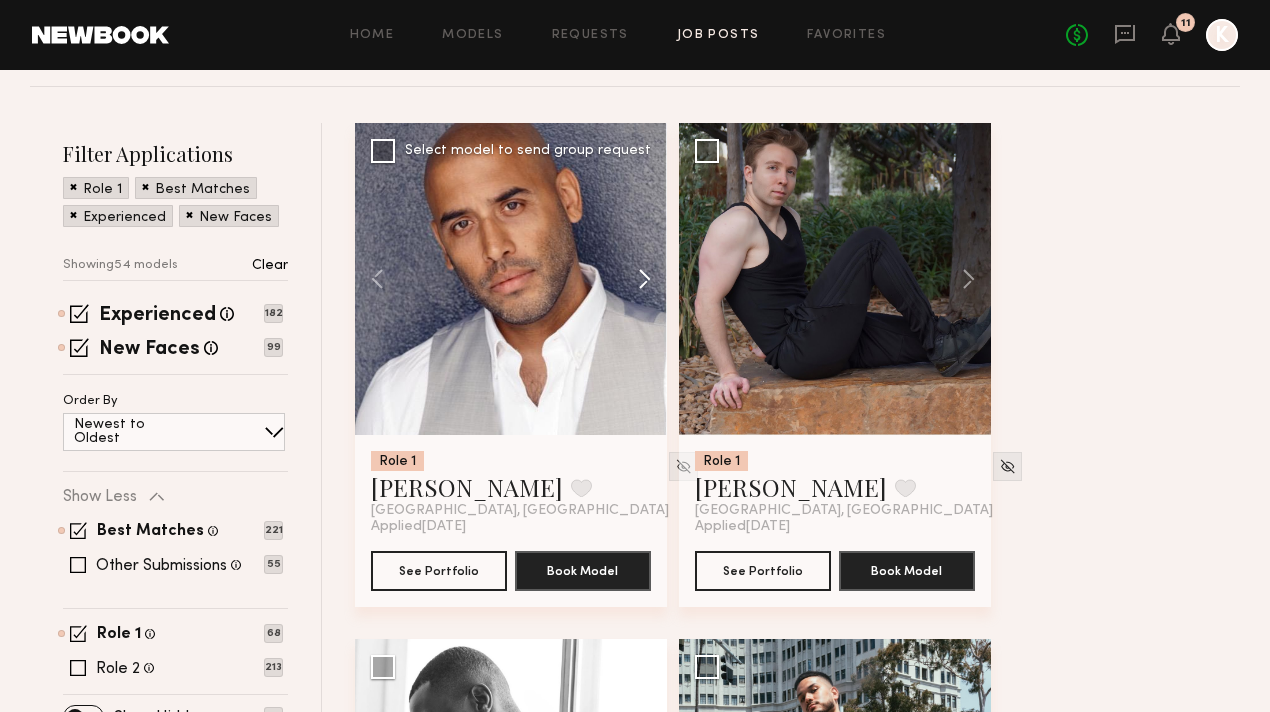 click 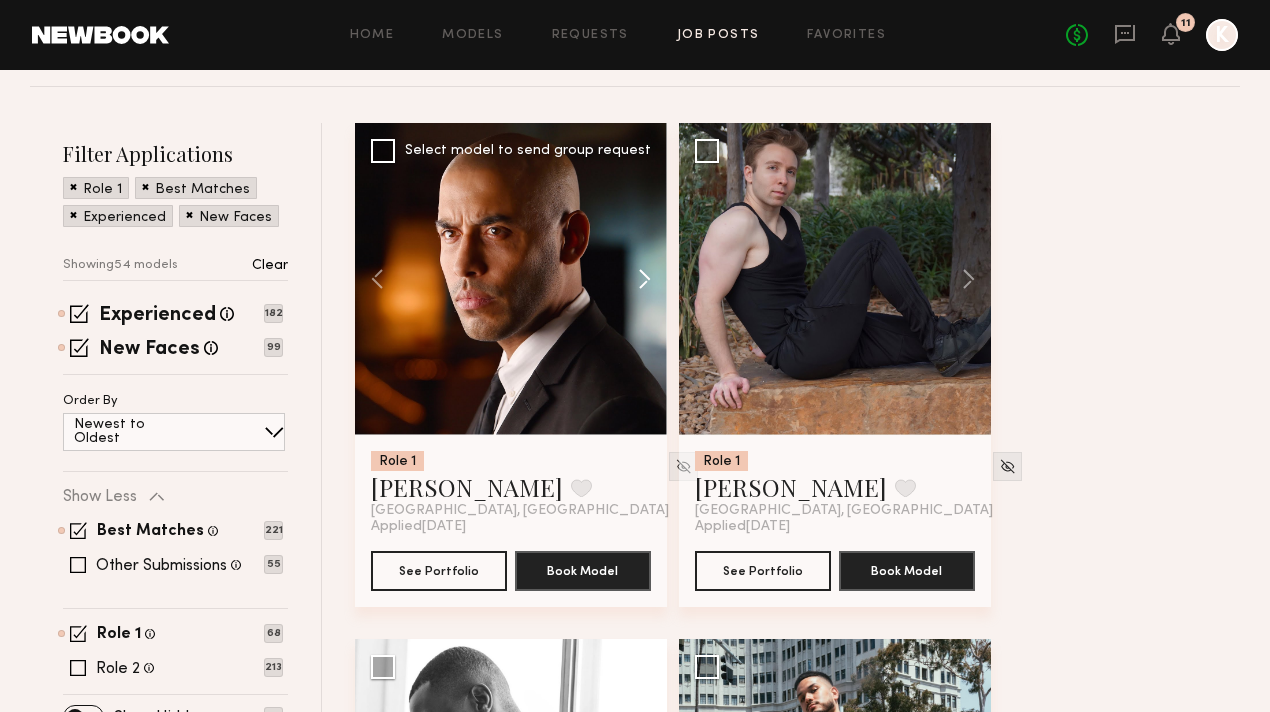 click 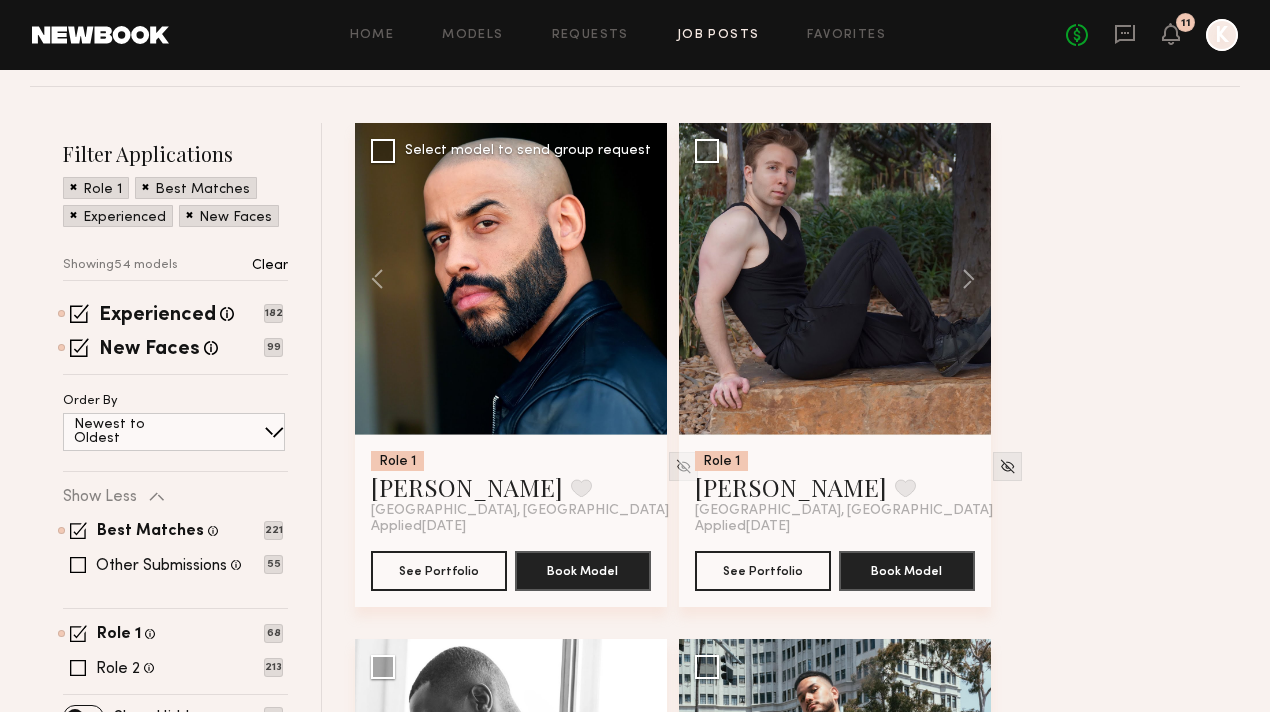 click 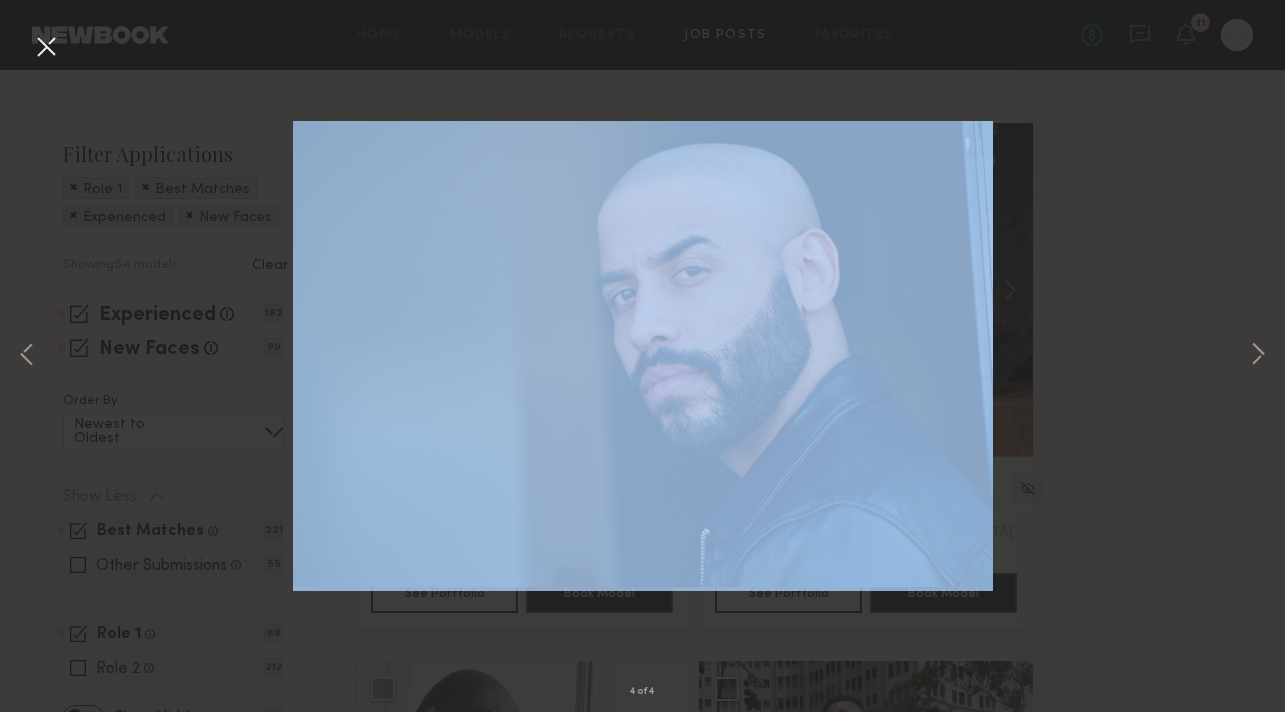 click on "4  of  4" at bounding box center [642, 356] 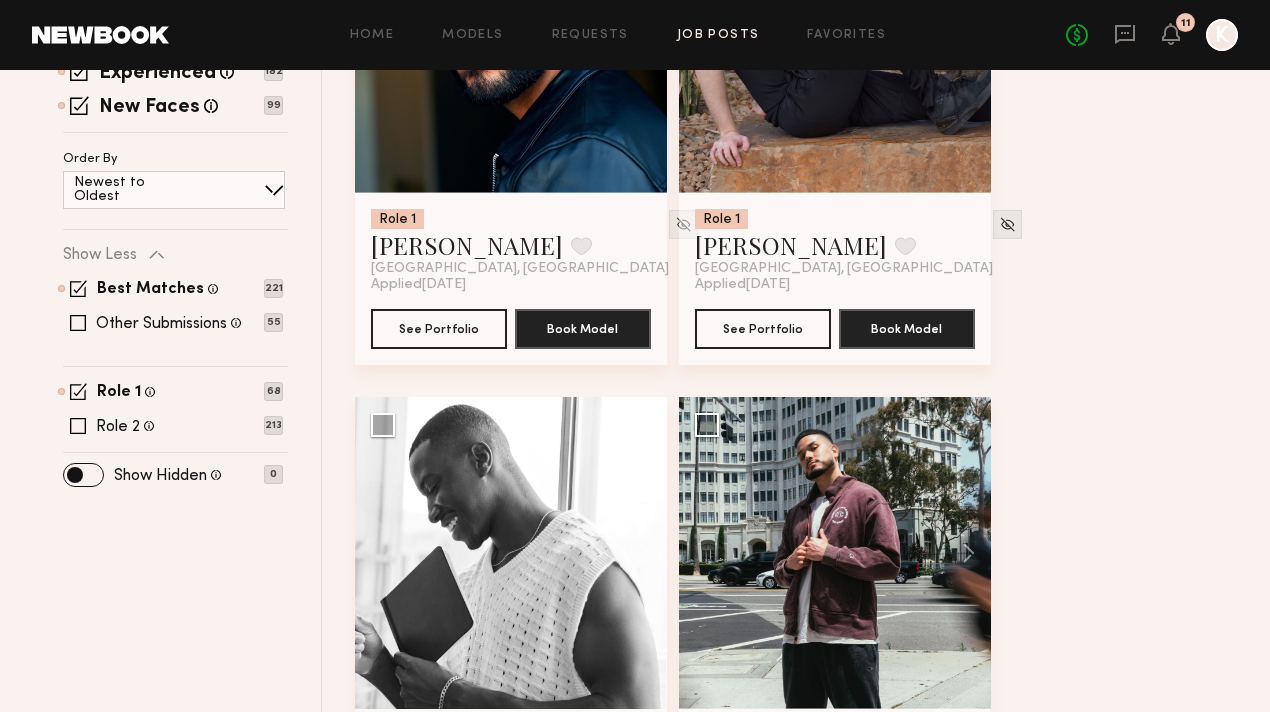 scroll, scrollTop: 704, scrollLeft: 0, axis: vertical 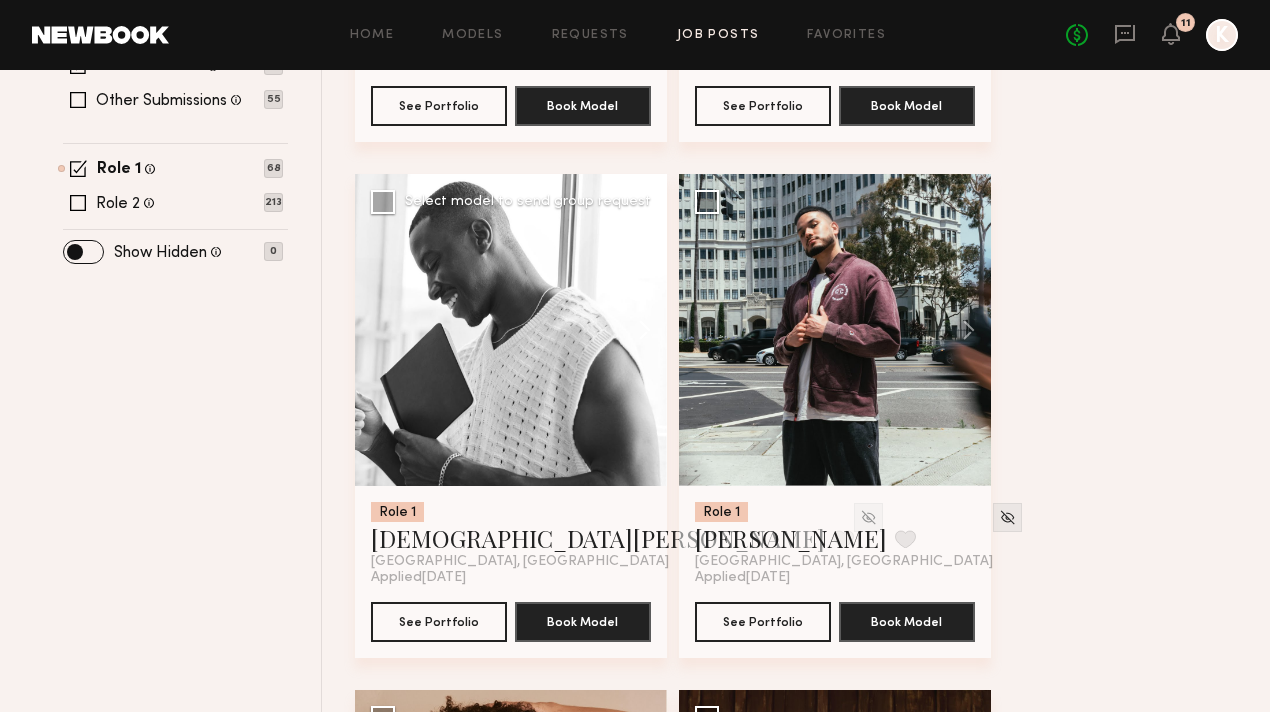 click 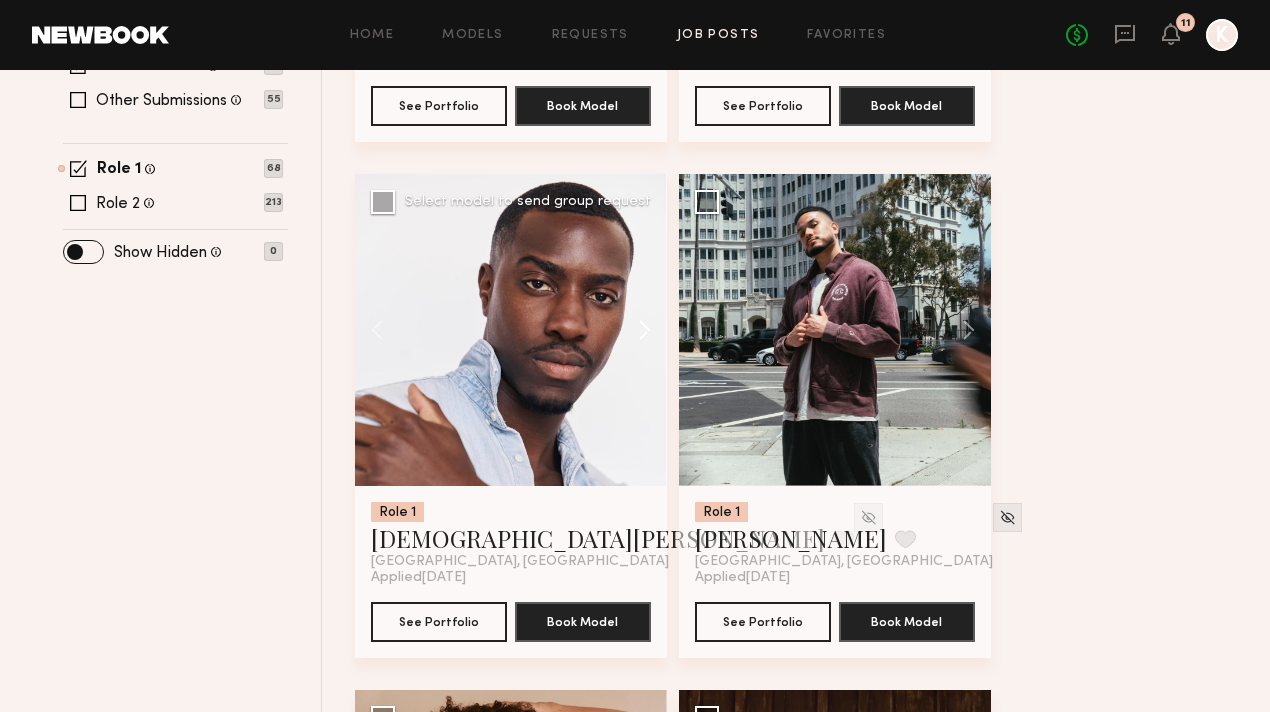 click 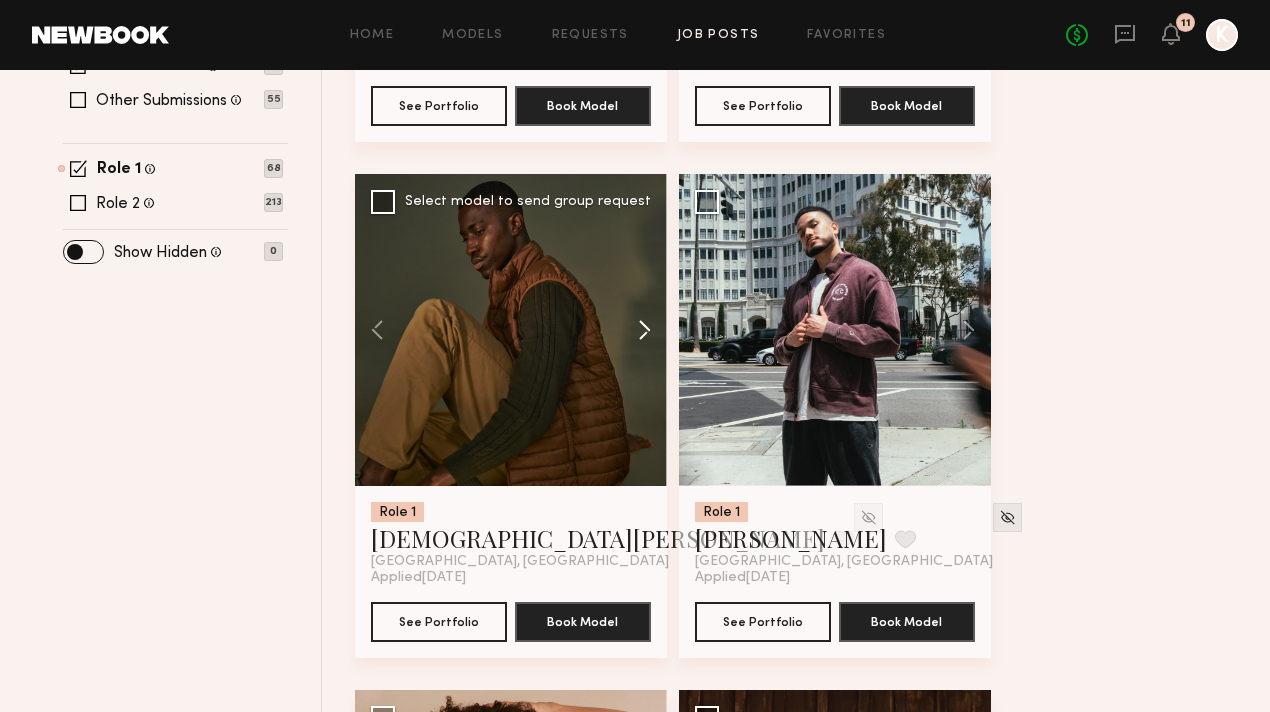 click 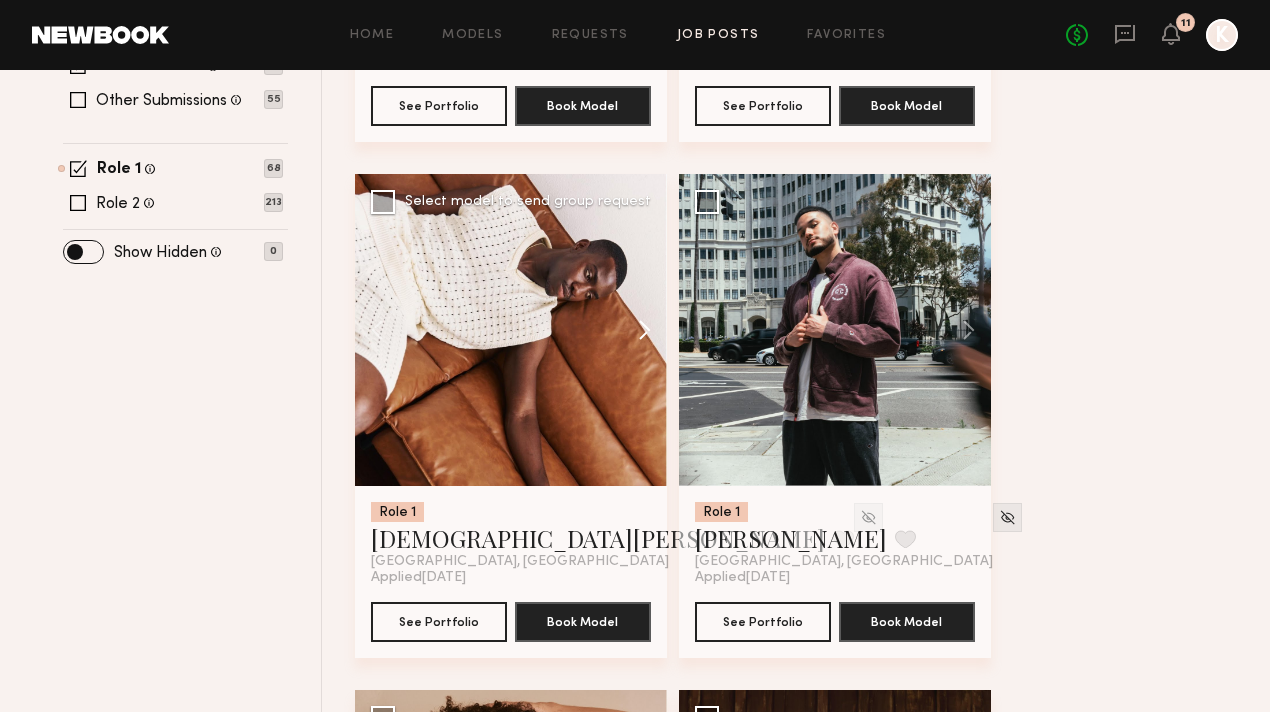 click 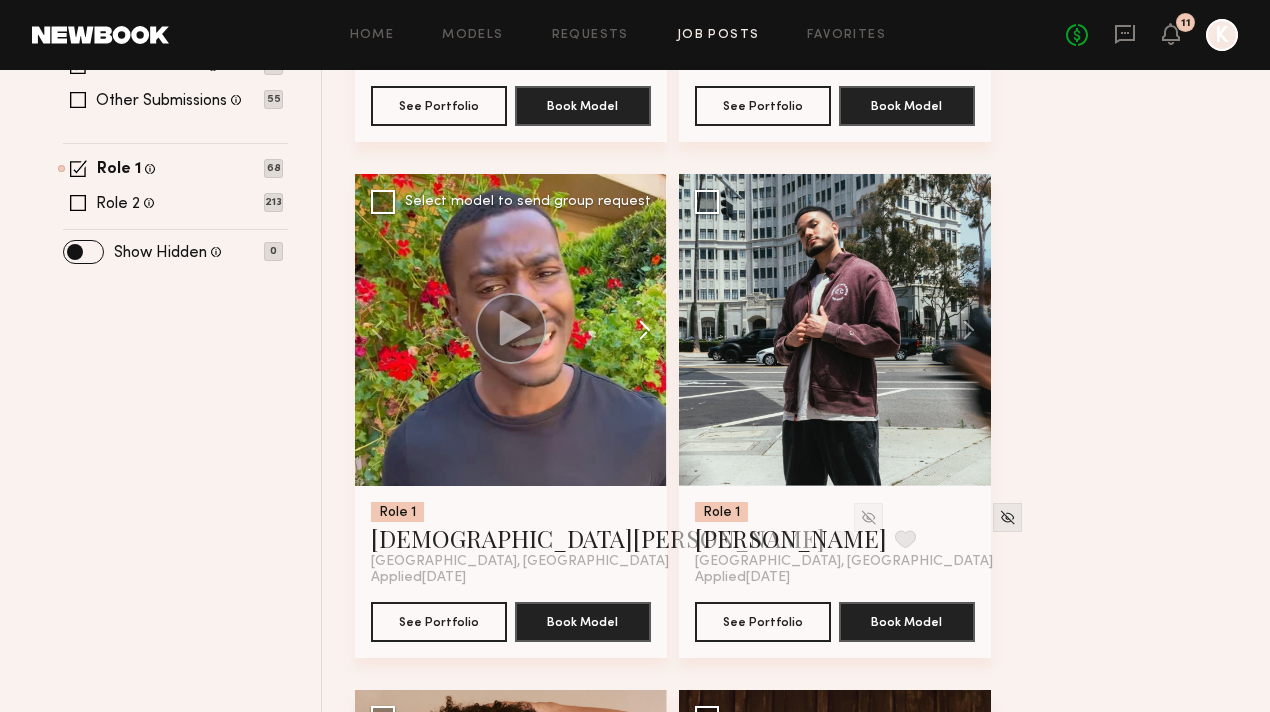 click 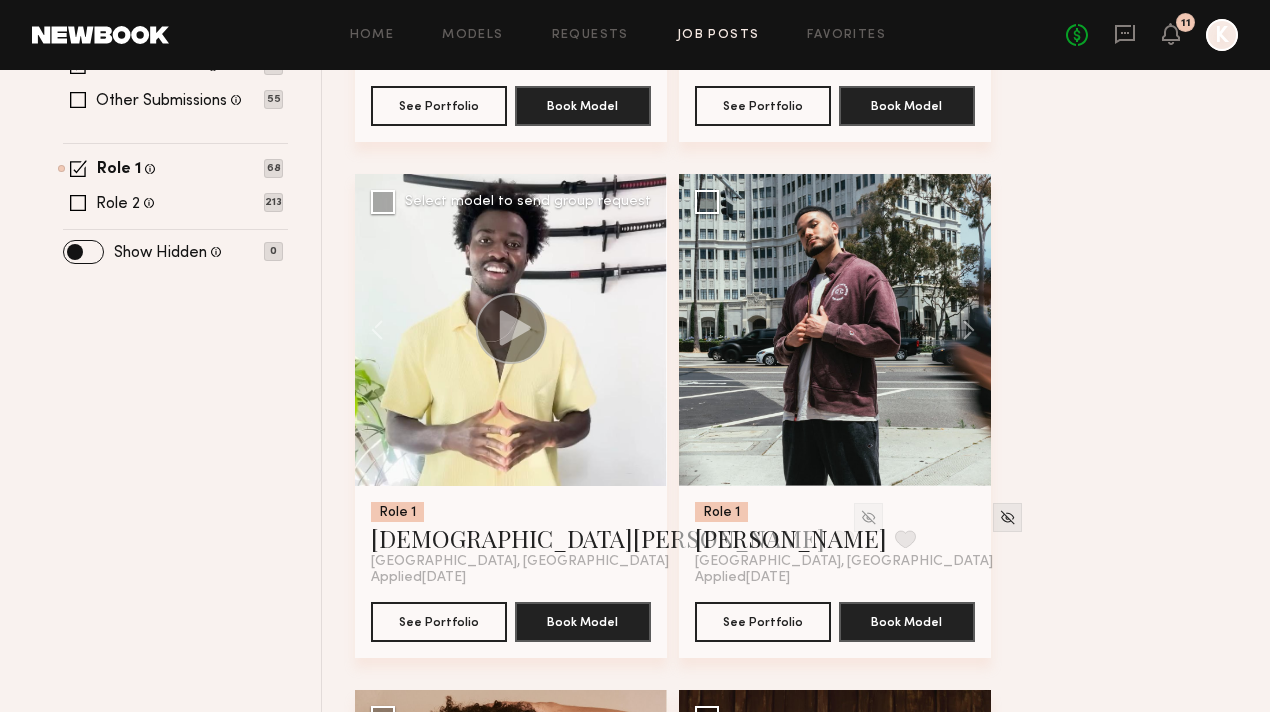 click 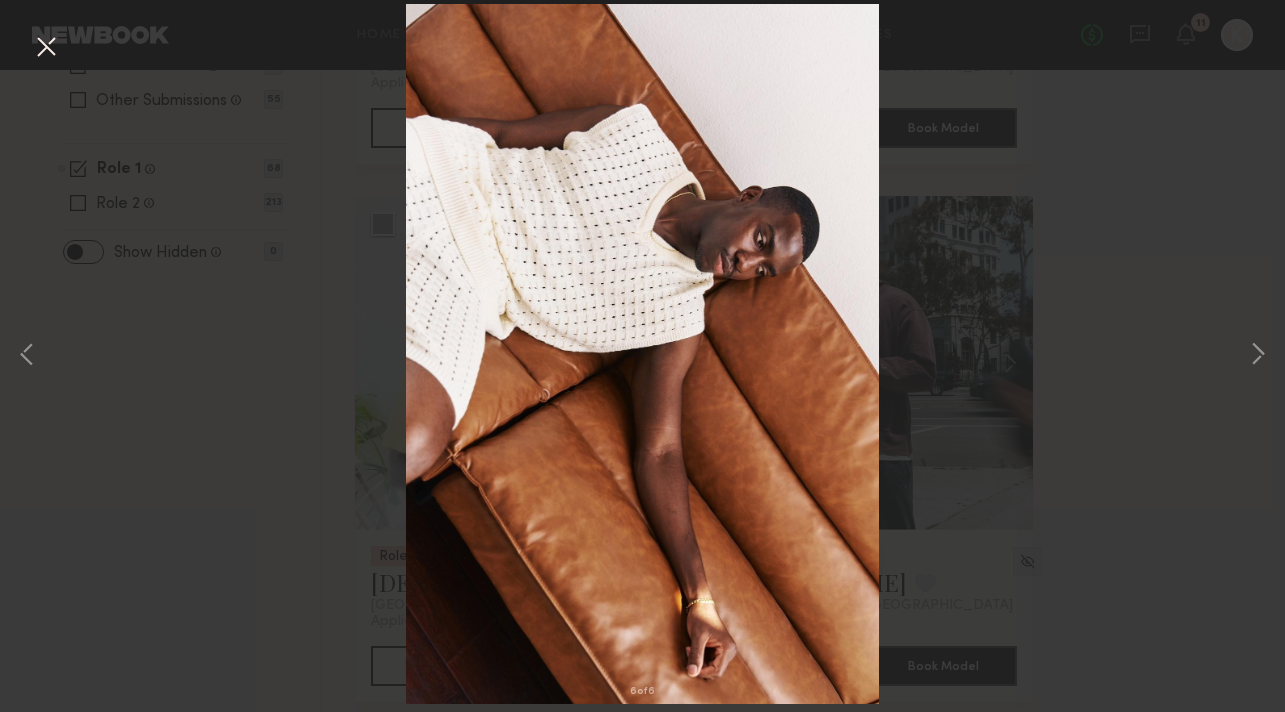 click at bounding box center [46, 48] 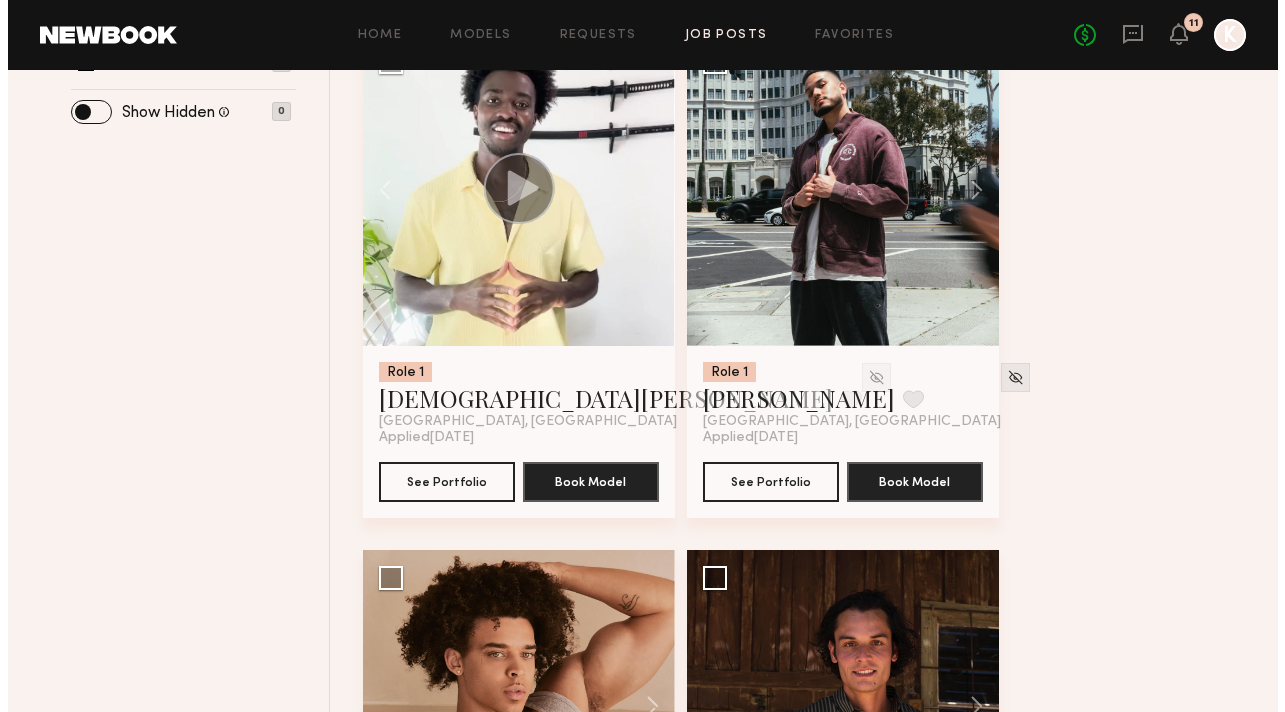 scroll, scrollTop: 1224, scrollLeft: 0, axis: vertical 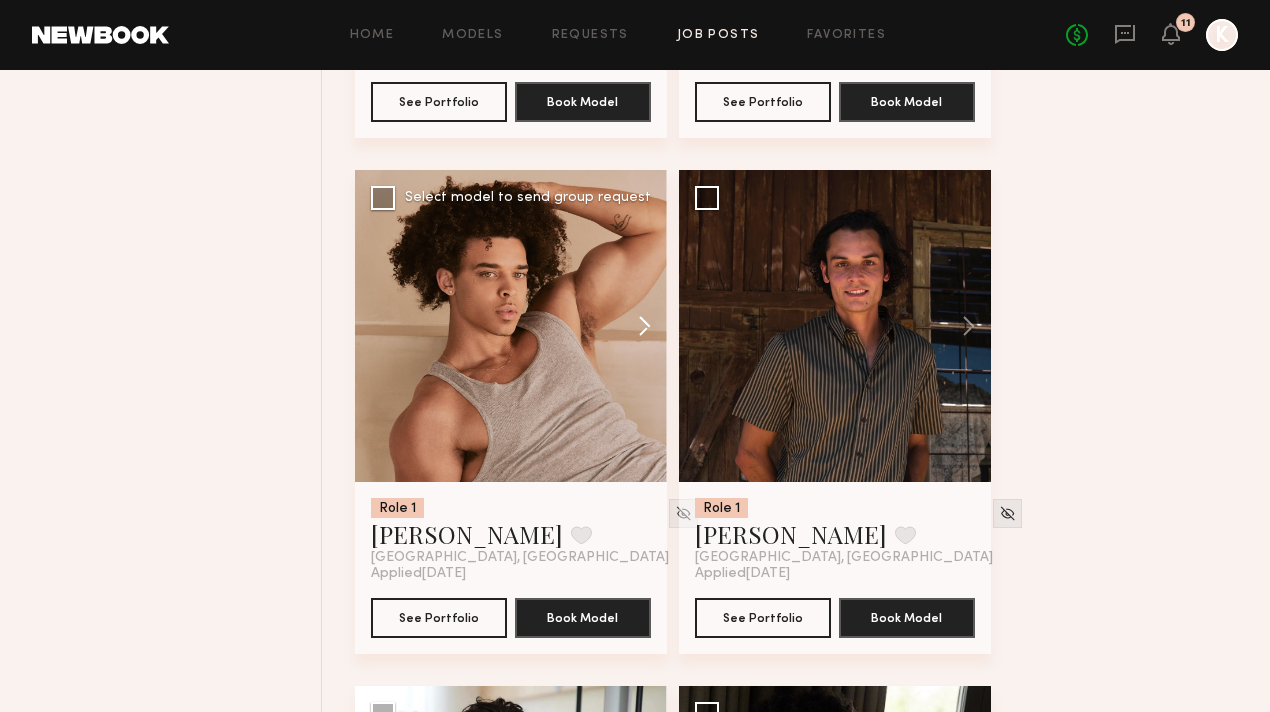 click 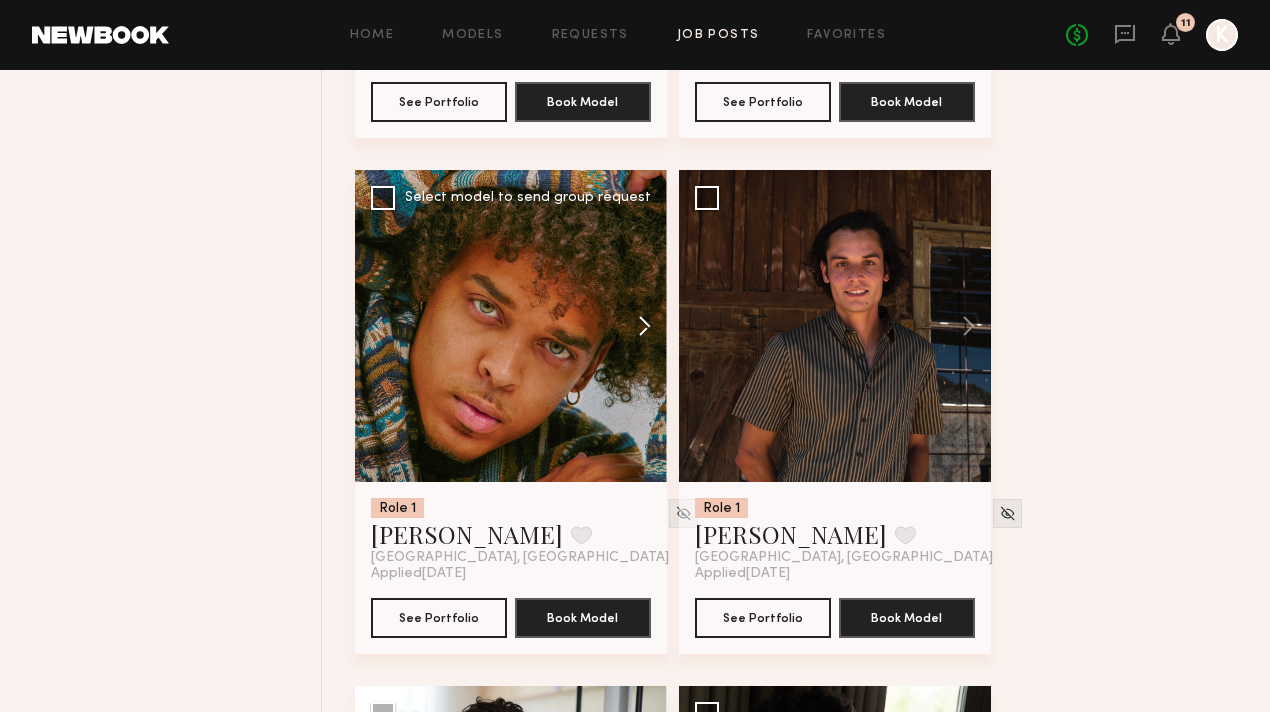 click 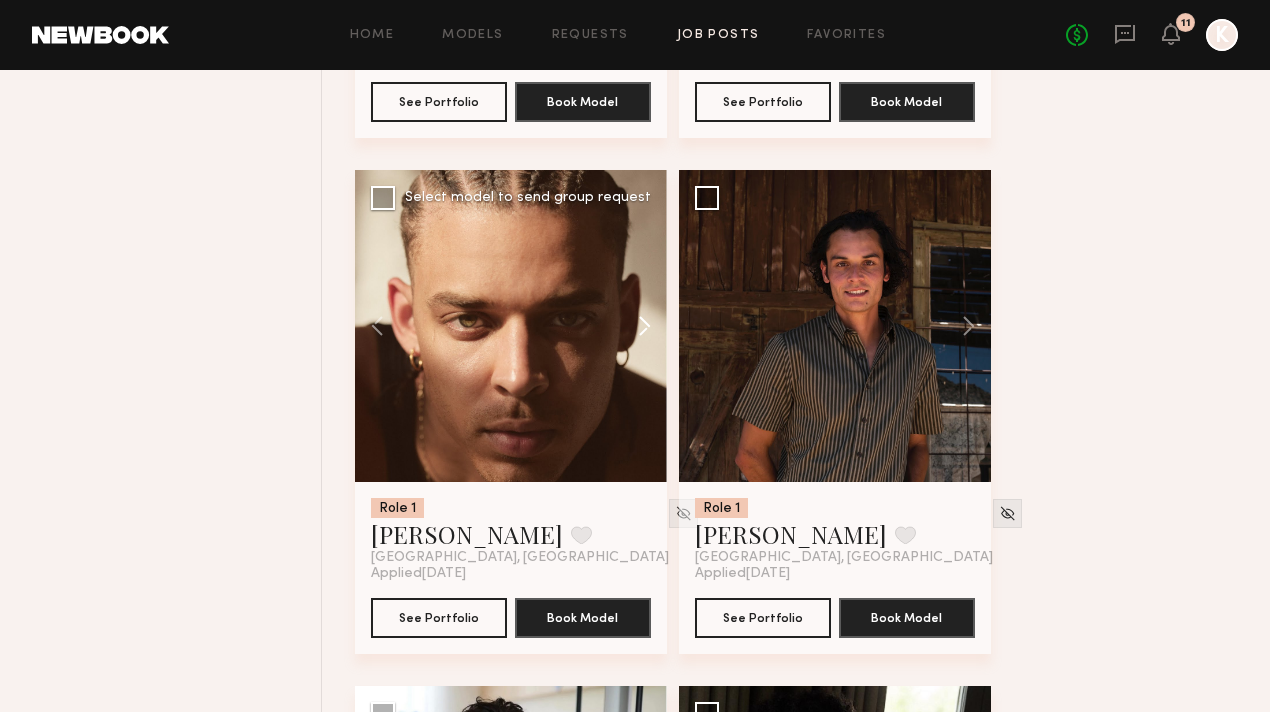 click 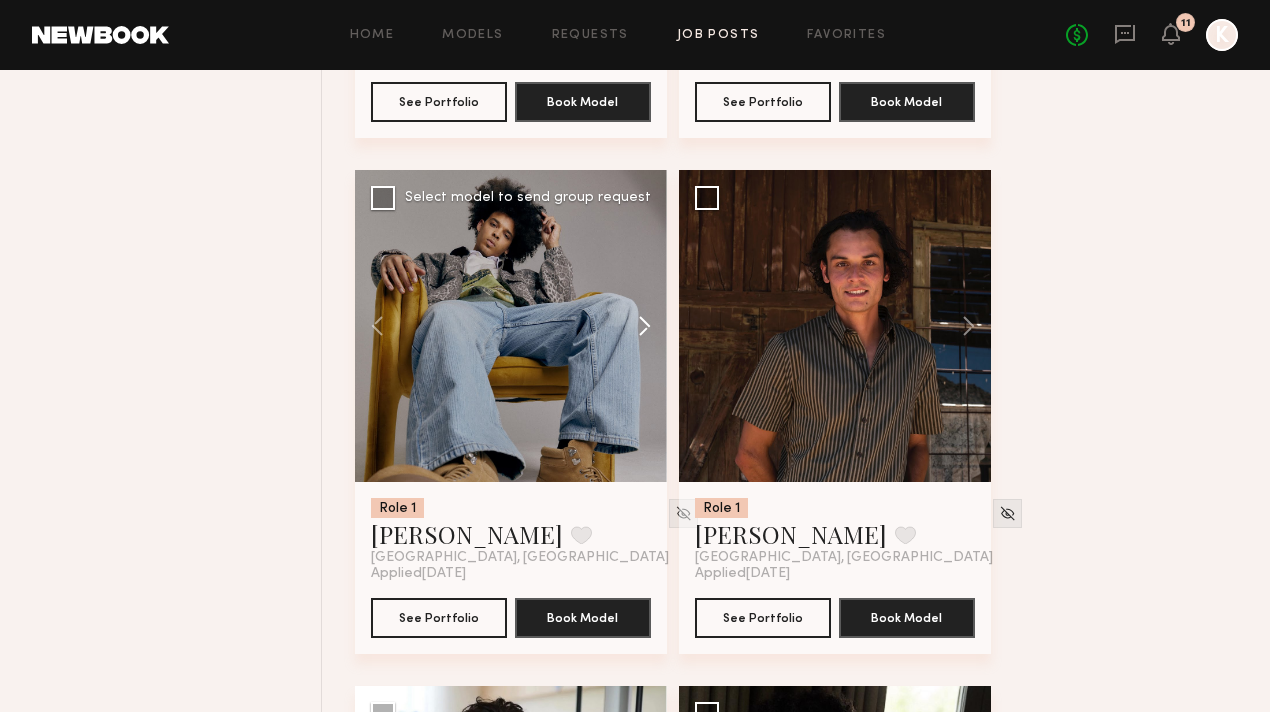 click 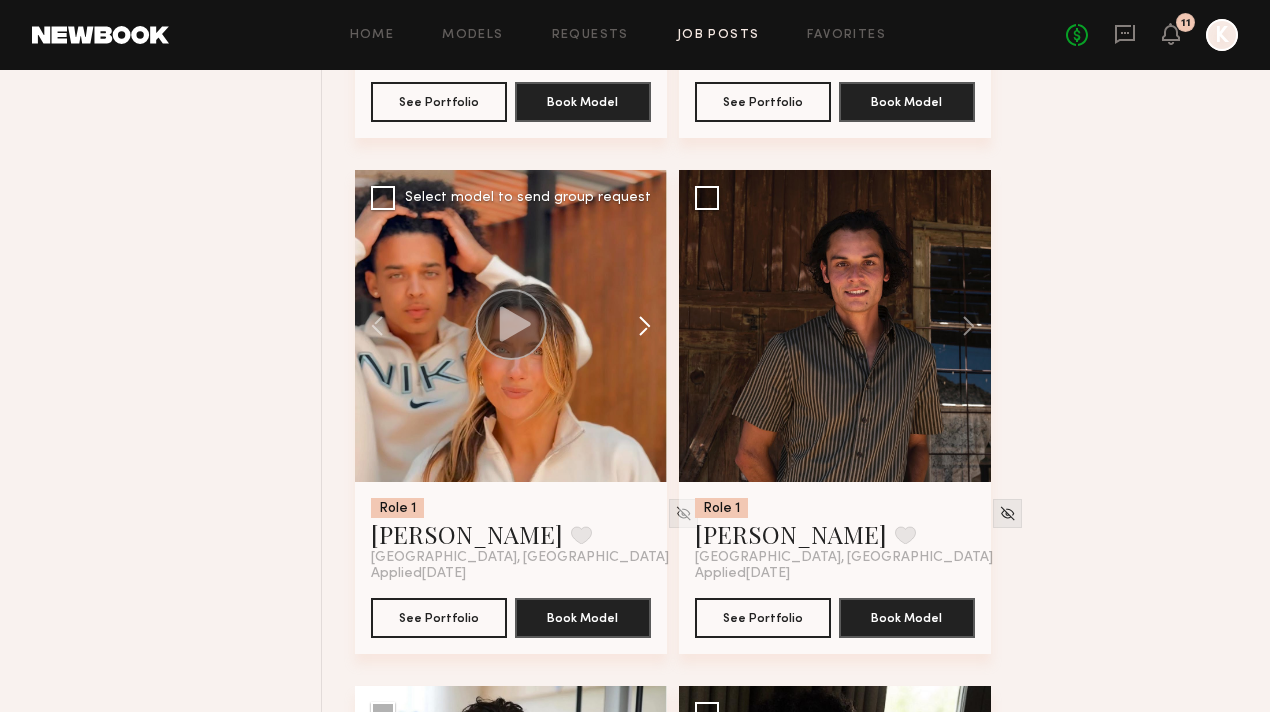 click 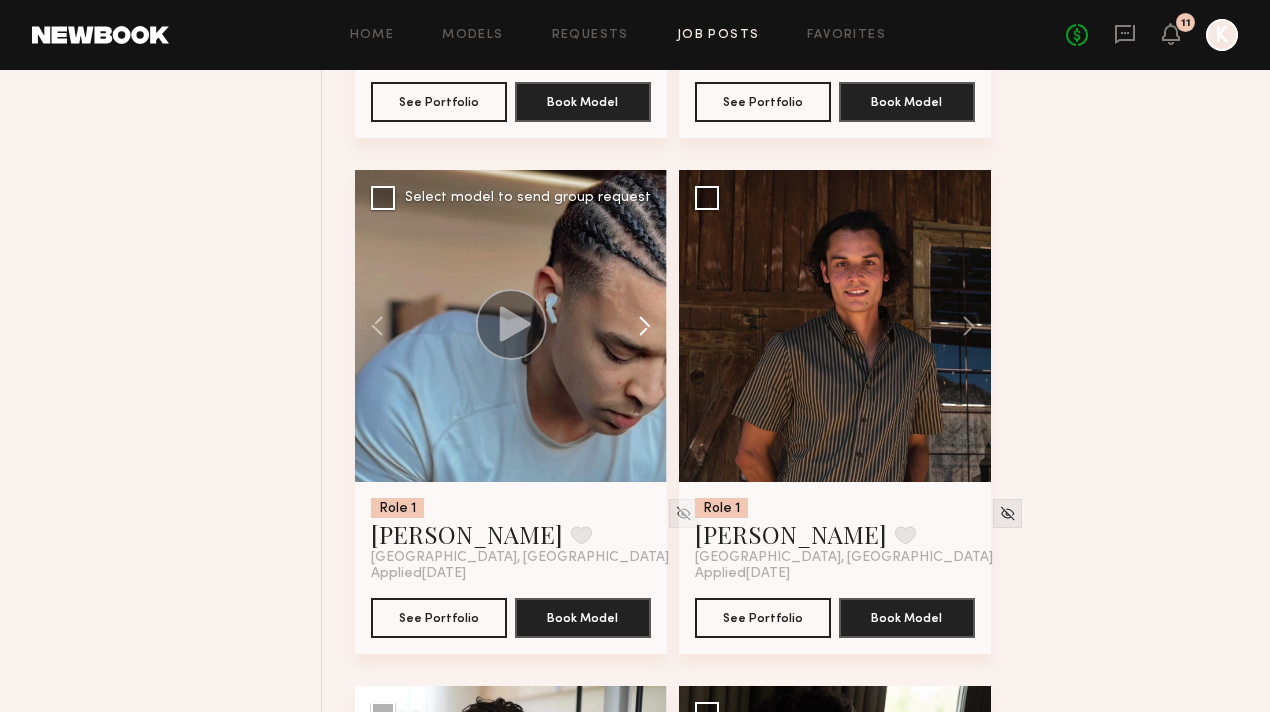 click 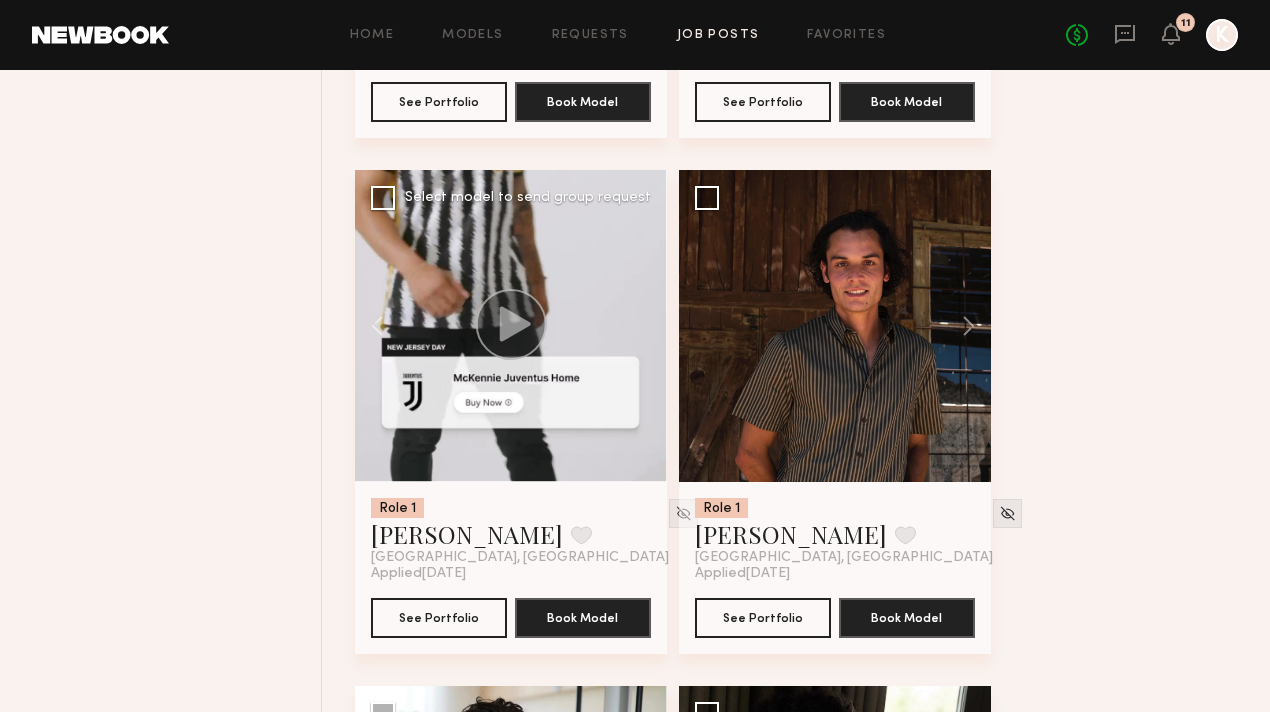 click 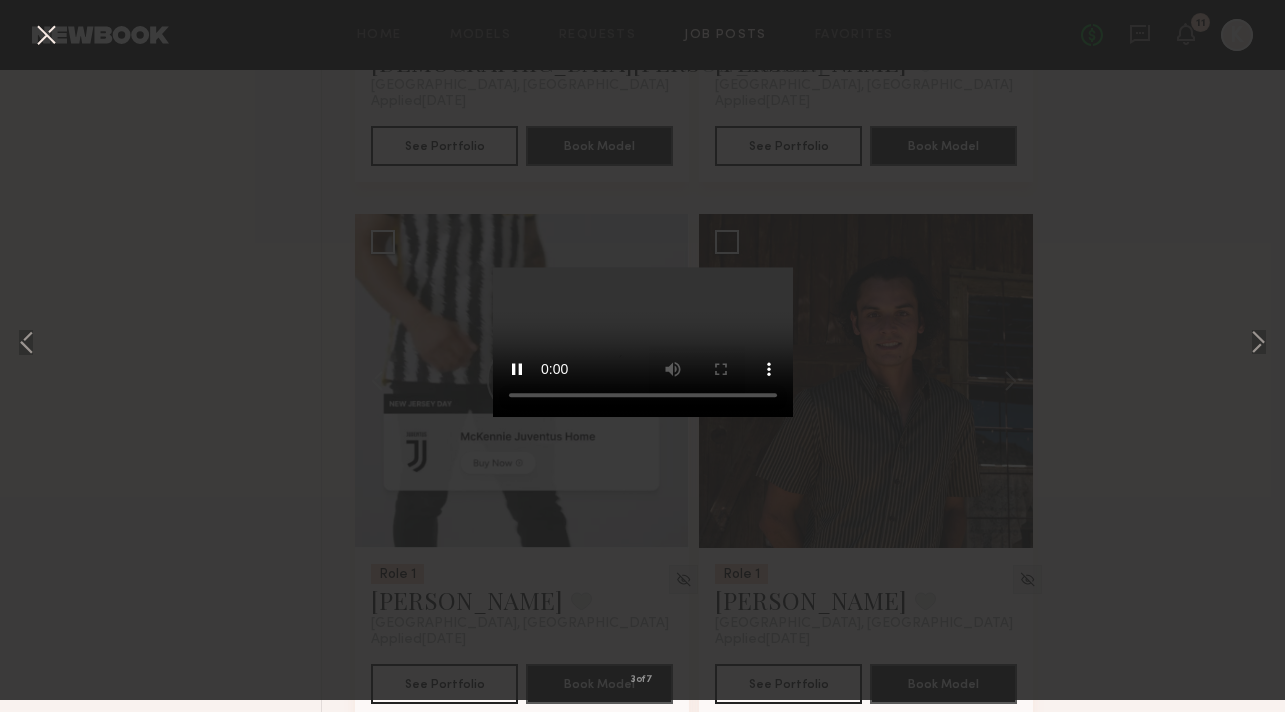 click at bounding box center [46, 48] 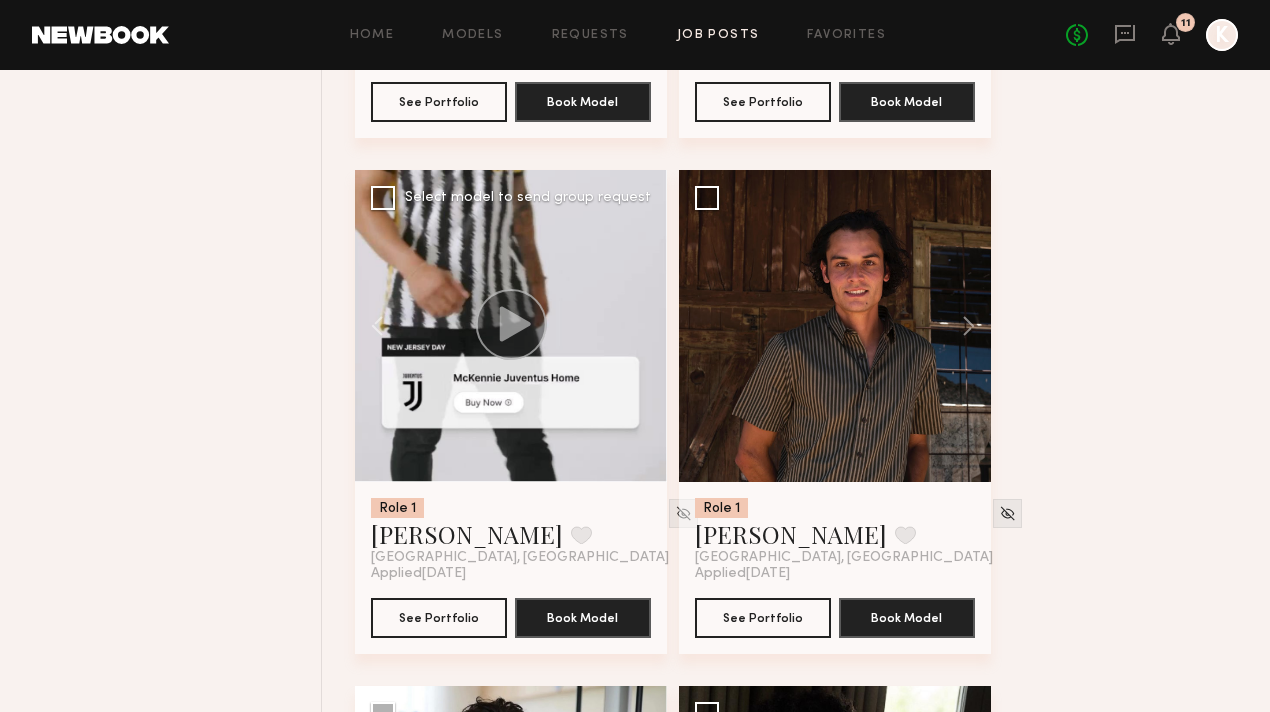 click 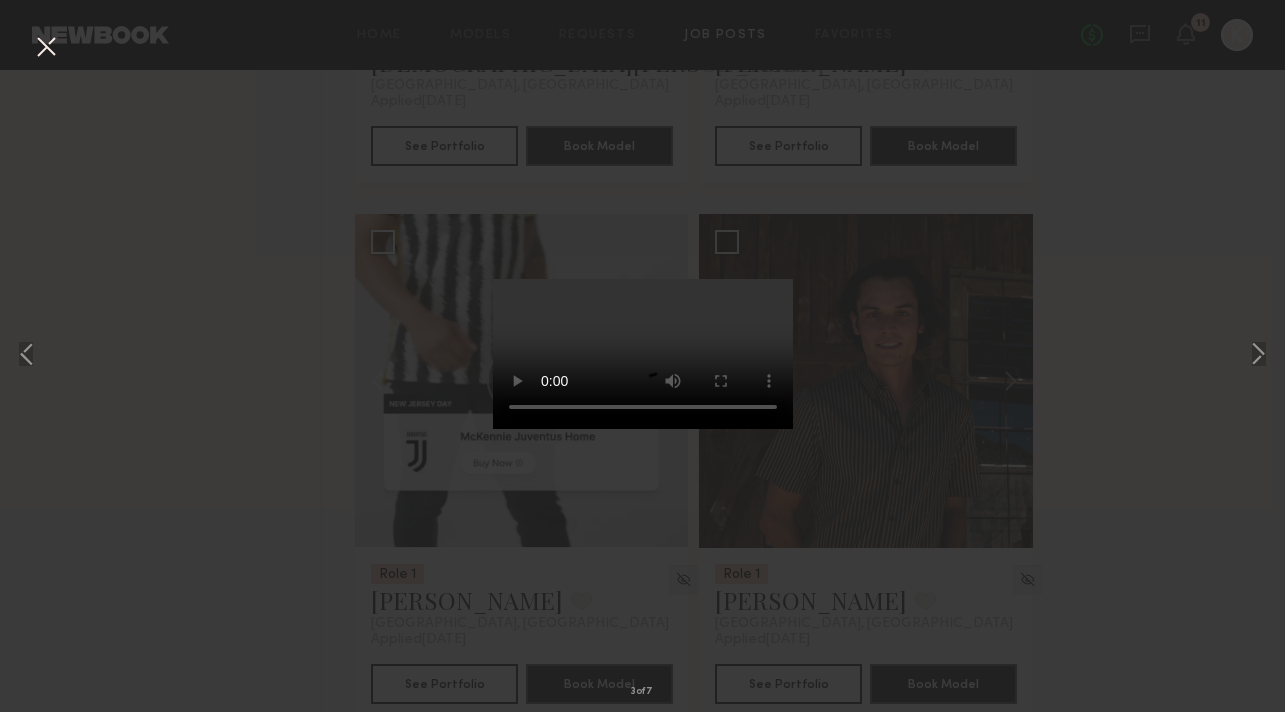 click at bounding box center (46, 48) 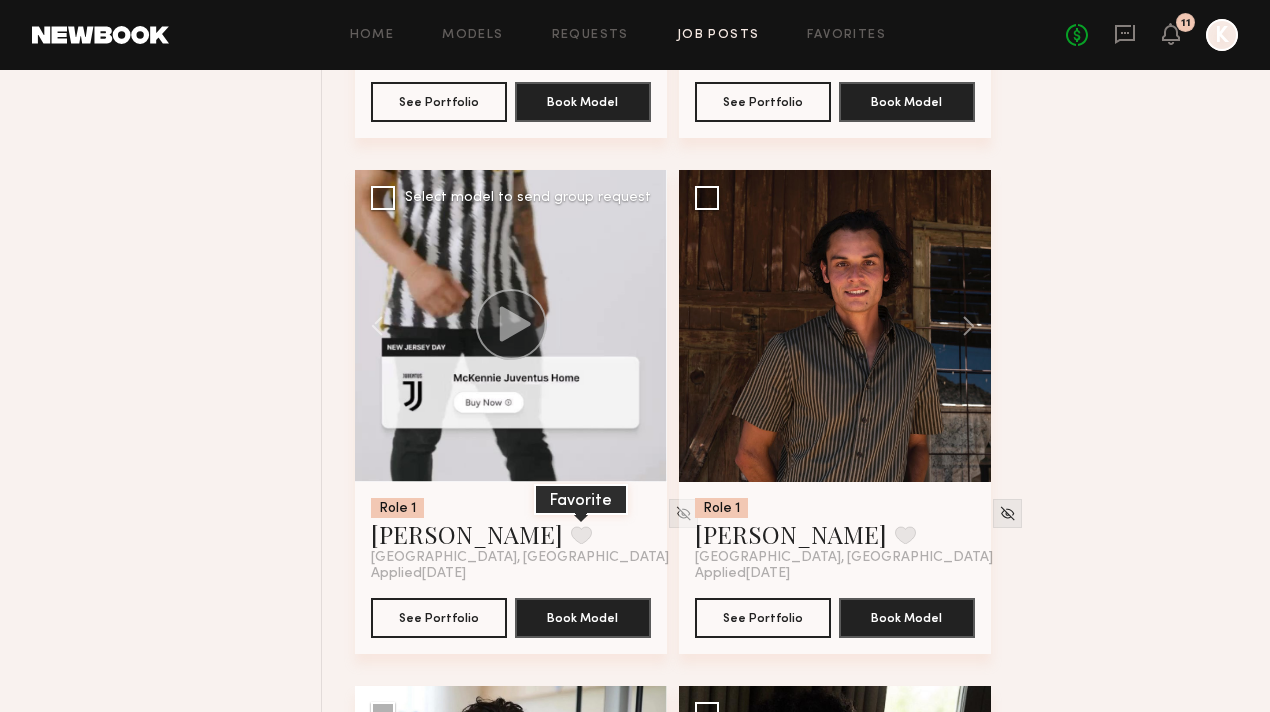 click 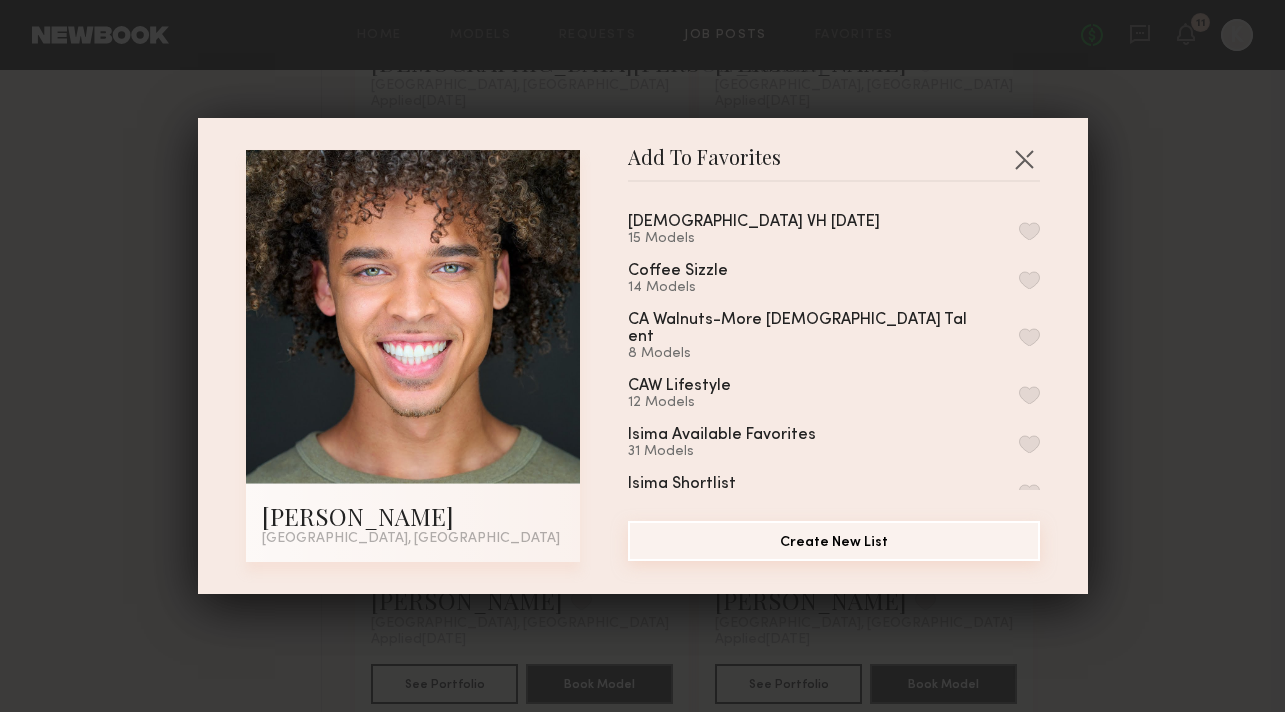 click on "Create New List" at bounding box center [834, 541] 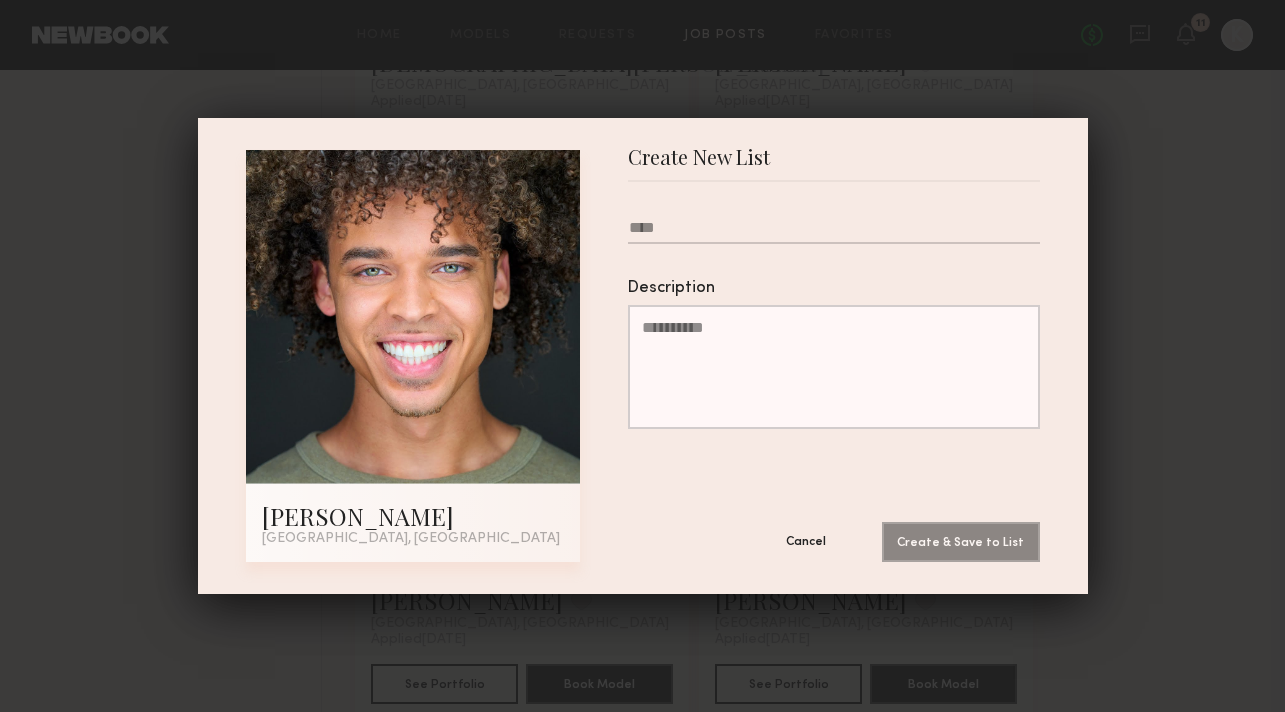 click on "Cancel" at bounding box center [806, 541] 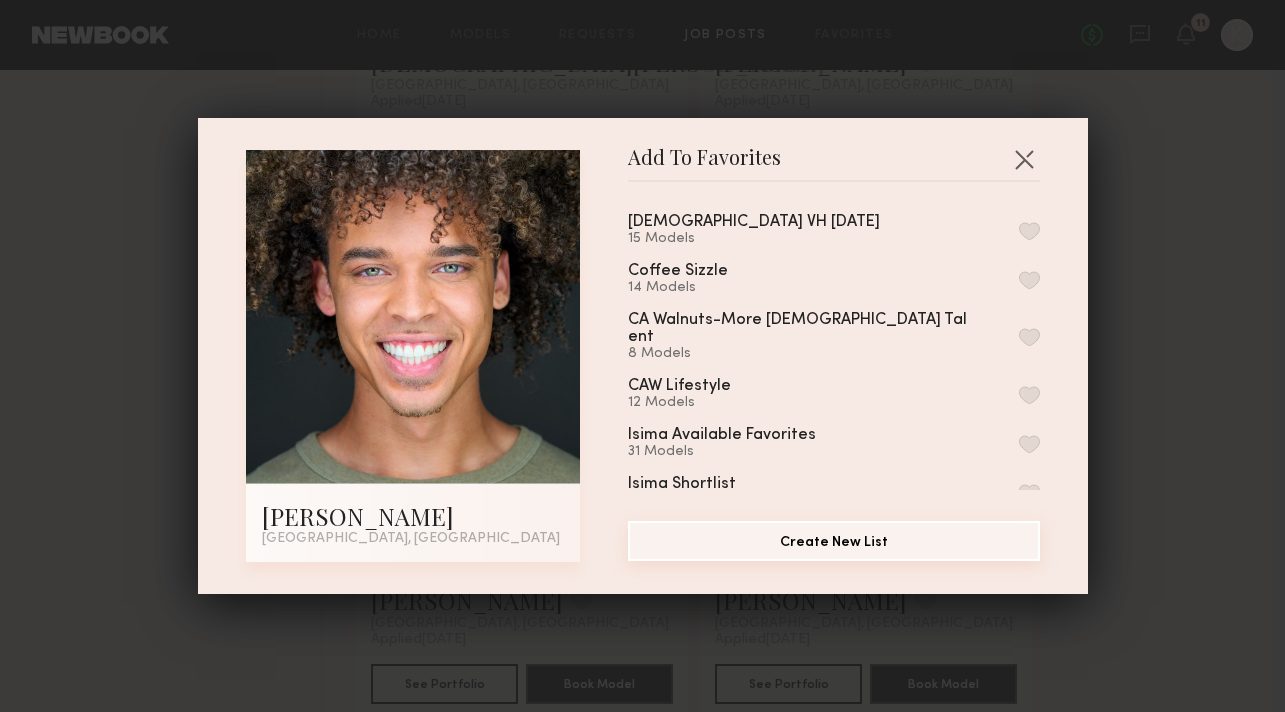 click on "Create New List" at bounding box center [834, 541] 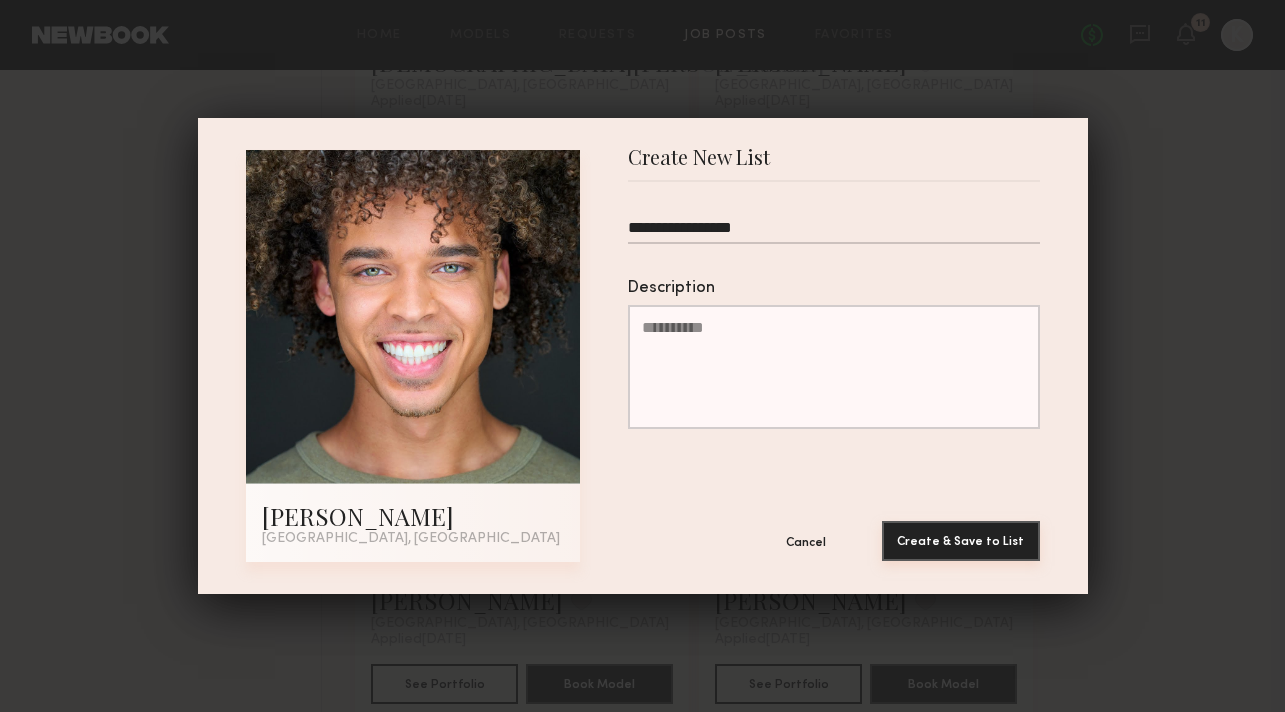 type on "**********" 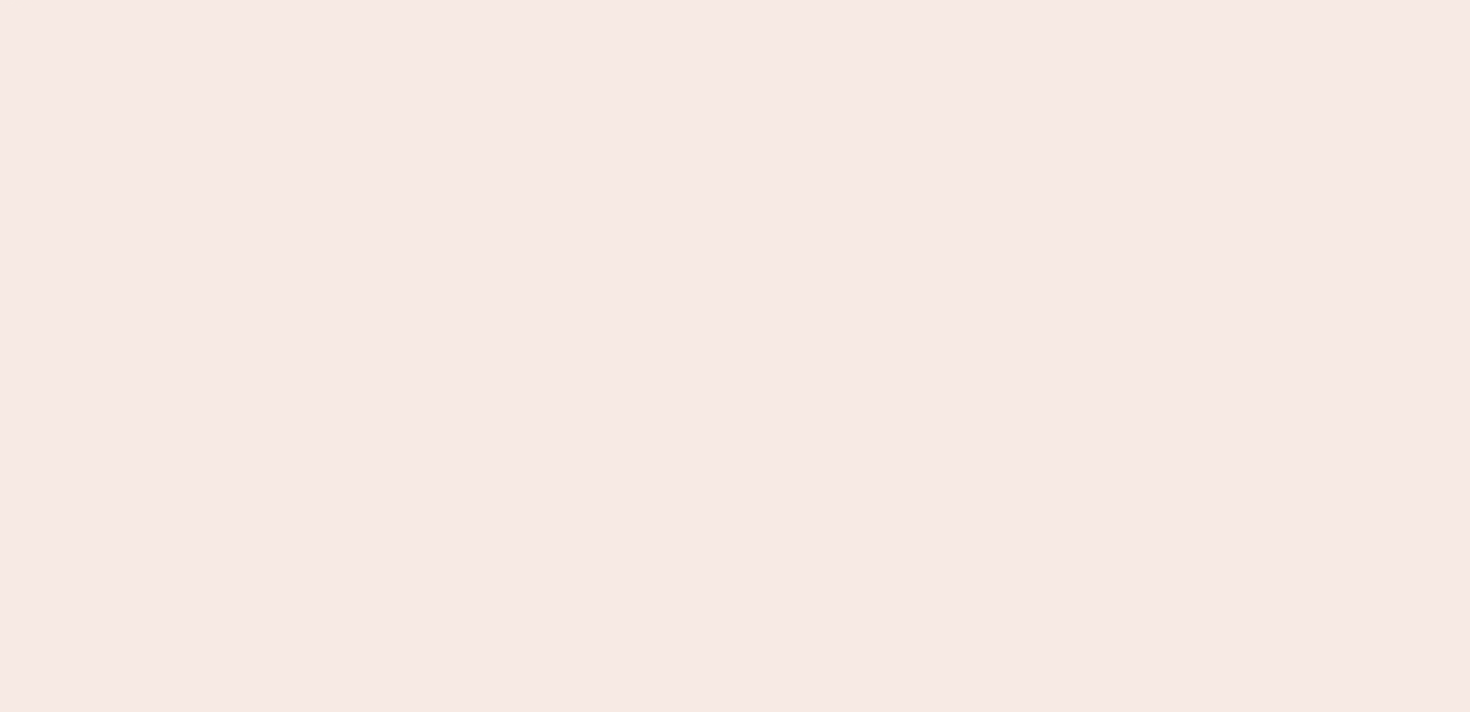 scroll, scrollTop: 0, scrollLeft: 0, axis: both 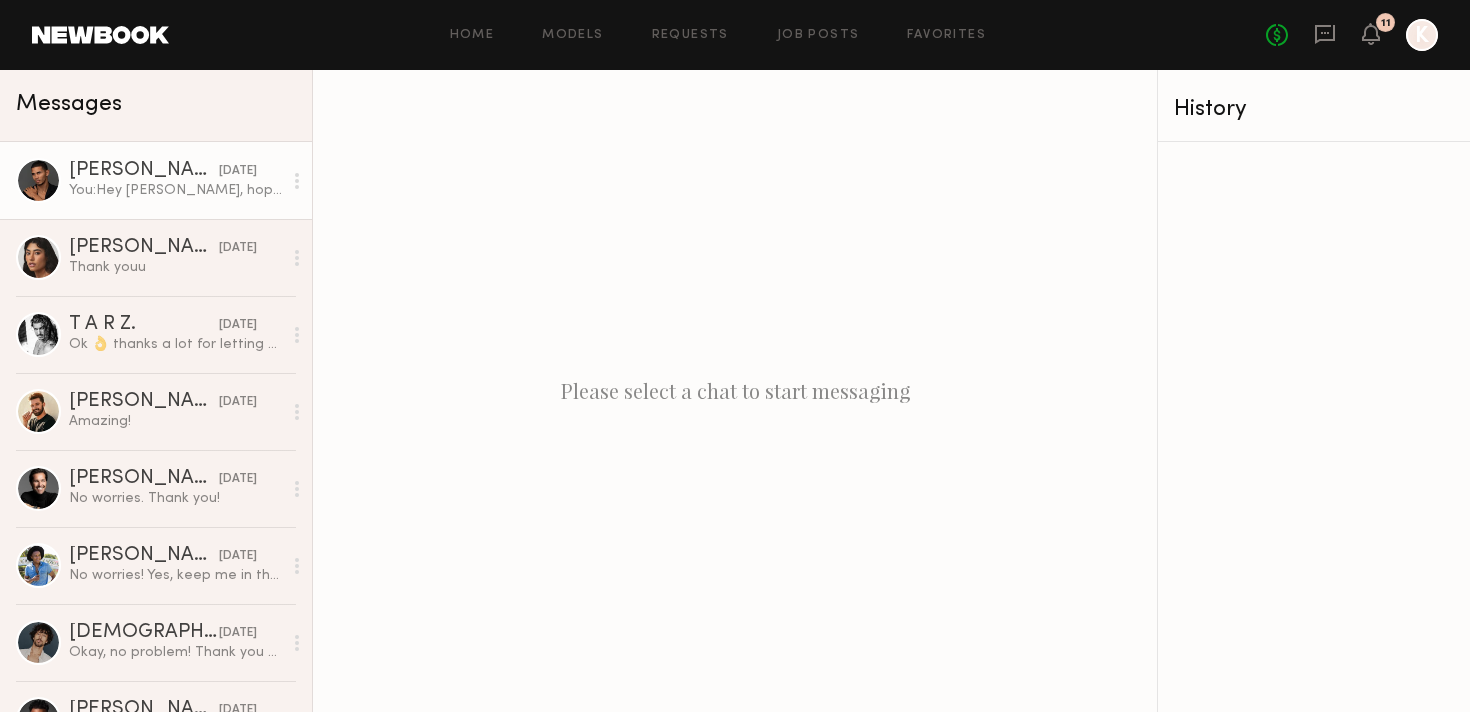 click on "Shanti C." 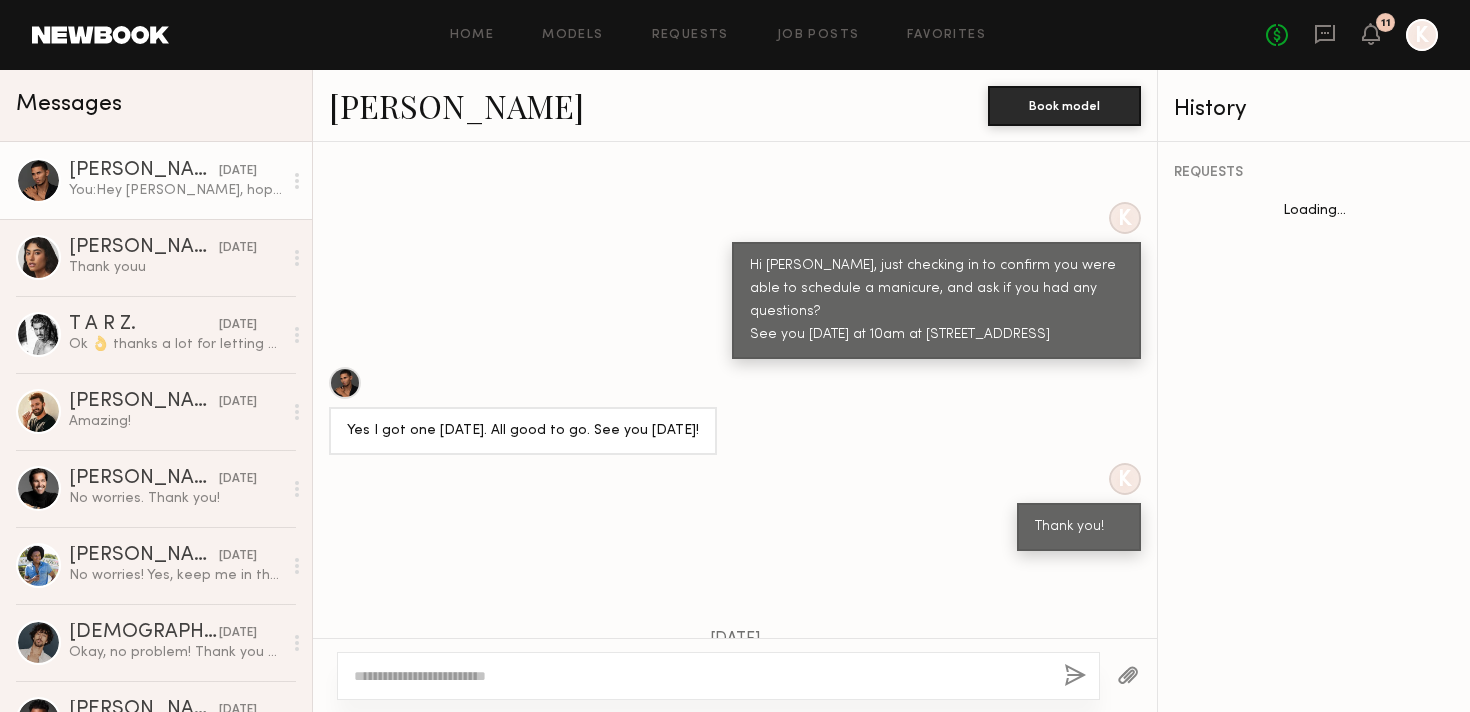 scroll, scrollTop: 9642, scrollLeft: 0, axis: vertical 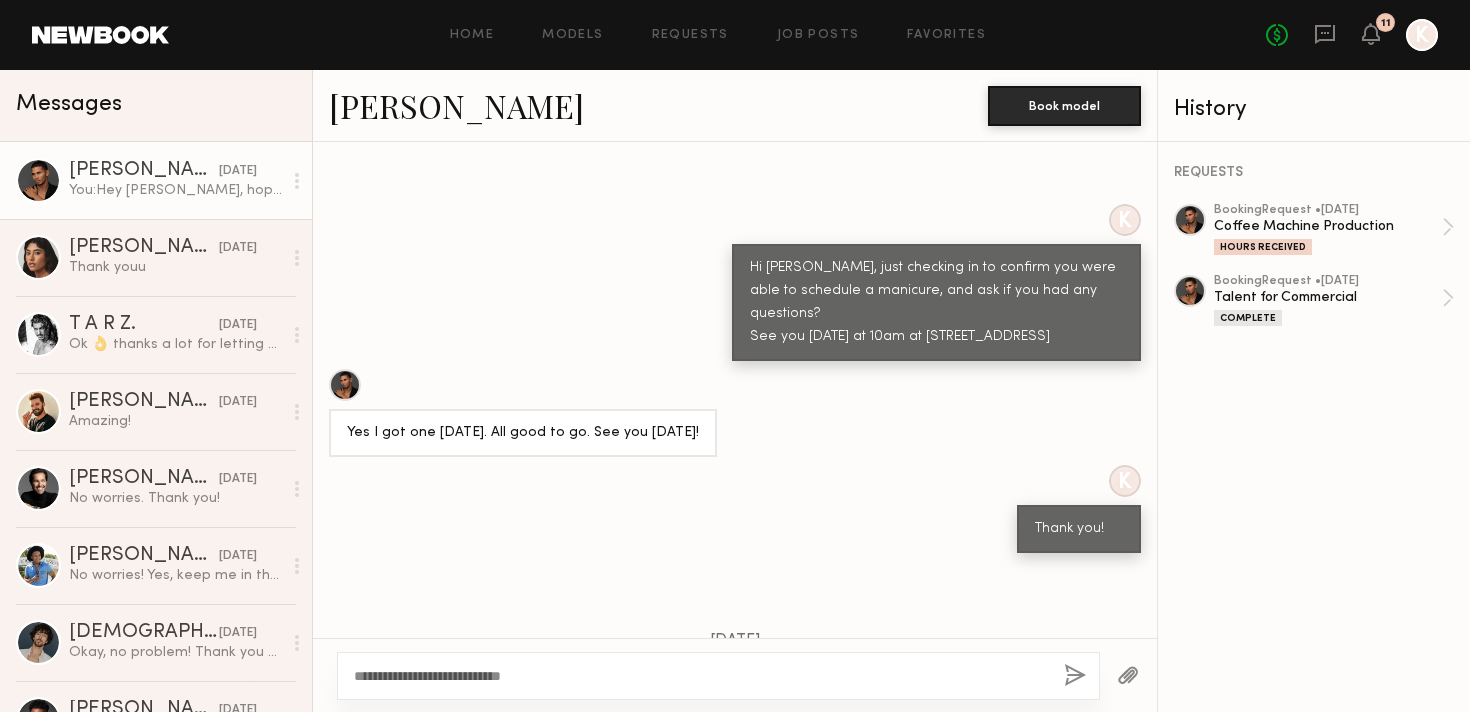 type on "**********" 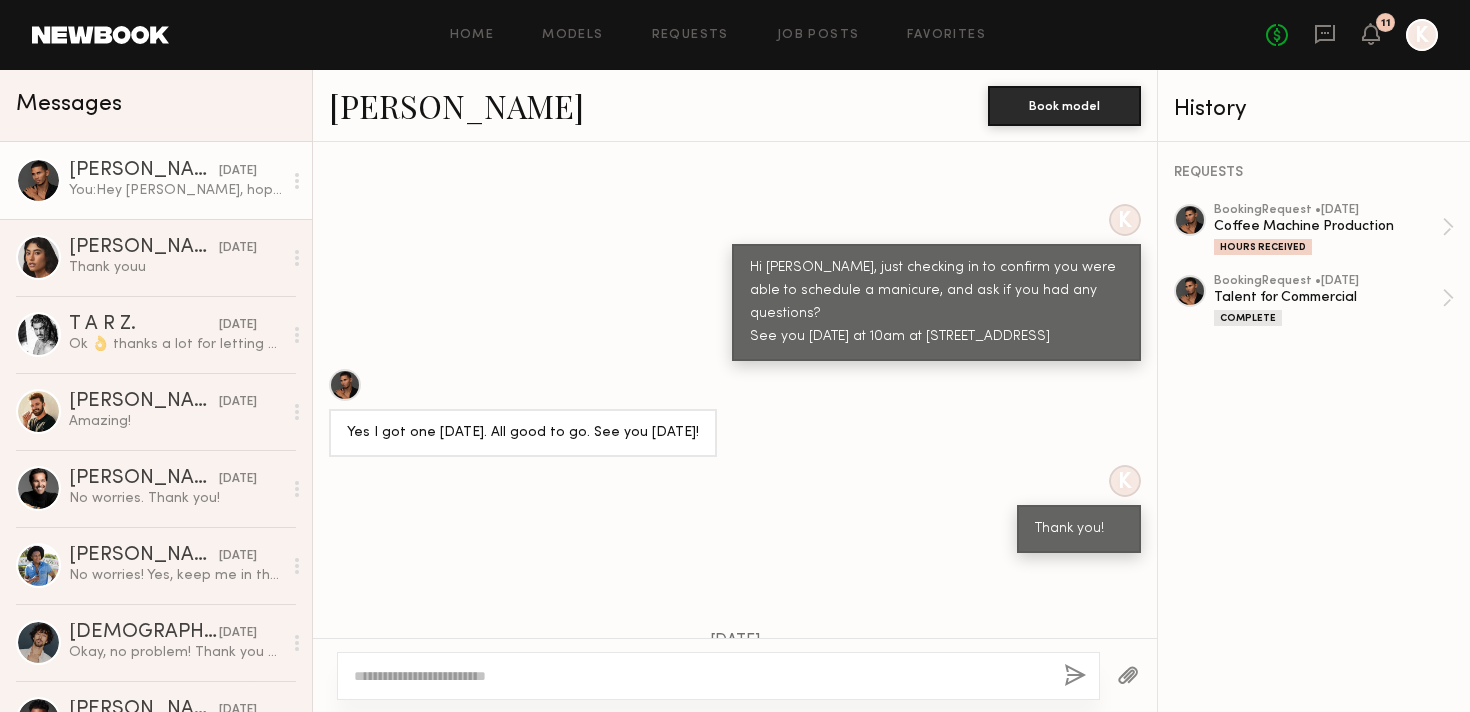 scroll, scrollTop: 10001, scrollLeft: 0, axis: vertical 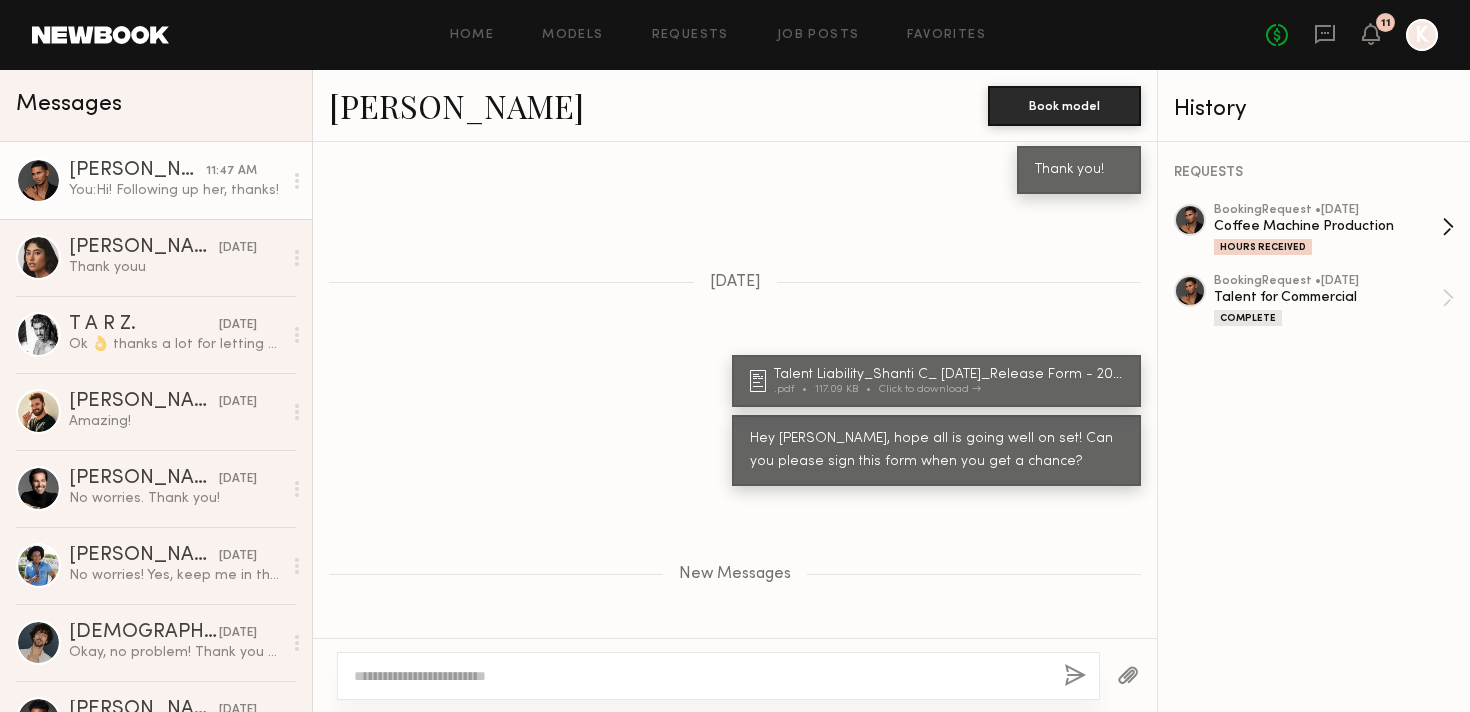 click on "booking  Request •  07/14/2025" 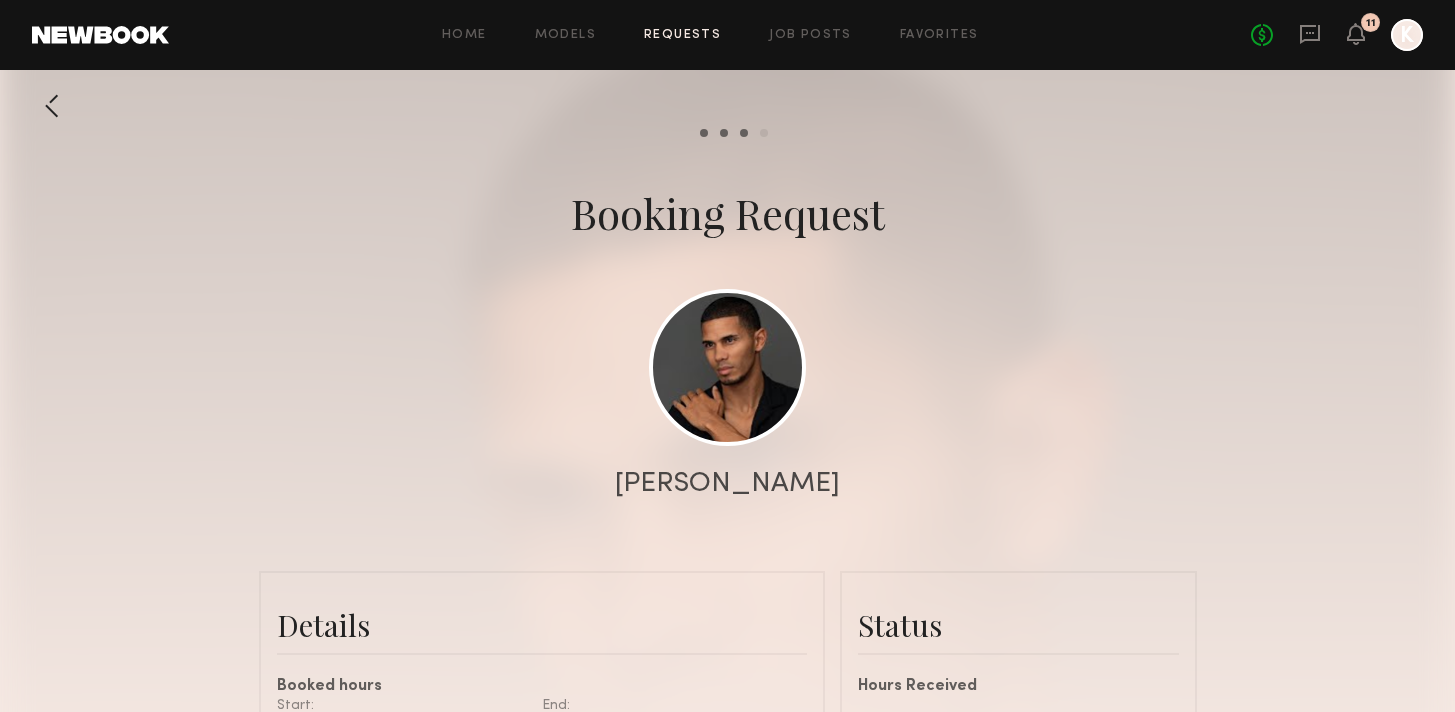 scroll, scrollTop: 523, scrollLeft: 0, axis: vertical 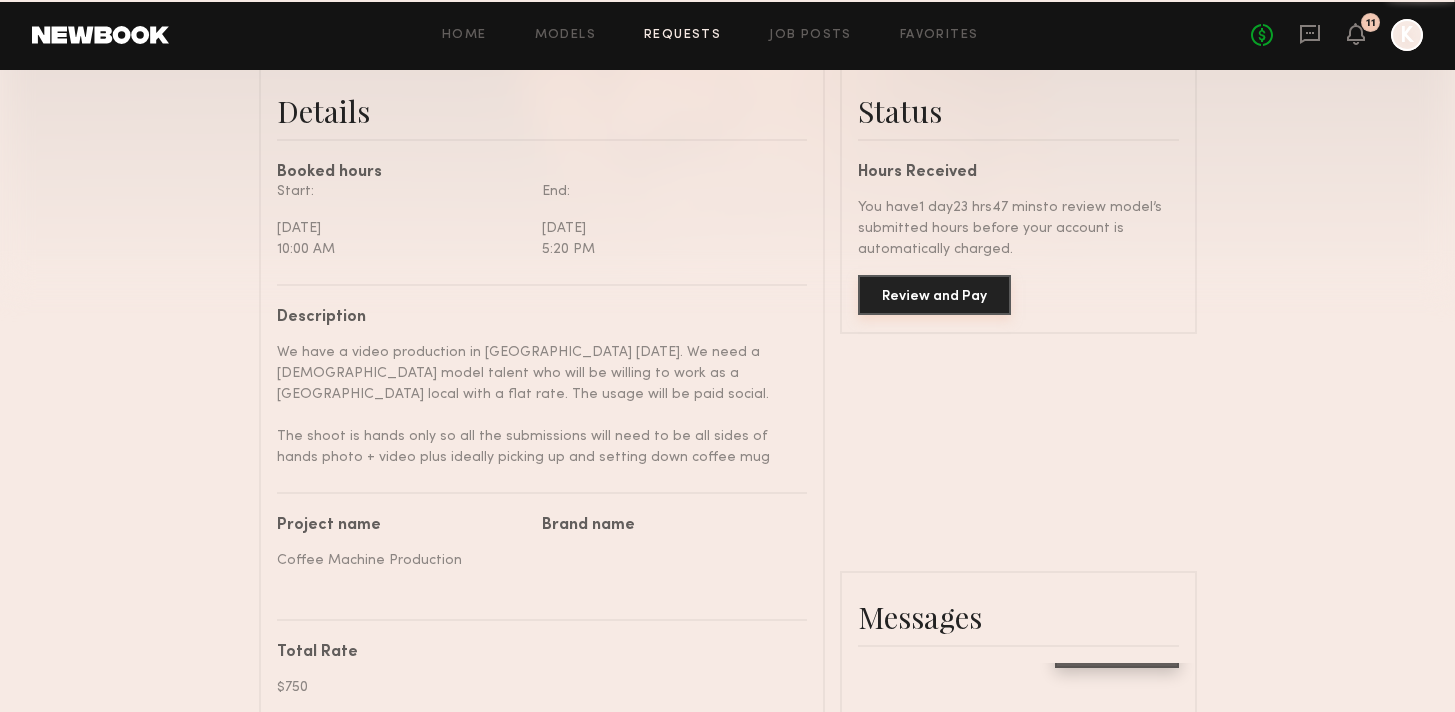 click on "Review and Pay" 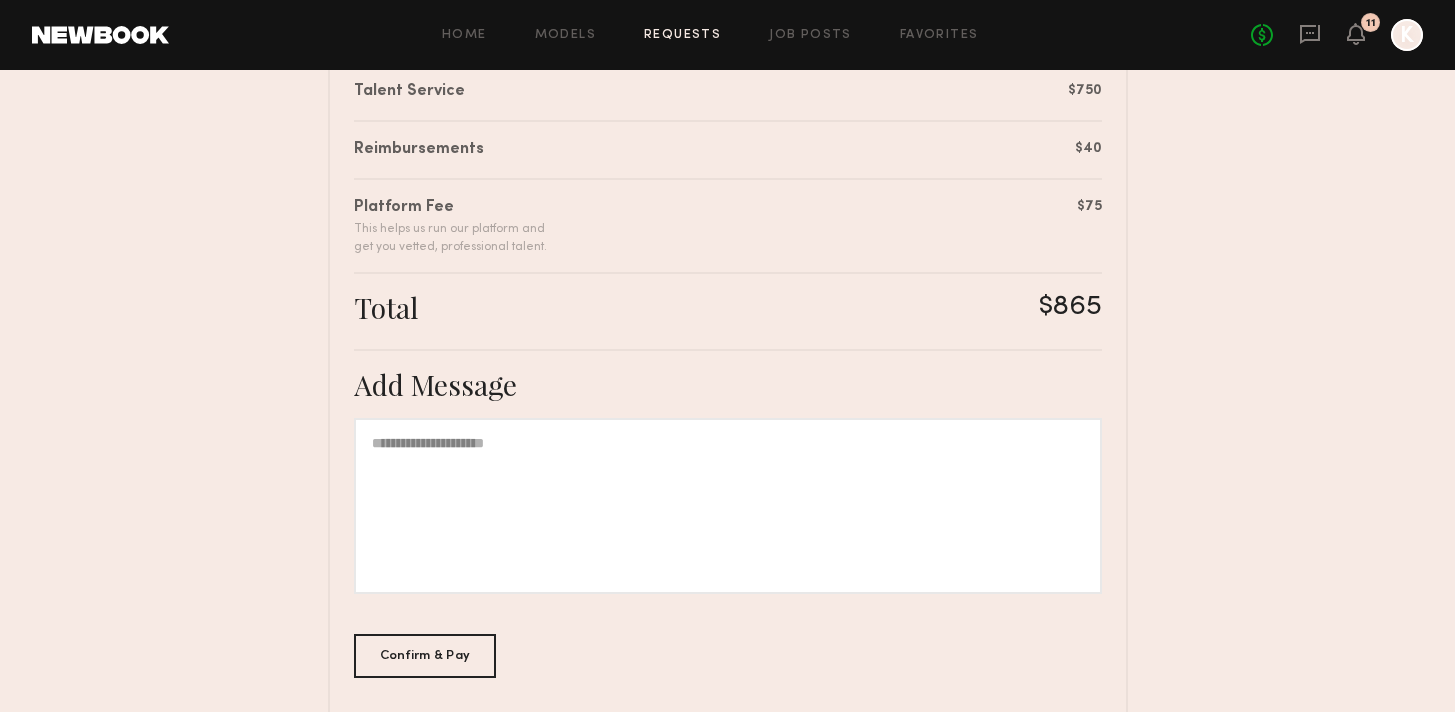 scroll, scrollTop: 624, scrollLeft: 0, axis: vertical 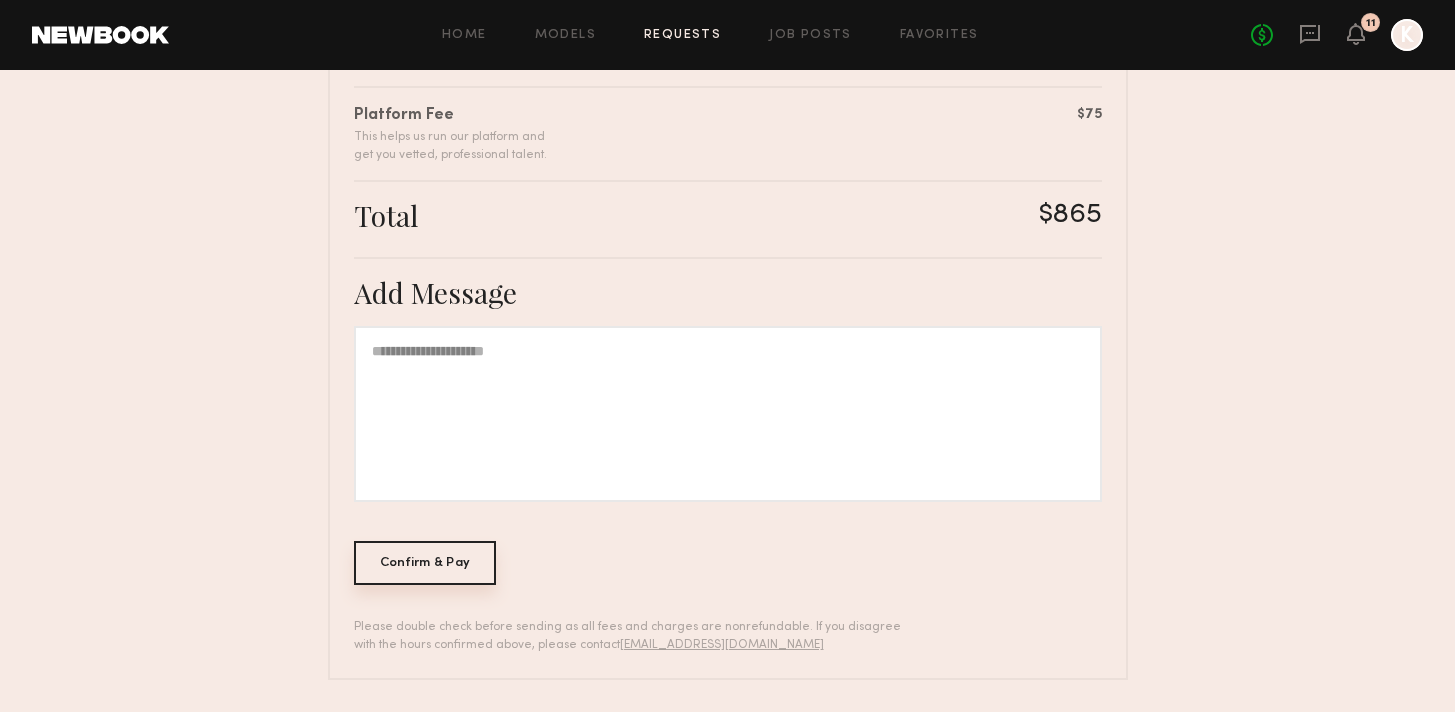 click on "Confirm & Pay" 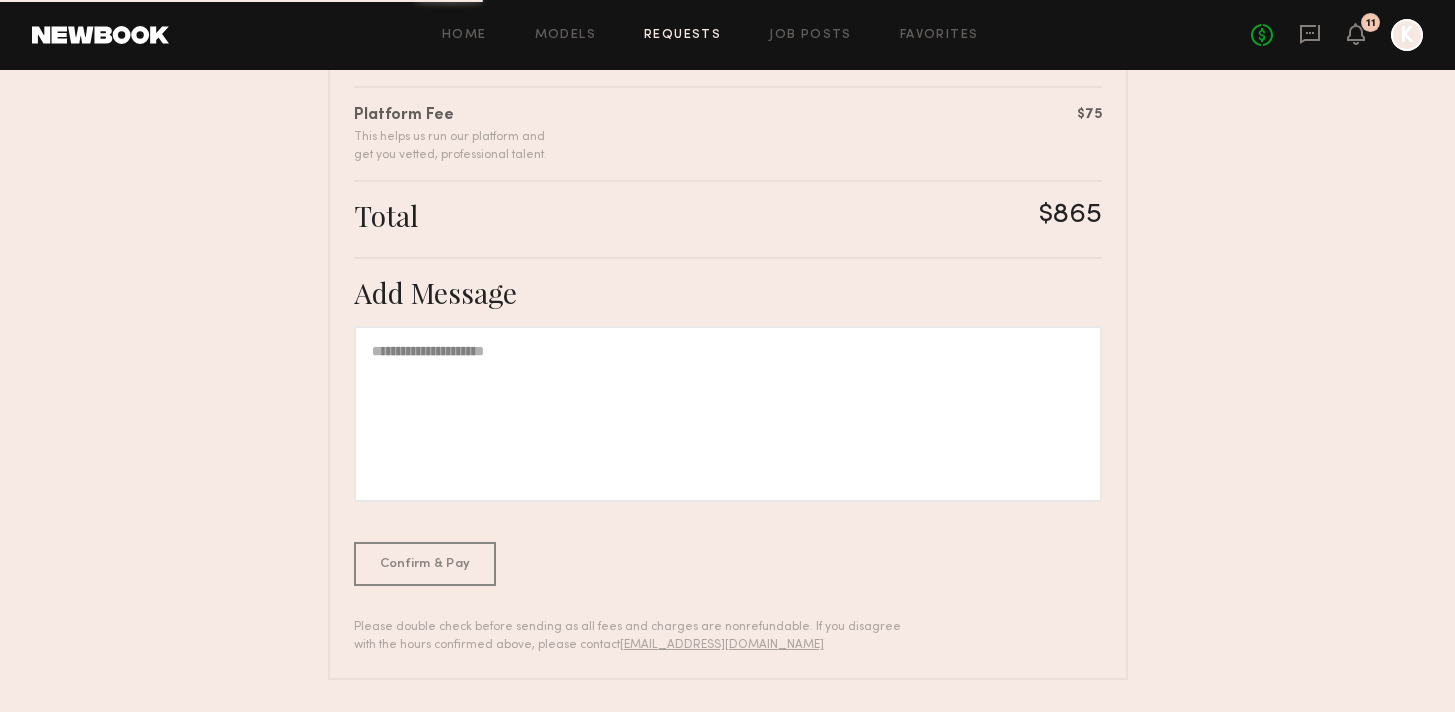 scroll, scrollTop: 0, scrollLeft: 0, axis: both 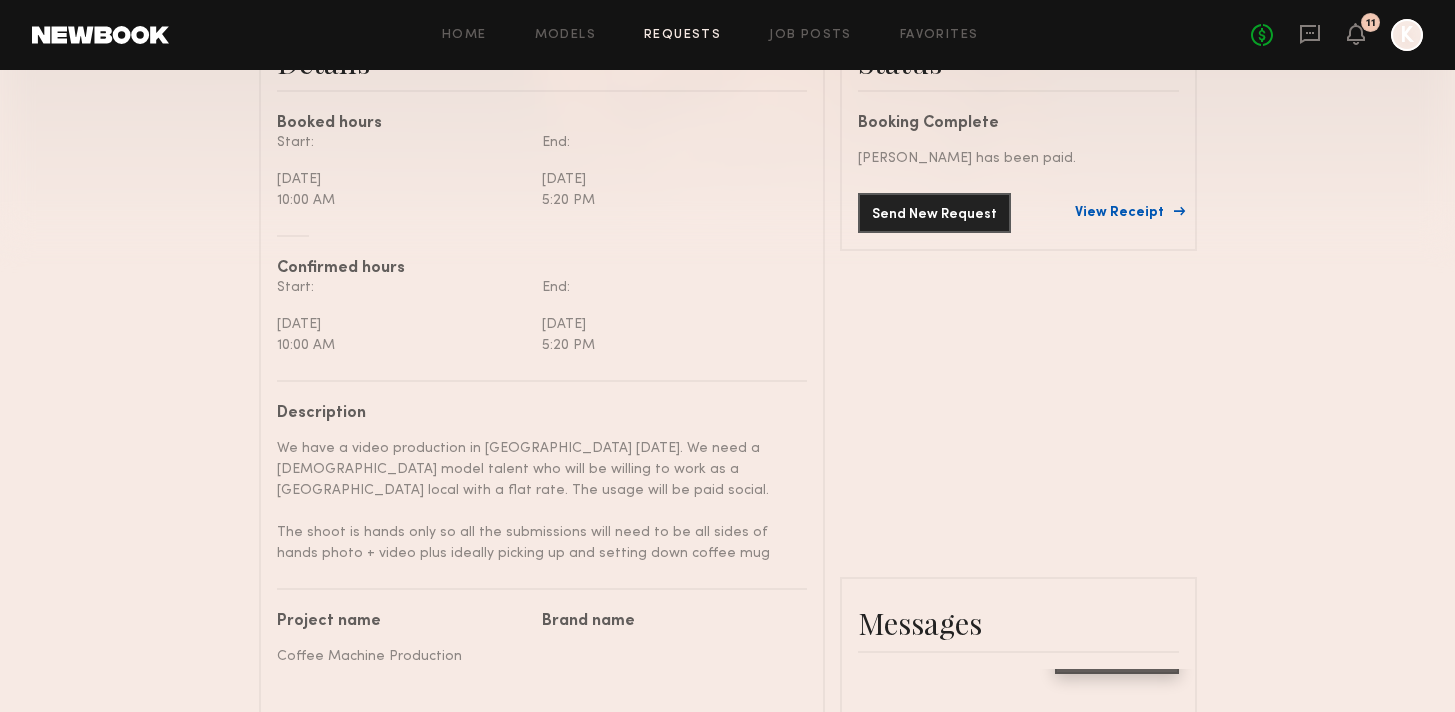 click on "View Receipt" 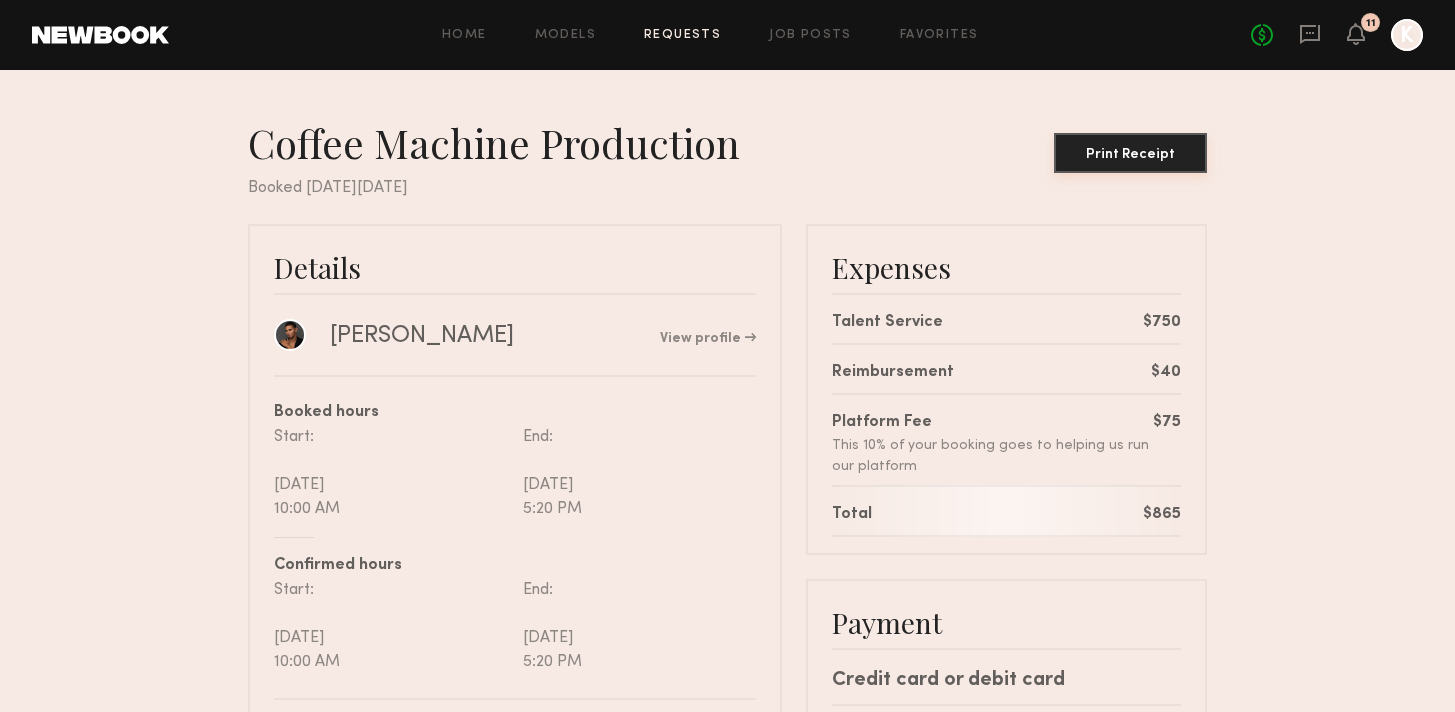 click on "Print Receipt" 